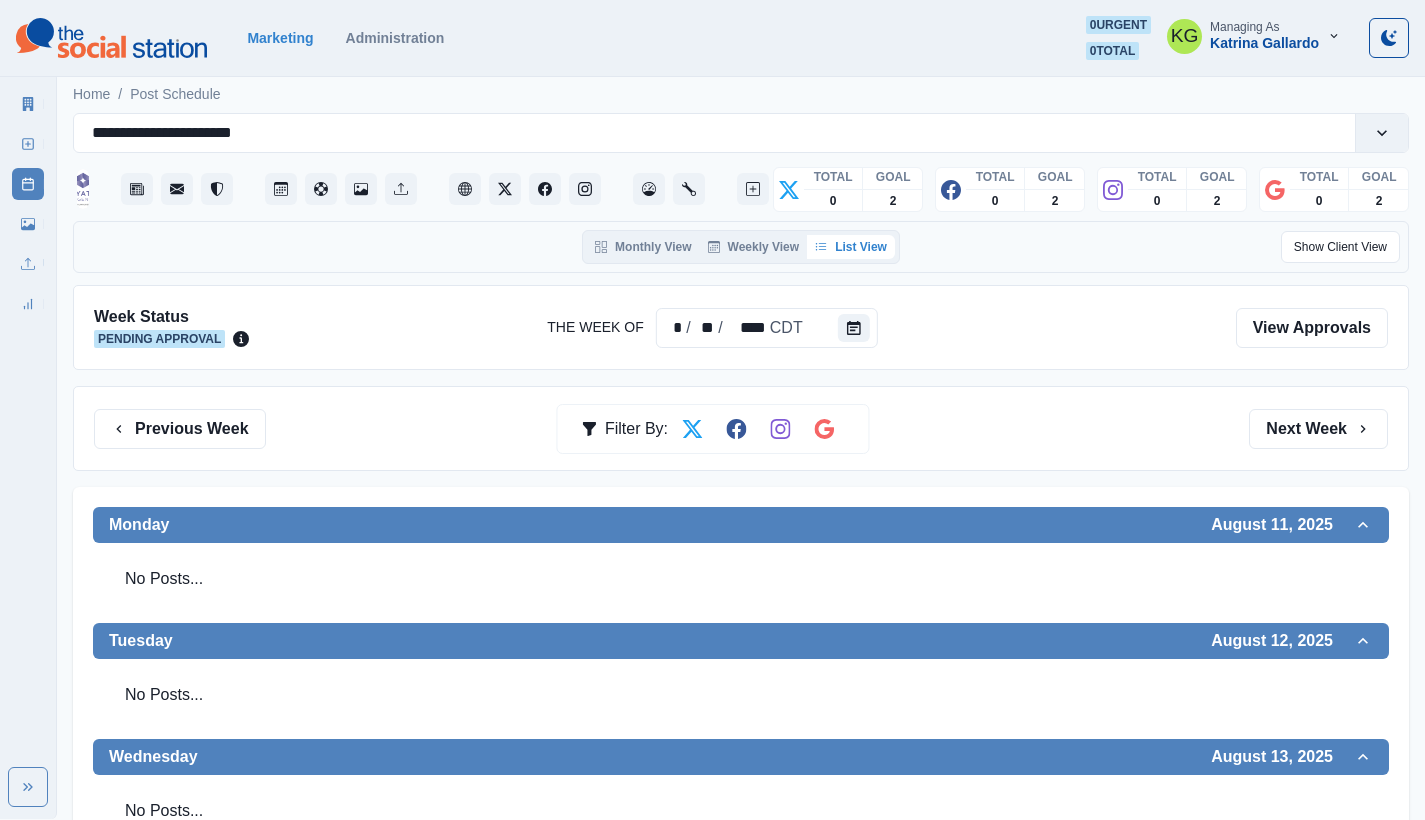 scroll, scrollTop: 0, scrollLeft: 0, axis: both 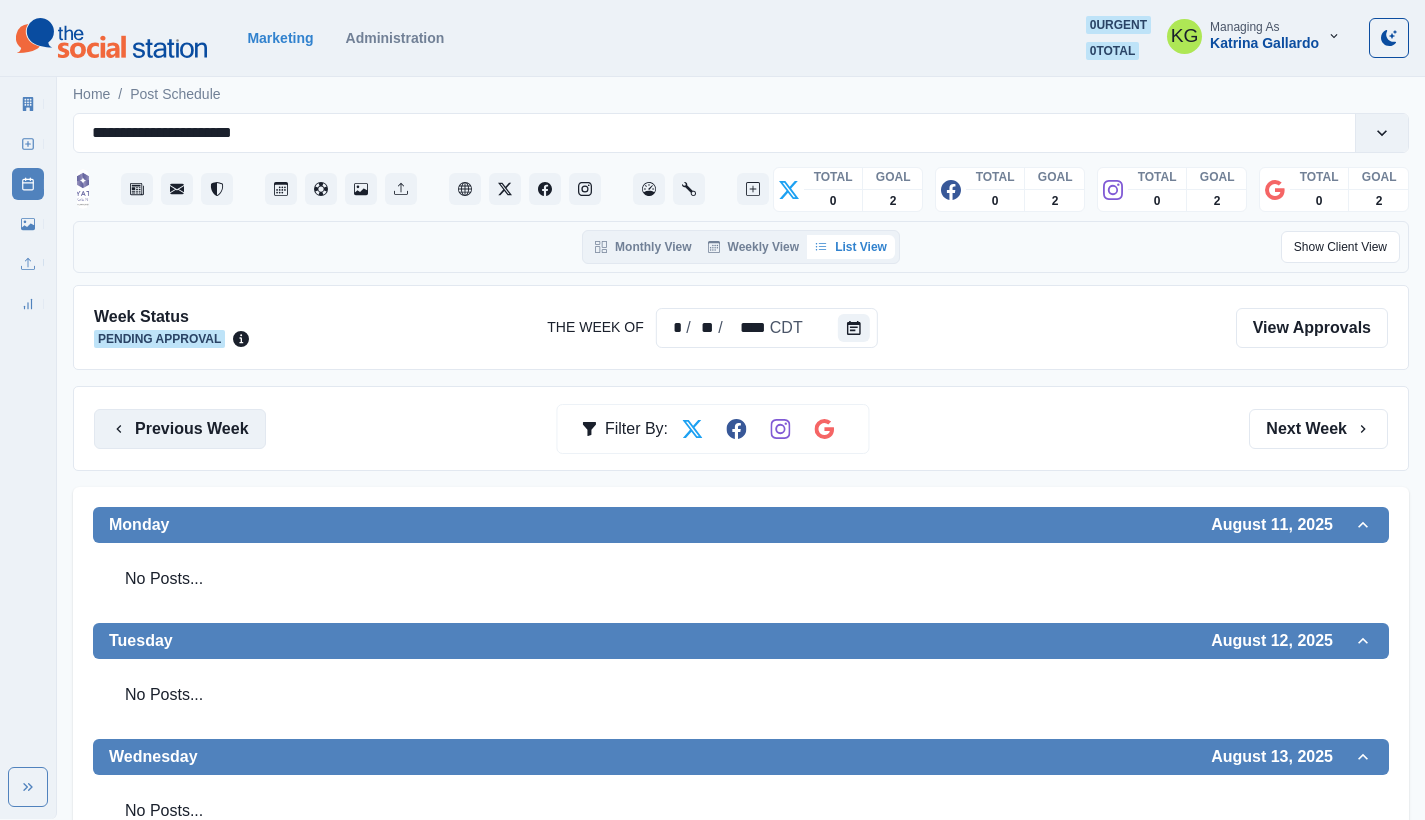 click on "Previous Week" at bounding box center (180, 429) 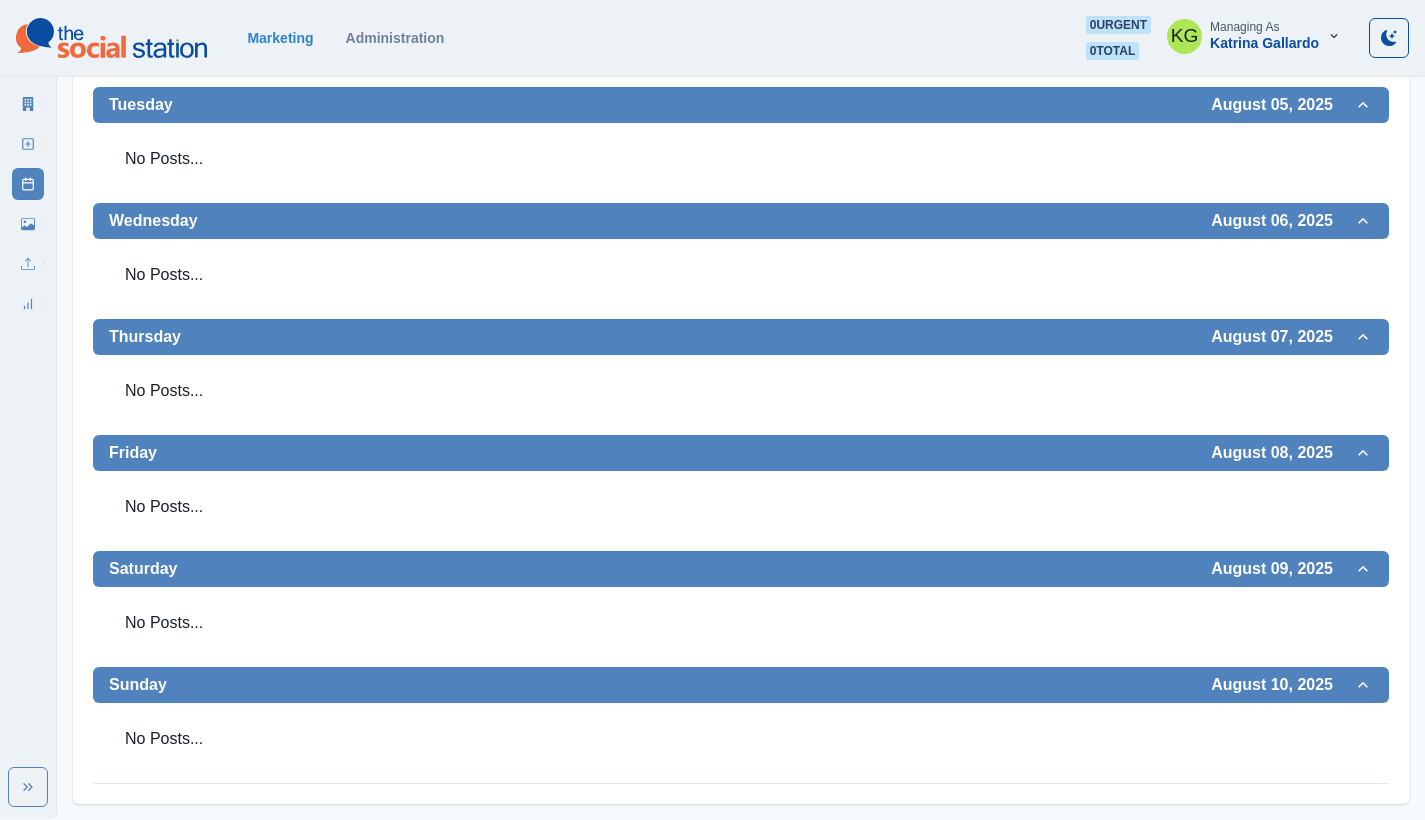 scroll, scrollTop: 0, scrollLeft: 0, axis: both 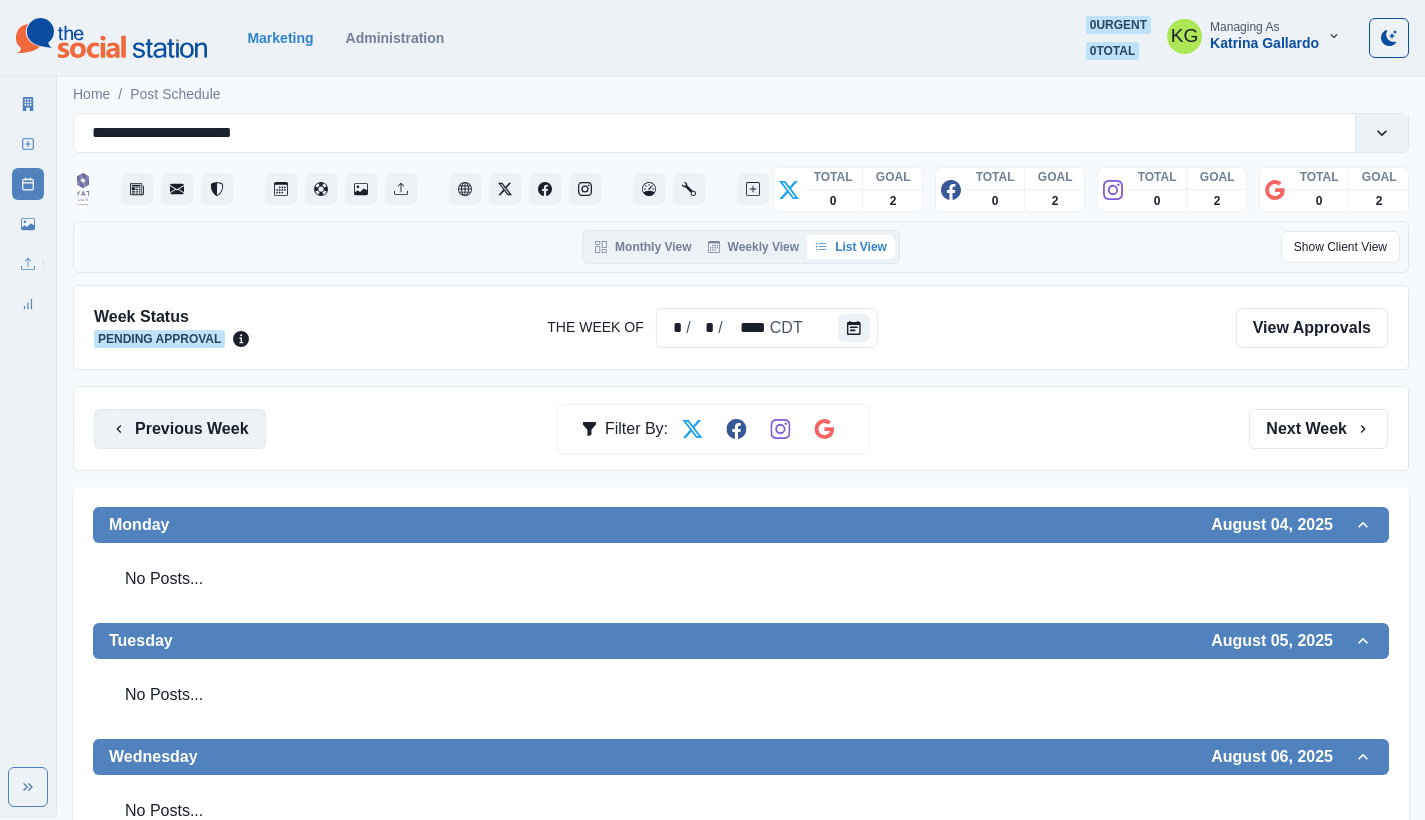 click on "Previous Week" at bounding box center [180, 429] 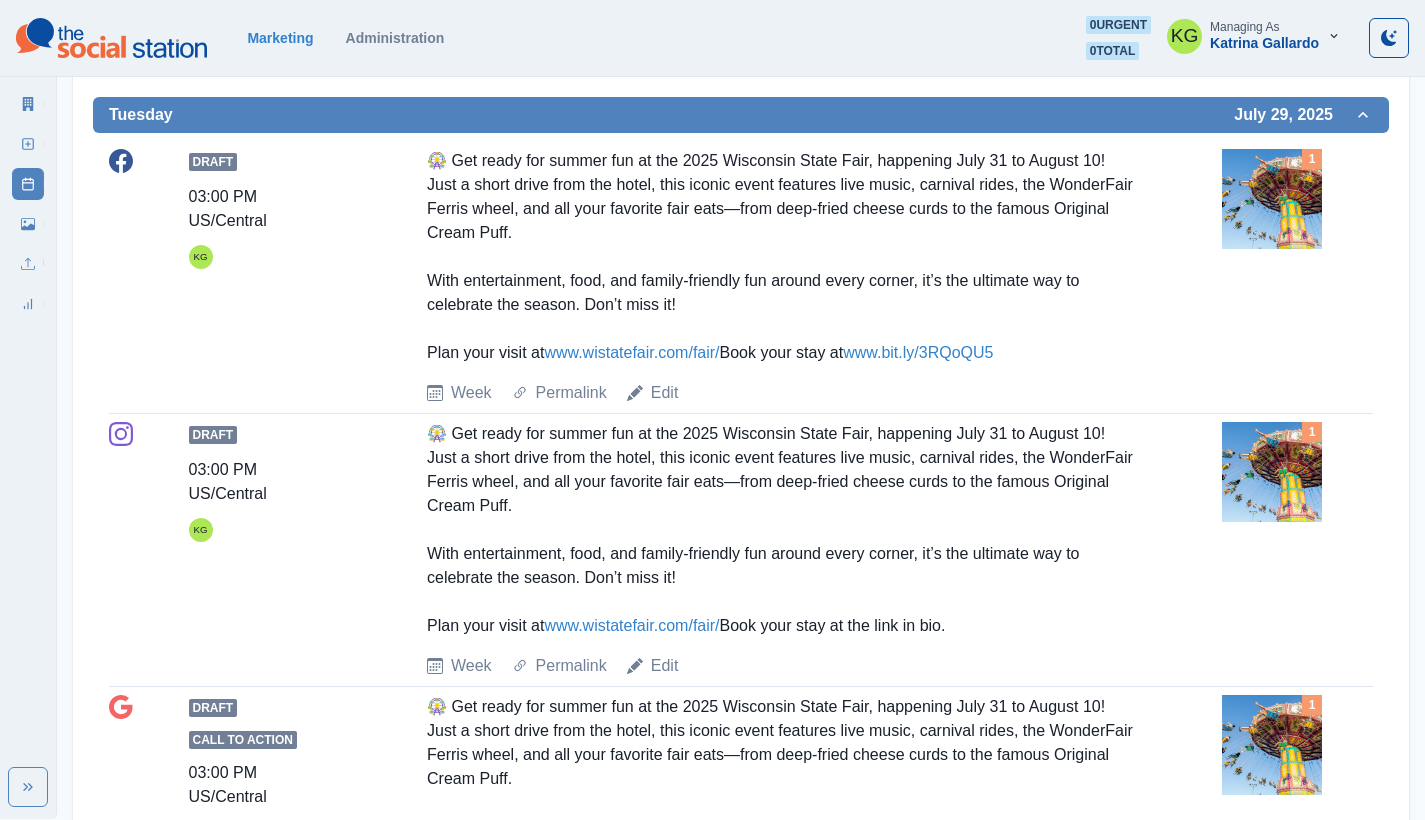 scroll, scrollTop: 129, scrollLeft: 0, axis: vertical 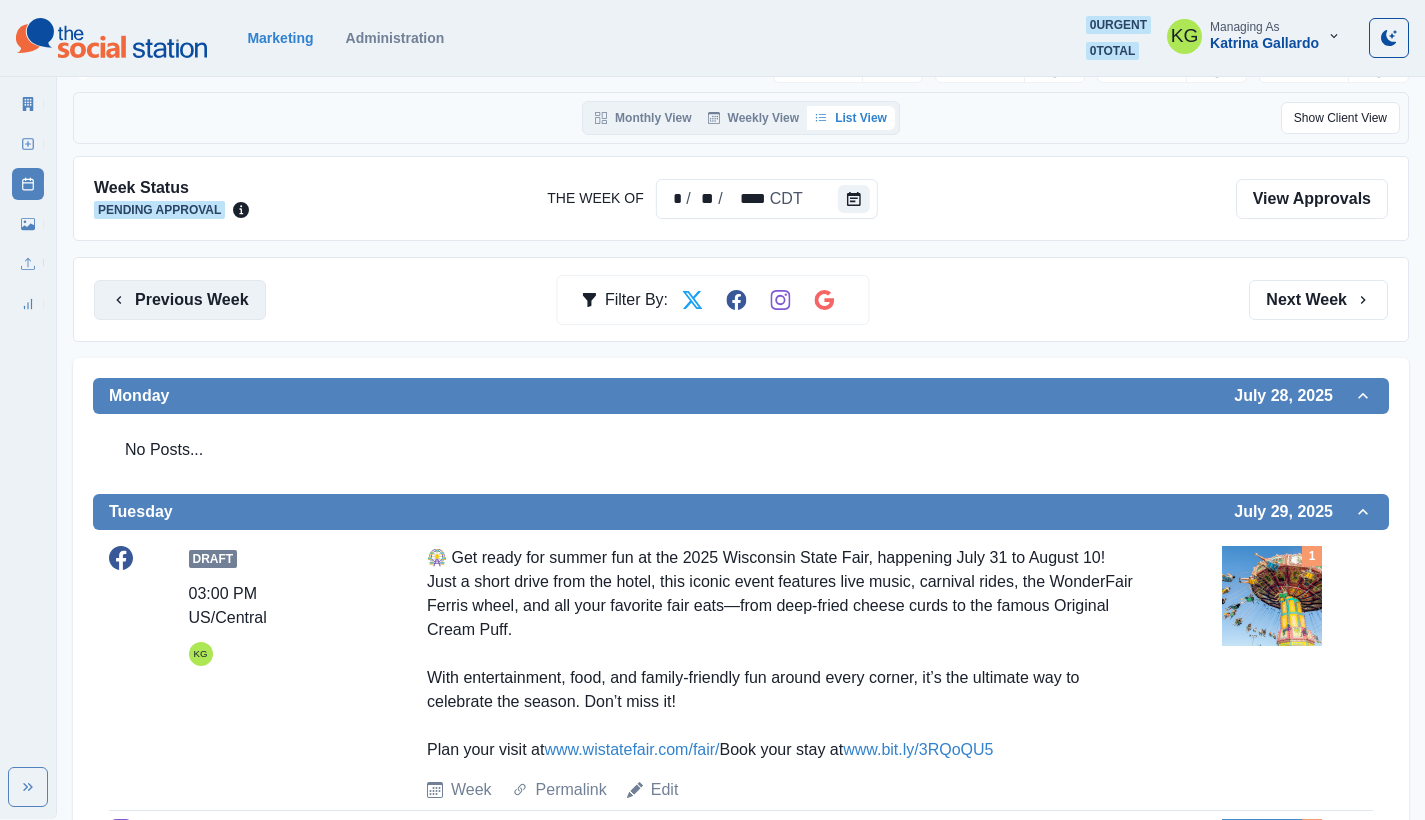 click on "Previous Week" at bounding box center (180, 300) 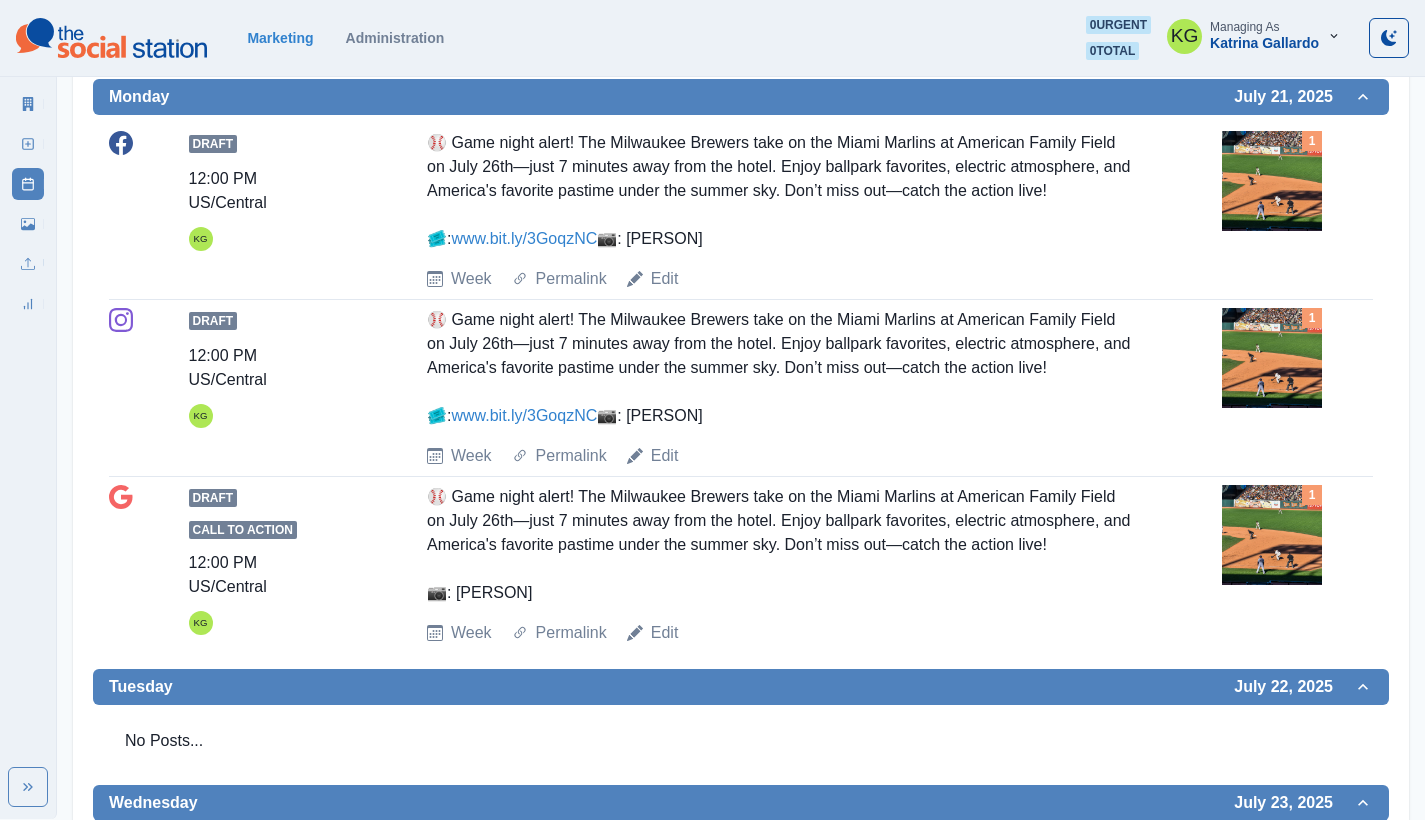 scroll, scrollTop: 0, scrollLeft: 0, axis: both 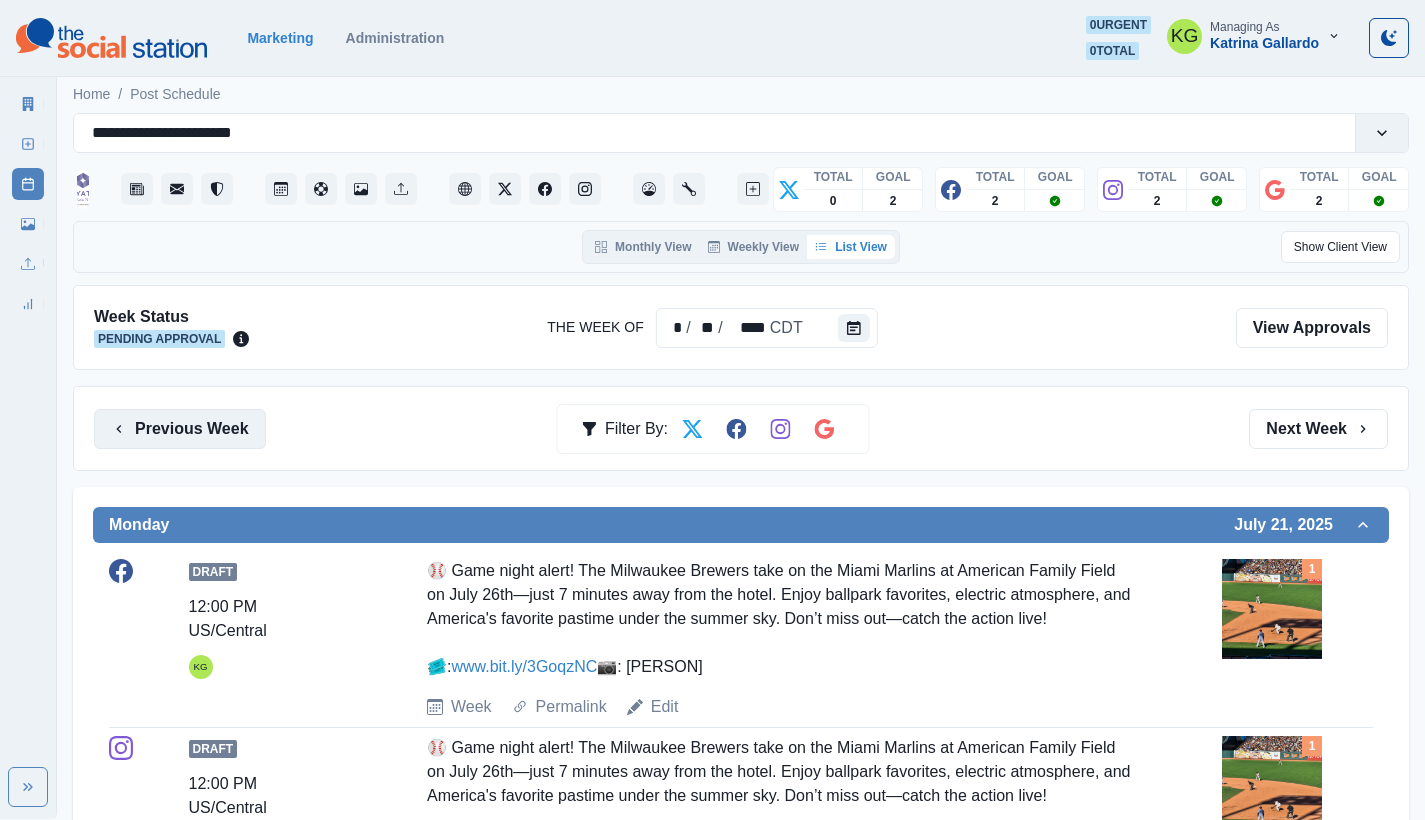 click on "Previous Week" at bounding box center (180, 429) 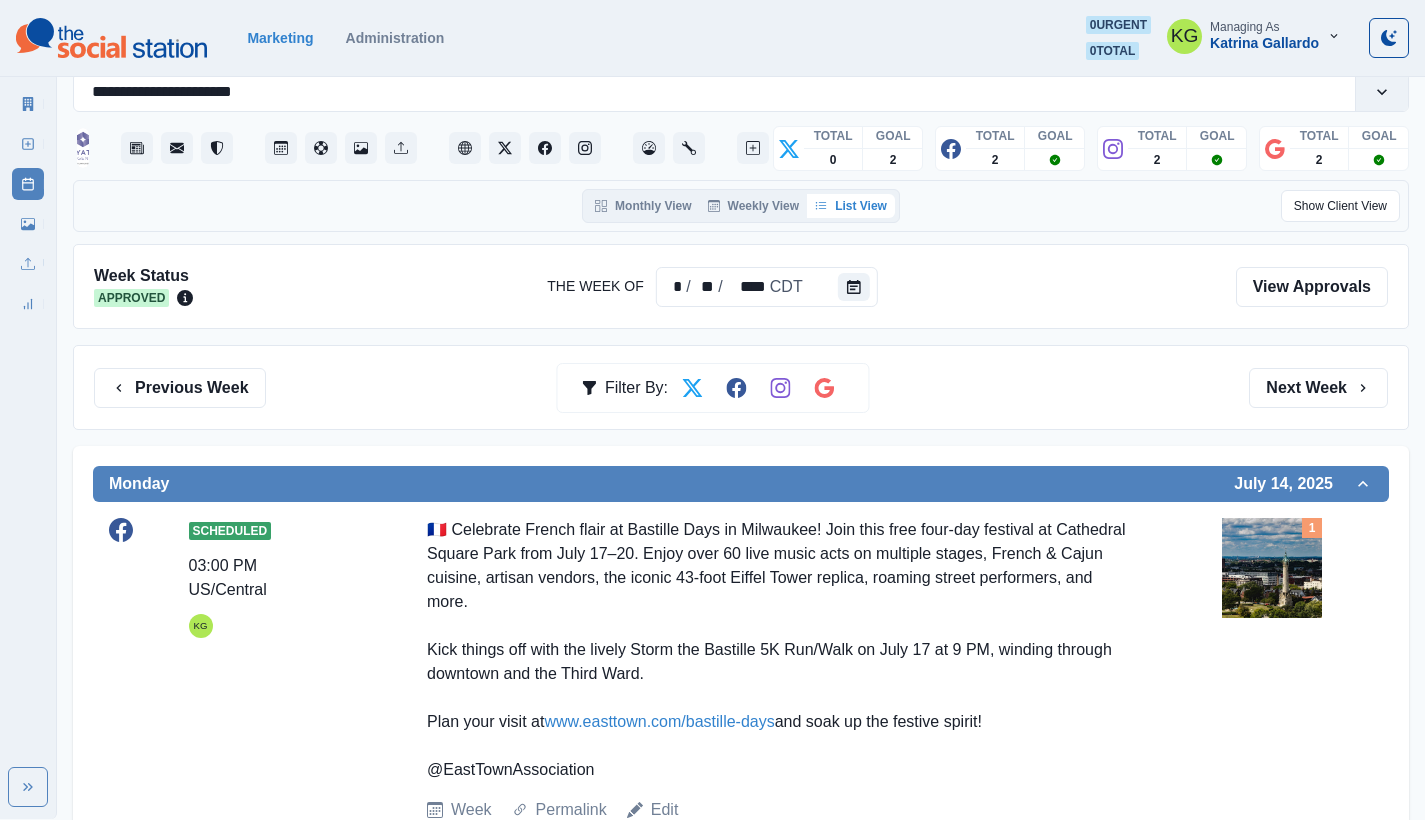 scroll, scrollTop: 480, scrollLeft: 0, axis: vertical 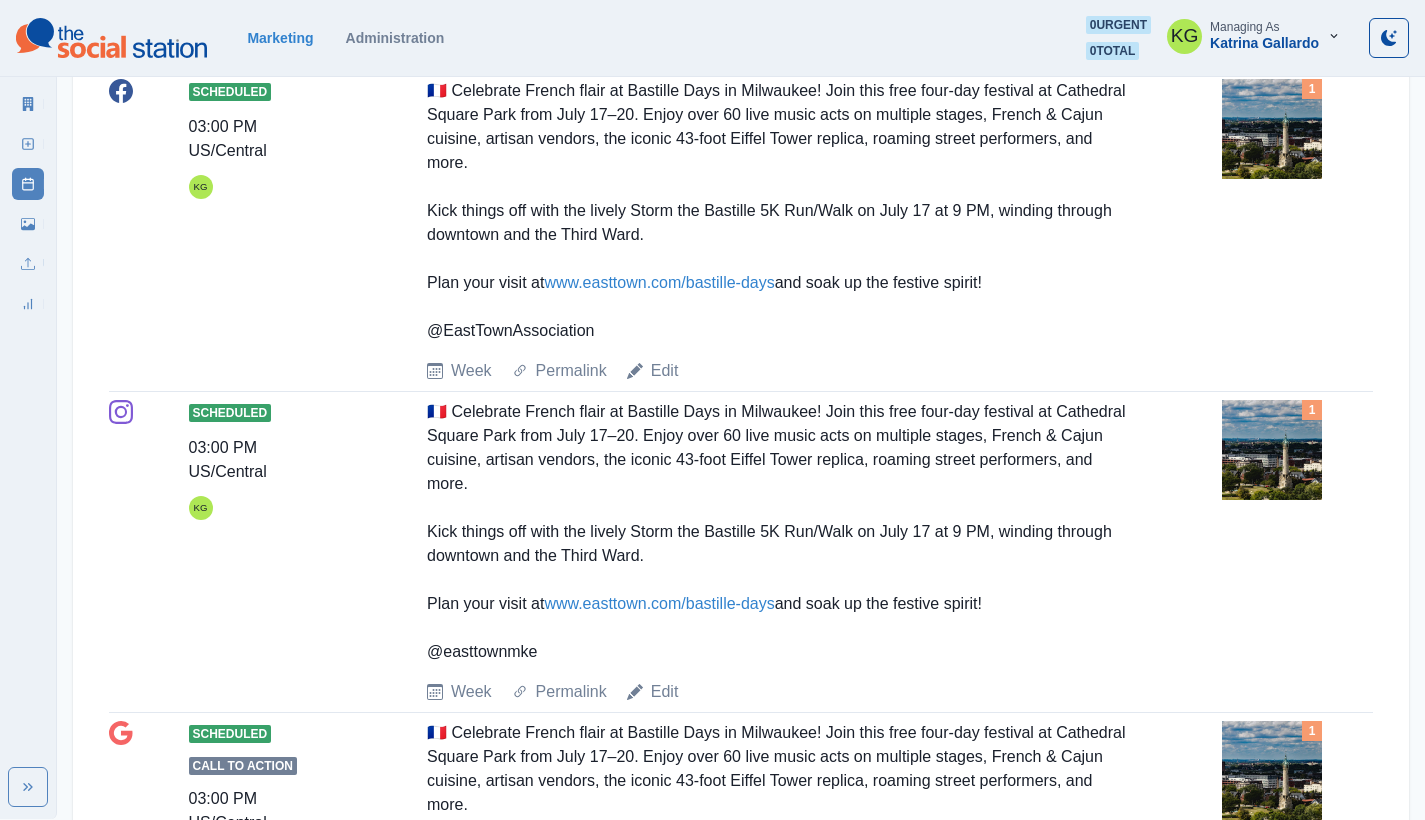 click at bounding box center (1272, 129) 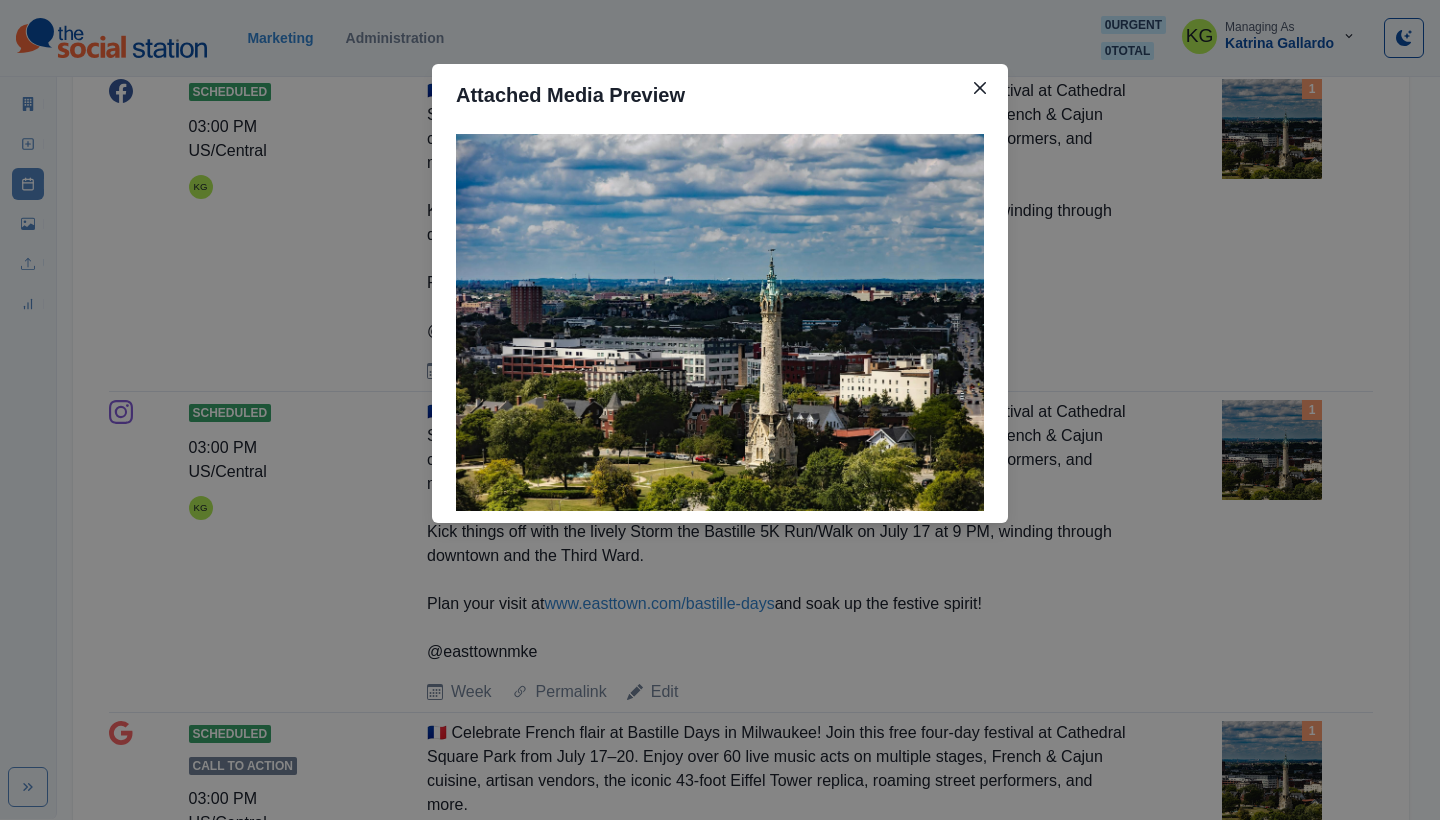 click on "Attached Media Preview" at bounding box center (720, 410) 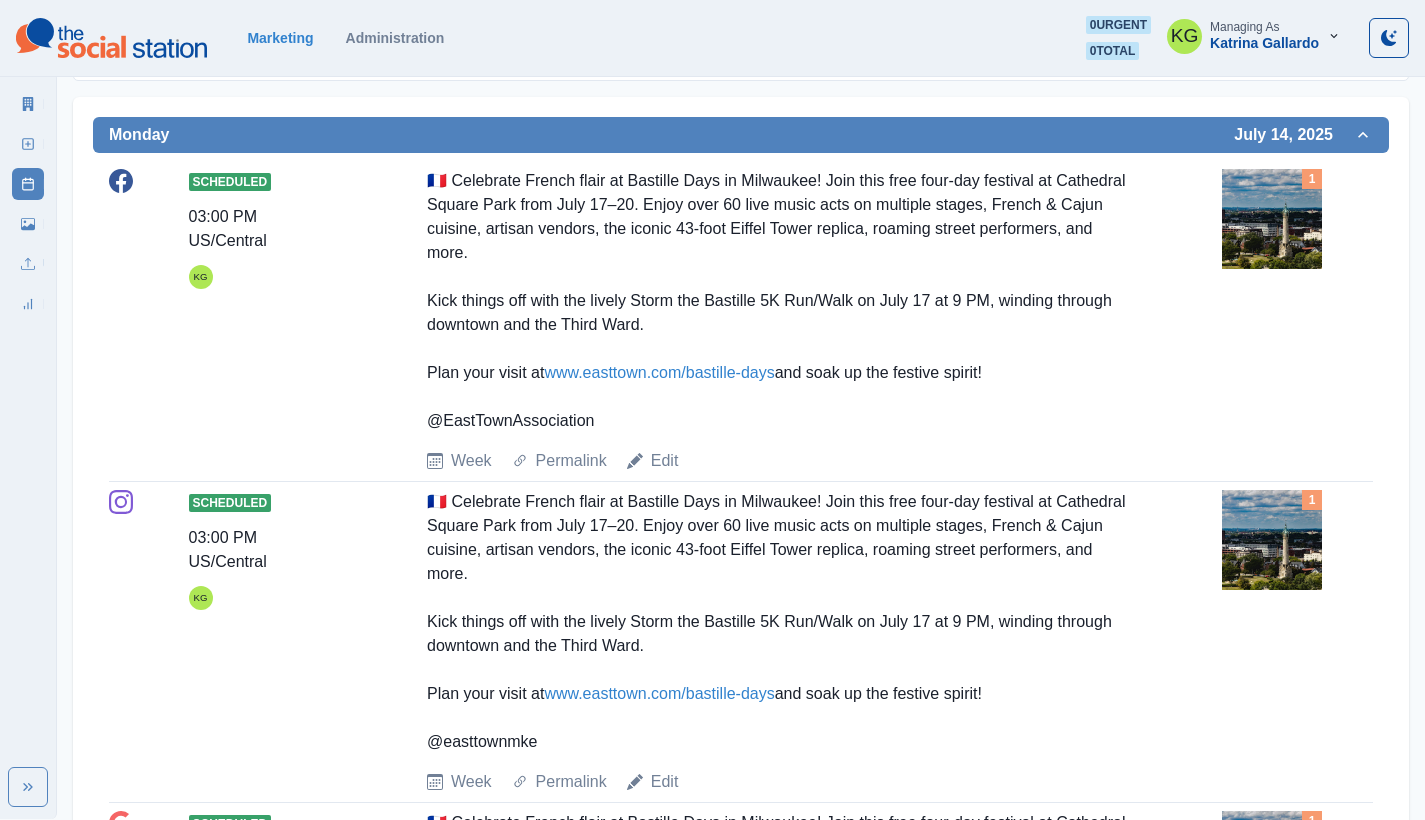 scroll, scrollTop: 0, scrollLeft: 0, axis: both 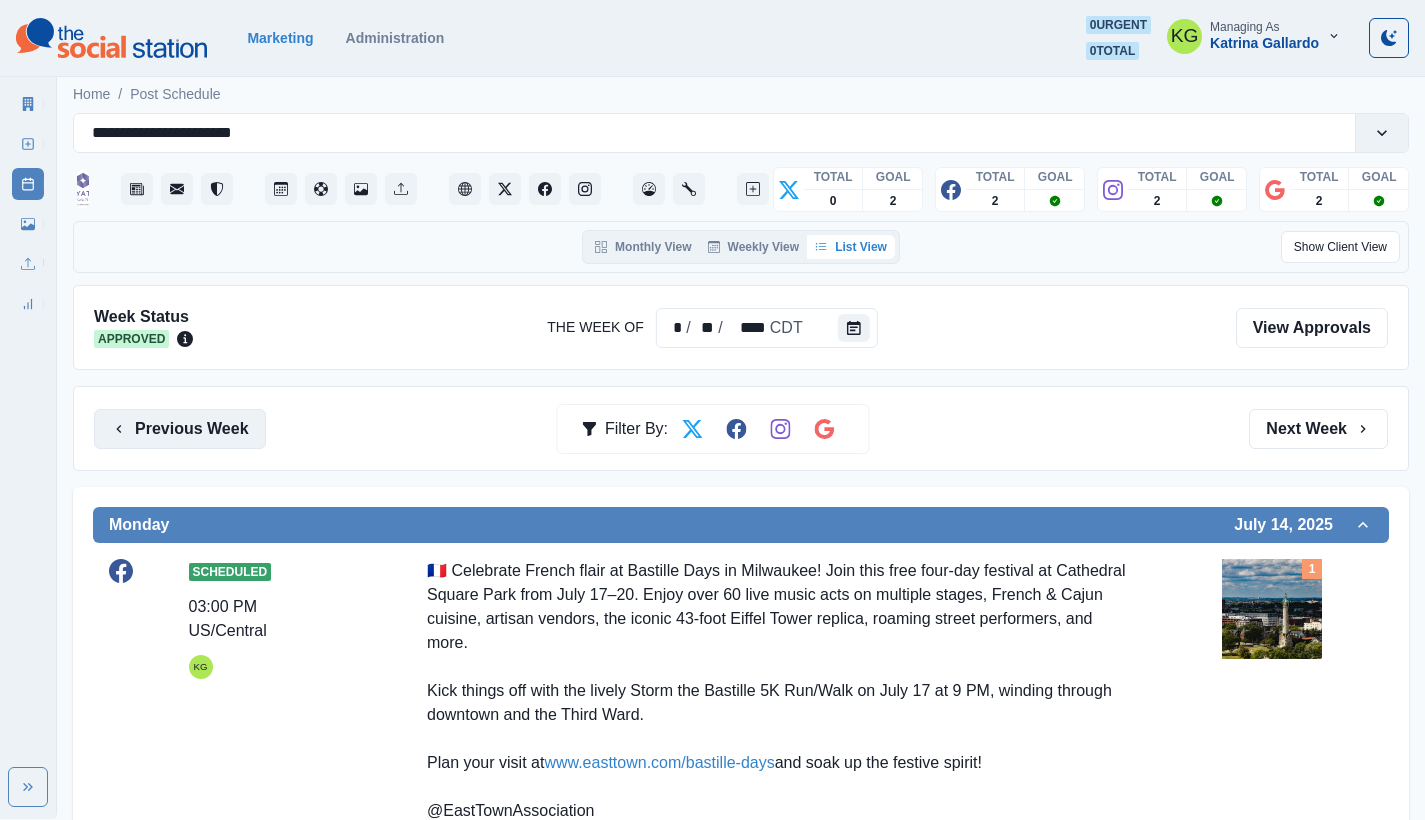 click on "Previous Week" at bounding box center (180, 429) 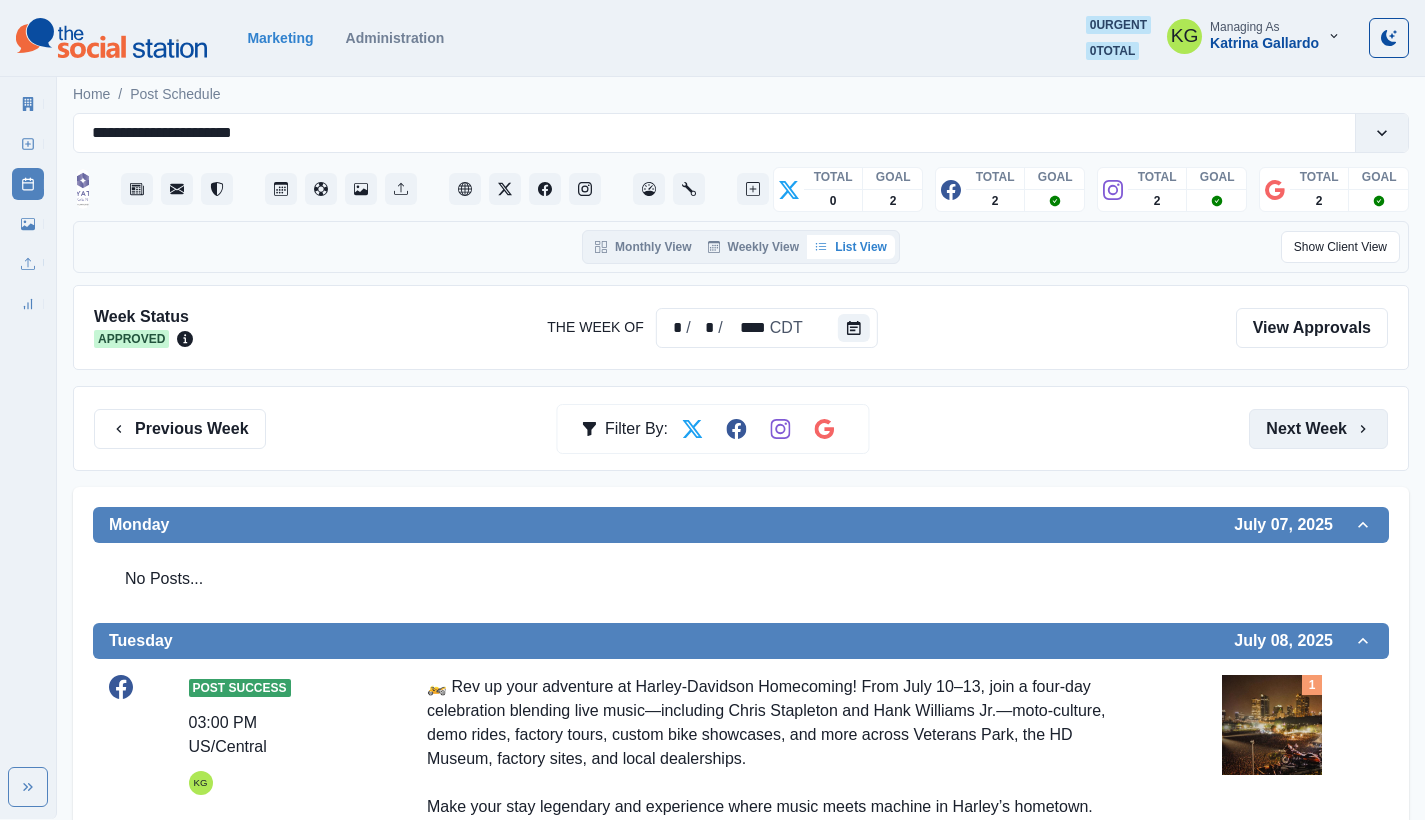 click on "Next Week" at bounding box center [1318, 429] 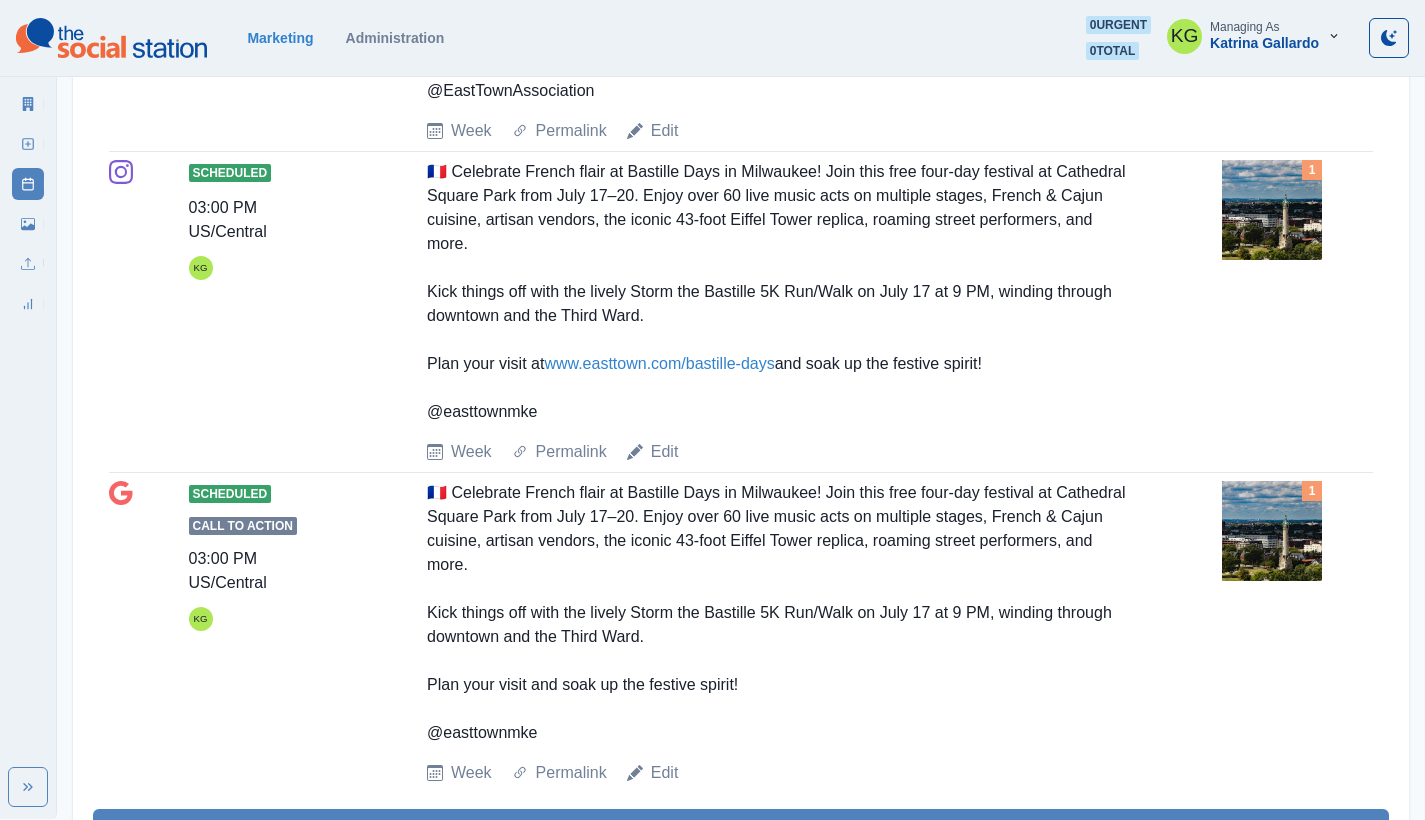 scroll, scrollTop: 1415, scrollLeft: 0, axis: vertical 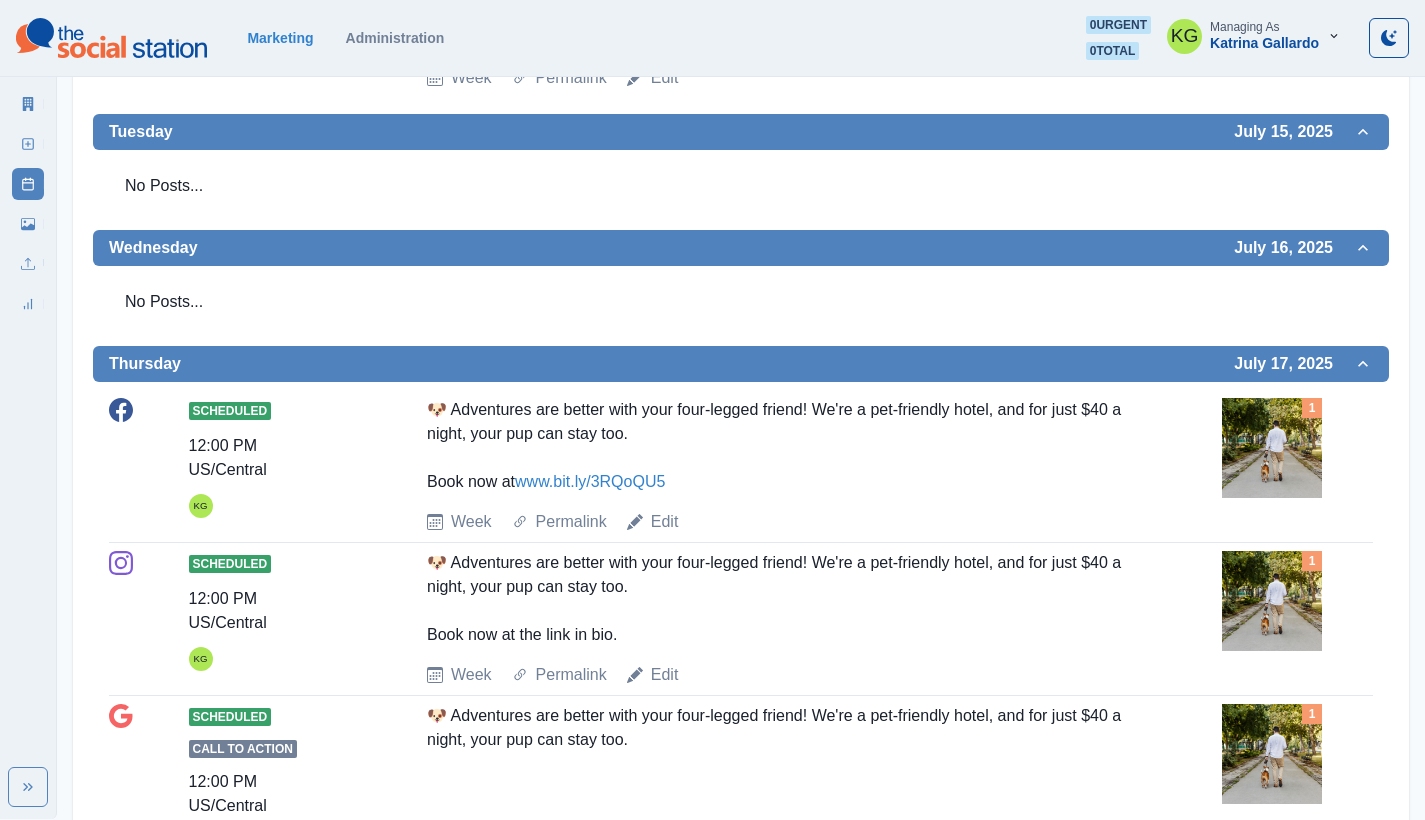 click at bounding box center [1272, 448] 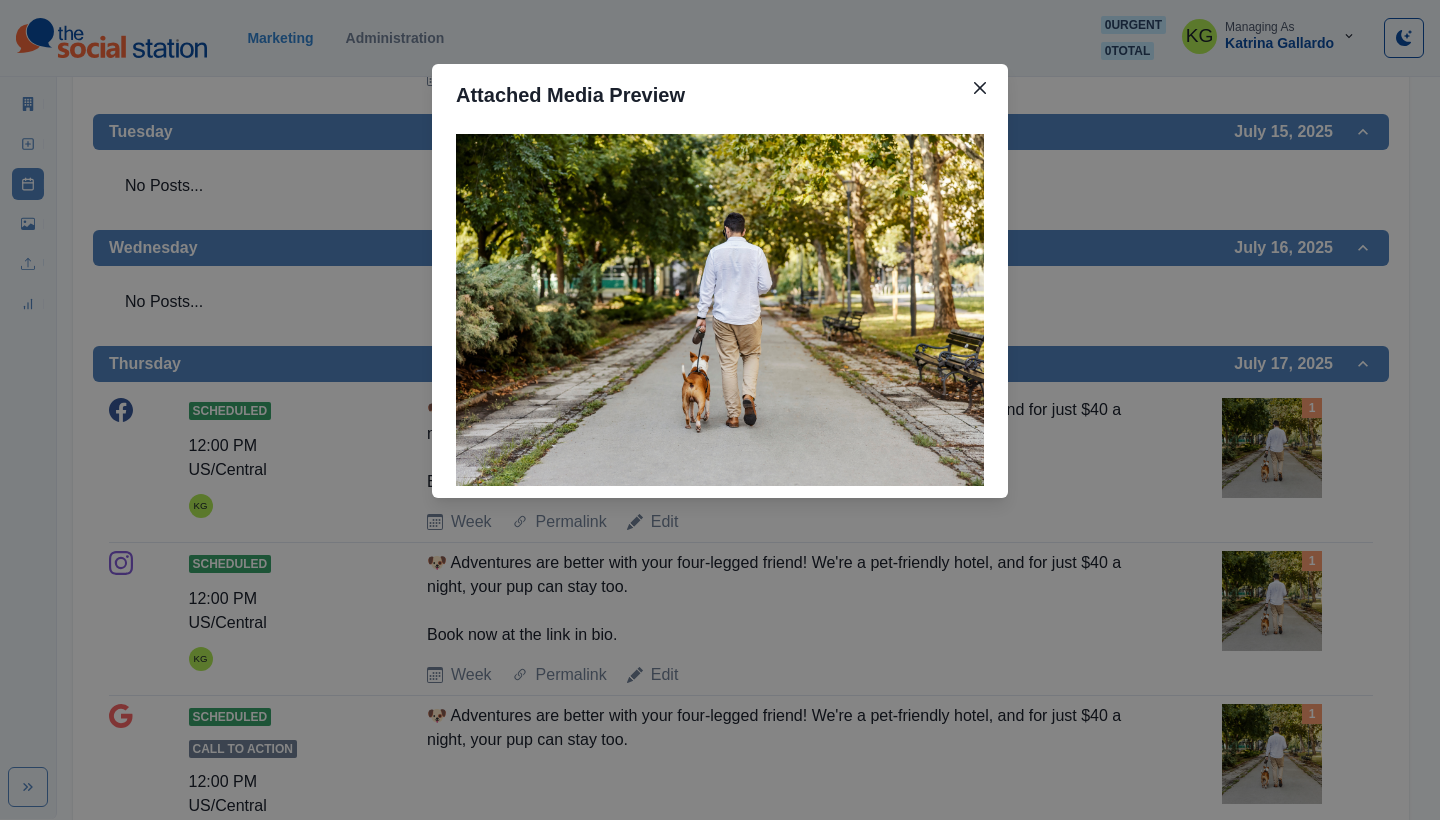 click on "Attached Media Preview" at bounding box center (720, 410) 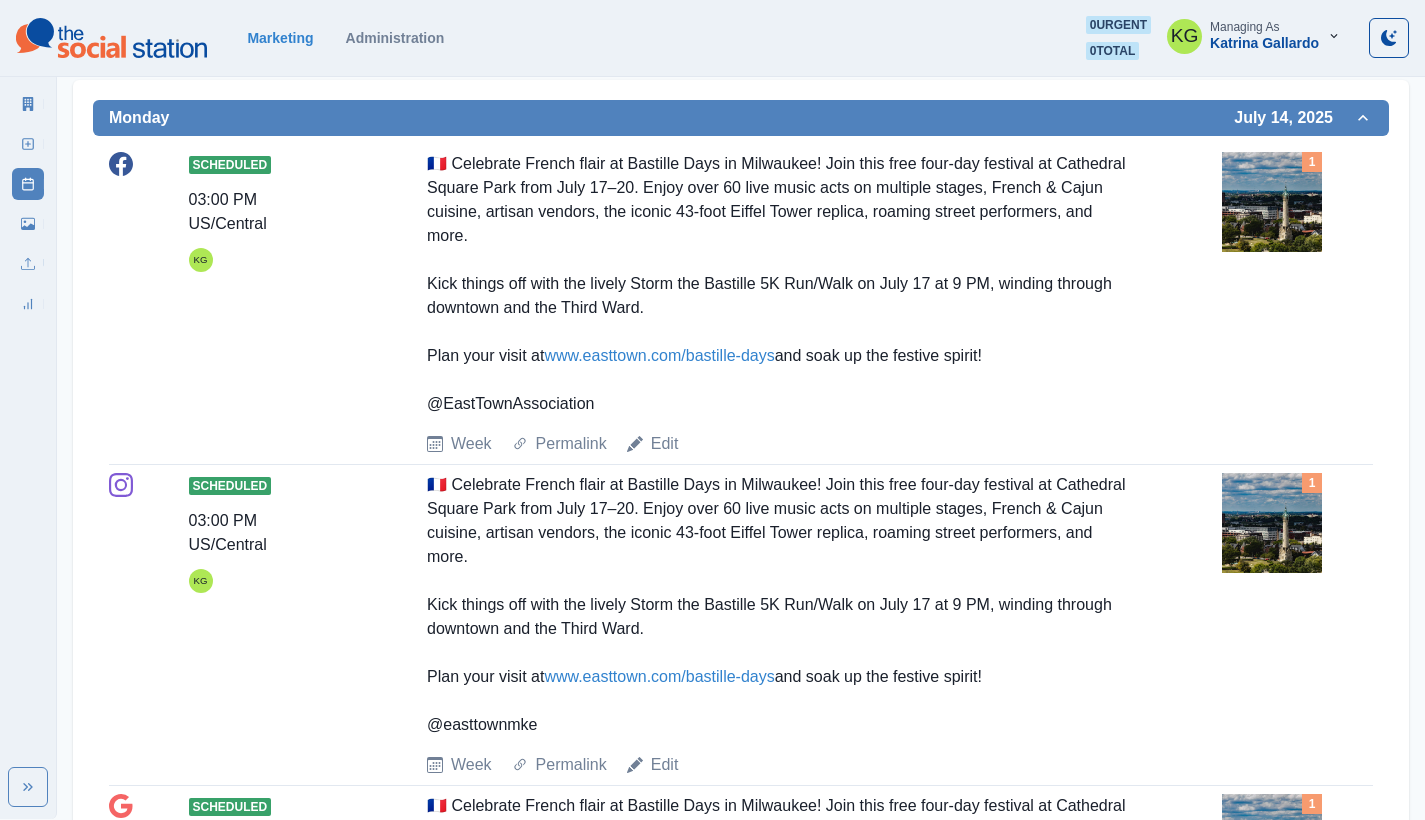 scroll, scrollTop: 0, scrollLeft: 0, axis: both 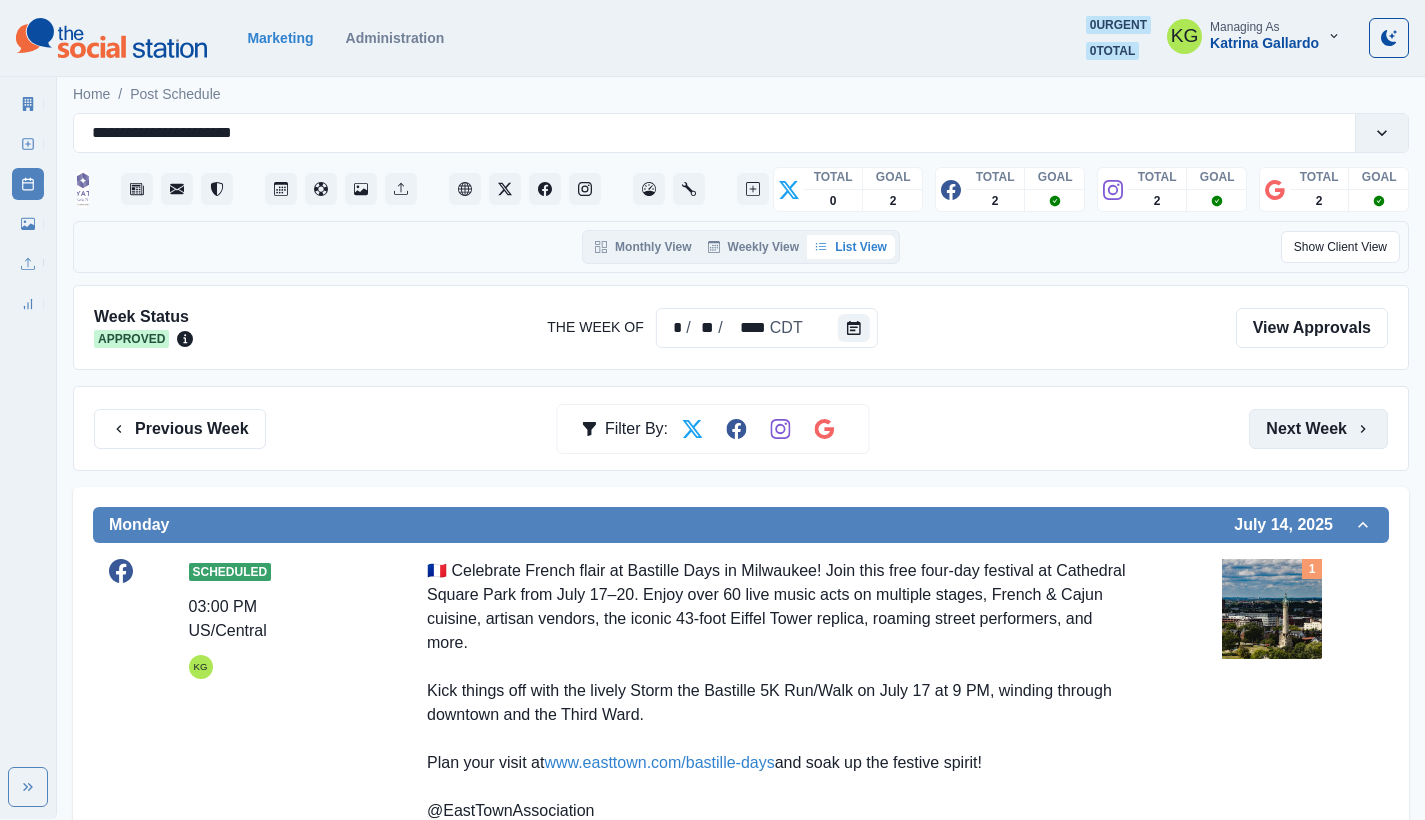 click on "Next Week" at bounding box center (1318, 429) 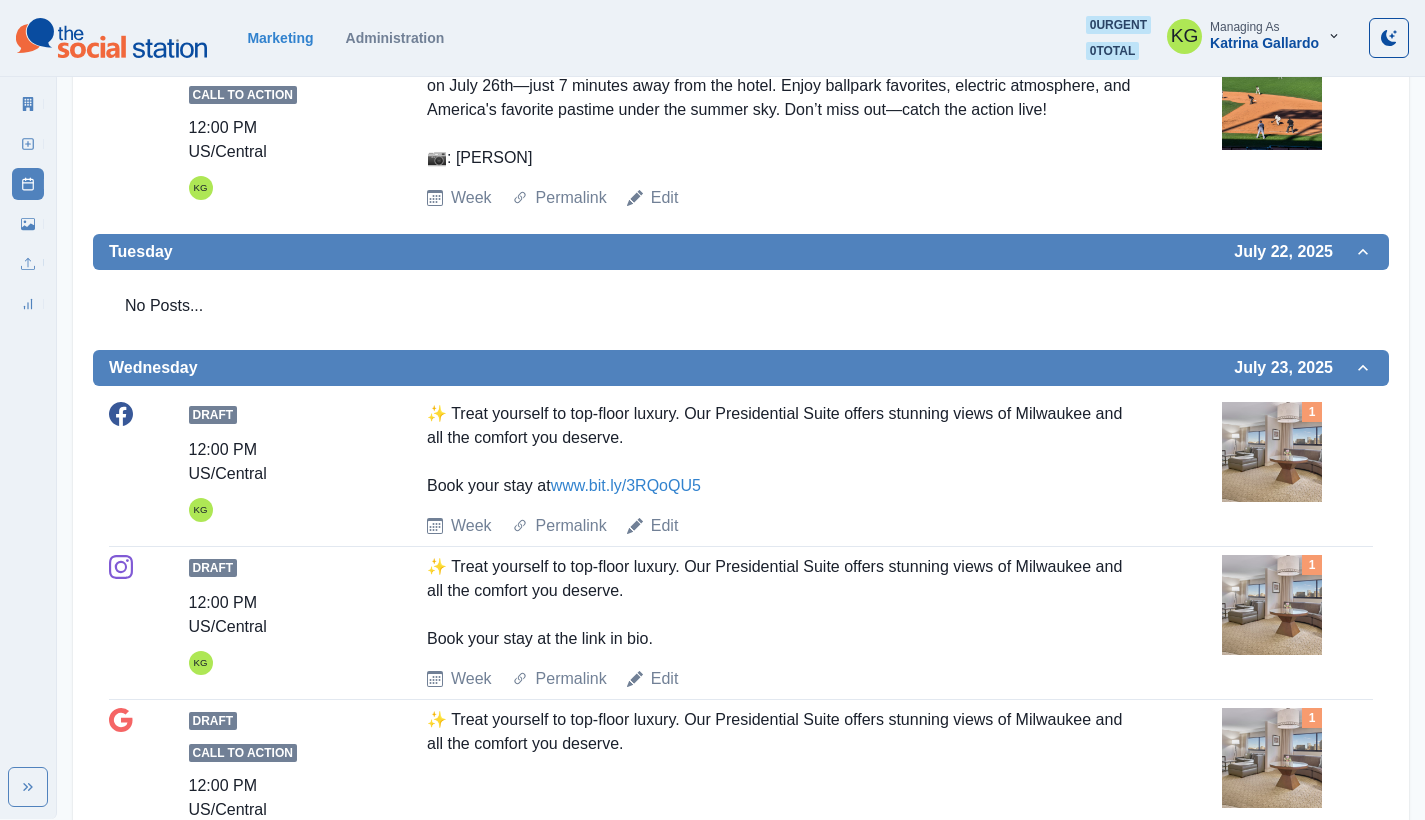scroll, scrollTop: 0, scrollLeft: 0, axis: both 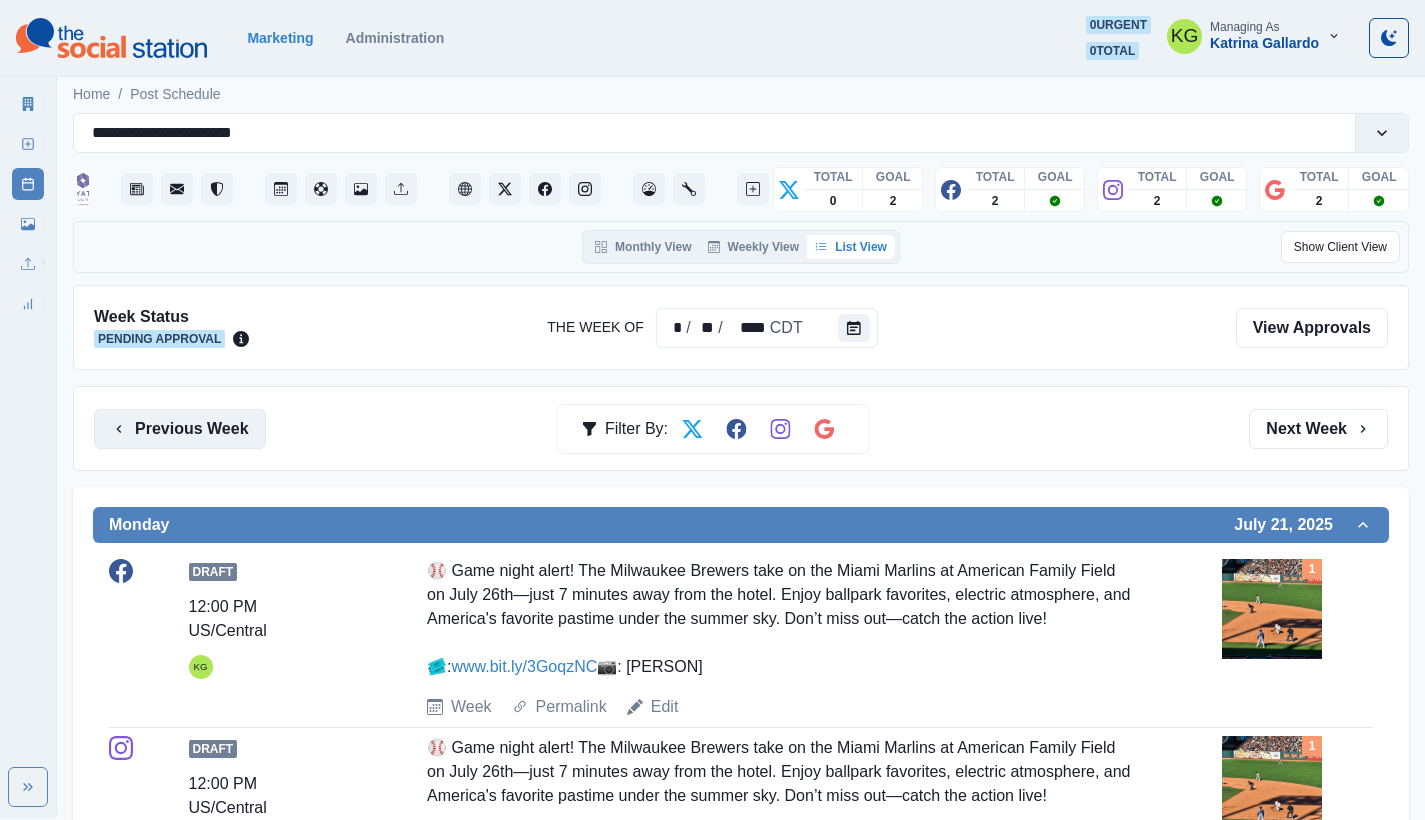 click on "Previous Week" at bounding box center (180, 429) 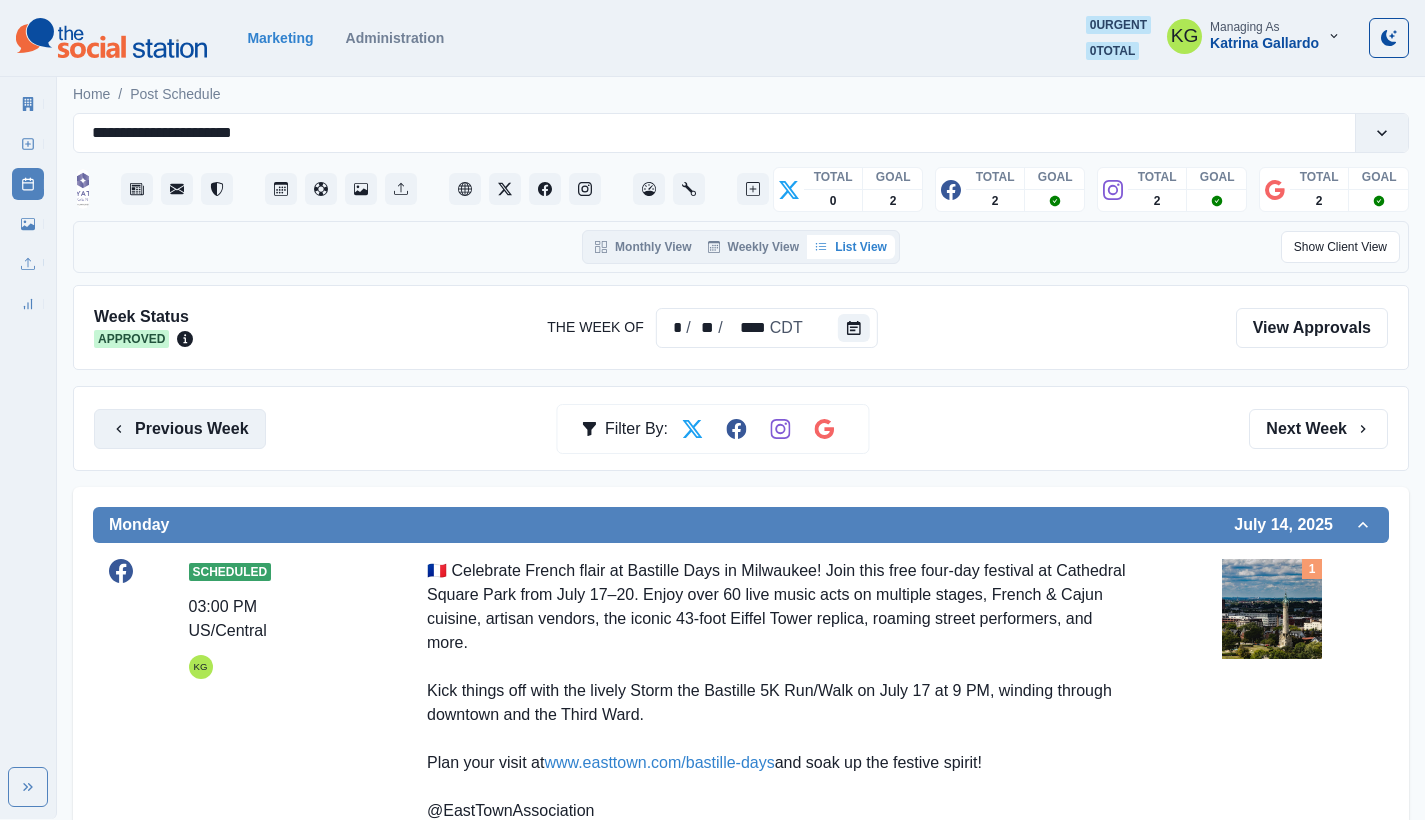 click on "Previous Week" at bounding box center [180, 429] 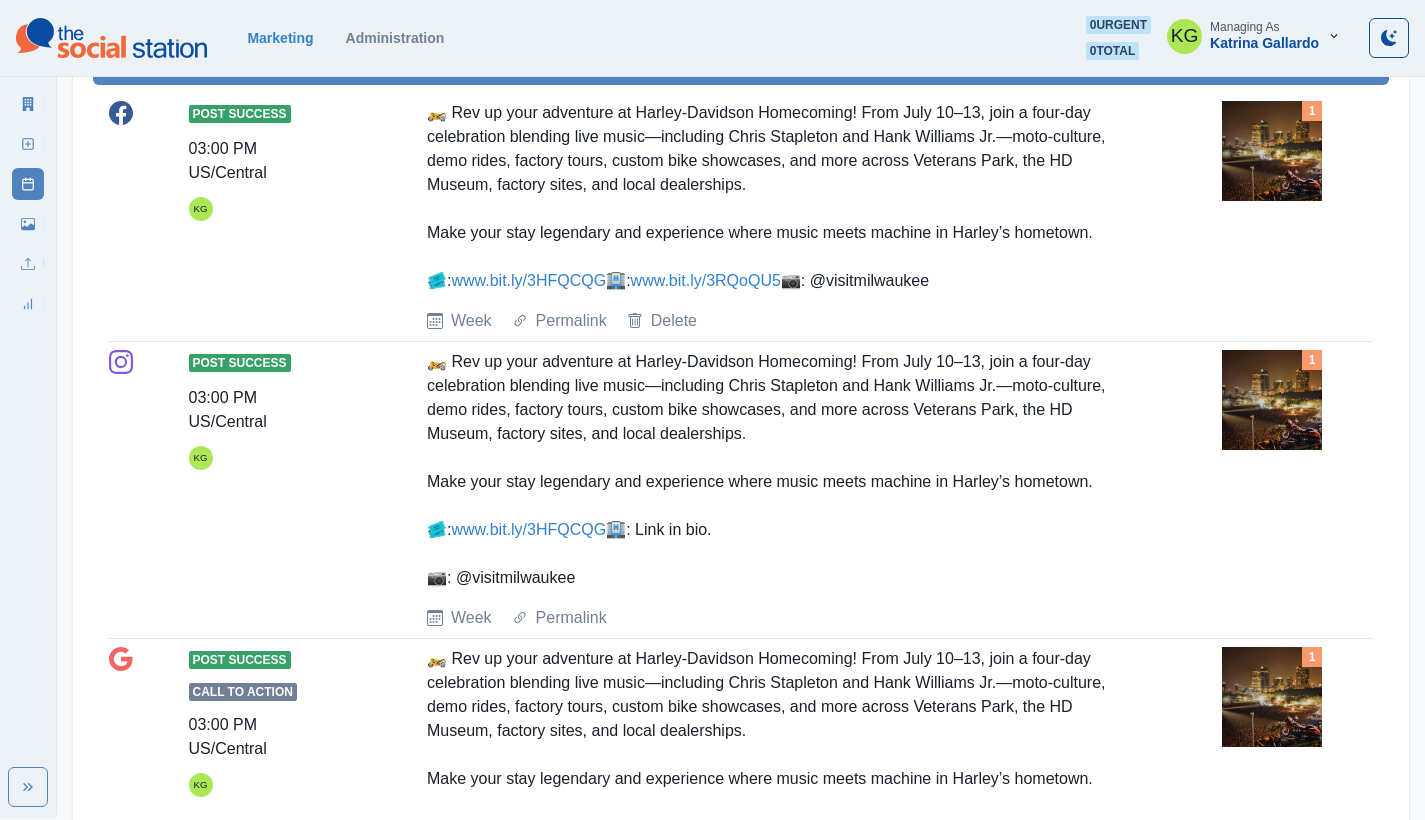 scroll, scrollTop: 142, scrollLeft: 0, axis: vertical 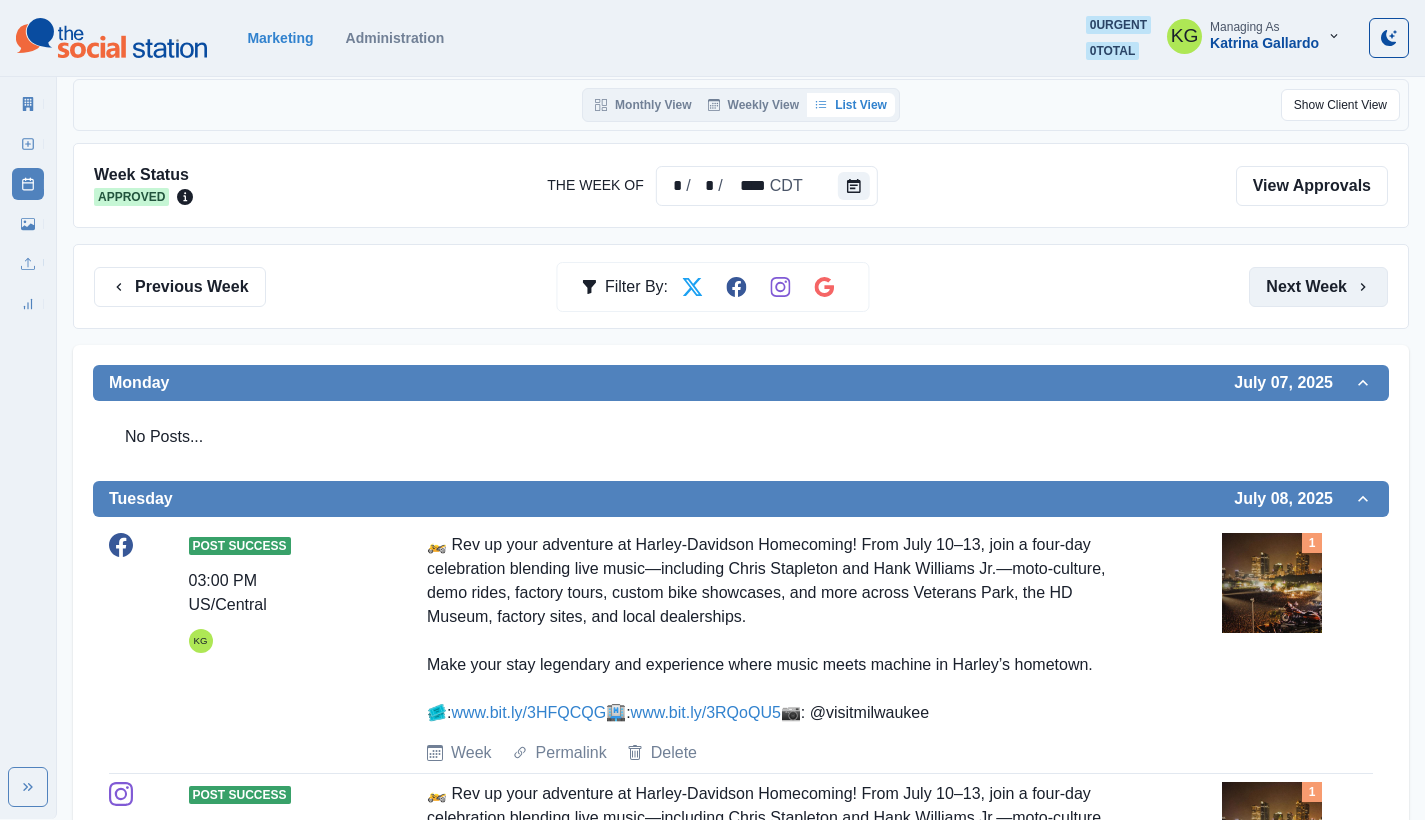 click on "Next Week" at bounding box center (1318, 287) 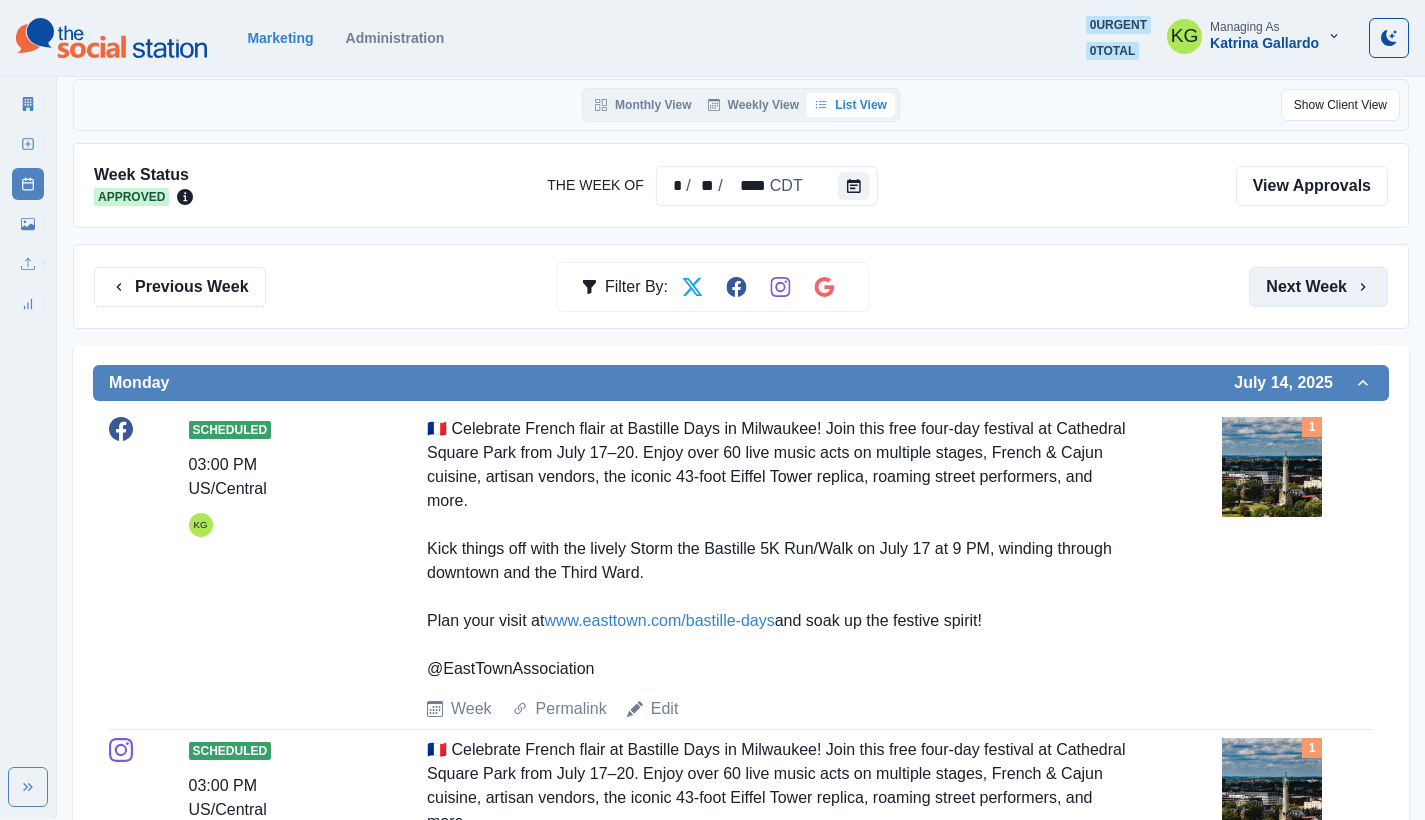 click on "Next Week" at bounding box center [1318, 287] 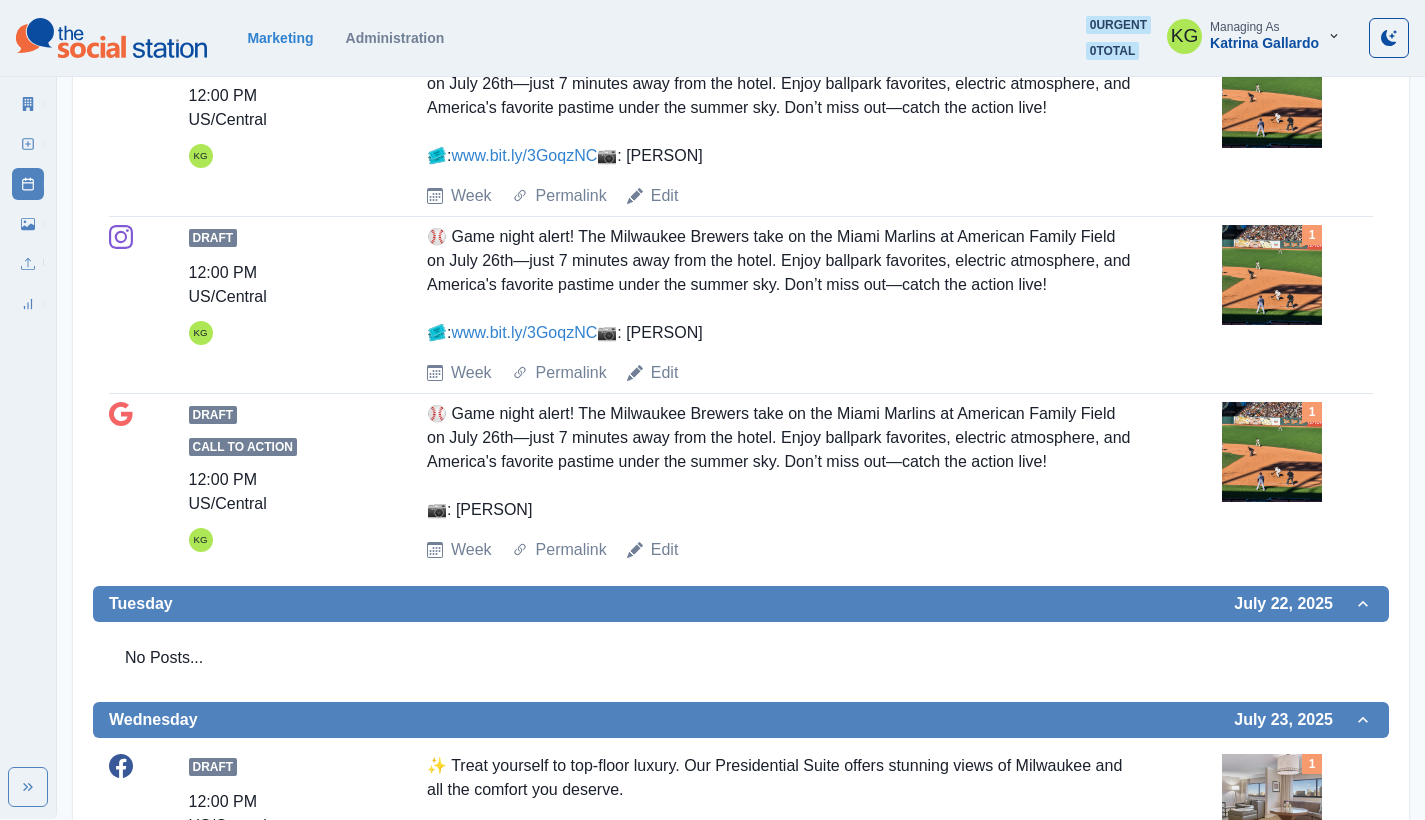 scroll, scrollTop: 728, scrollLeft: 0, axis: vertical 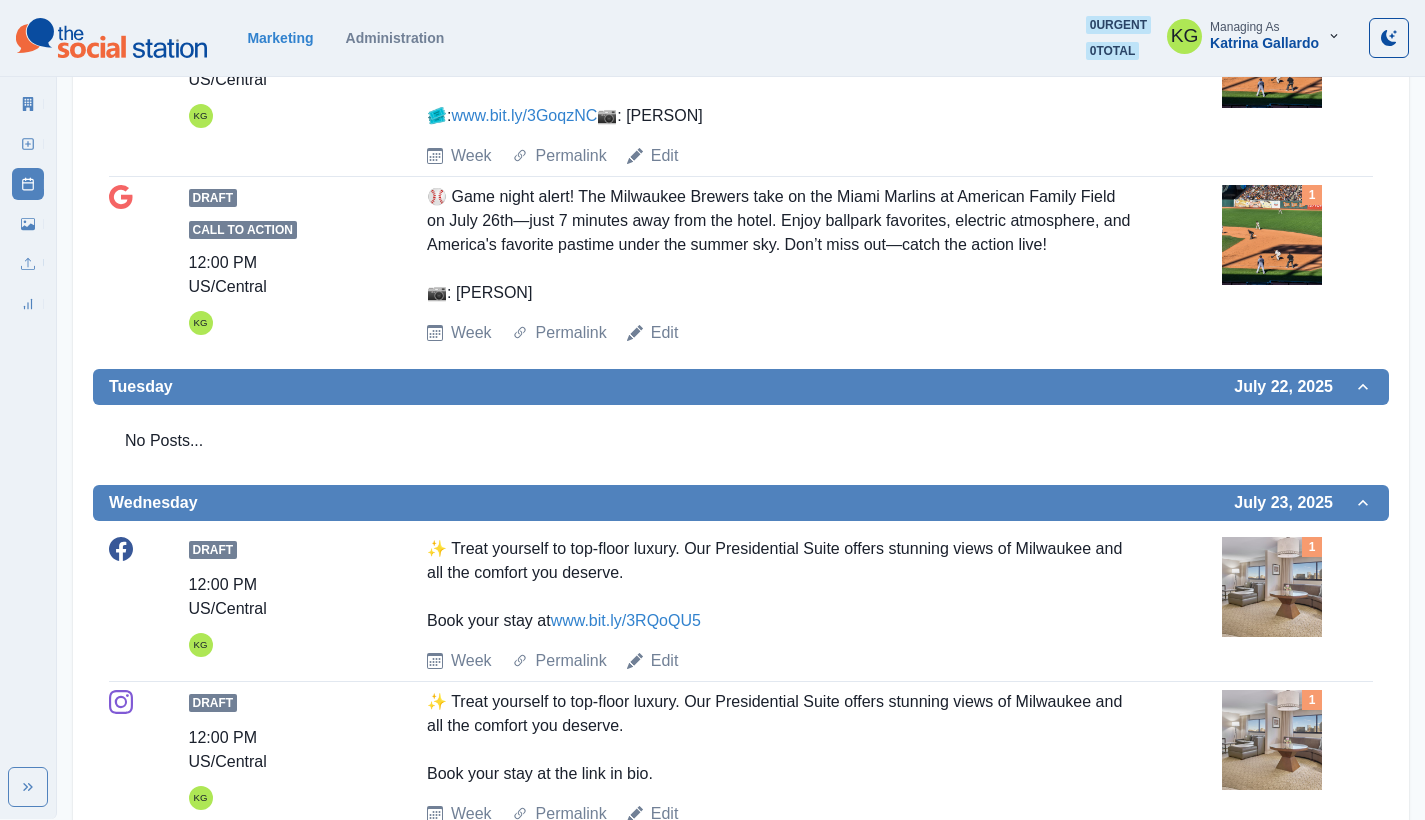 click at bounding box center [1272, 235] 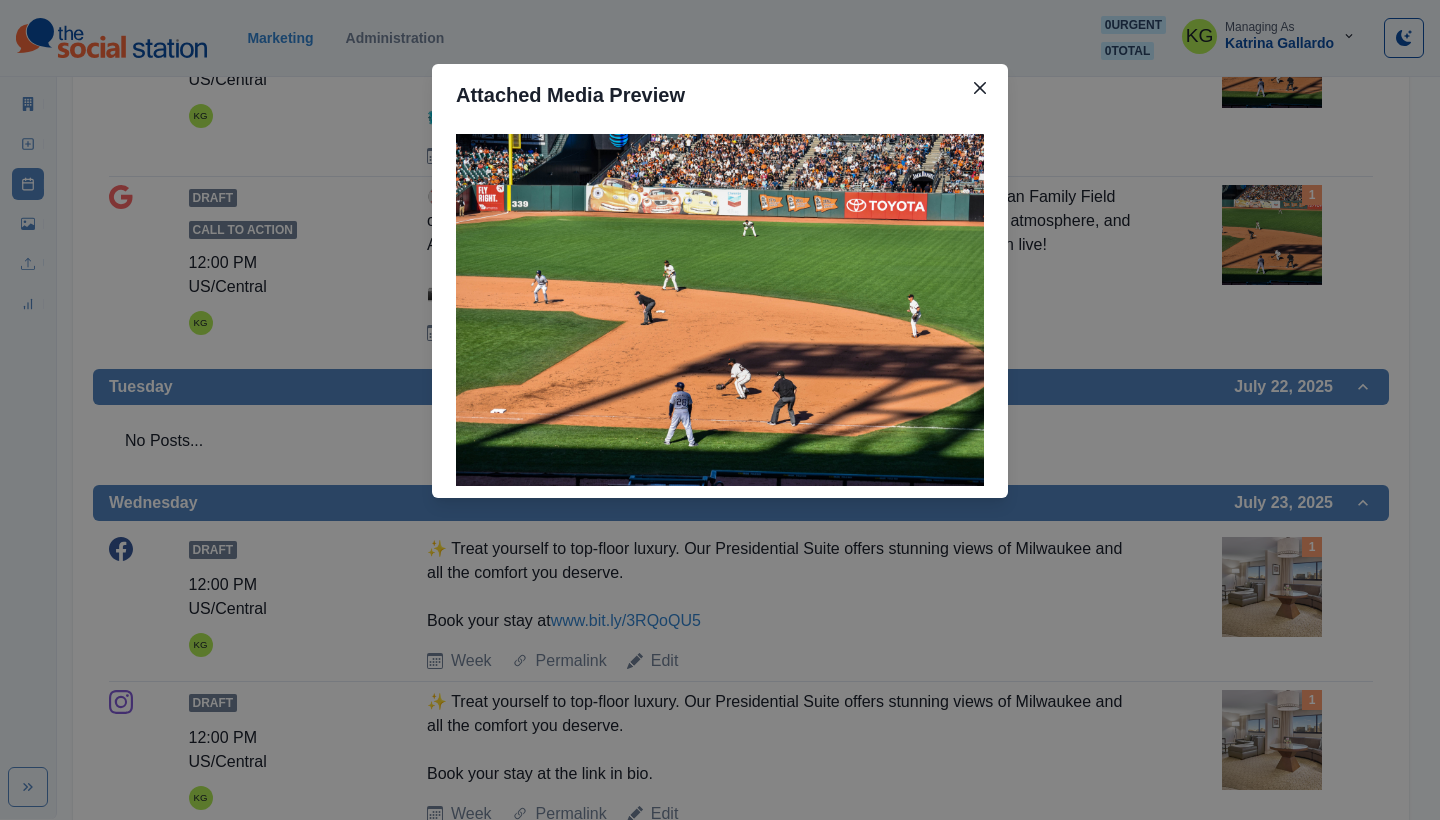 click on "Attached Media Preview" at bounding box center [720, 410] 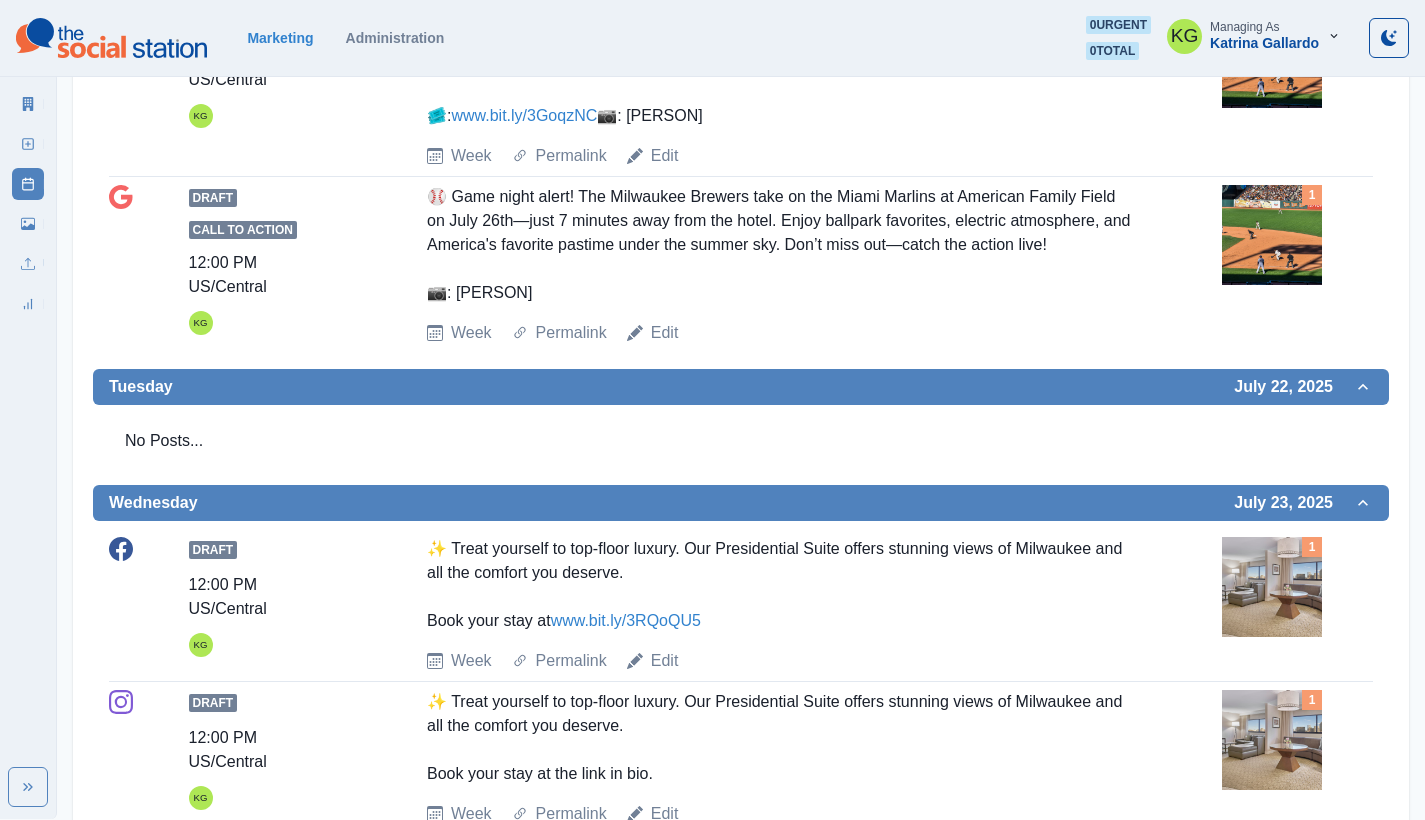 scroll, scrollTop: 0, scrollLeft: 0, axis: both 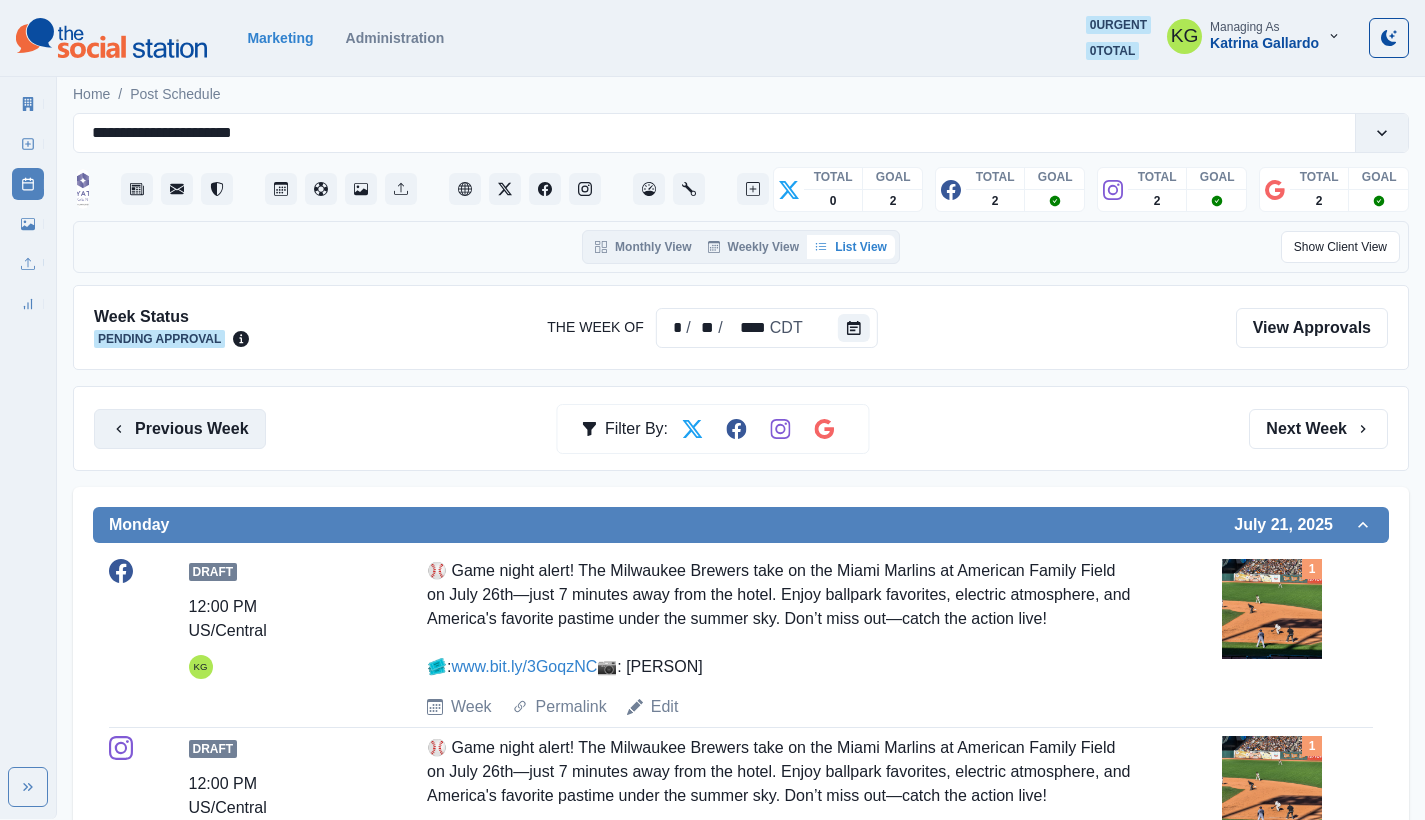 click on "Previous Week" at bounding box center (180, 429) 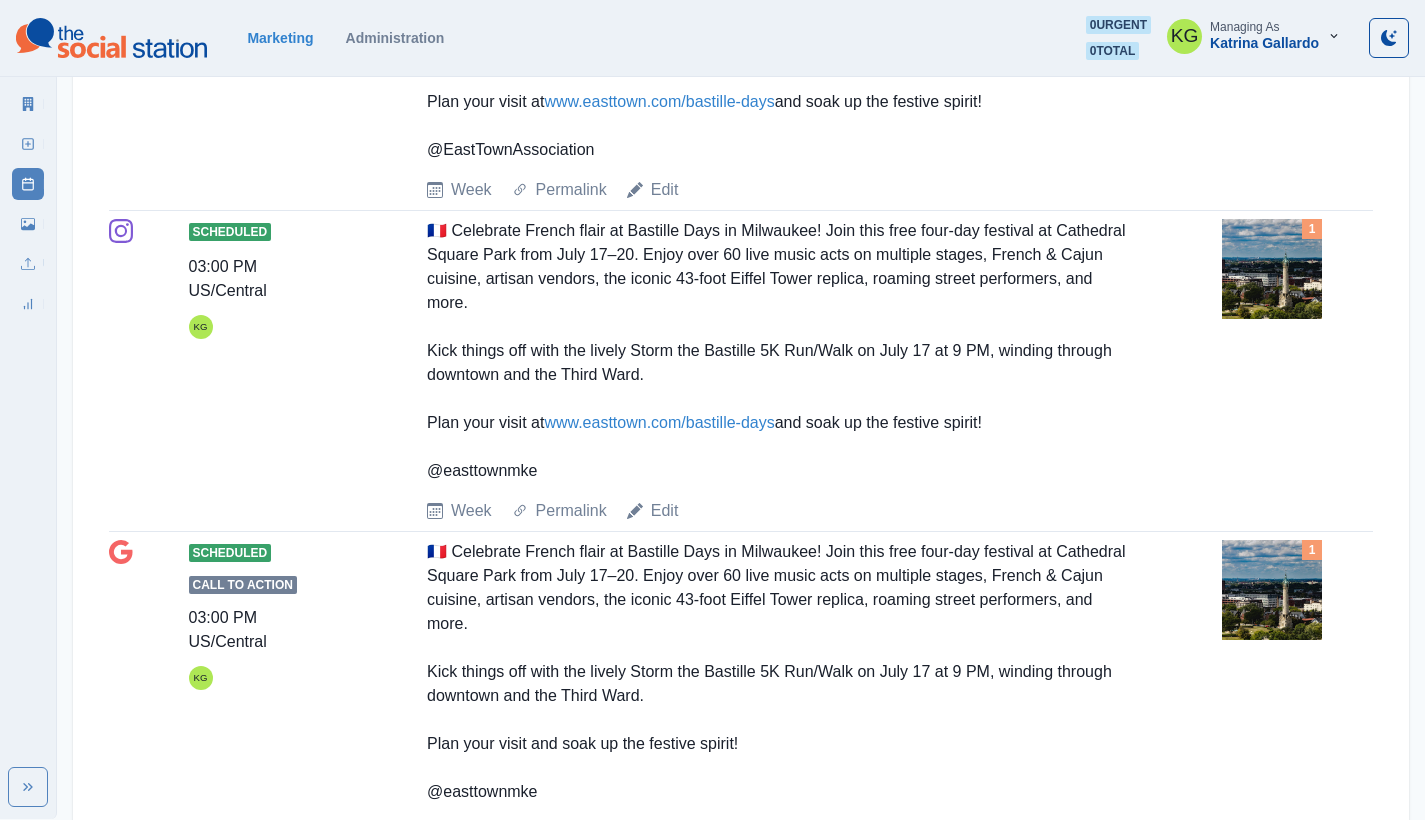 scroll, scrollTop: 0, scrollLeft: 0, axis: both 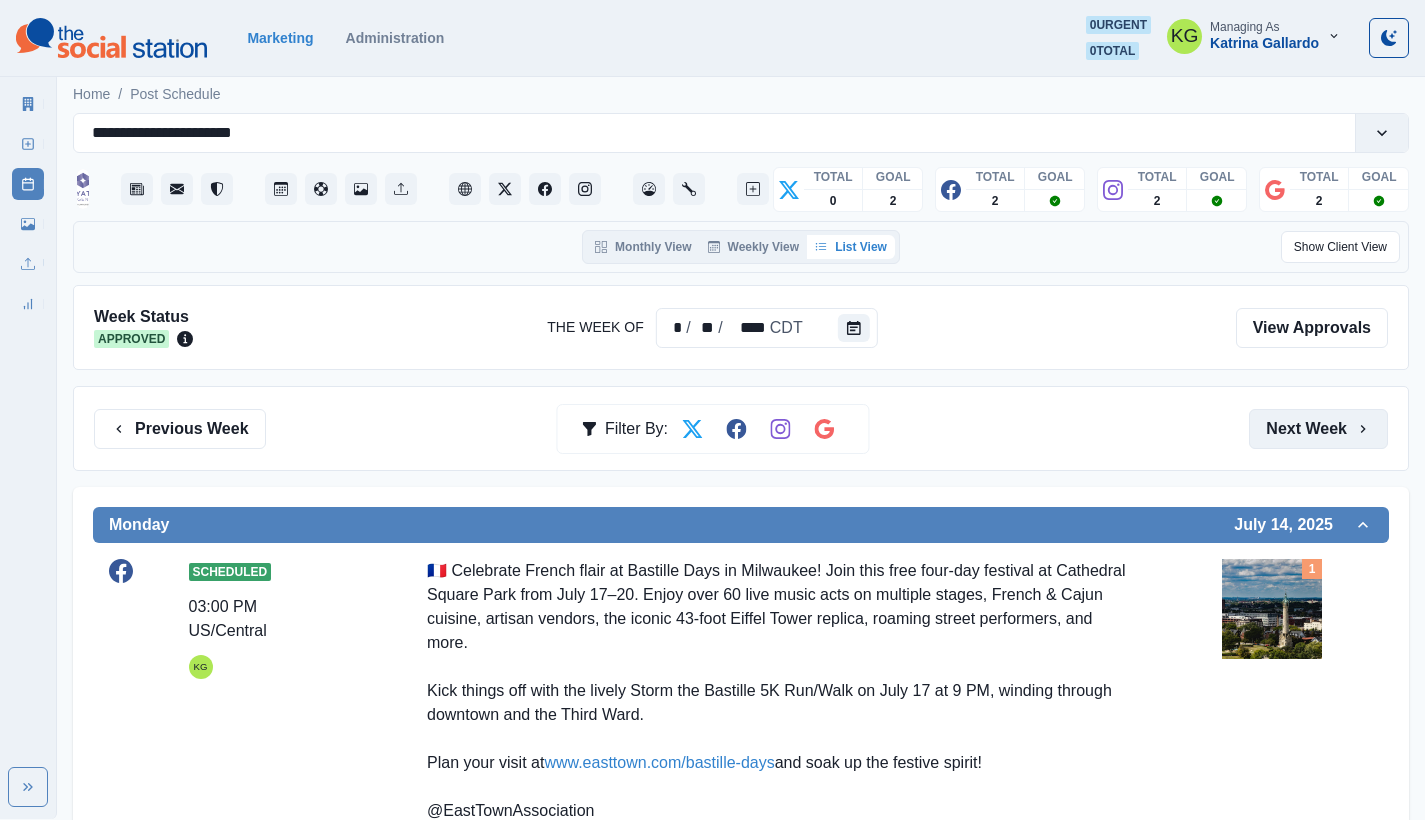 click on "Next Week" at bounding box center [1318, 429] 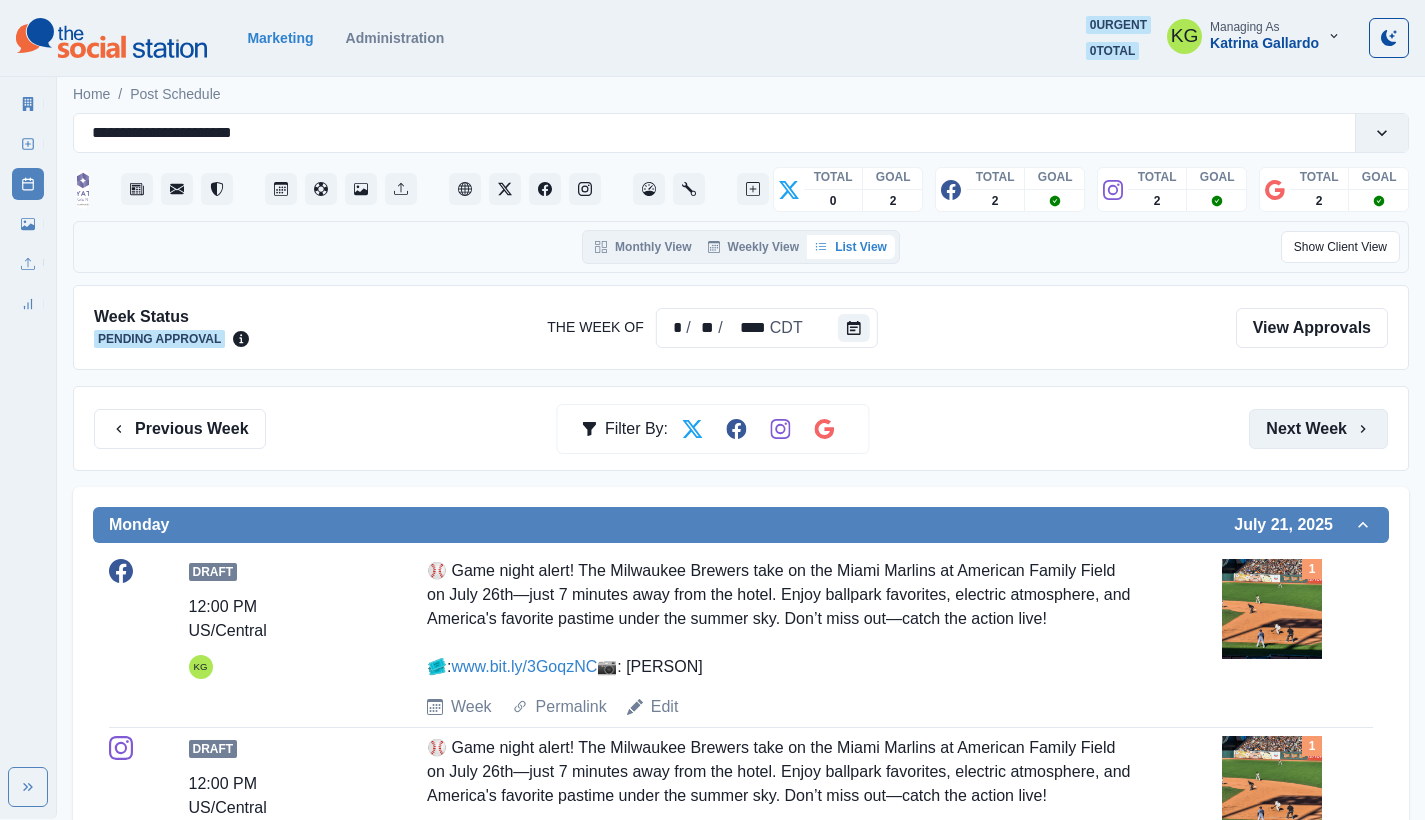 click on "Next Week" at bounding box center (1318, 429) 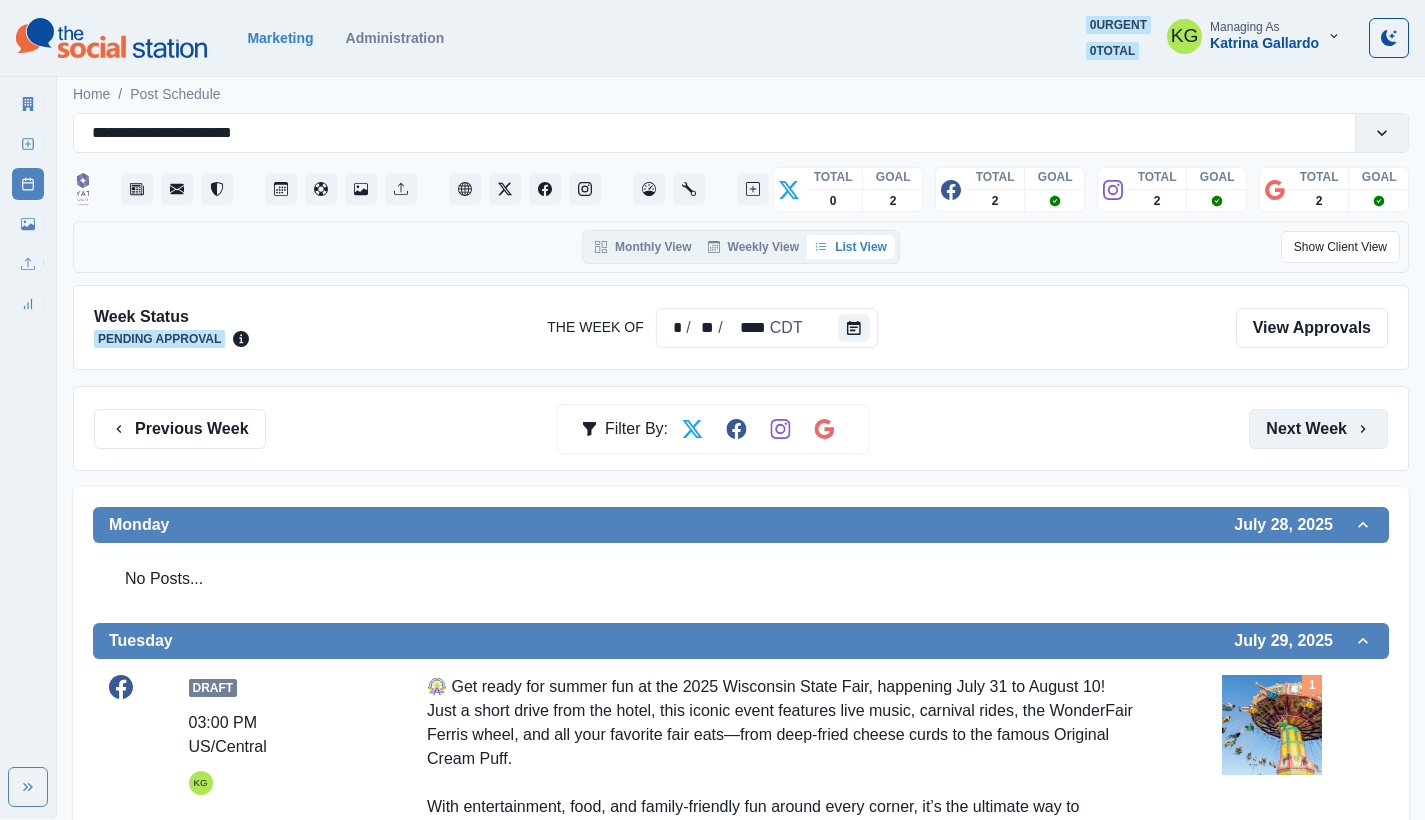 click on "Next Week" at bounding box center [1318, 429] 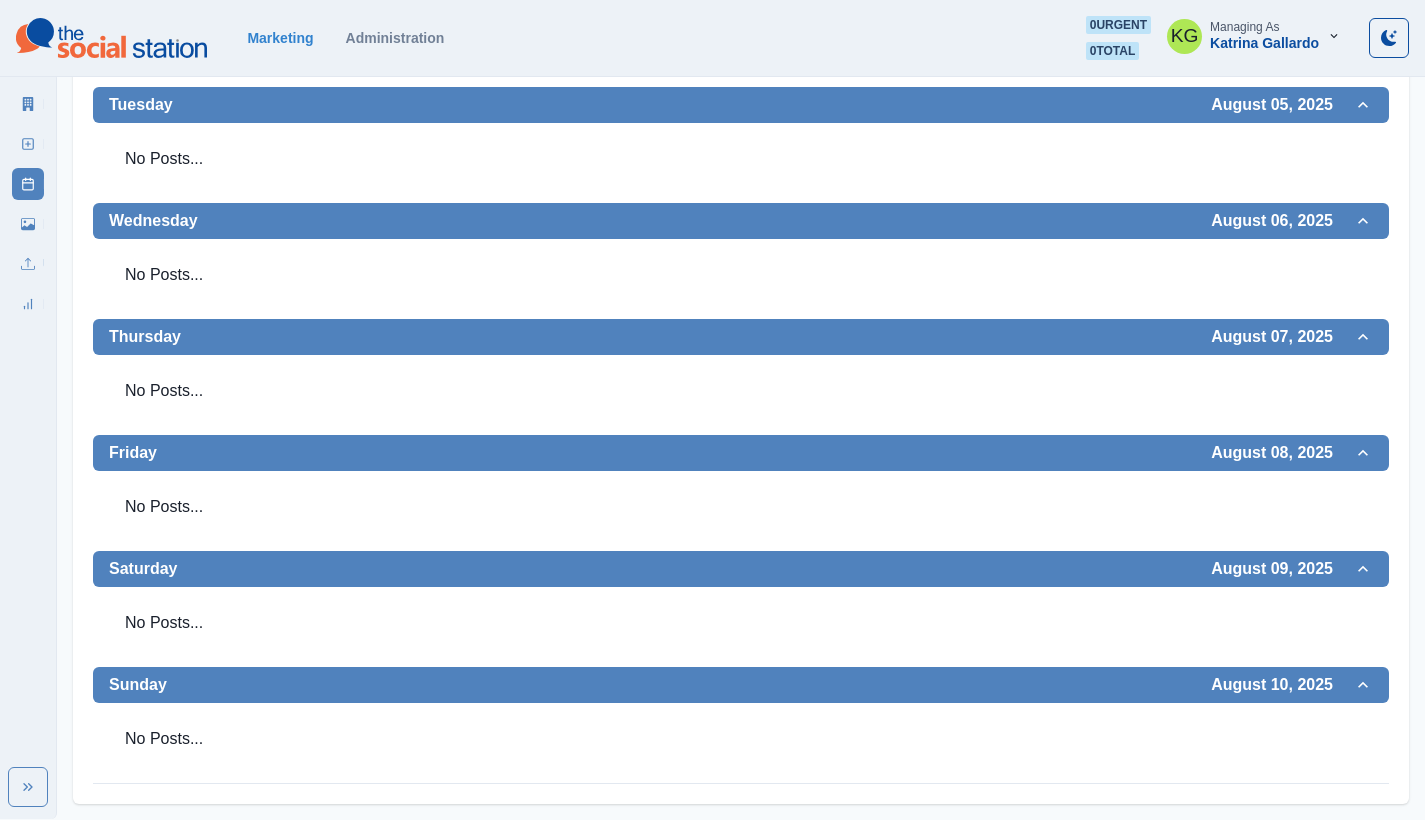scroll, scrollTop: 0, scrollLeft: 0, axis: both 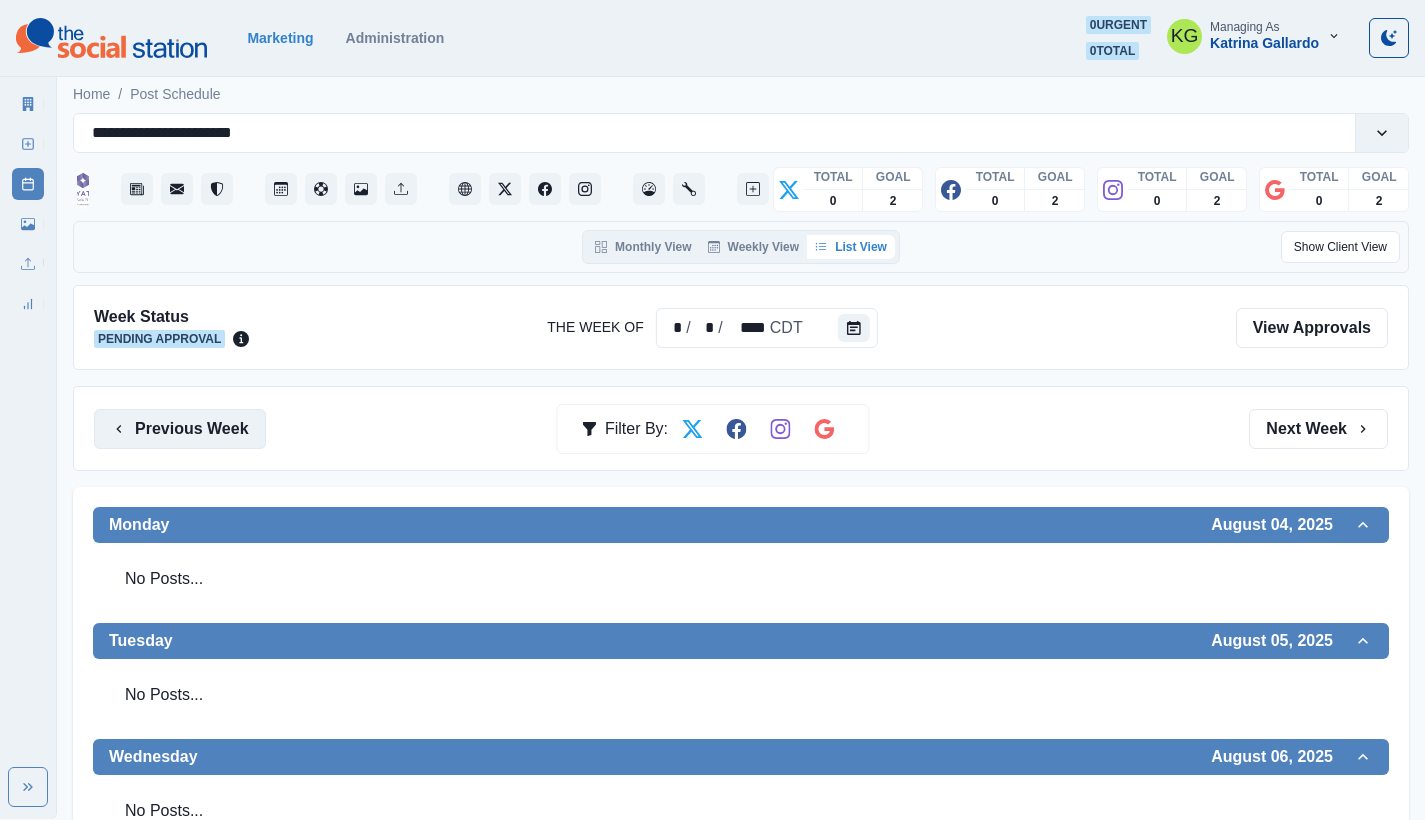 click on "Previous Week" at bounding box center (180, 429) 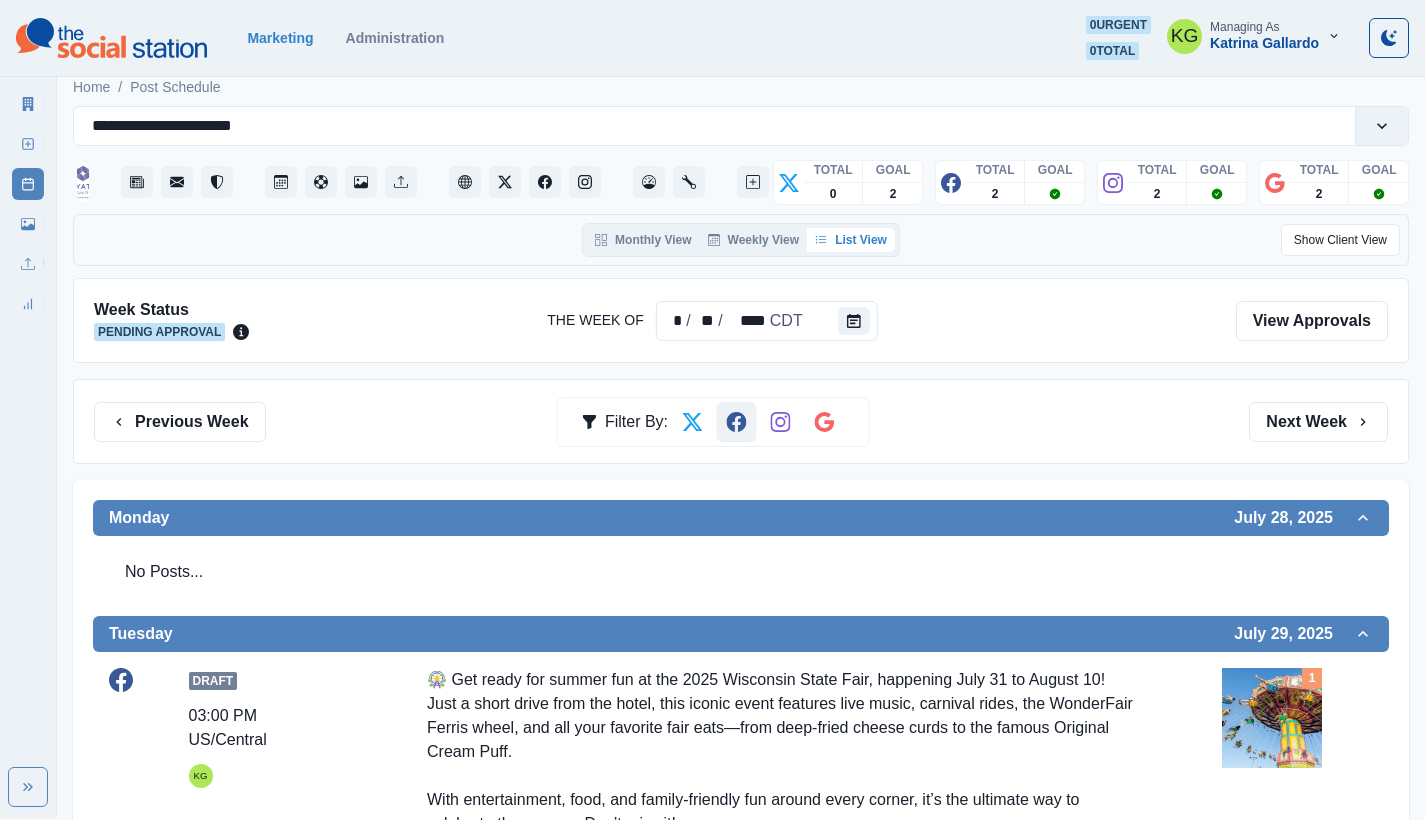 scroll, scrollTop: 0, scrollLeft: 0, axis: both 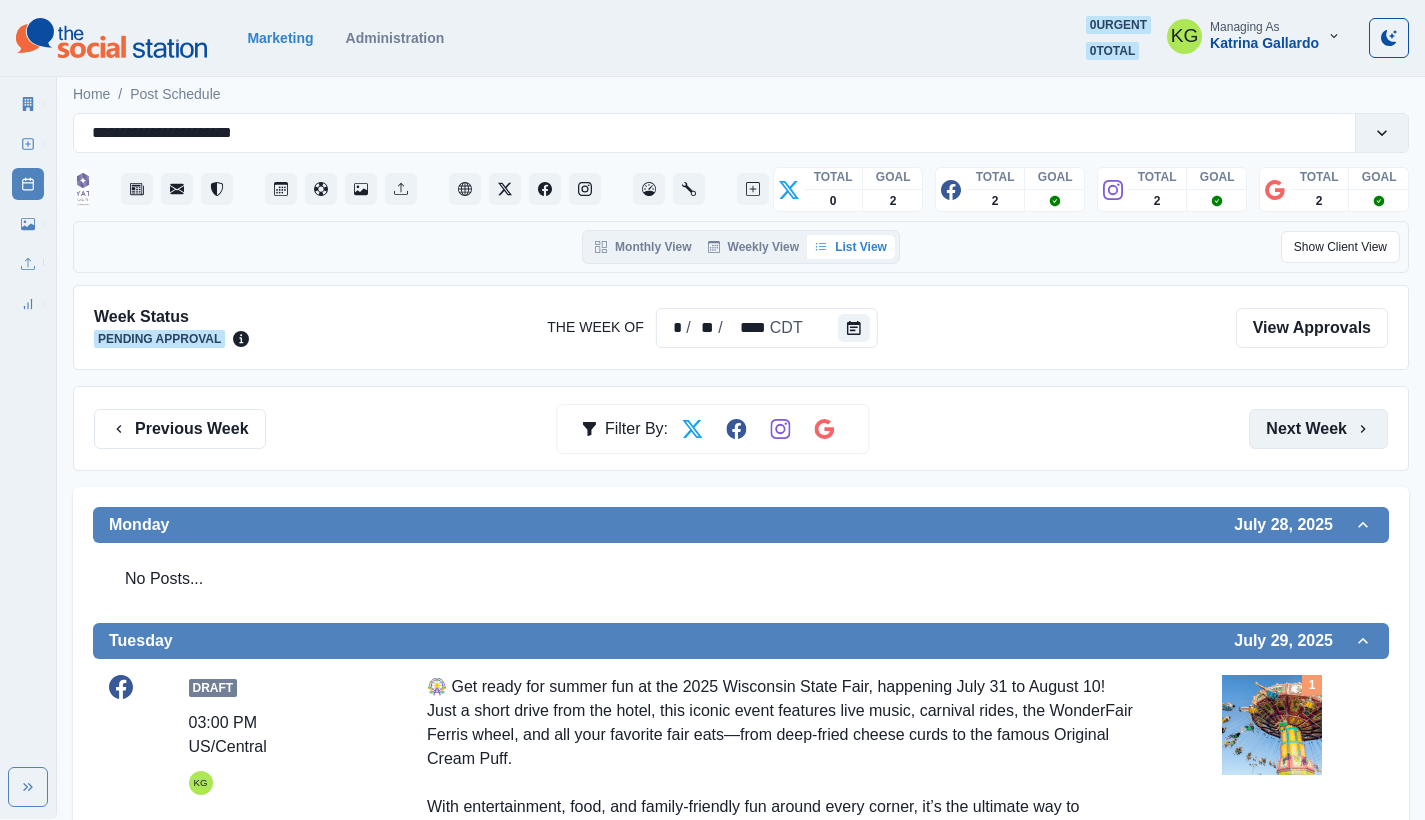 click on "Next Week" at bounding box center [1318, 429] 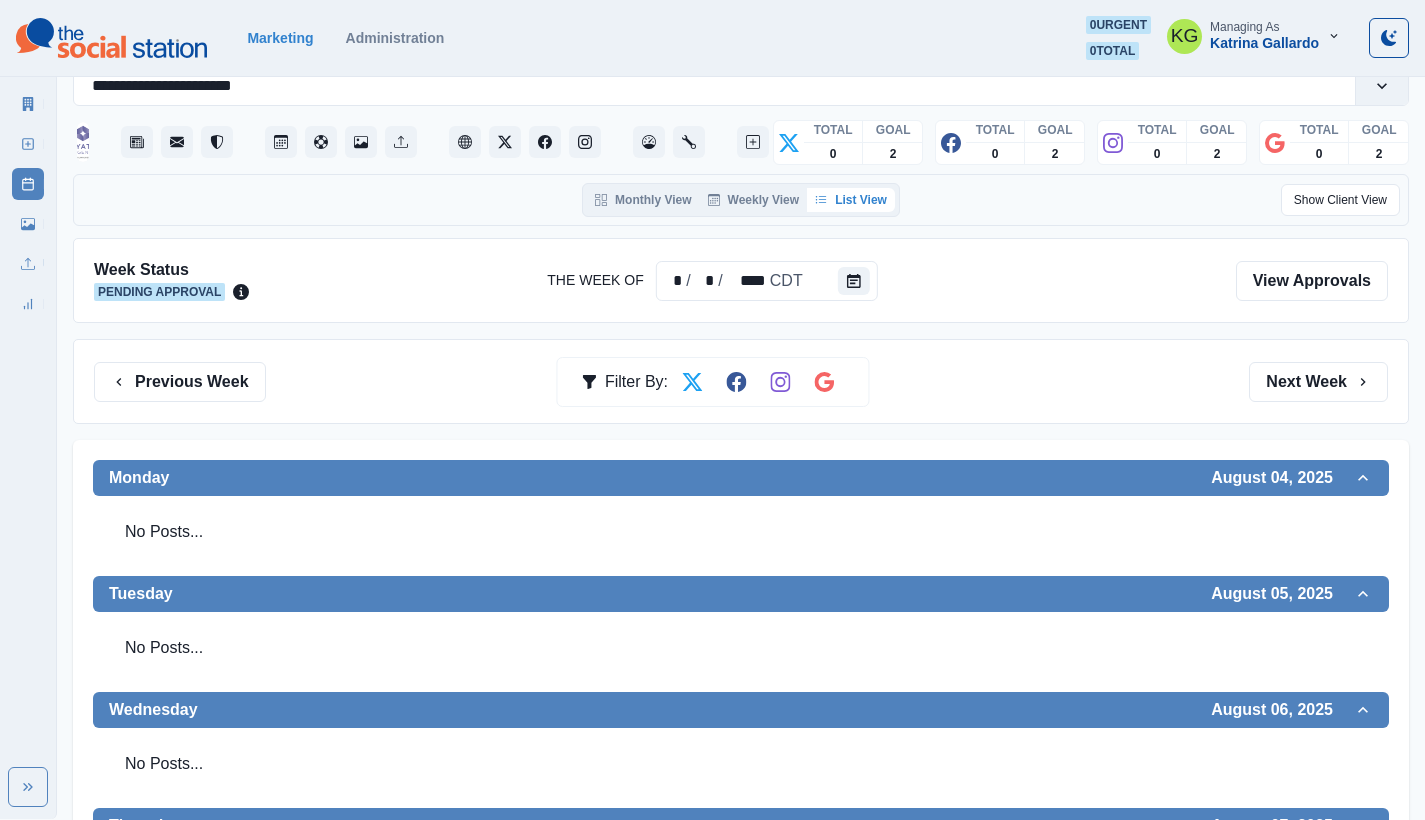 scroll, scrollTop: 48, scrollLeft: 0, axis: vertical 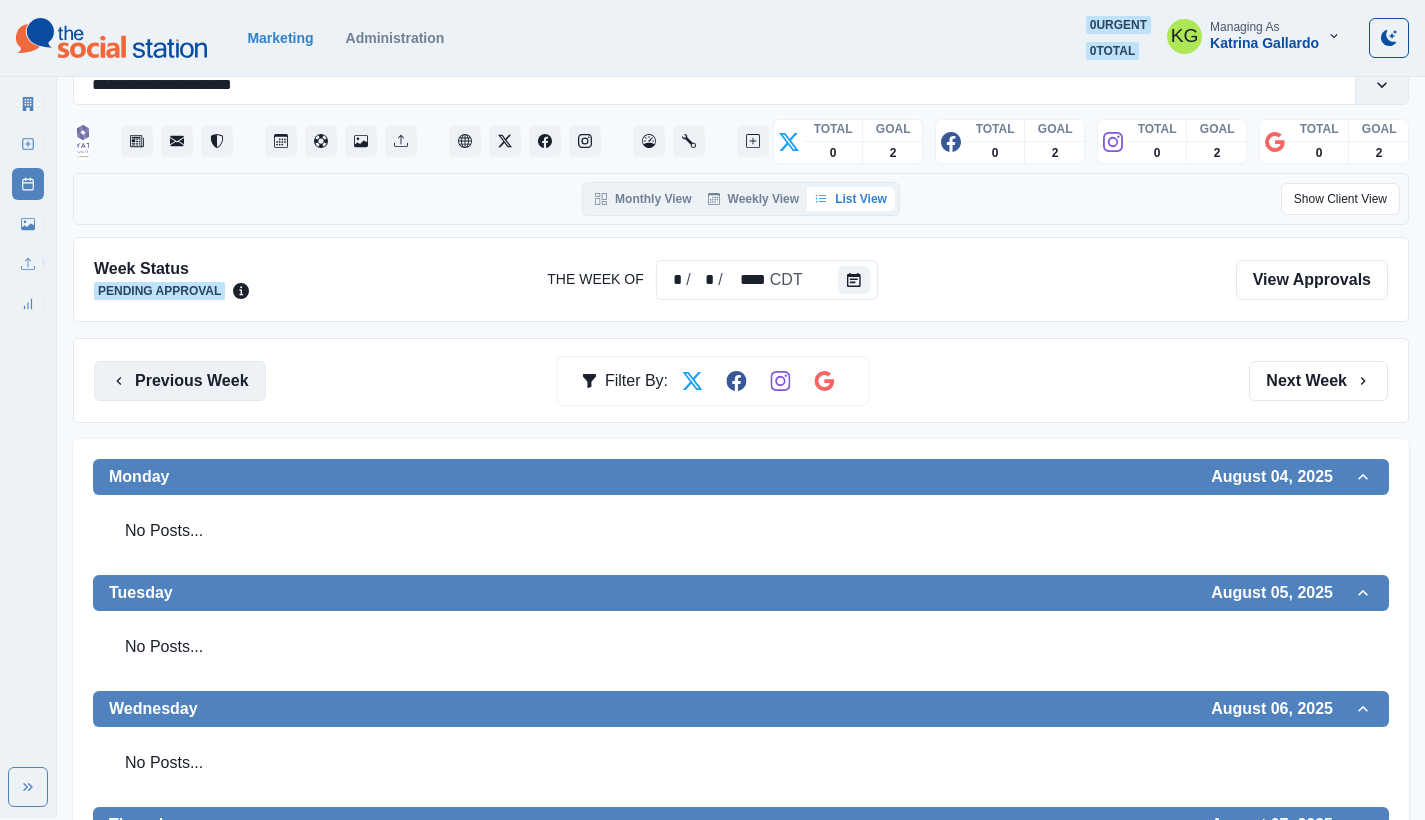 click on "Previous Week" at bounding box center (180, 381) 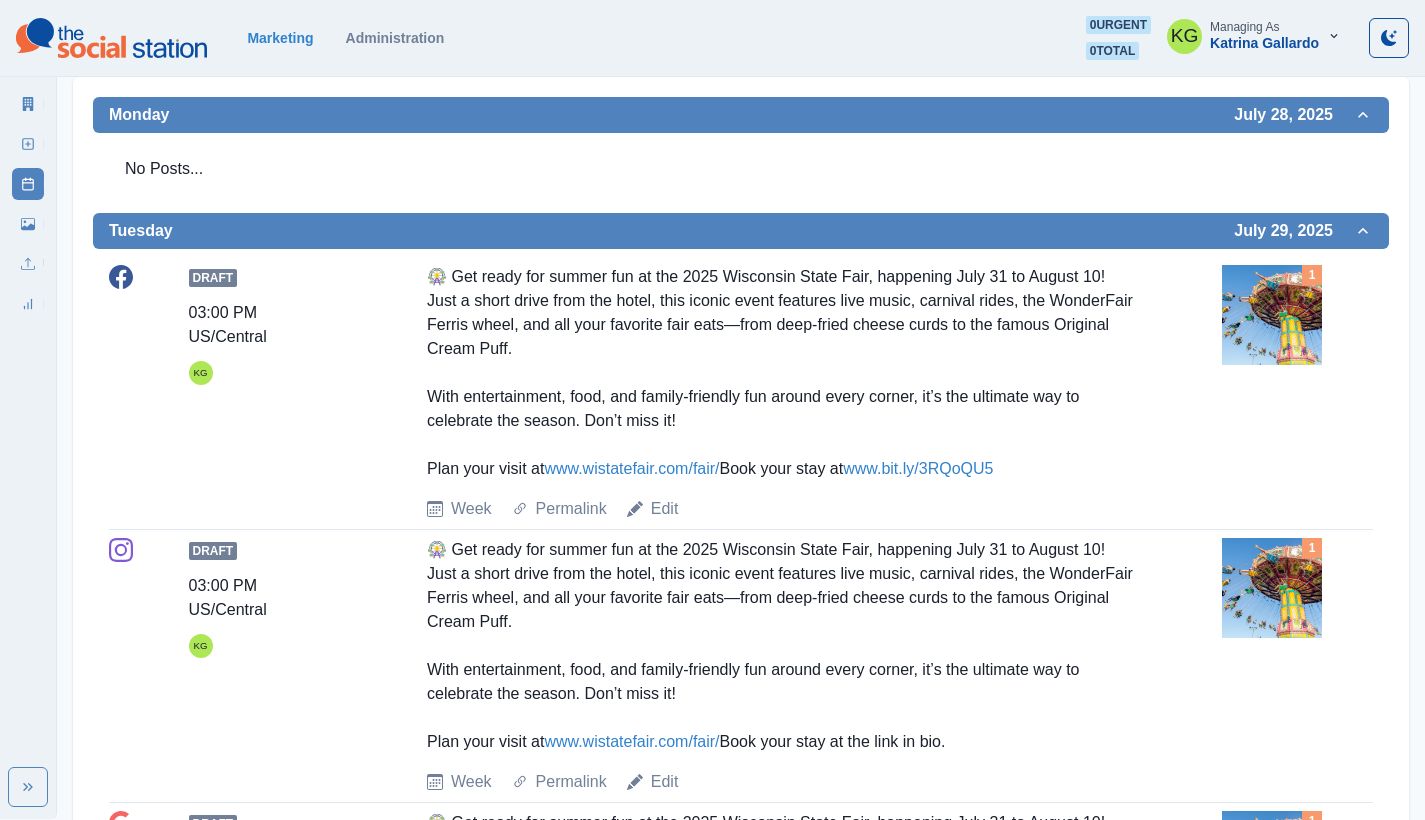 scroll, scrollTop: 0, scrollLeft: 0, axis: both 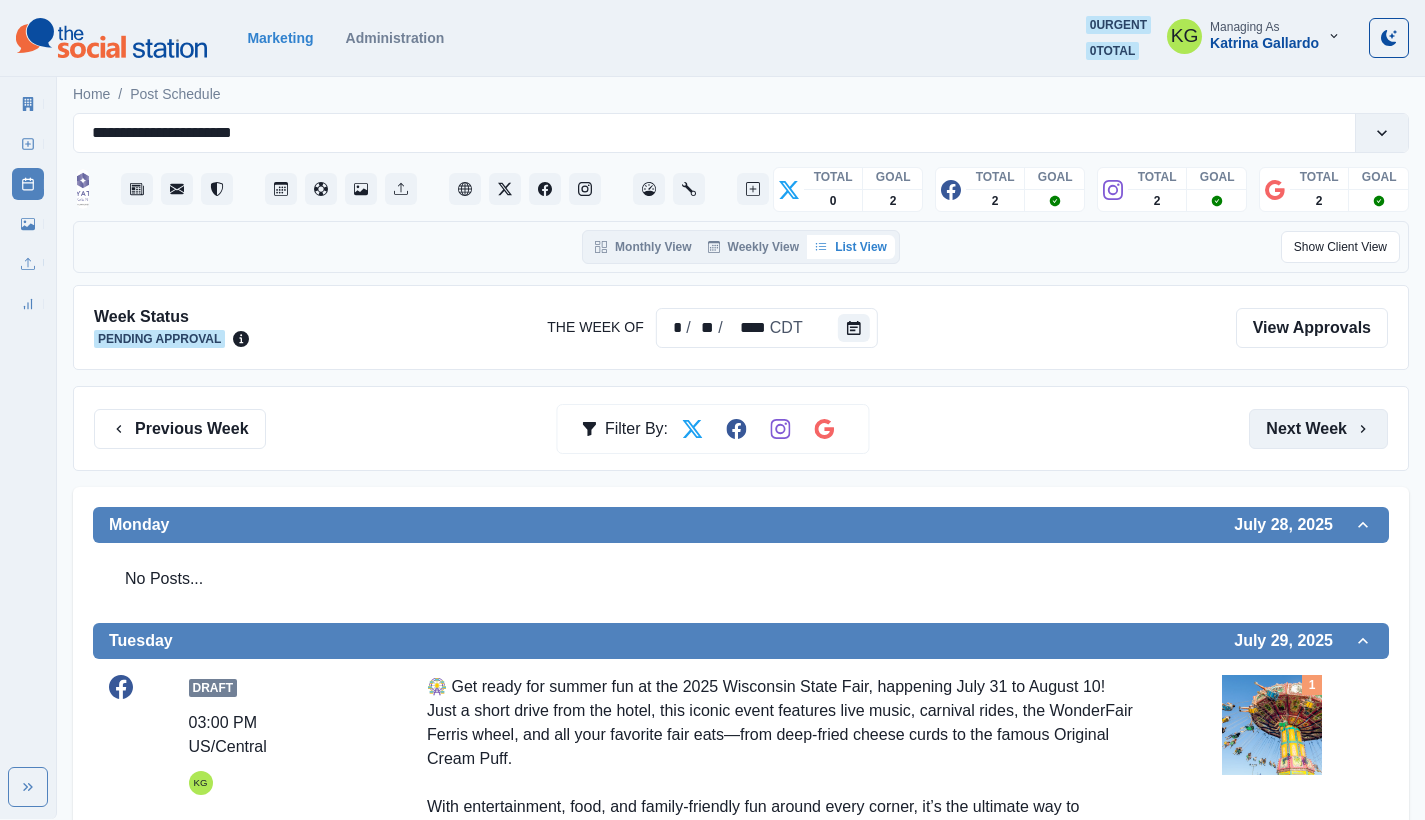 click on "Next Week" at bounding box center (1318, 429) 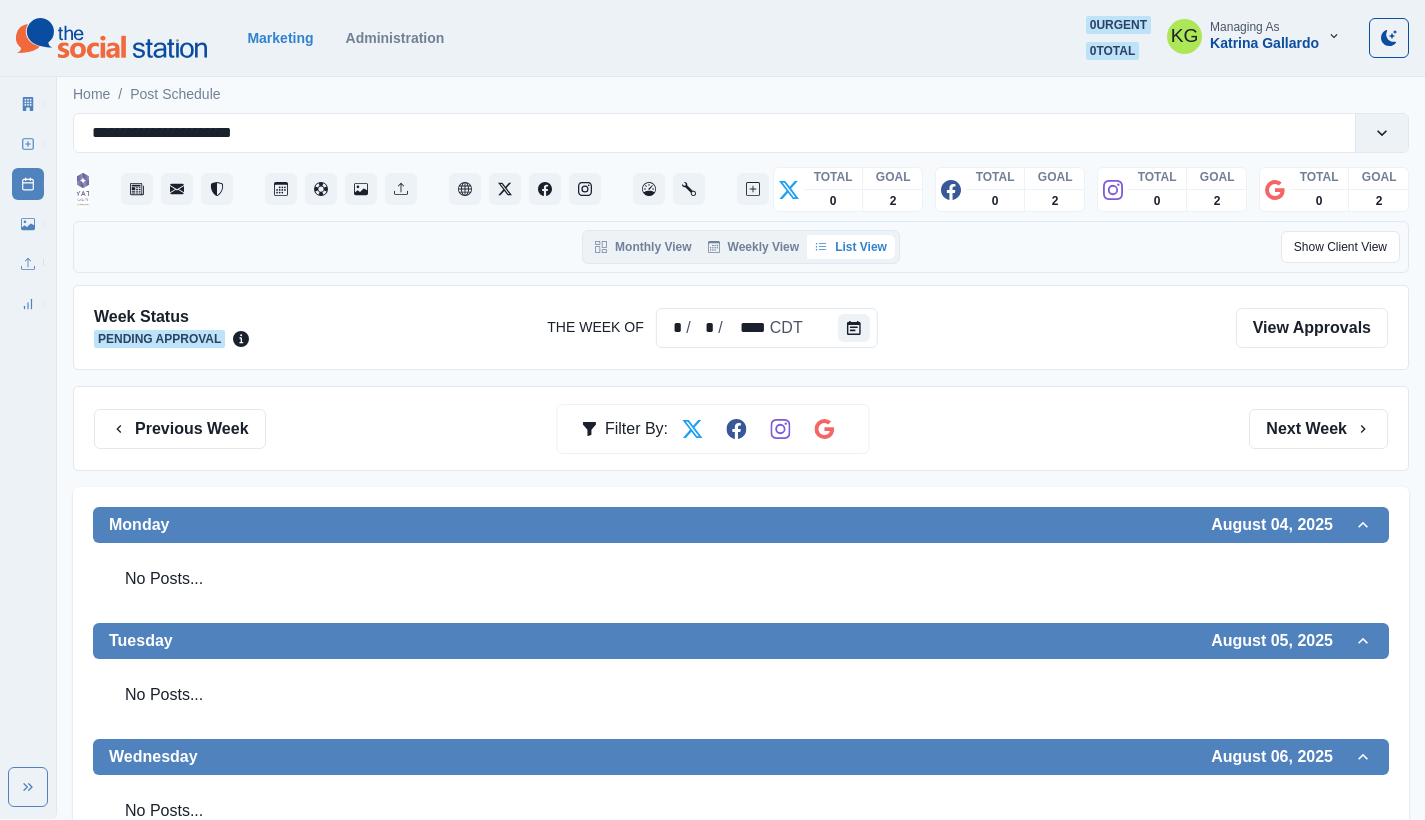 scroll, scrollTop: 421, scrollLeft: 0, axis: vertical 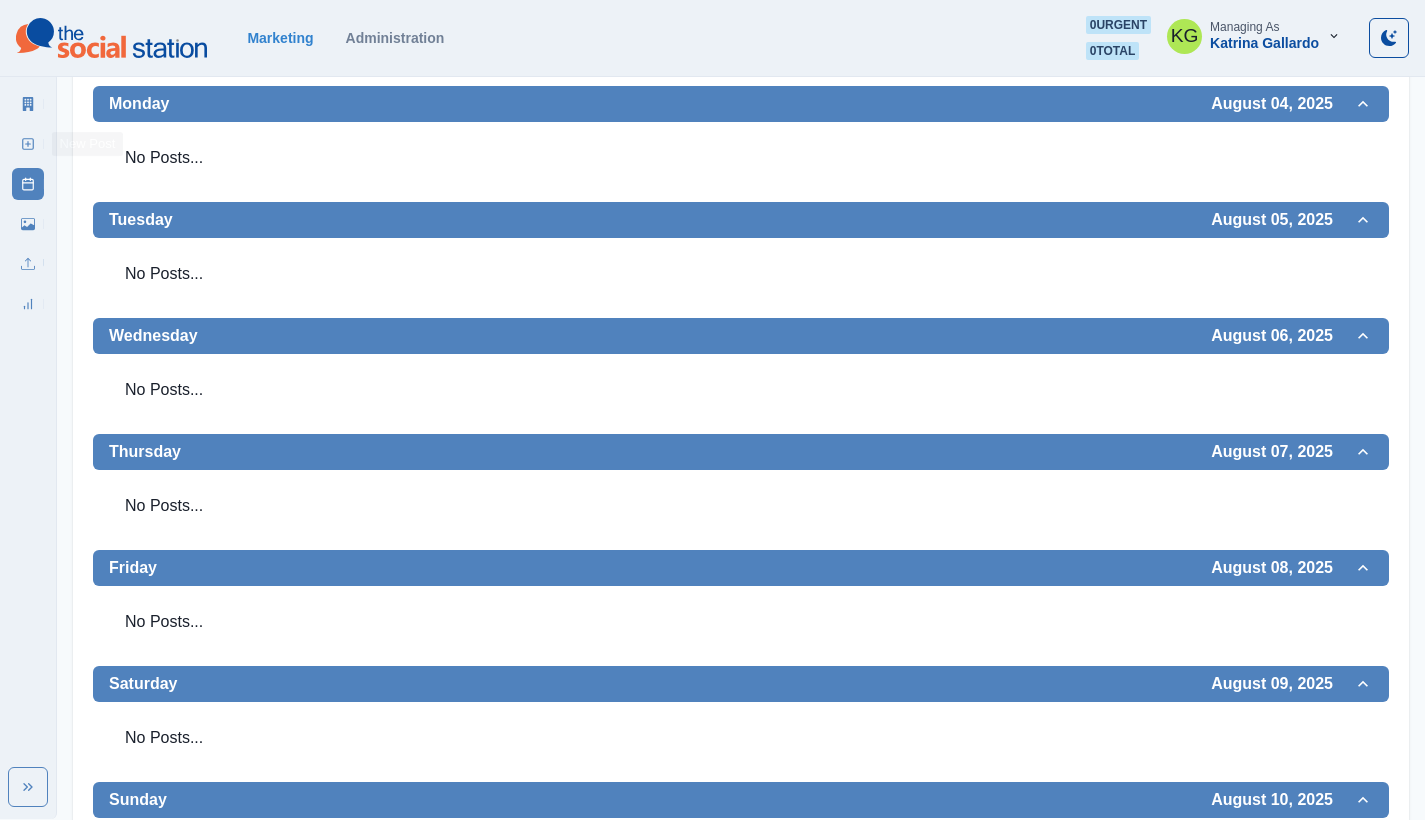 click on "New Post" at bounding box center [28, 144] 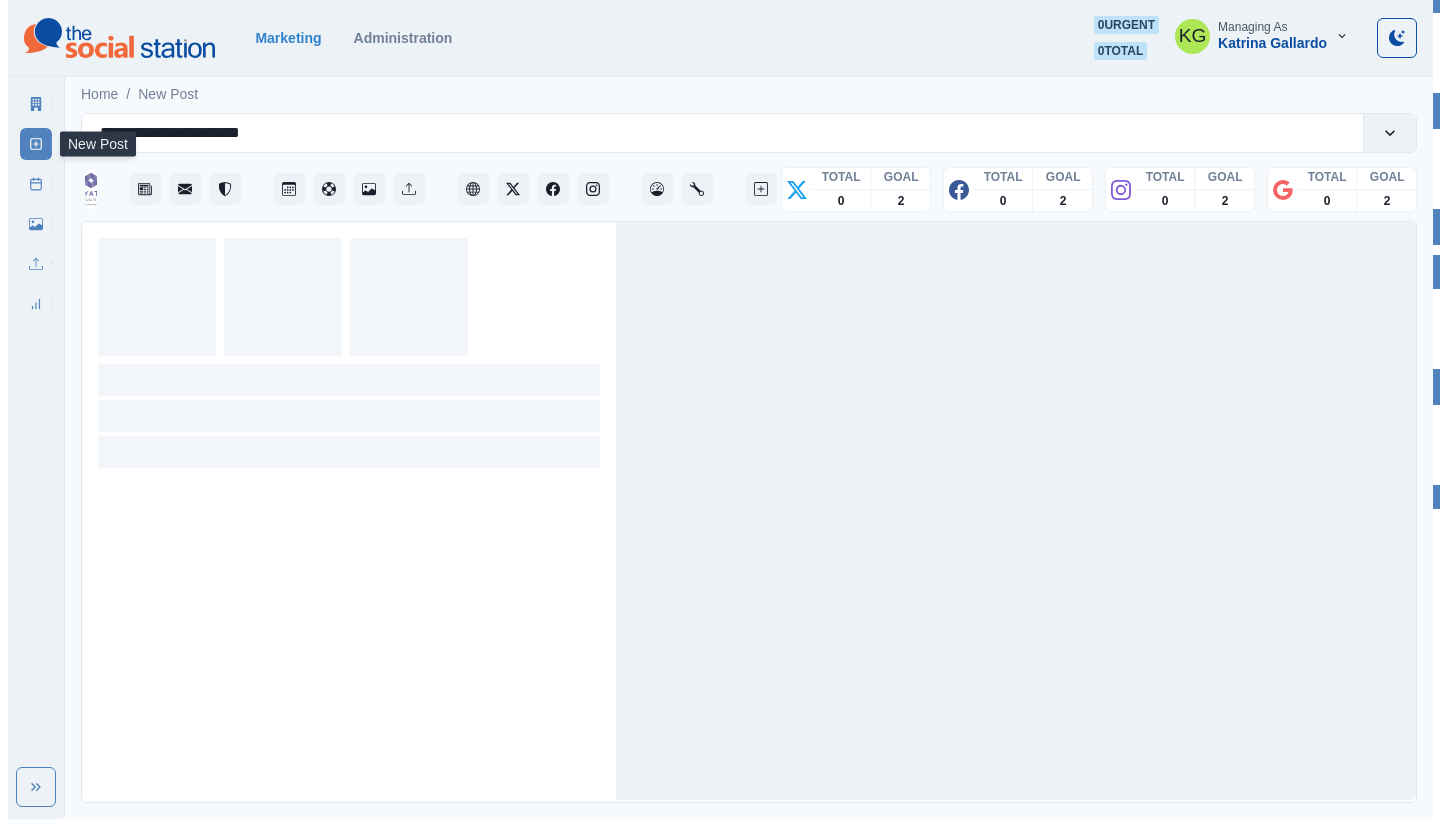 scroll, scrollTop: 0, scrollLeft: 0, axis: both 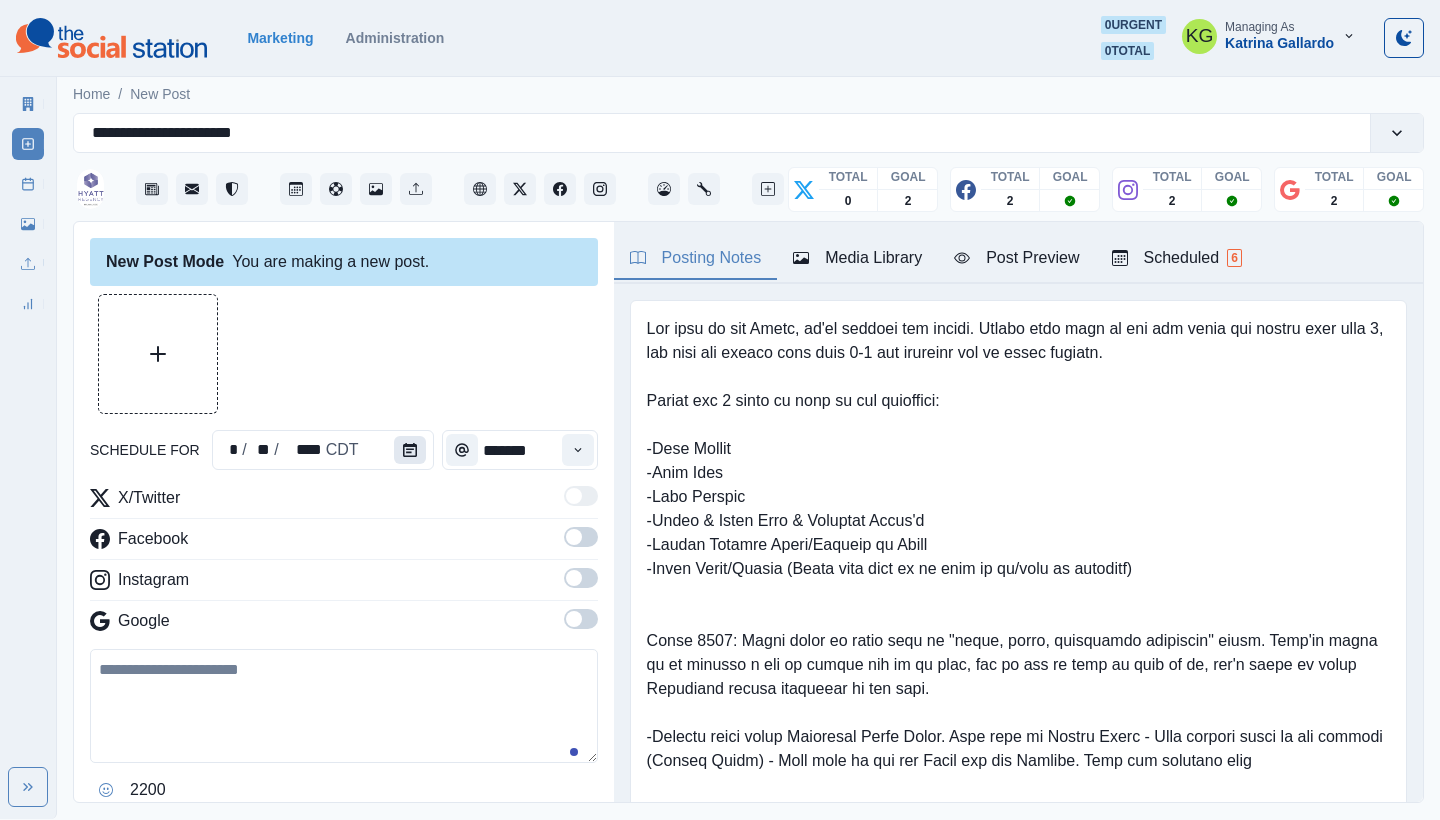click at bounding box center (410, 450) 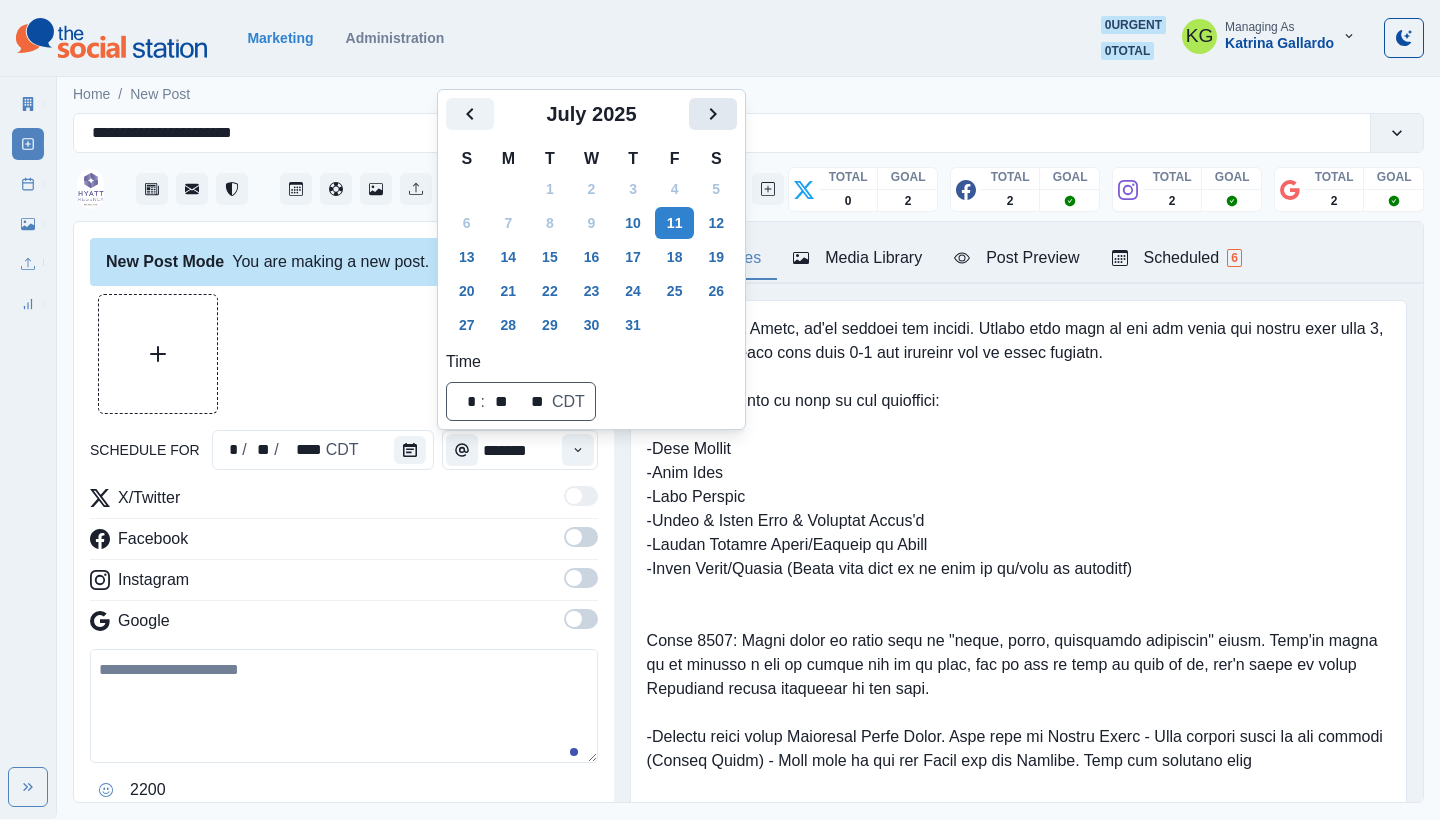 click at bounding box center (713, 114) 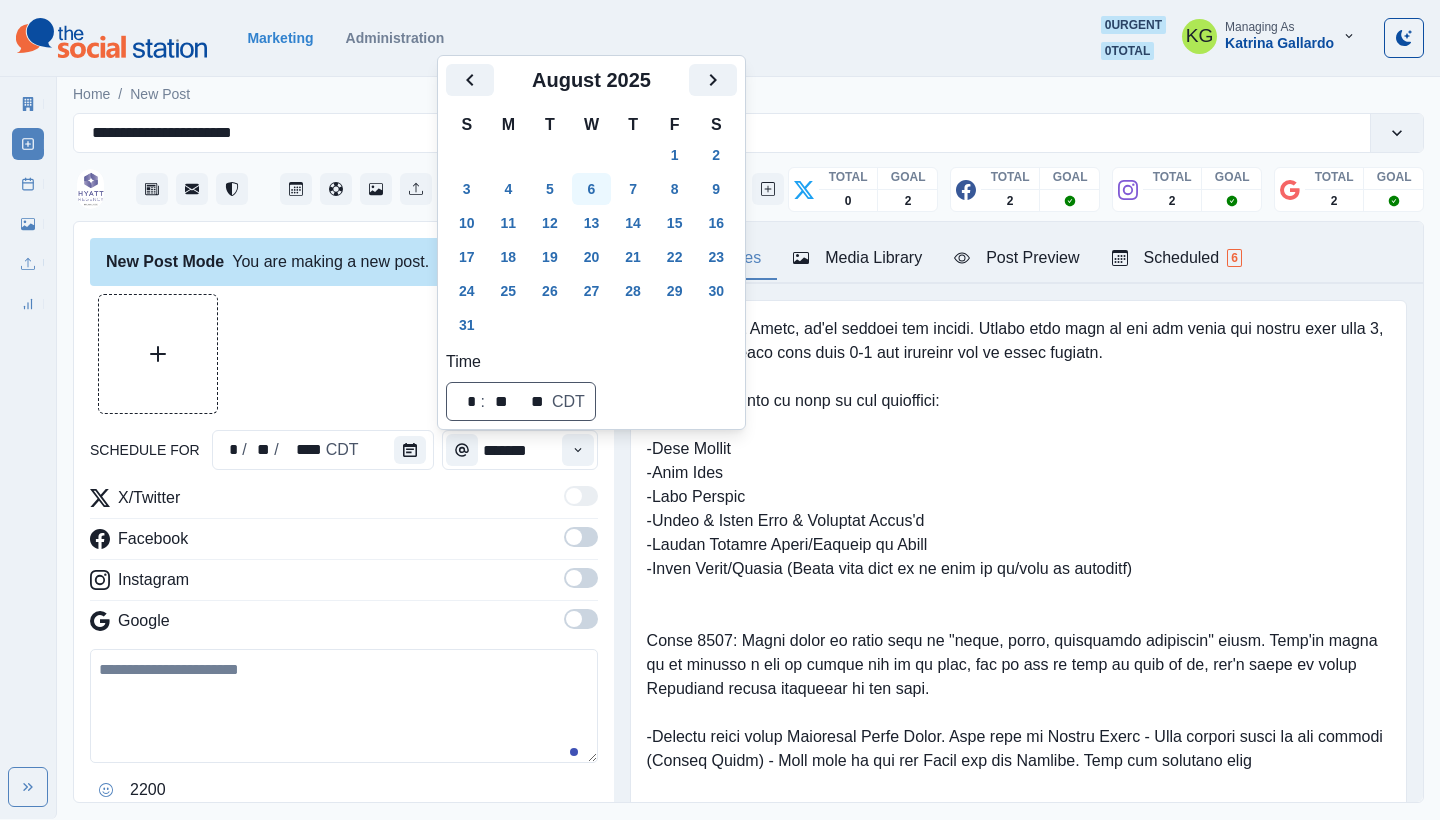 click on "6" at bounding box center (592, 189) 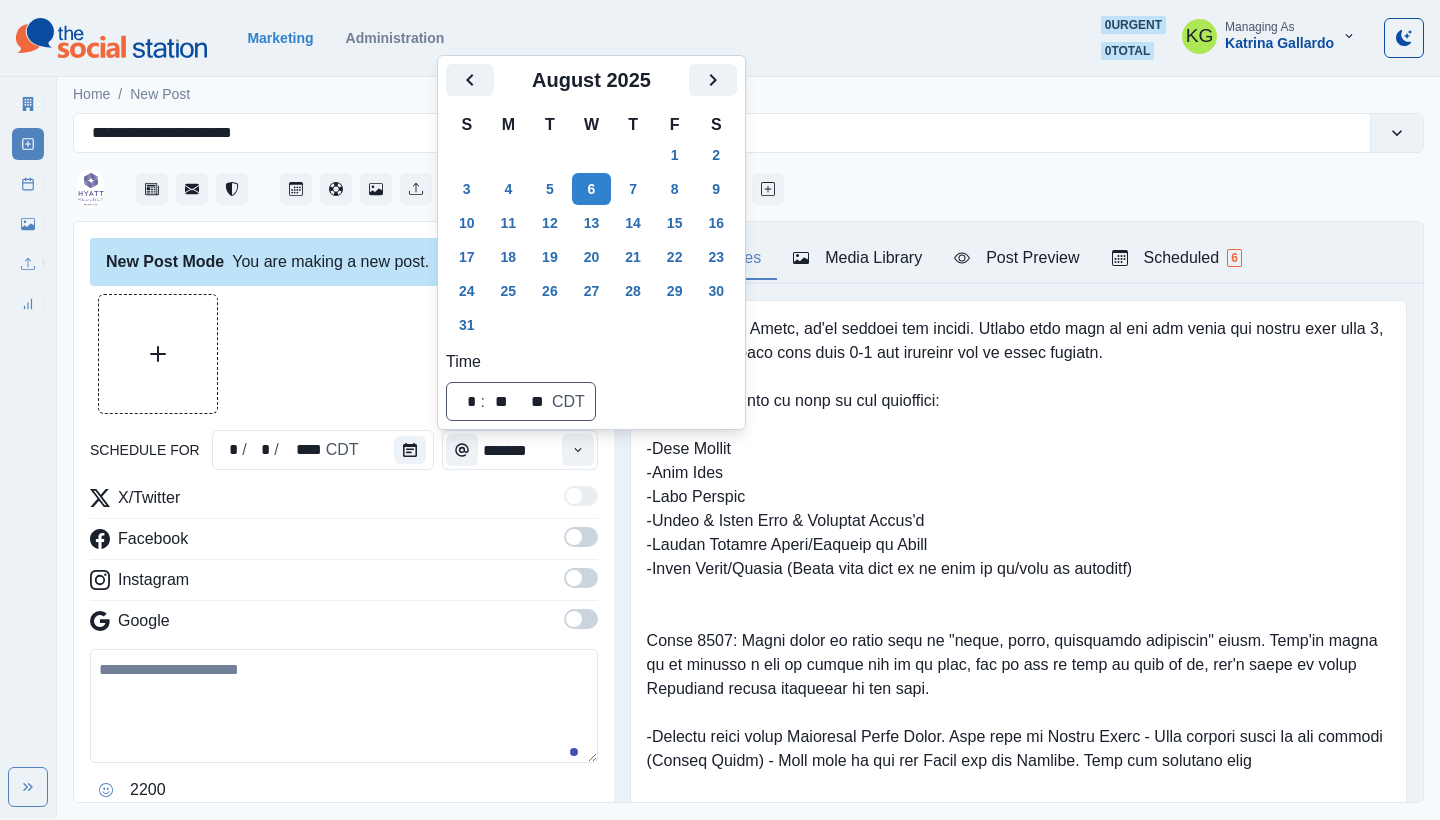 click at bounding box center [344, 354] 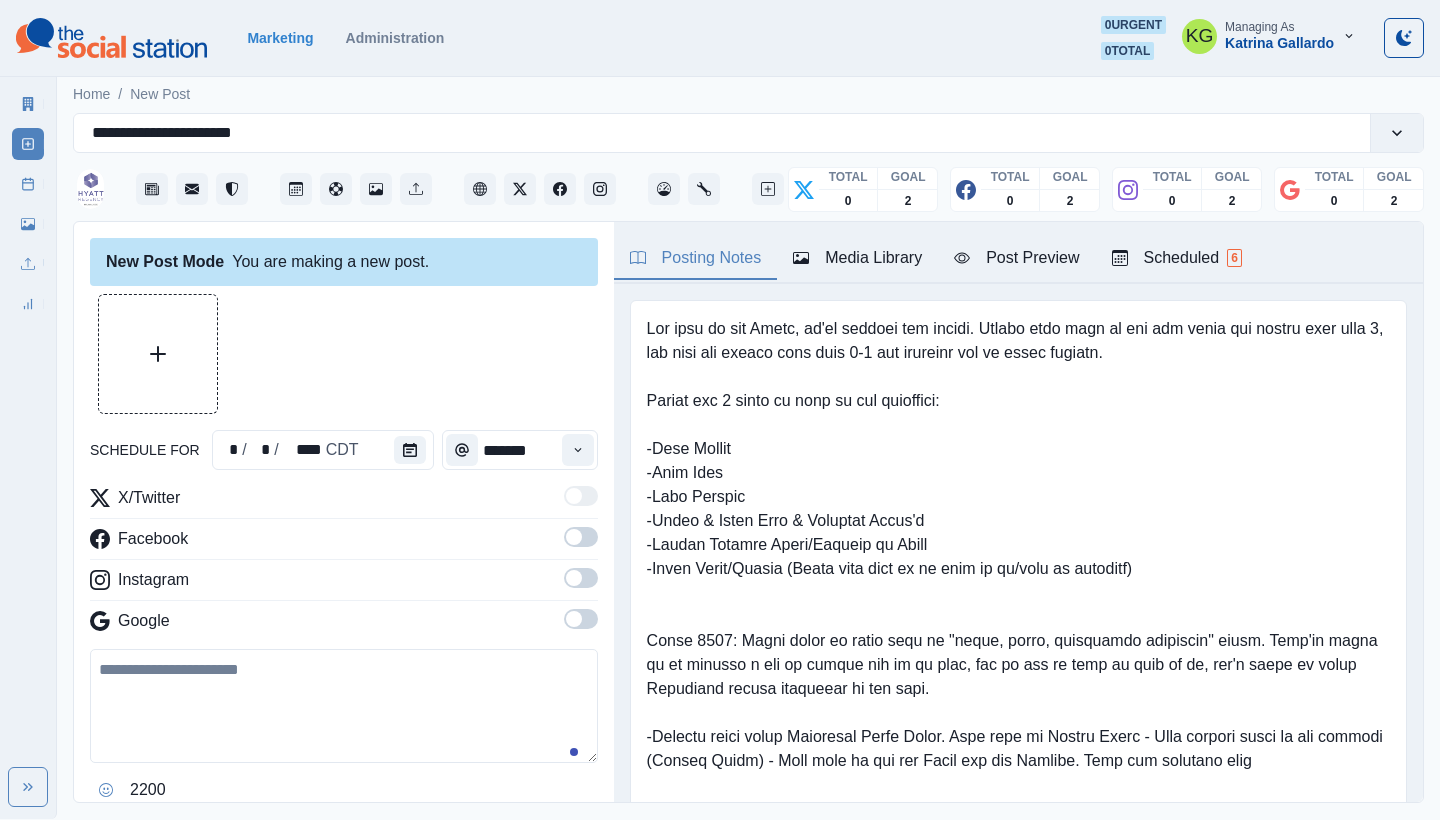 click on "New Post Mode You are making a new post. schedule for  * / * / **** CDT ******* X/Twitter Facebook Instagram Google
2200 Clear Schedule Post No posts for the selected service provider have been scheduled for this  day ." at bounding box center [344, 513] 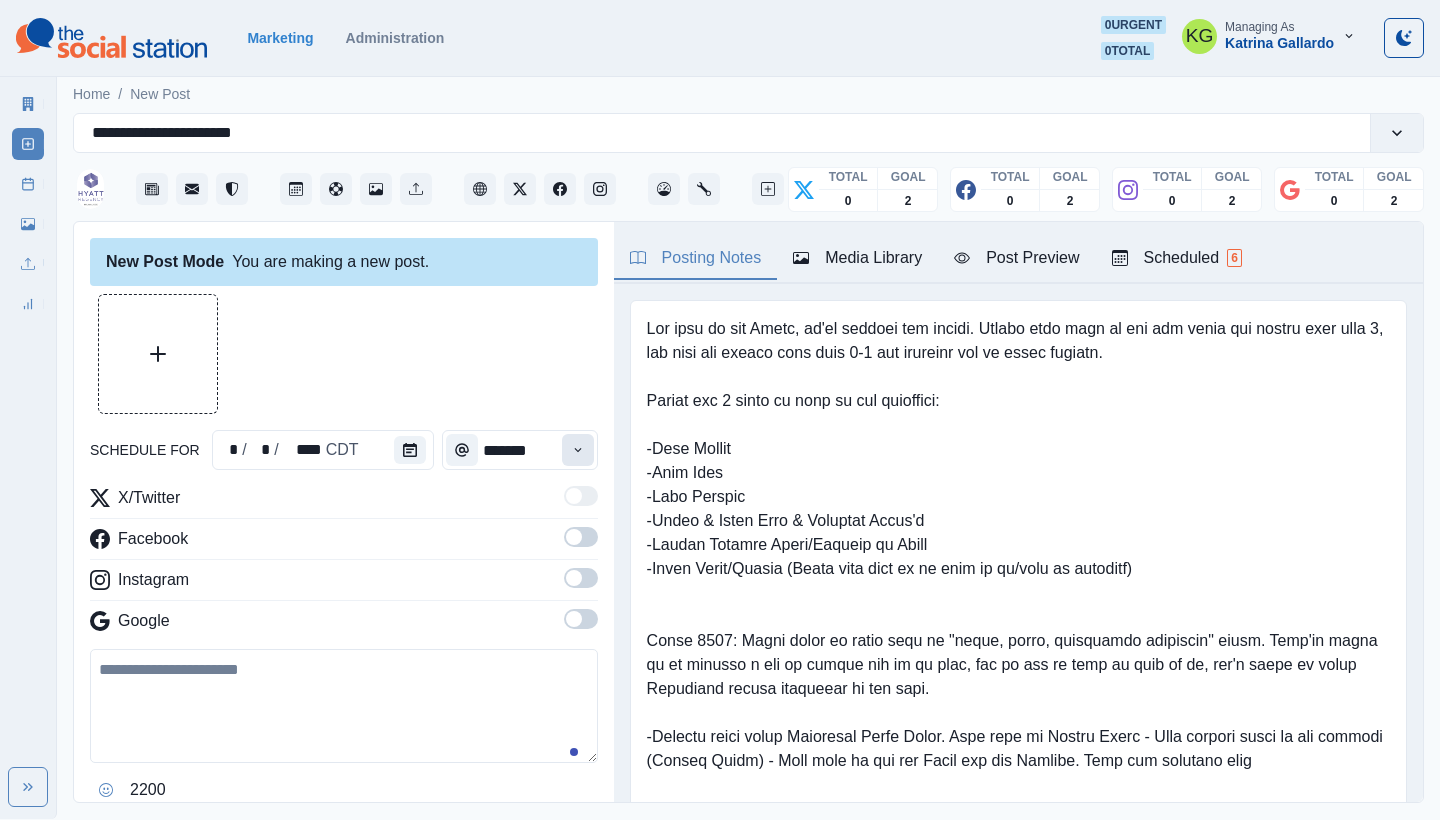 click at bounding box center (578, 450) 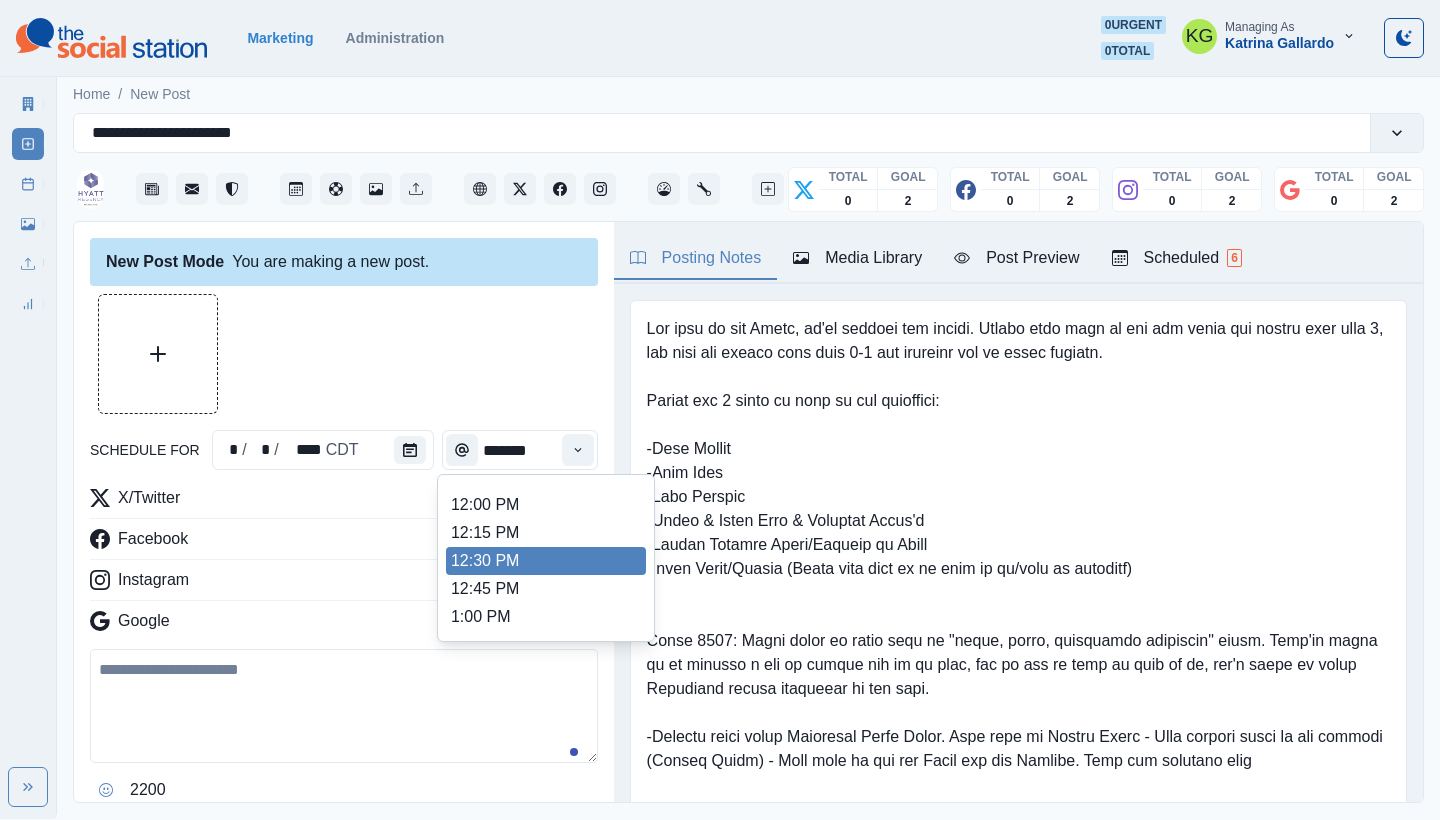scroll, scrollTop: 404, scrollLeft: 0, axis: vertical 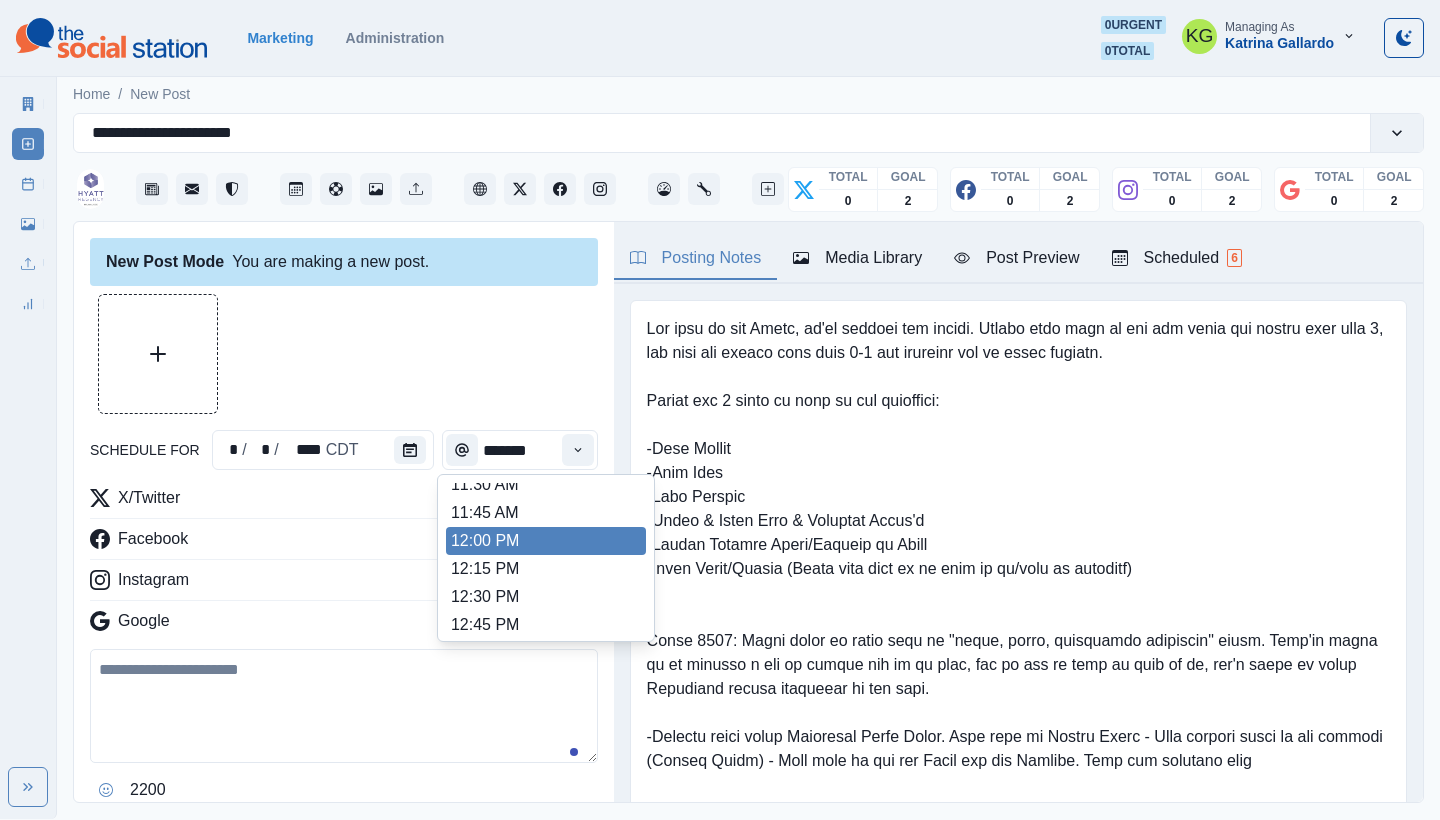 click on "12:00 PM" at bounding box center (546, 541) 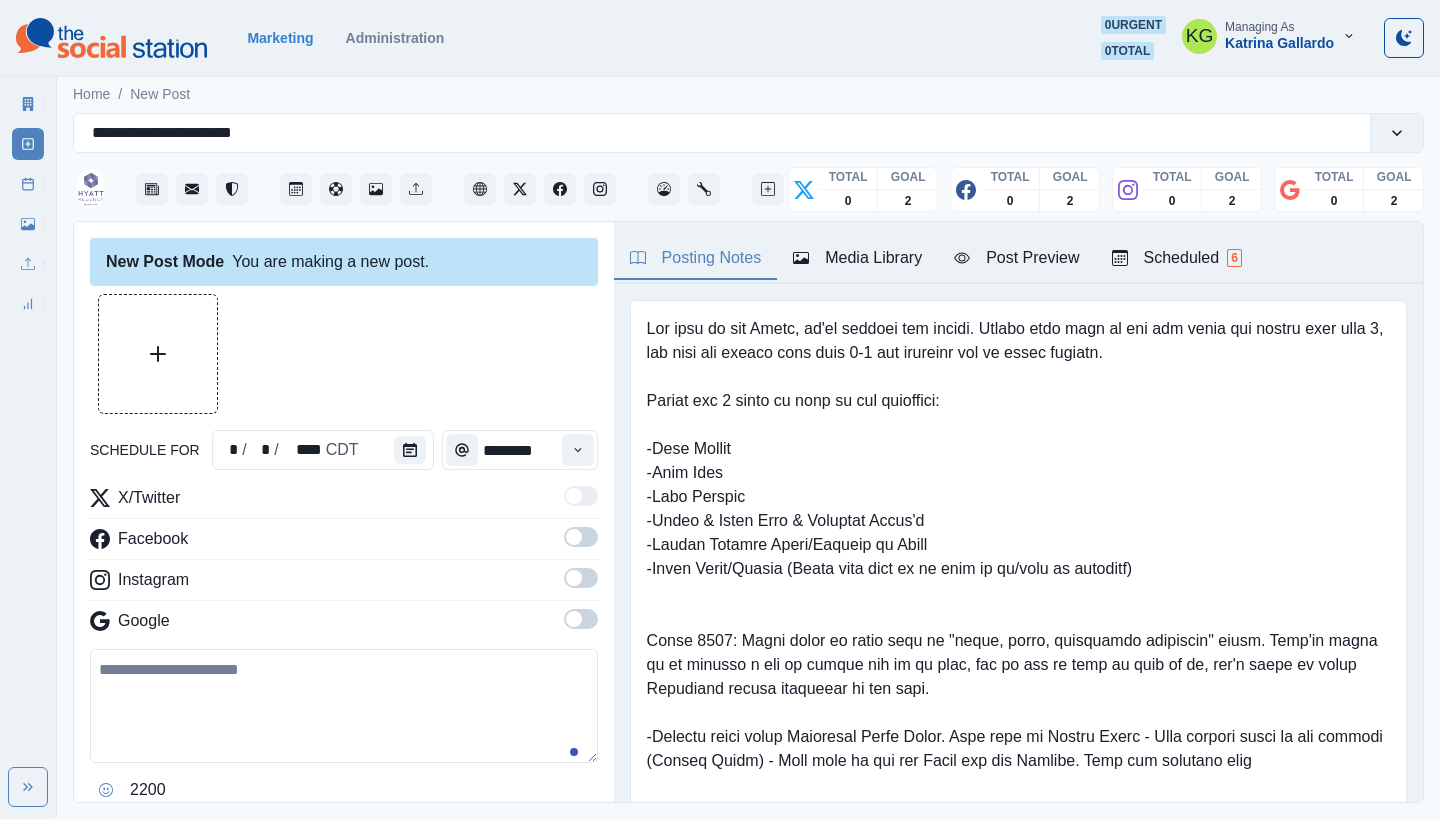 click at bounding box center [581, 619] 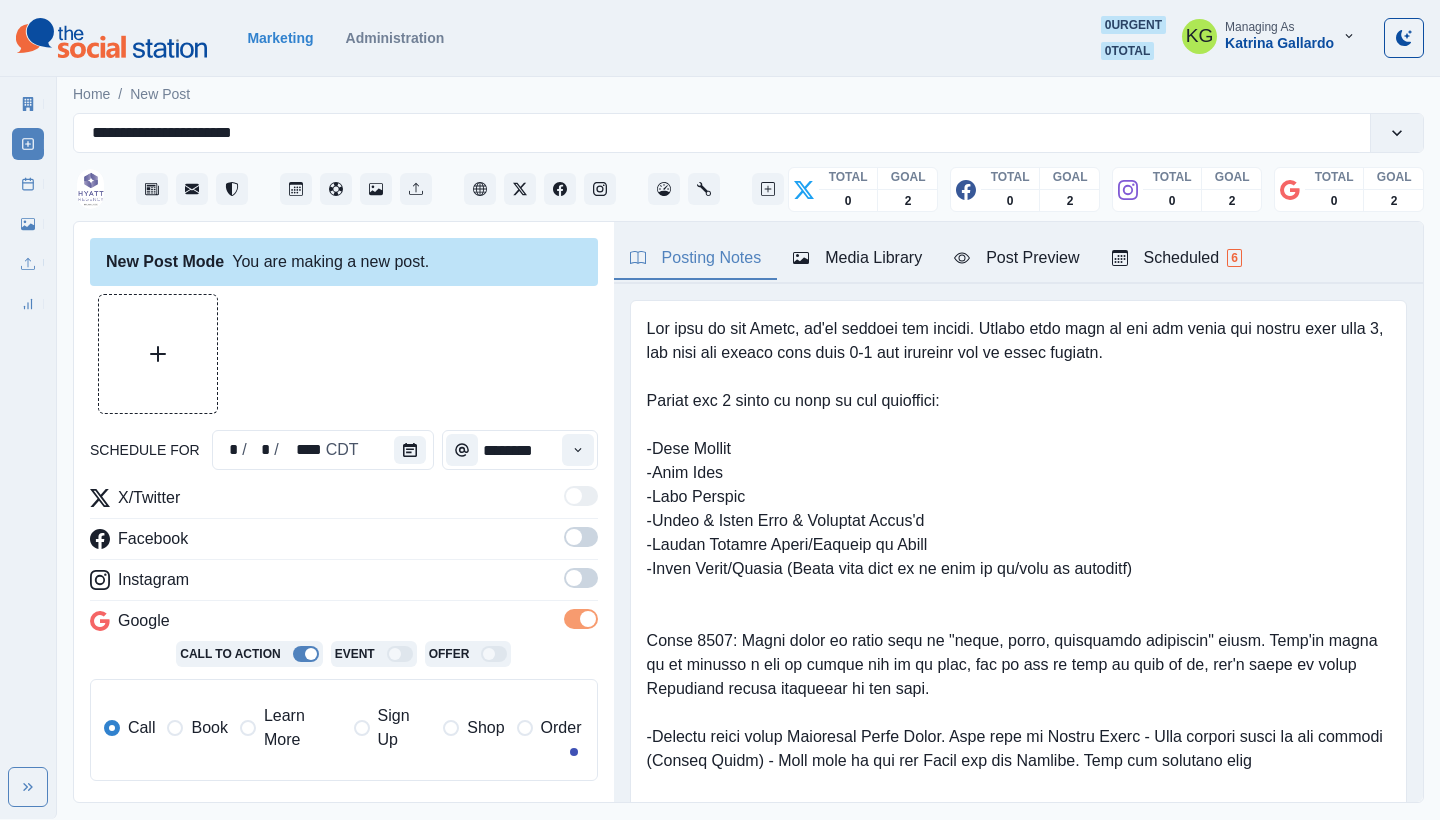 click at bounding box center (581, 578) 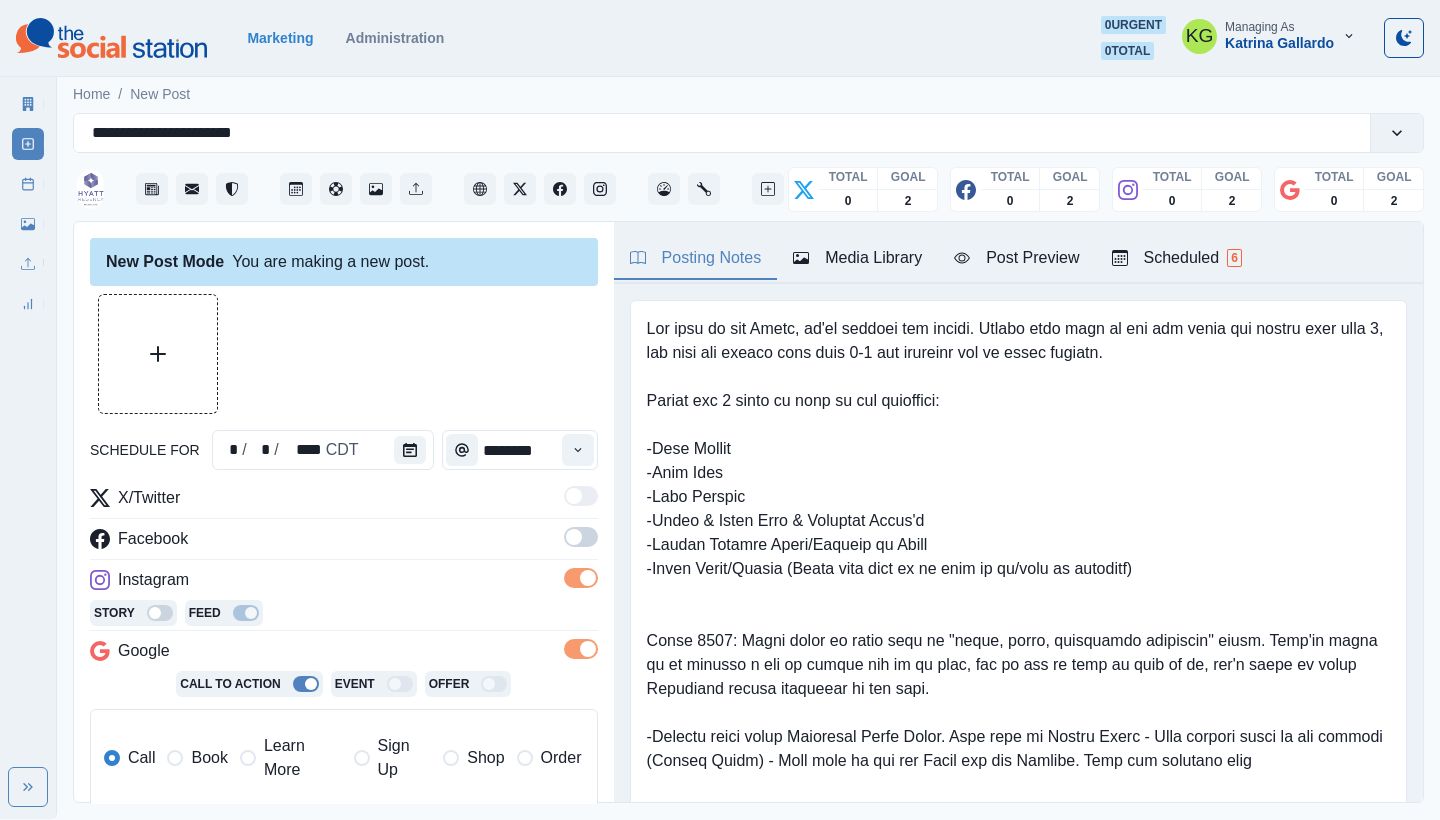 click at bounding box center (581, 537) 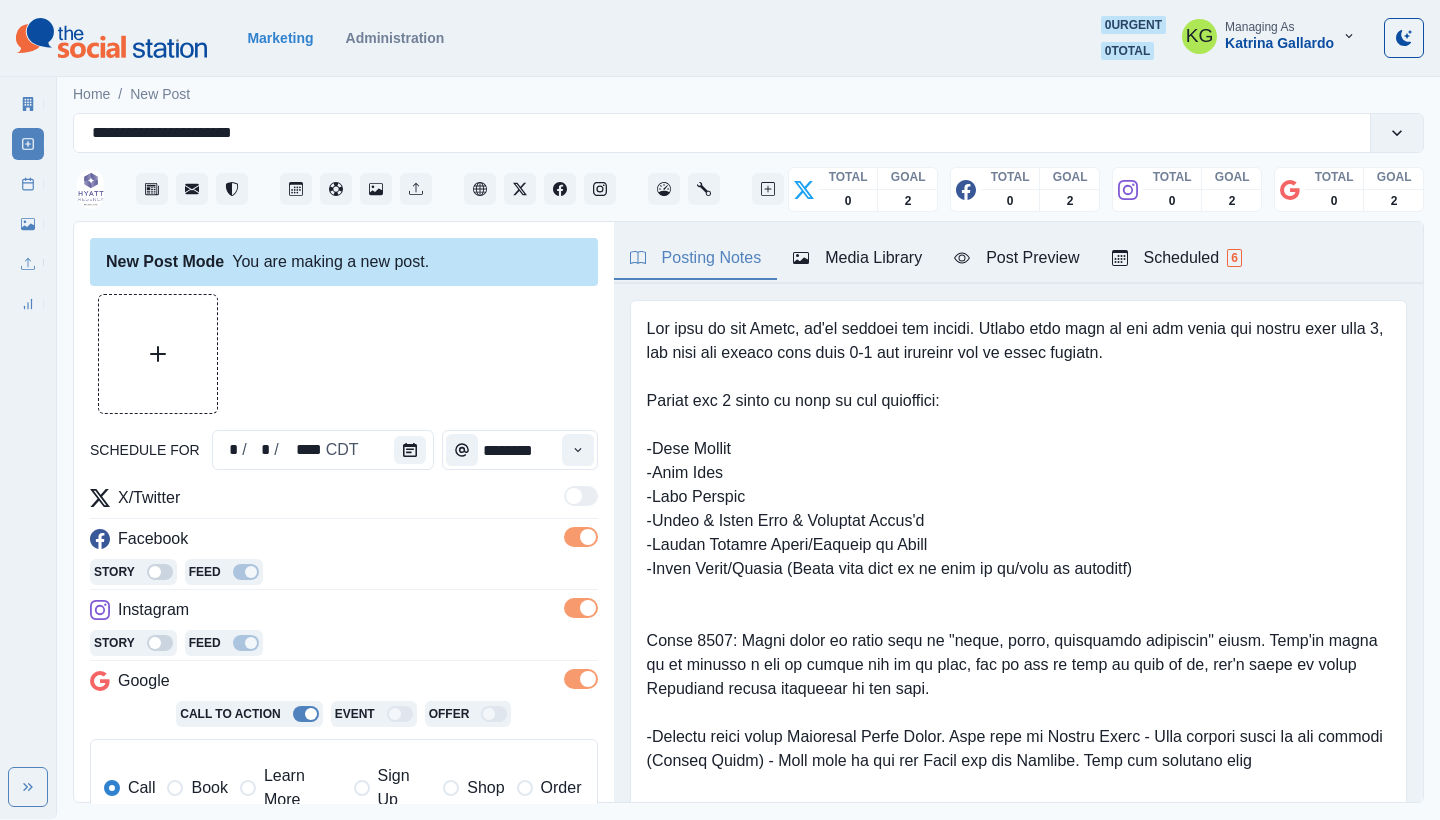 scroll, scrollTop: 402, scrollLeft: 0, axis: vertical 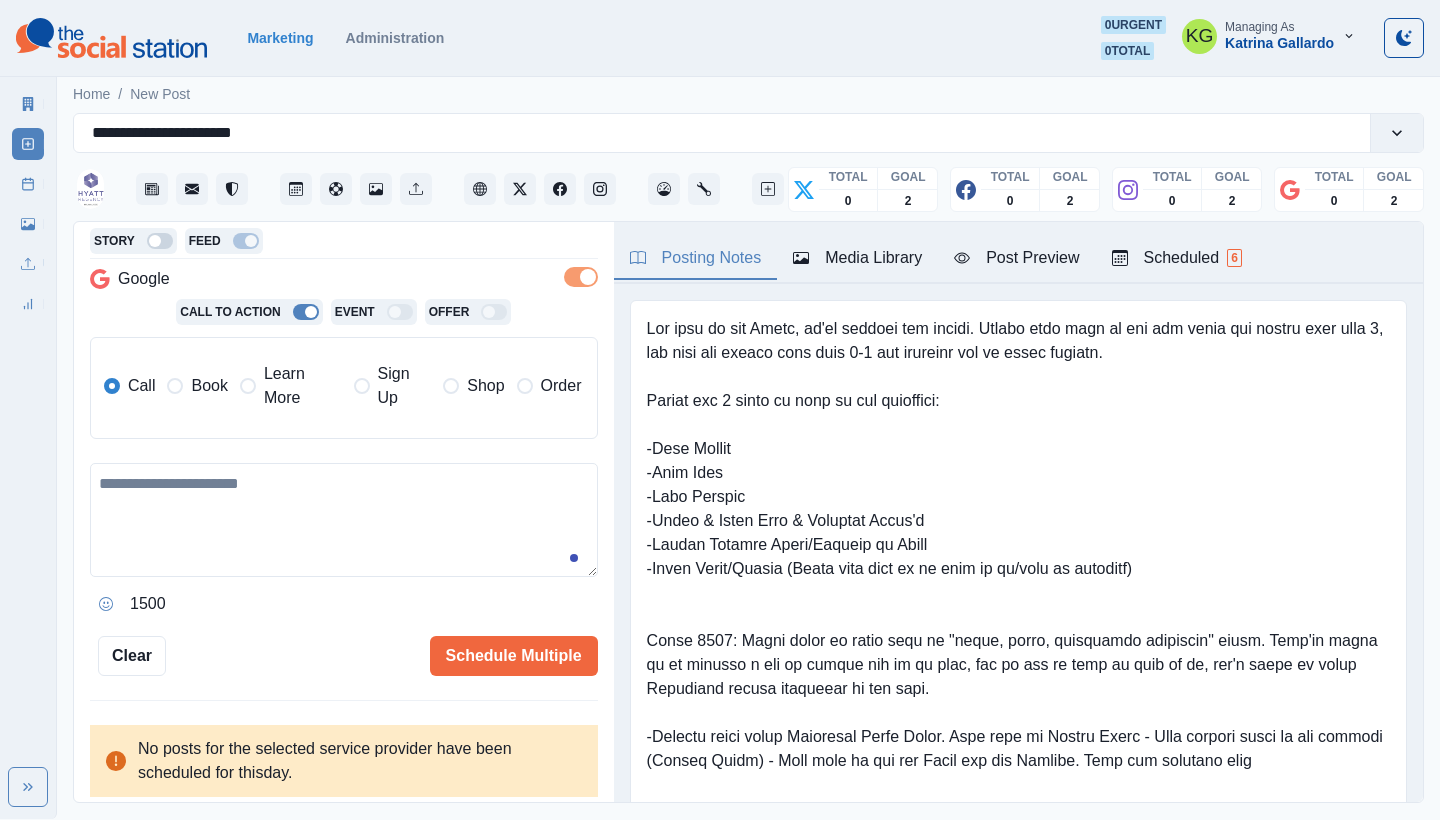click on "Book" at bounding box center [209, 386] 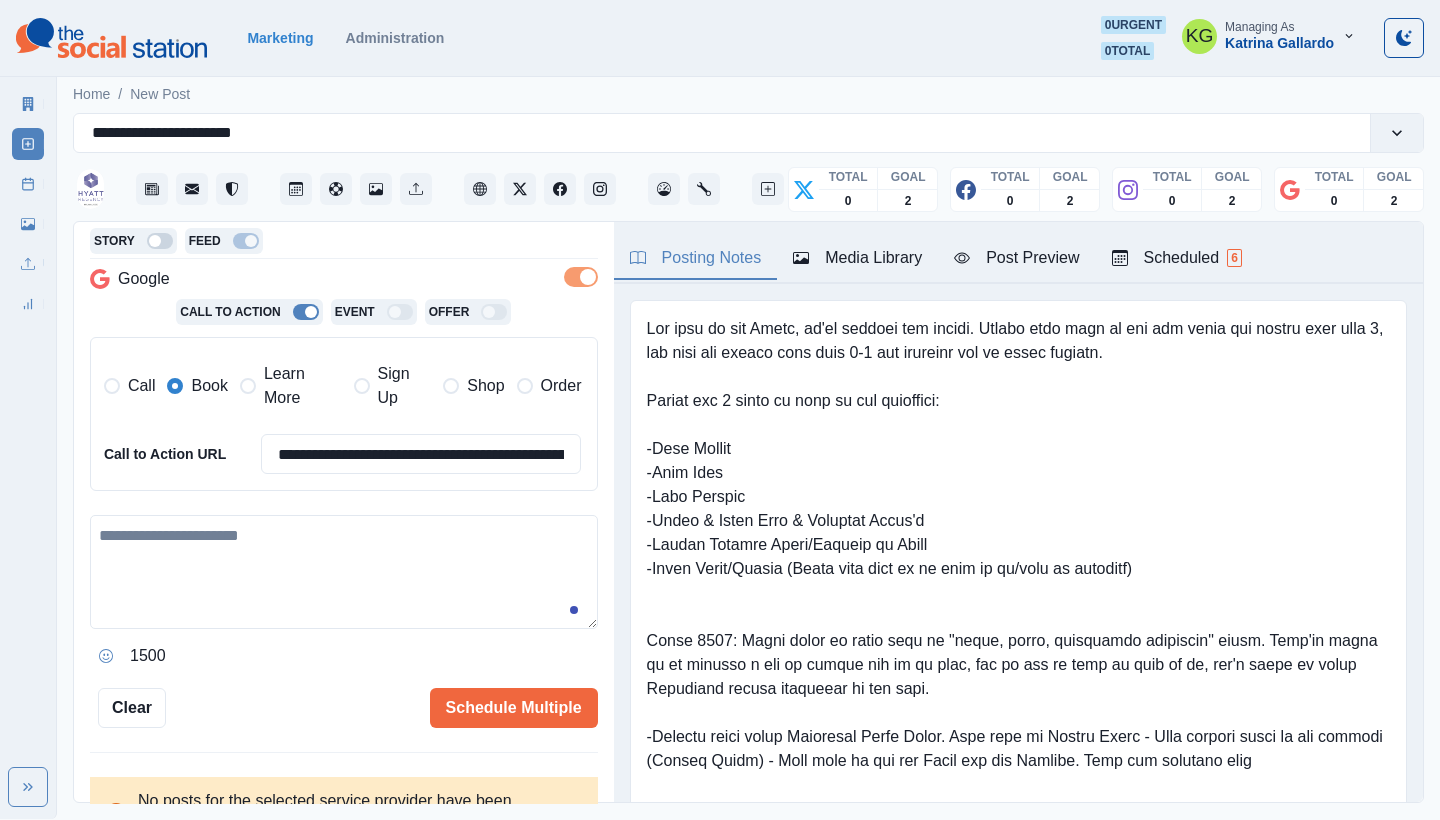 click at bounding box center (344, 572) 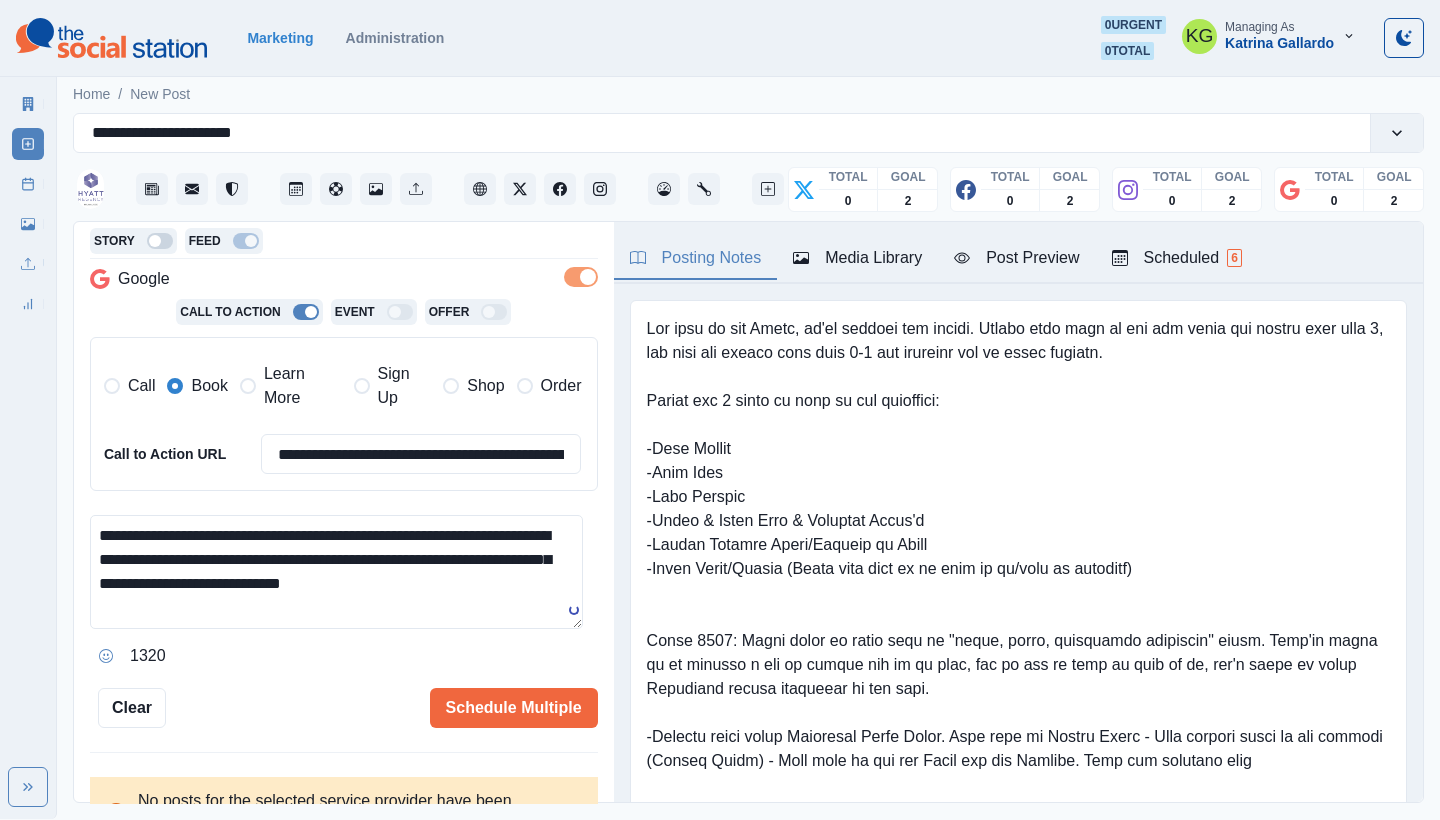 scroll, scrollTop: 0, scrollLeft: 0, axis: both 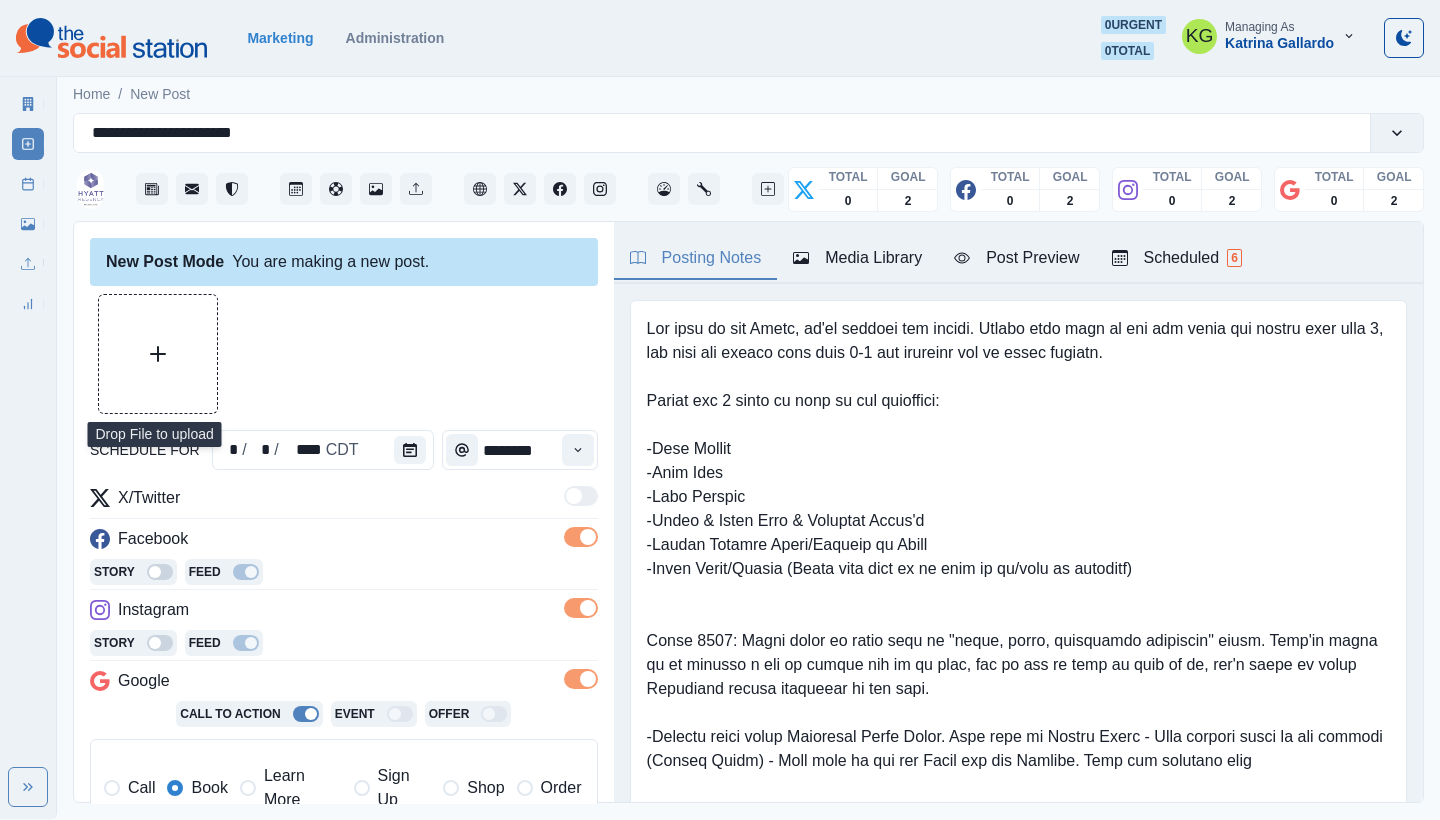 click at bounding box center [158, 354] 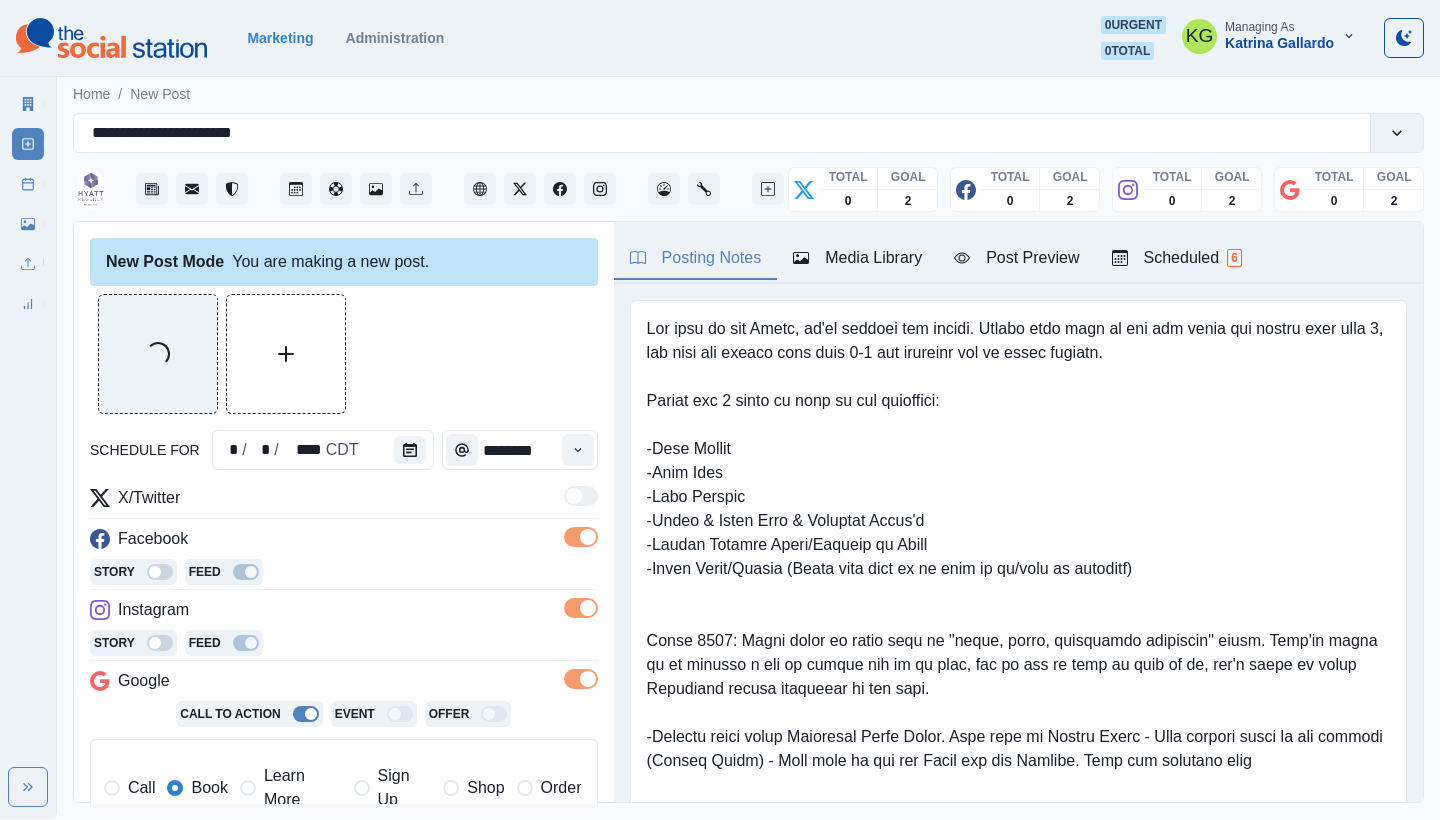 scroll, scrollTop: 454, scrollLeft: 0, axis: vertical 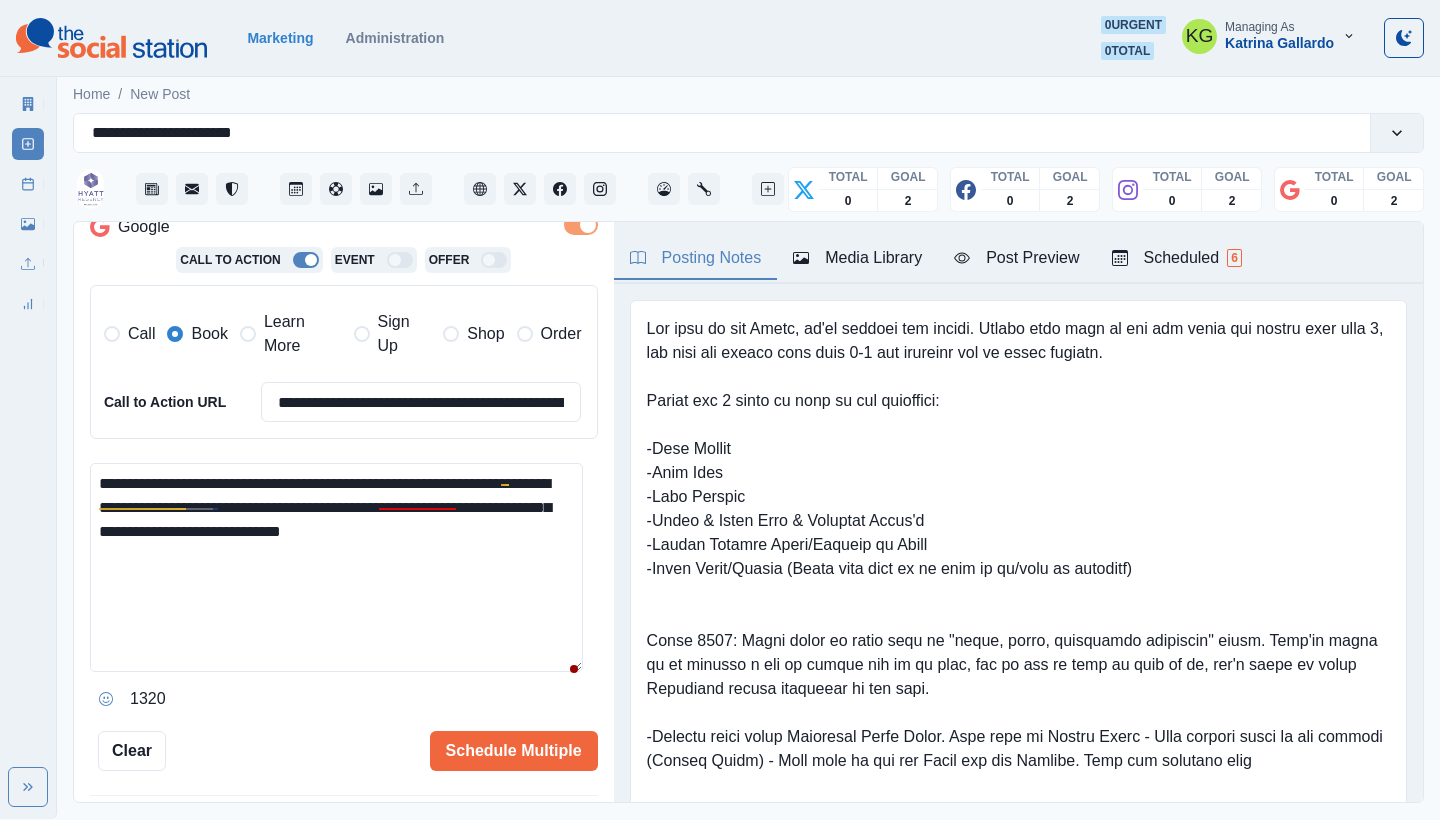 click on "**********" at bounding box center [336, 567] 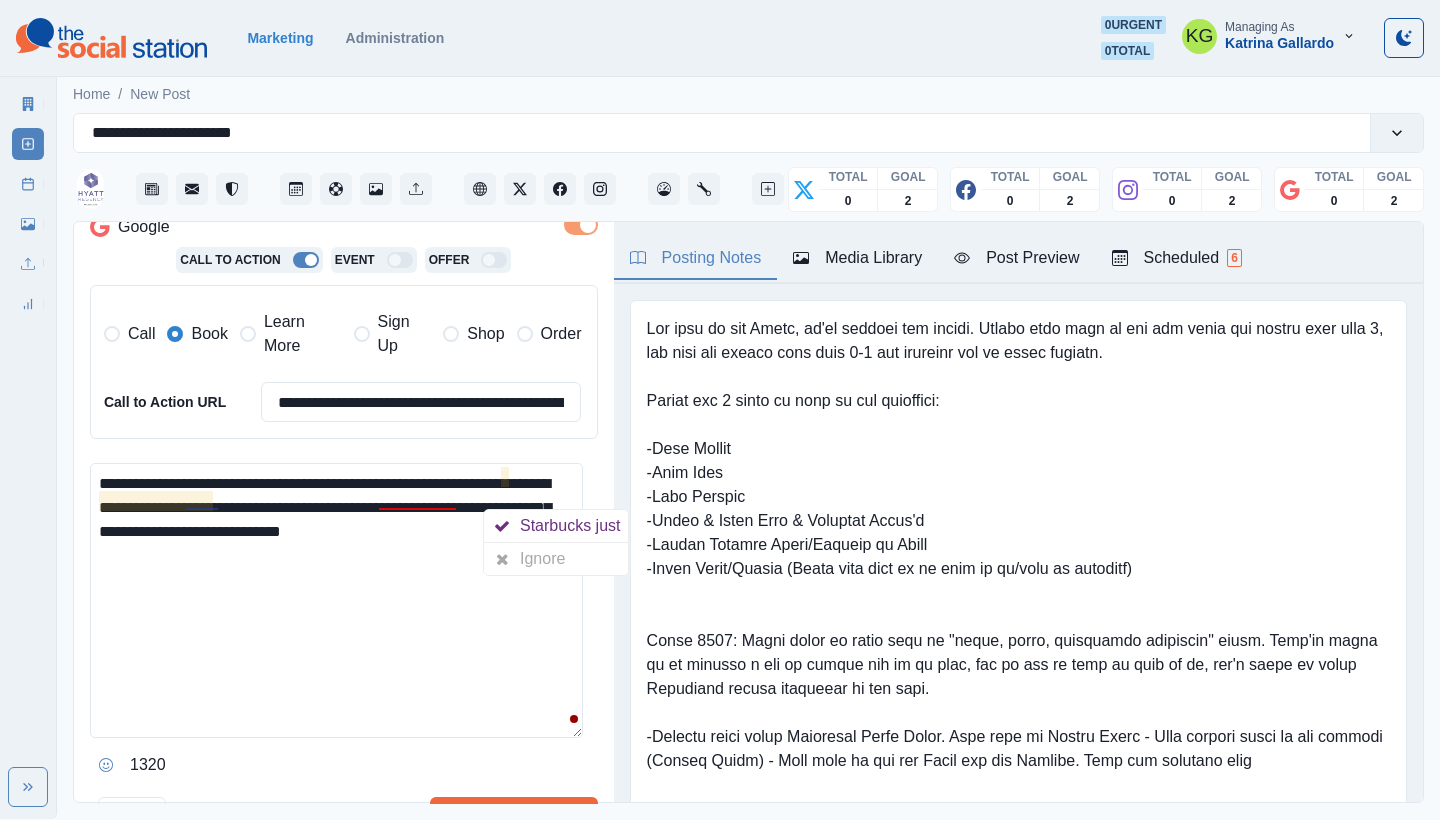 click on "**********" at bounding box center (336, 600) 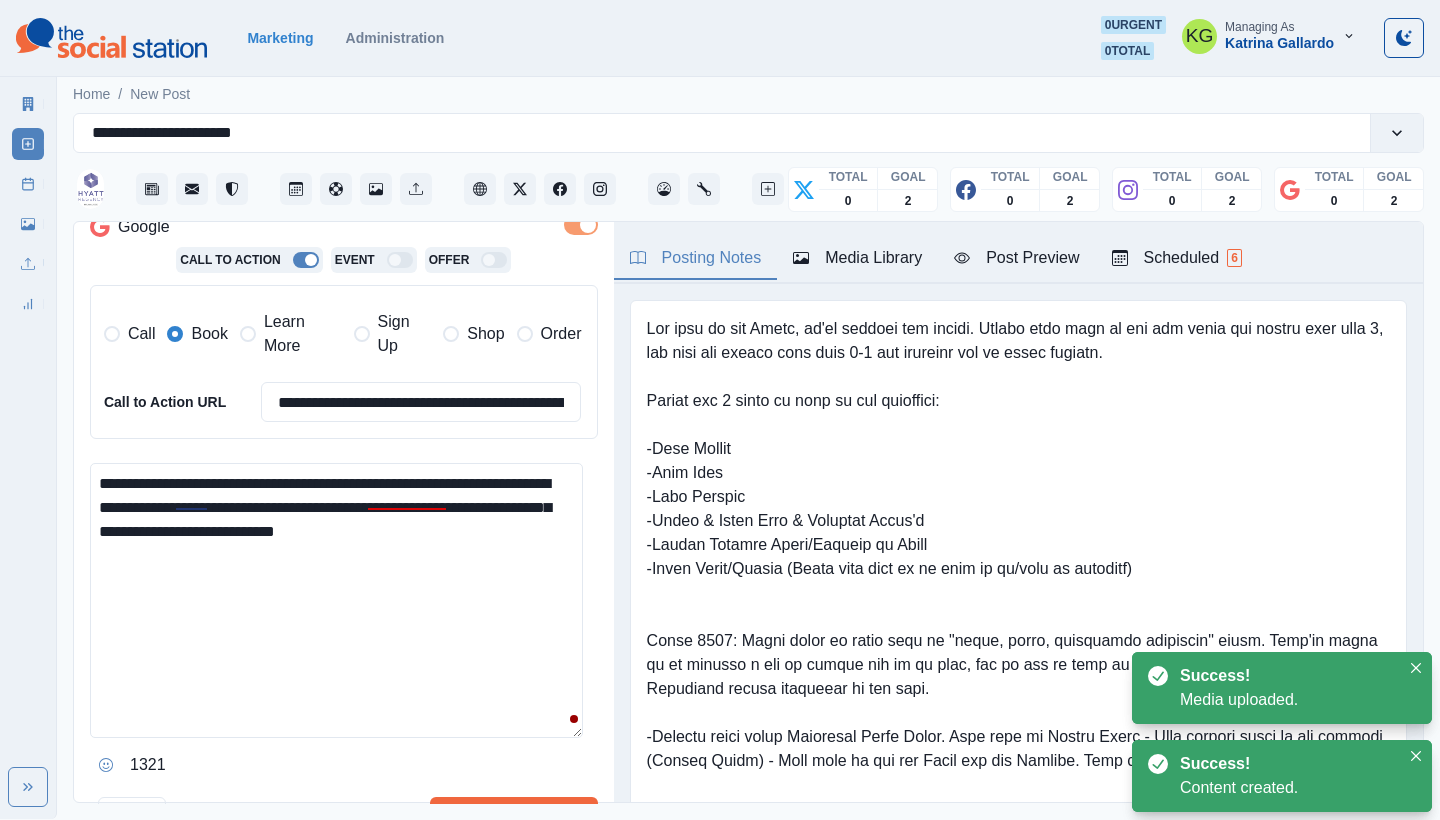 click on "**********" at bounding box center (336, 600) 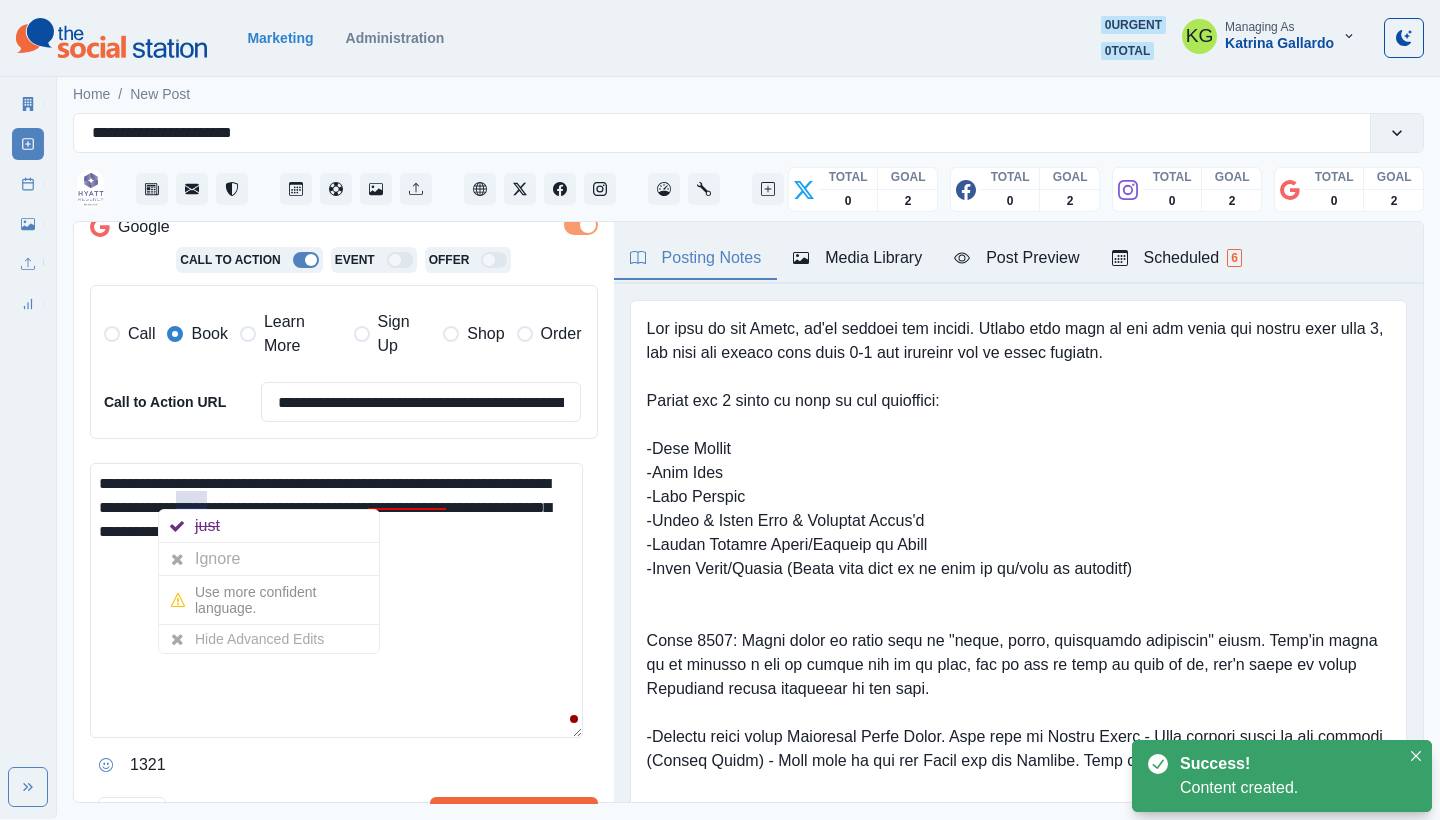 click on "just" at bounding box center [207, 525] 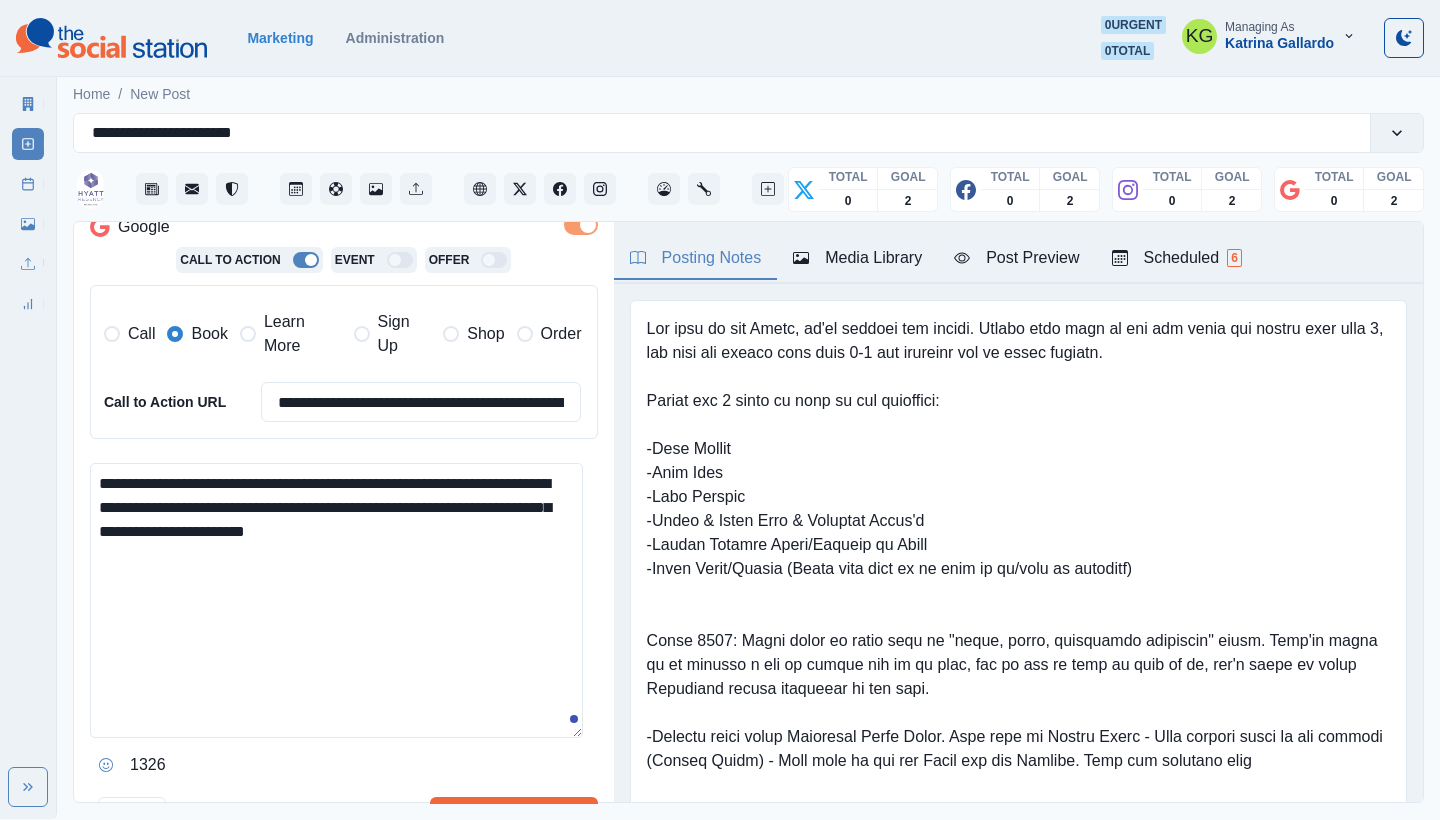 click on "**********" at bounding box center (336, 600) 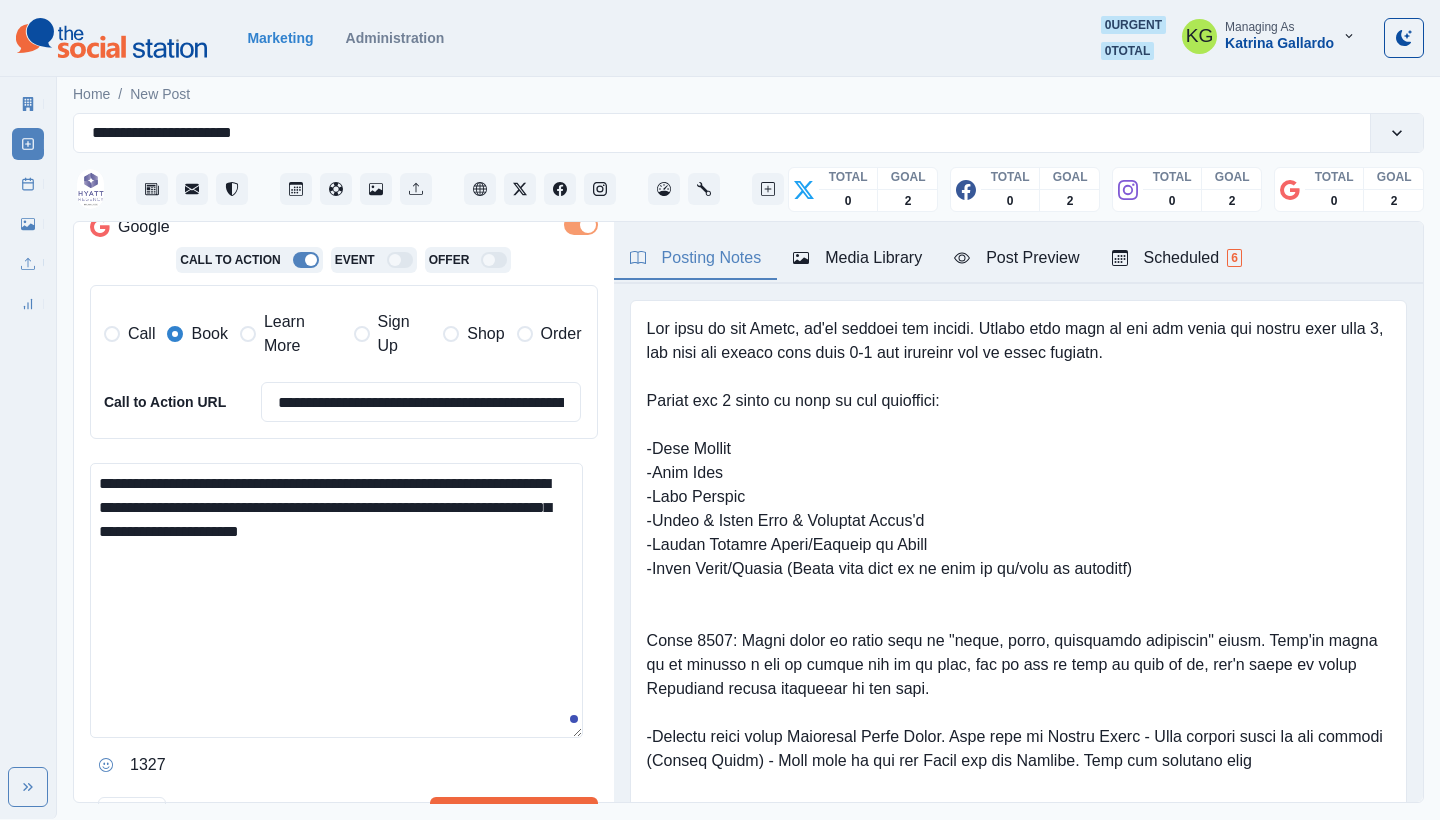 click on "**********" at bounding box center [336, 600] 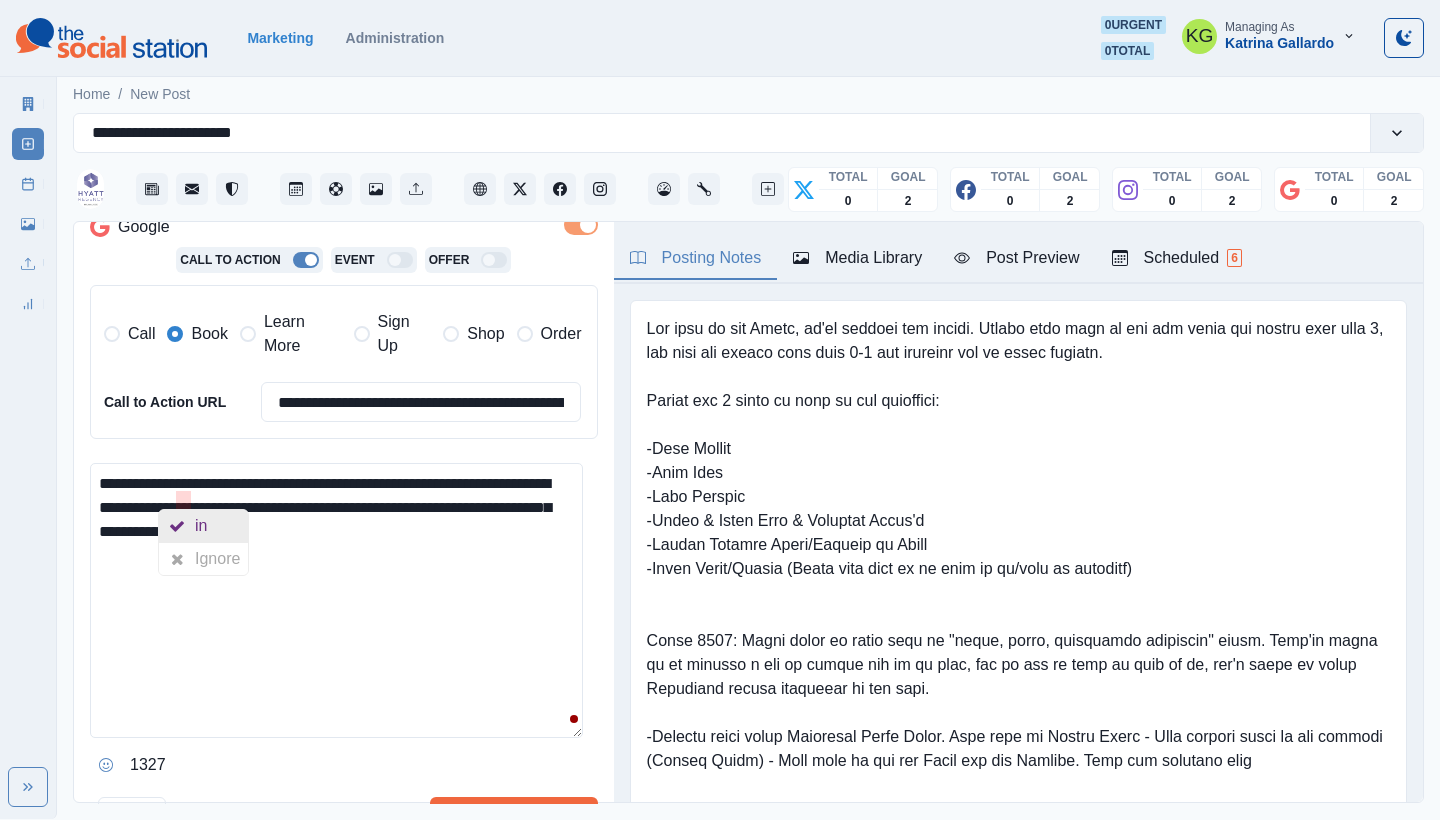 click on "in" at bounding box center (205, 526) 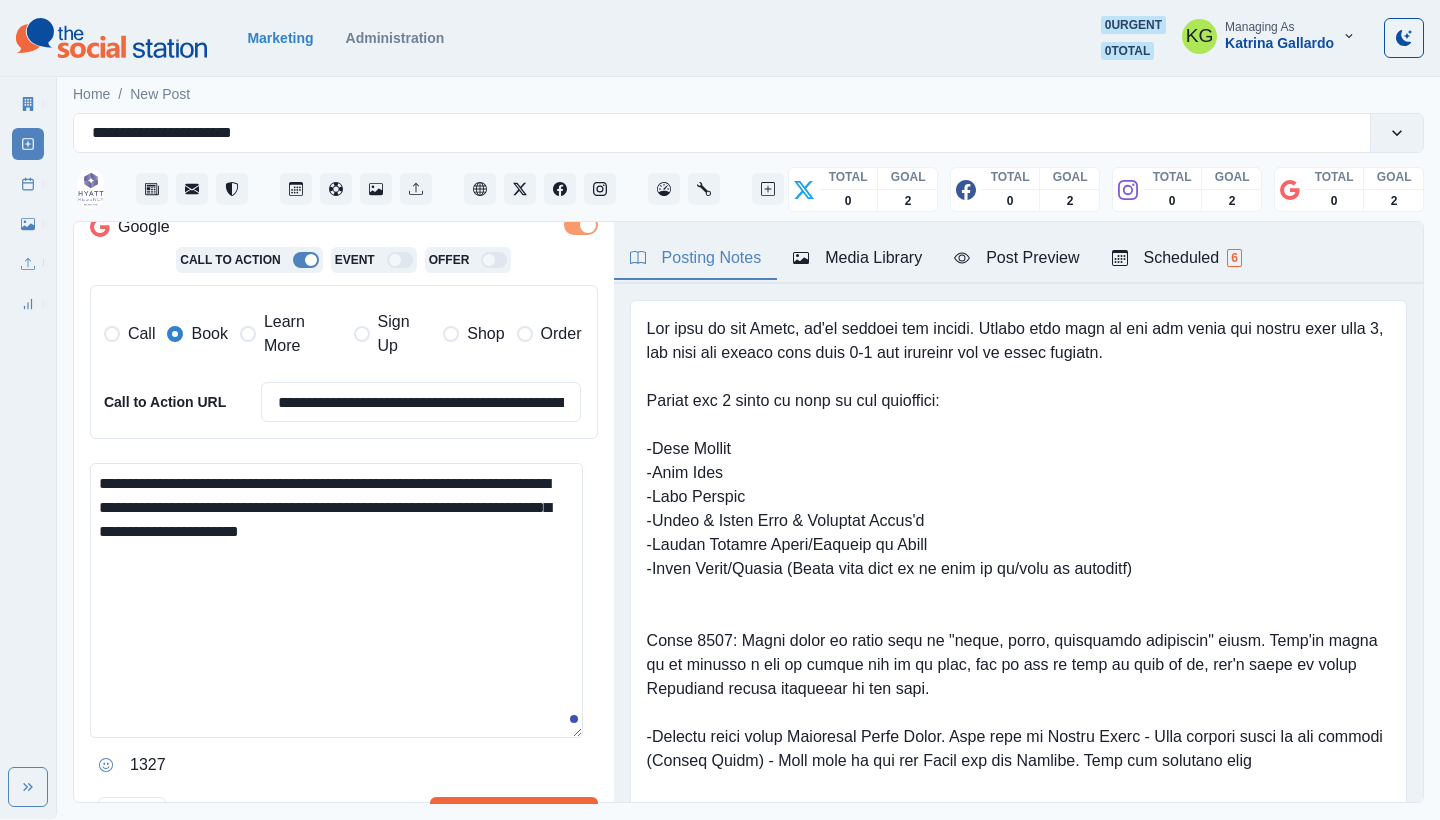 click on "**********" at bounding box center (336, 600) 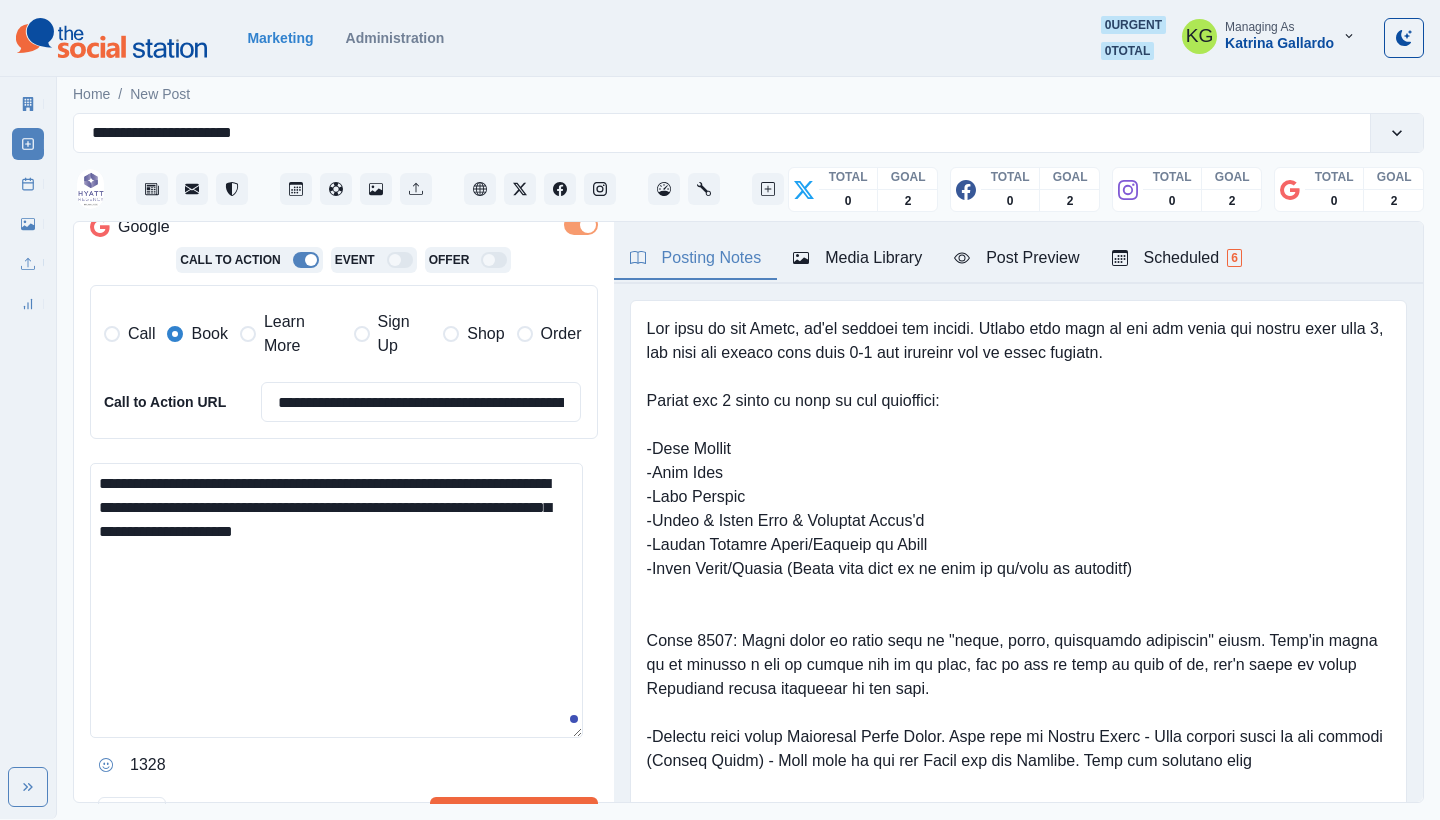 click at bounding box center (106, 765) 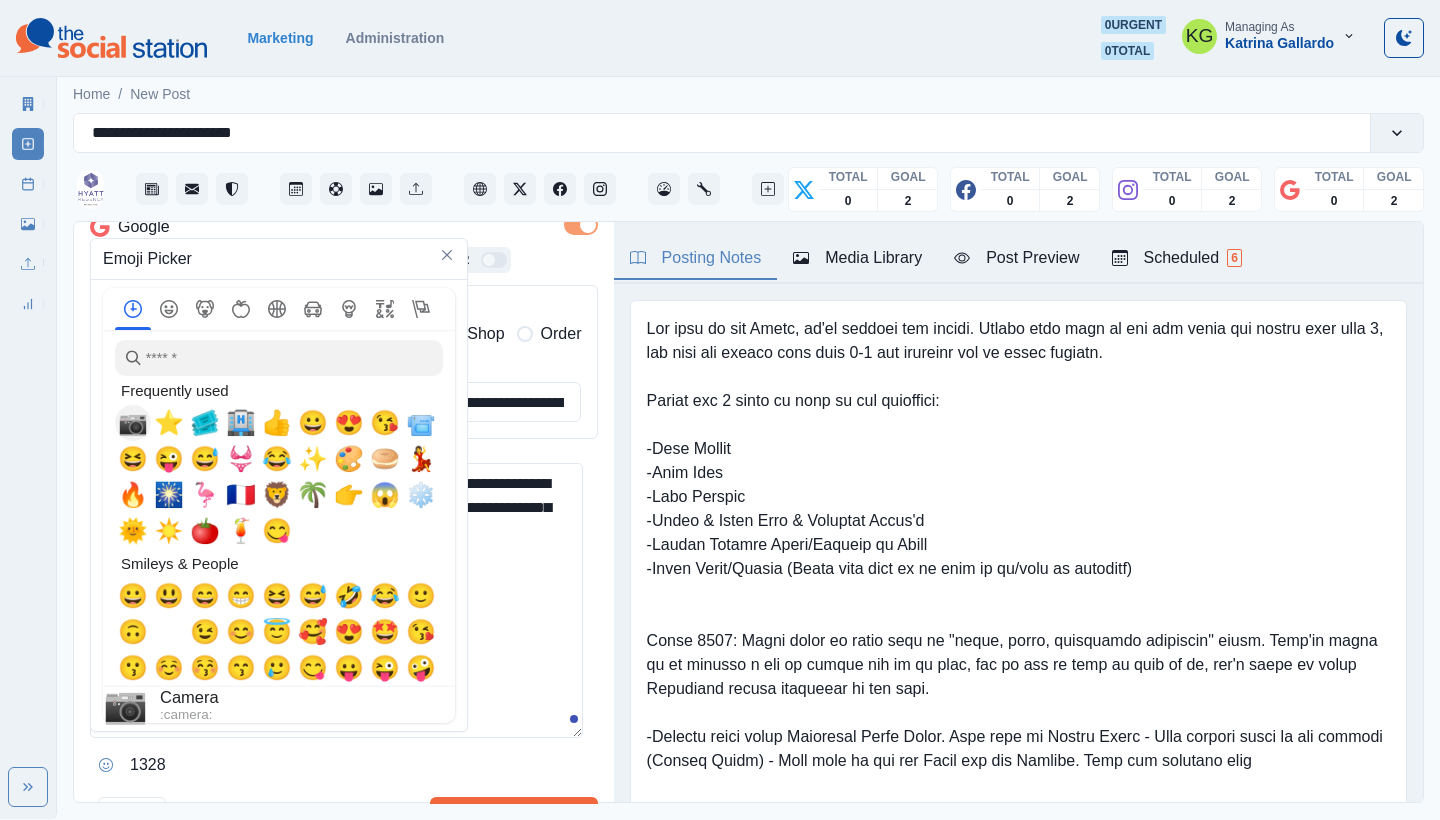 drag, startPoint x: 134, startPoint y: 422, endPoint x: 417, endPoint y: 523, distance: 300.48294 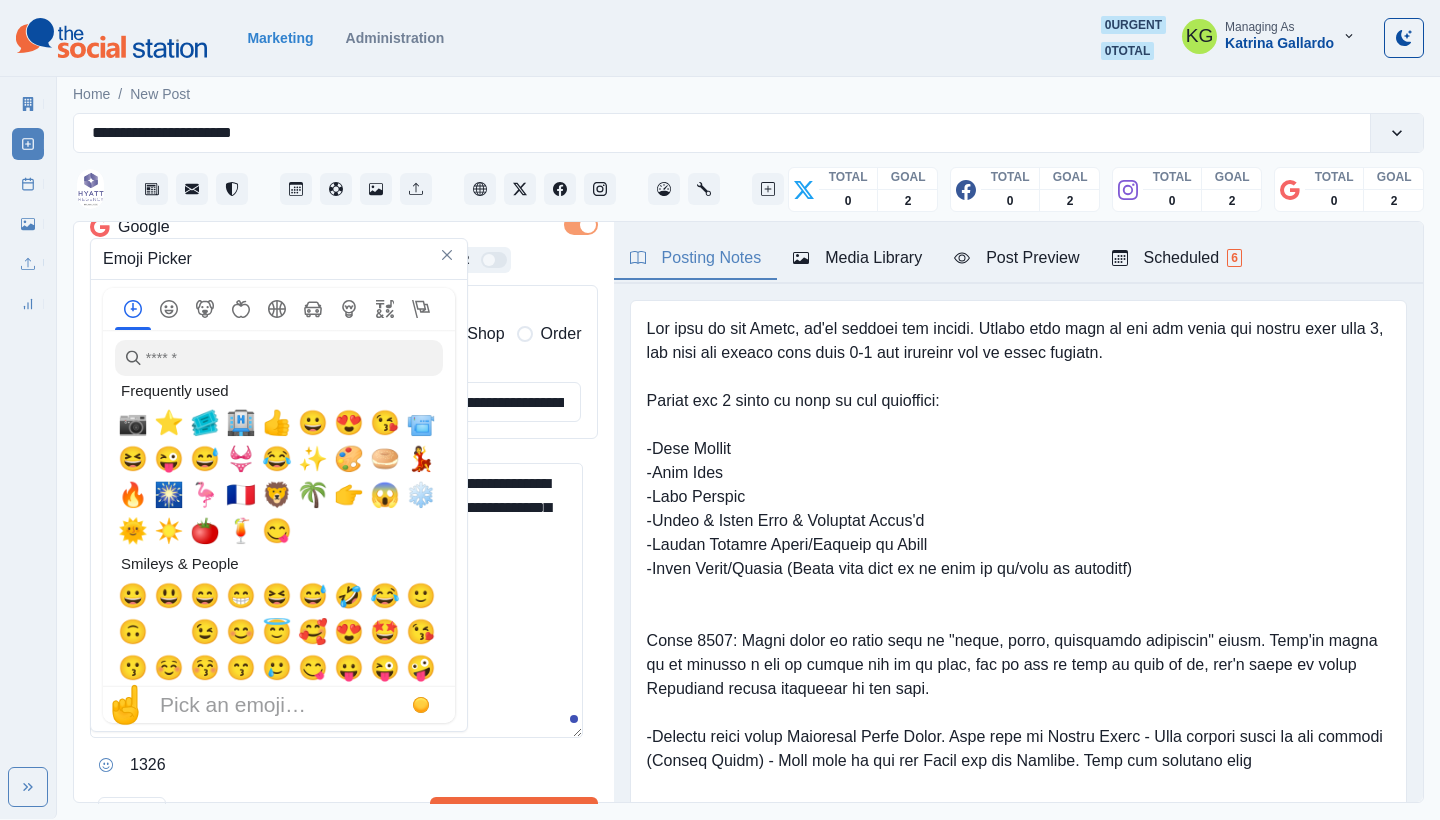 click on "**********" at bounding box center [336, 600] 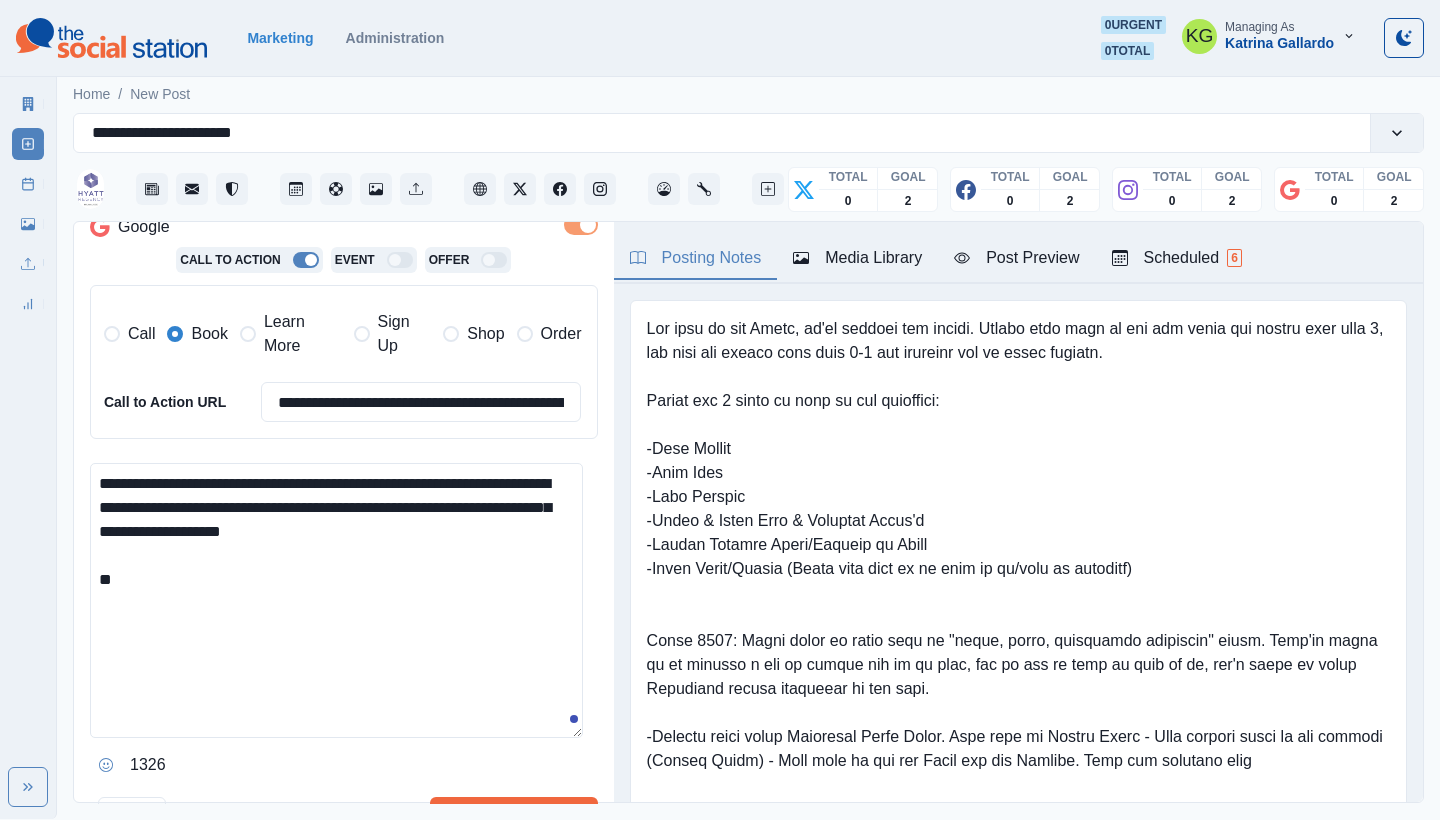 click on "**********" at bounding box center (336, 600) 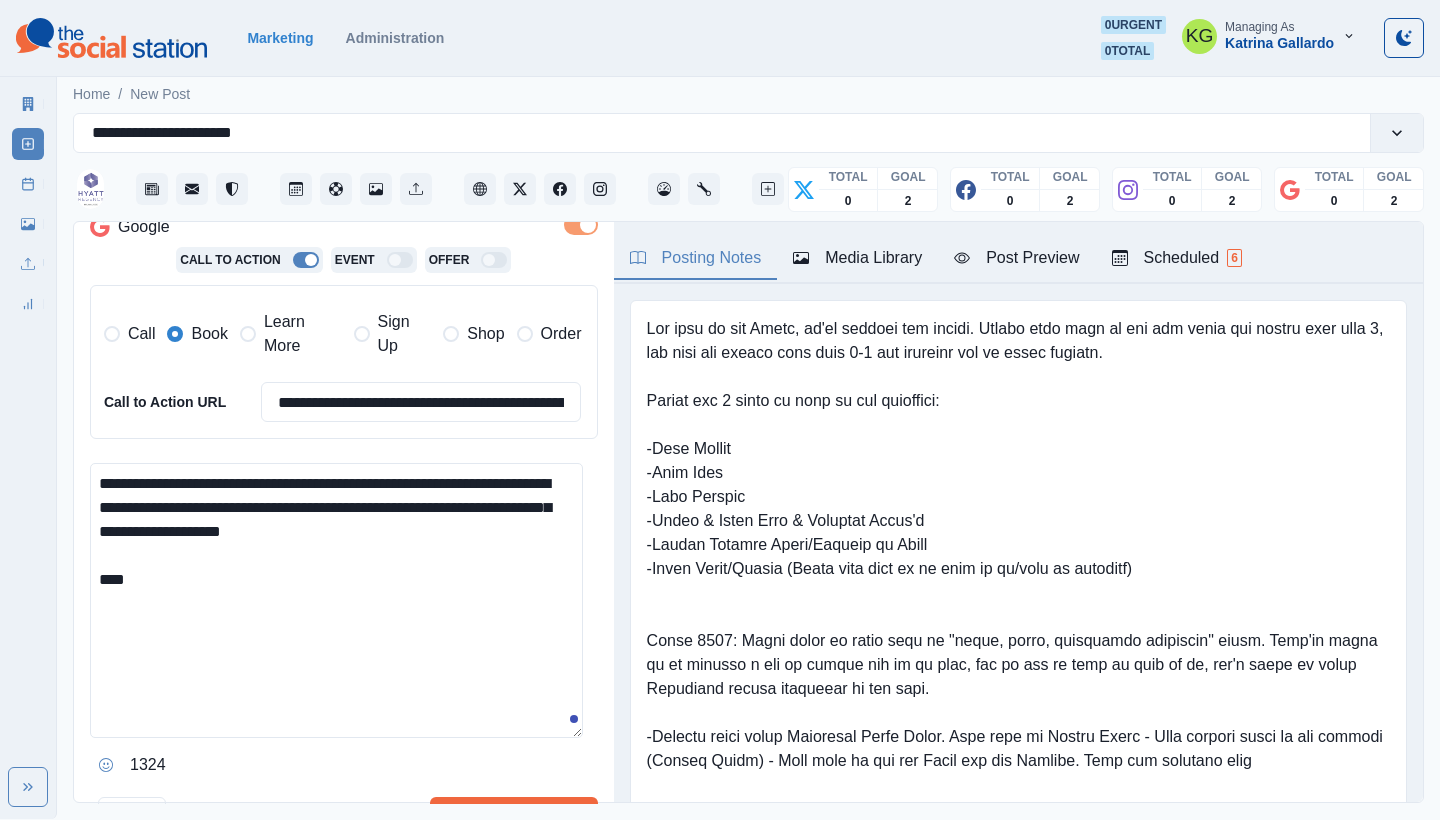 paste on "**********" 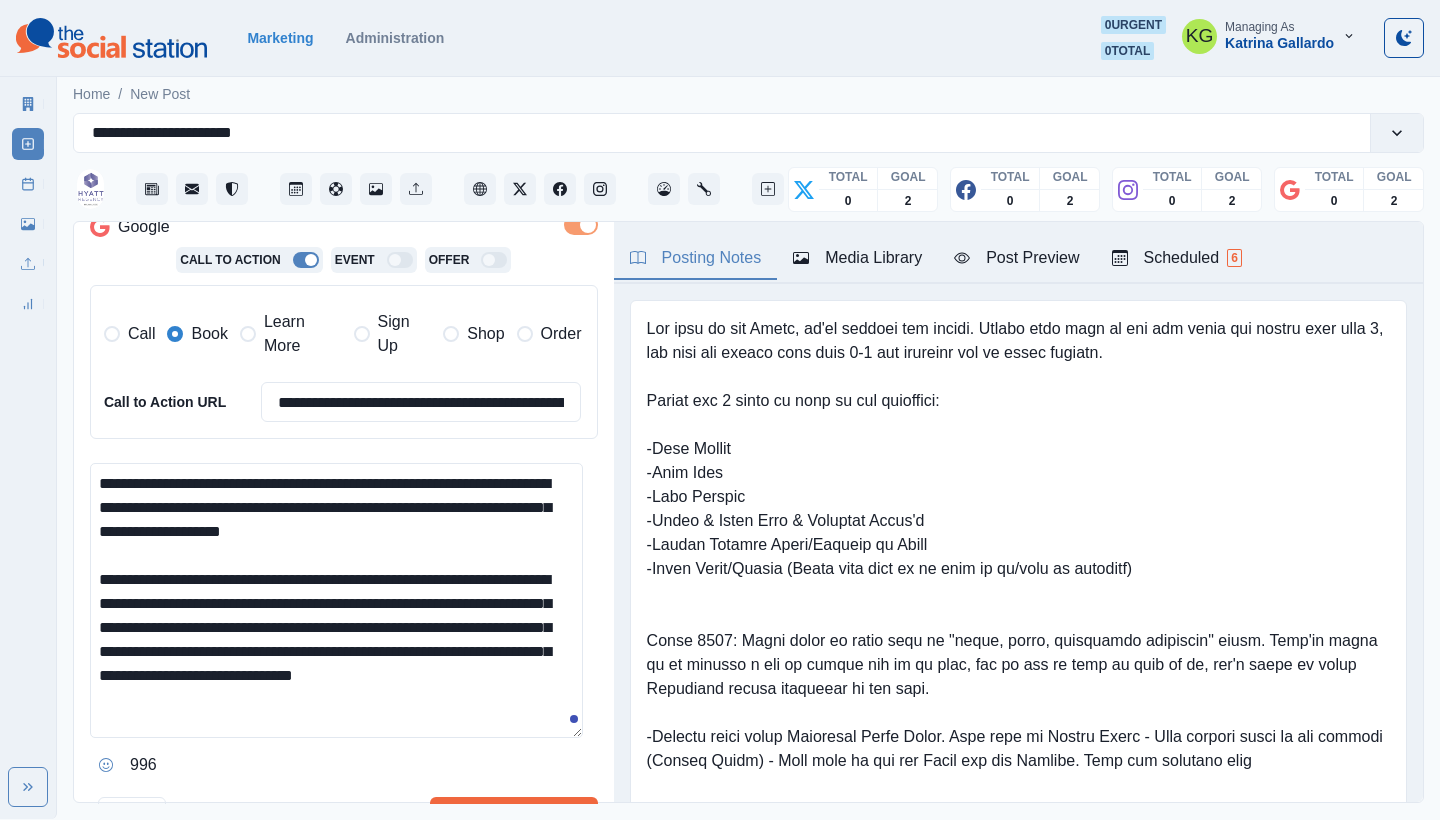 scroll, scrollTop: 20, scrollLeft: 0, axis: vertical 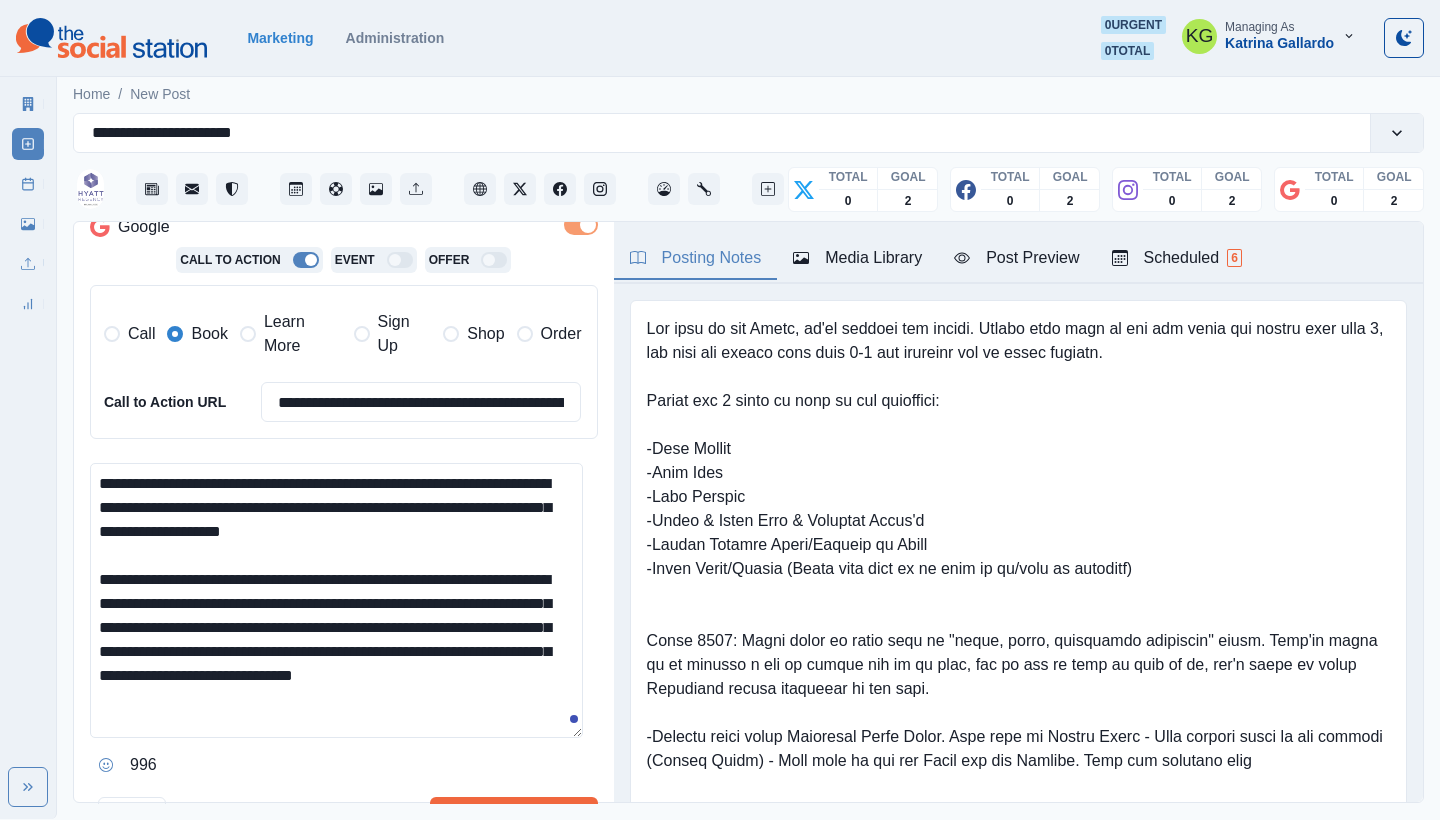 drag, startPoint x: 137, startPoint y: 545, endPoint x: 207, endPoint y: 594, distance: 85.44589 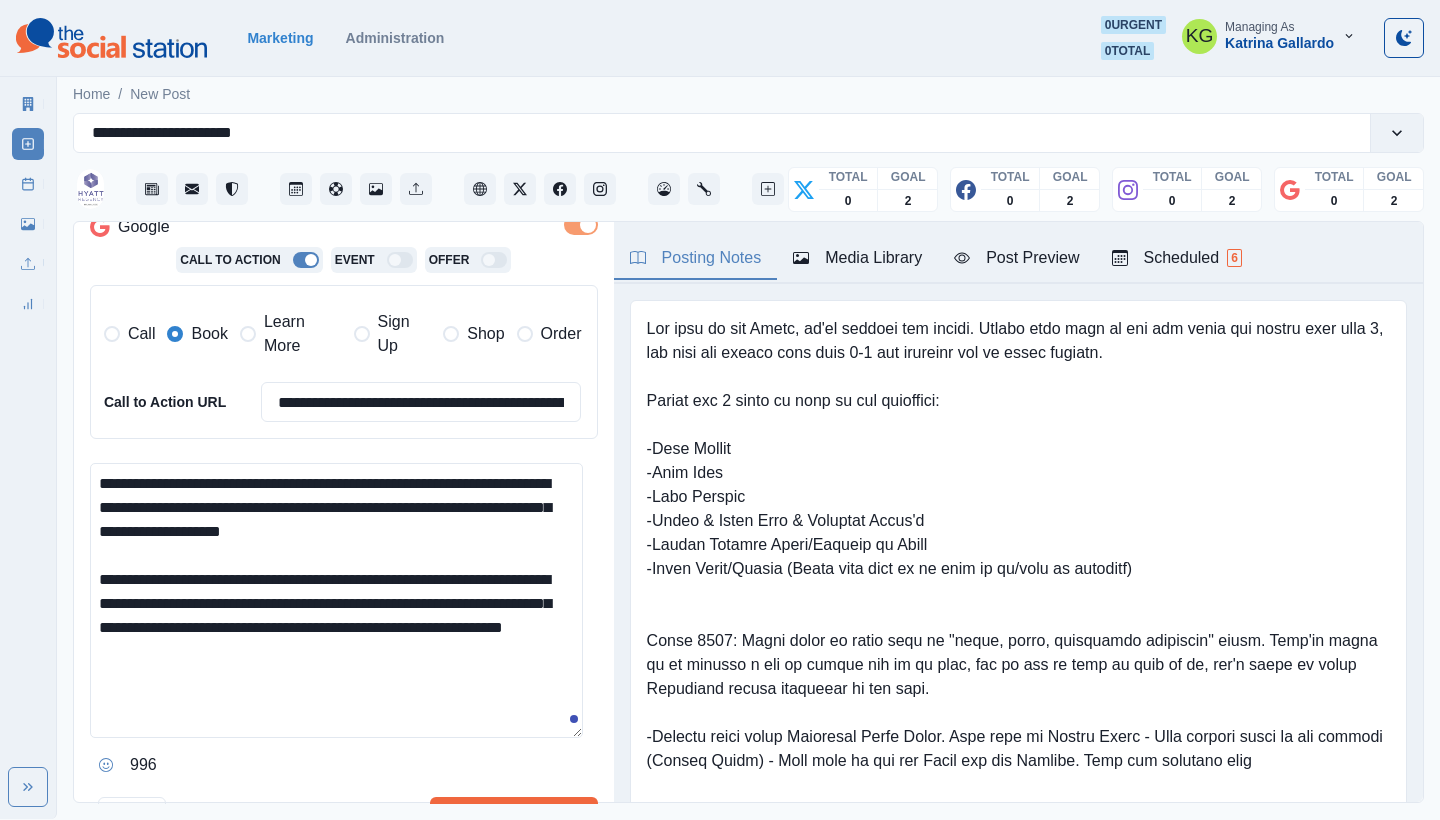 scroll, scrollTop: 0, scrollLeft: 0, axis: both 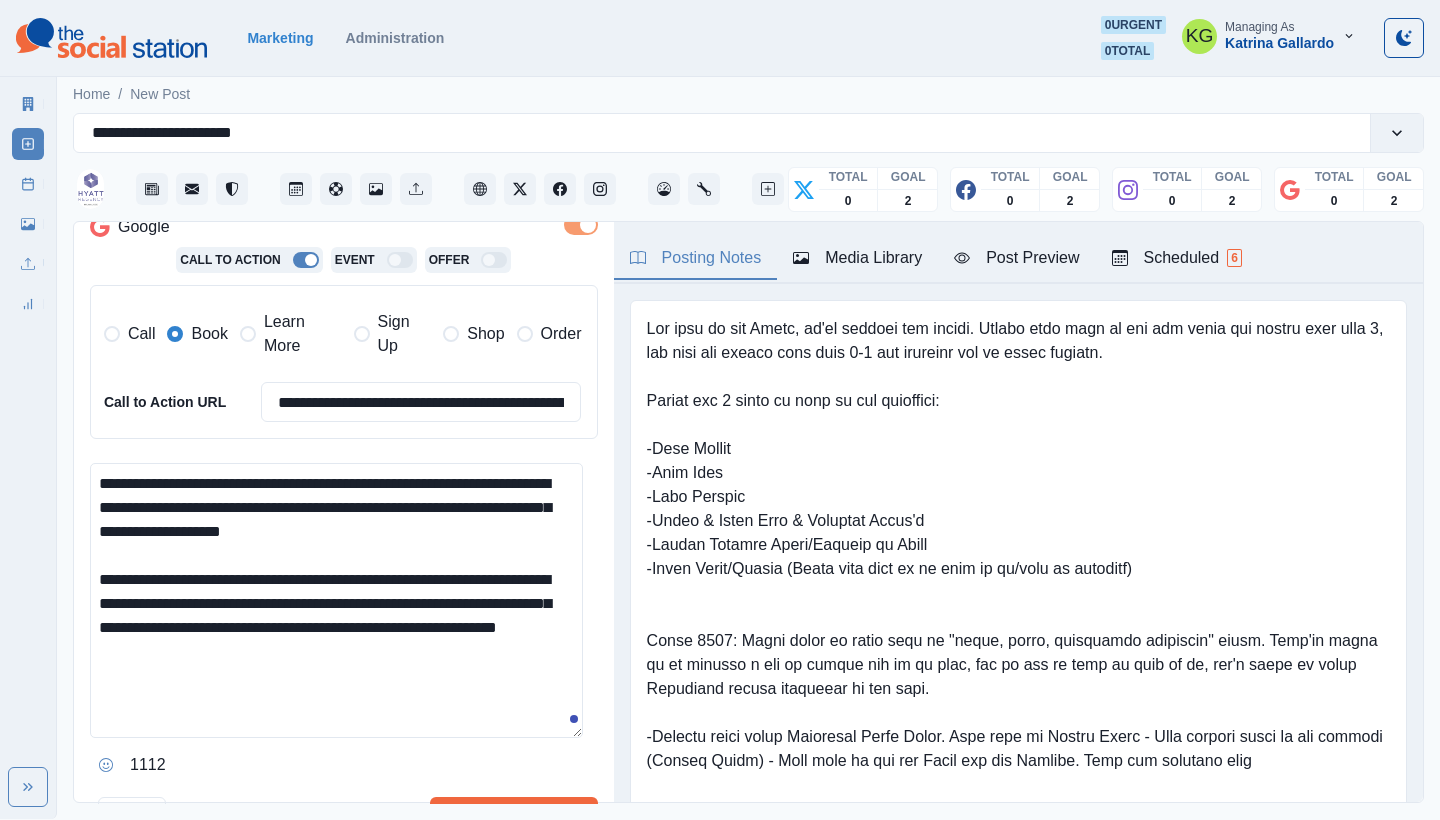 drag, startPoint x: 262, startPoint y: 567, endPoint x: 390, endPoint y: 709, distance: 191.17531 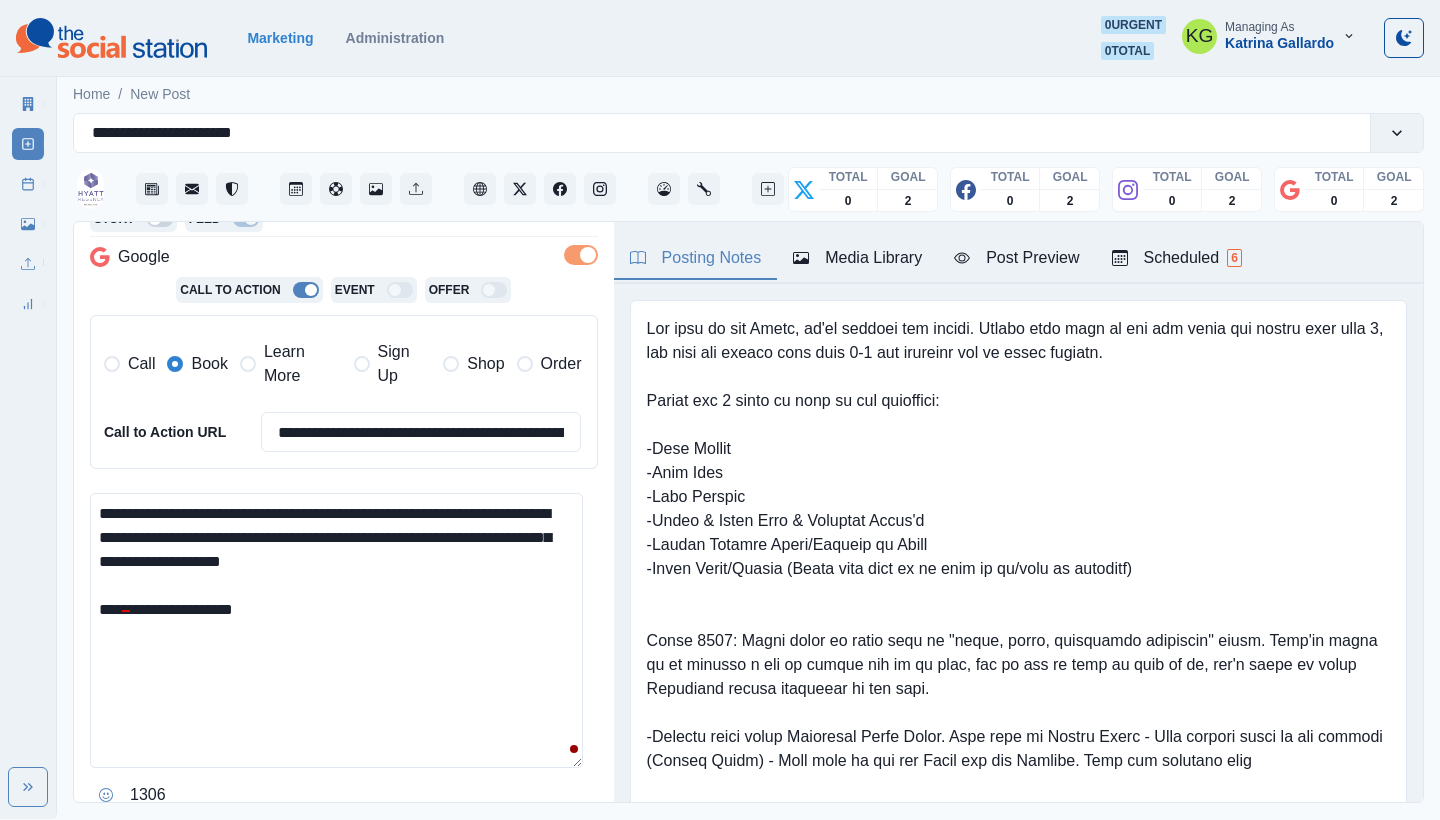scroll, scrollTop: 600, scrollLeft: 0, axis: vertical 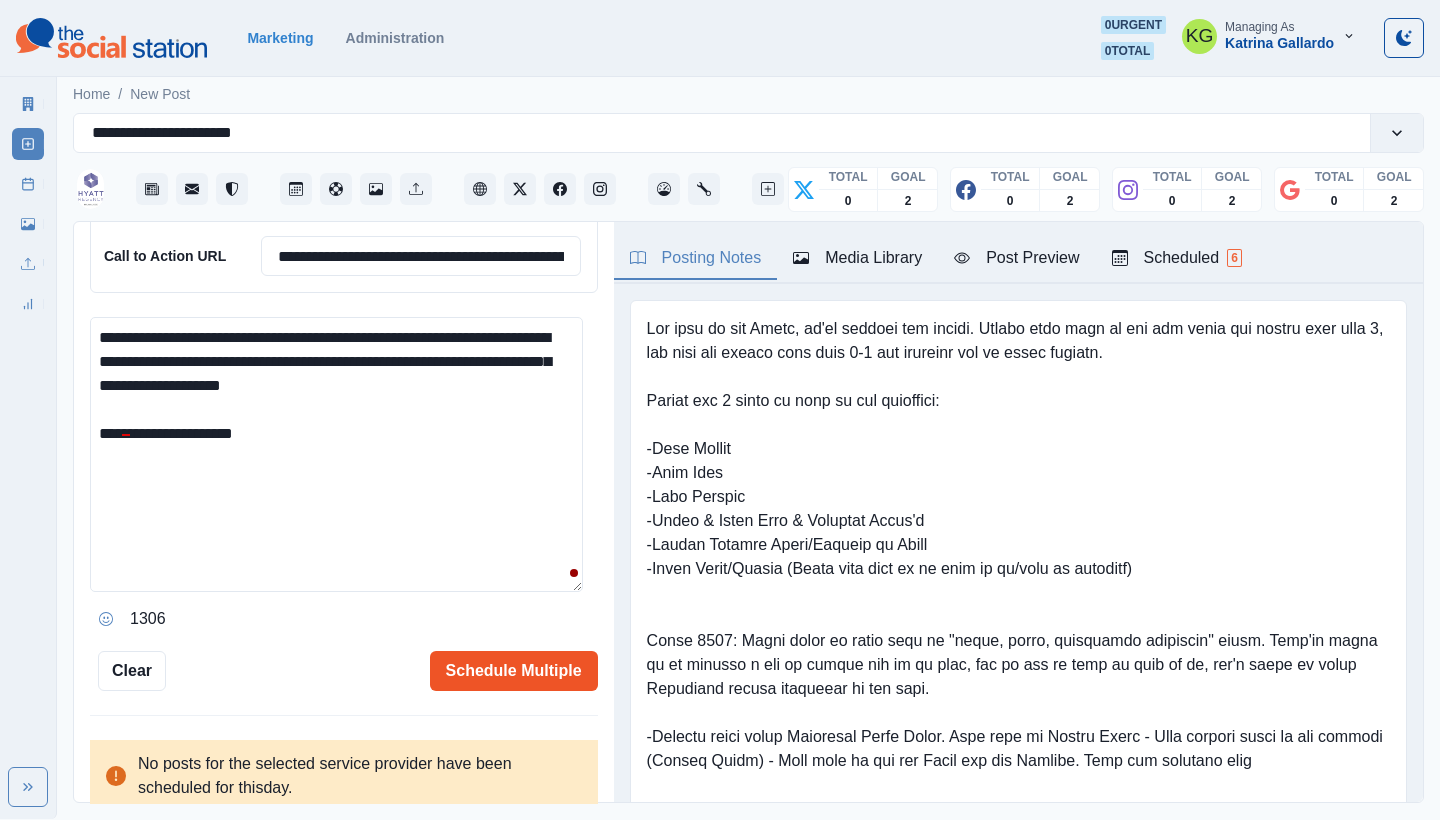 type on "**********" 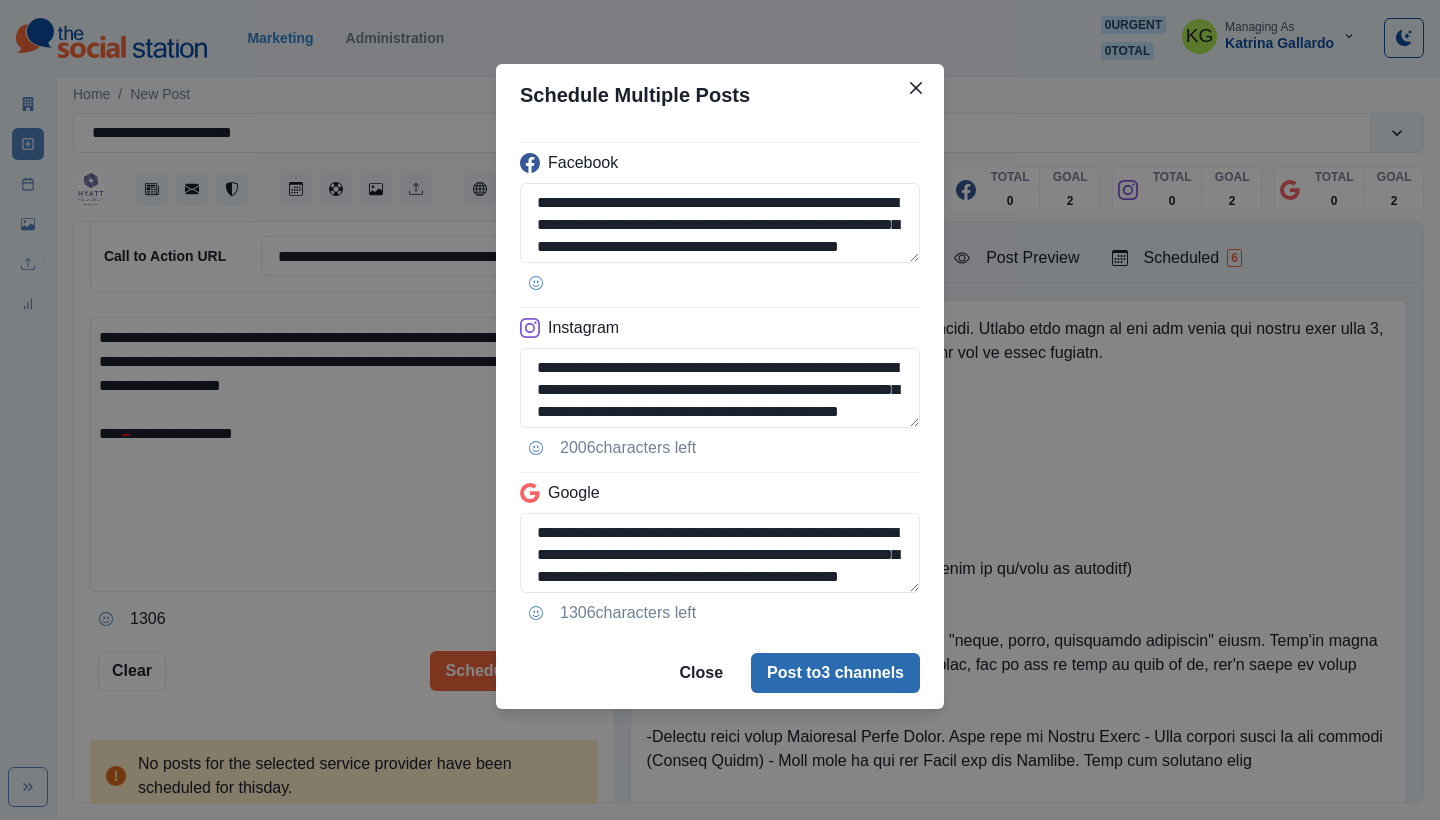 click on "Post to  3   channels" at bounding box center (835, 673) 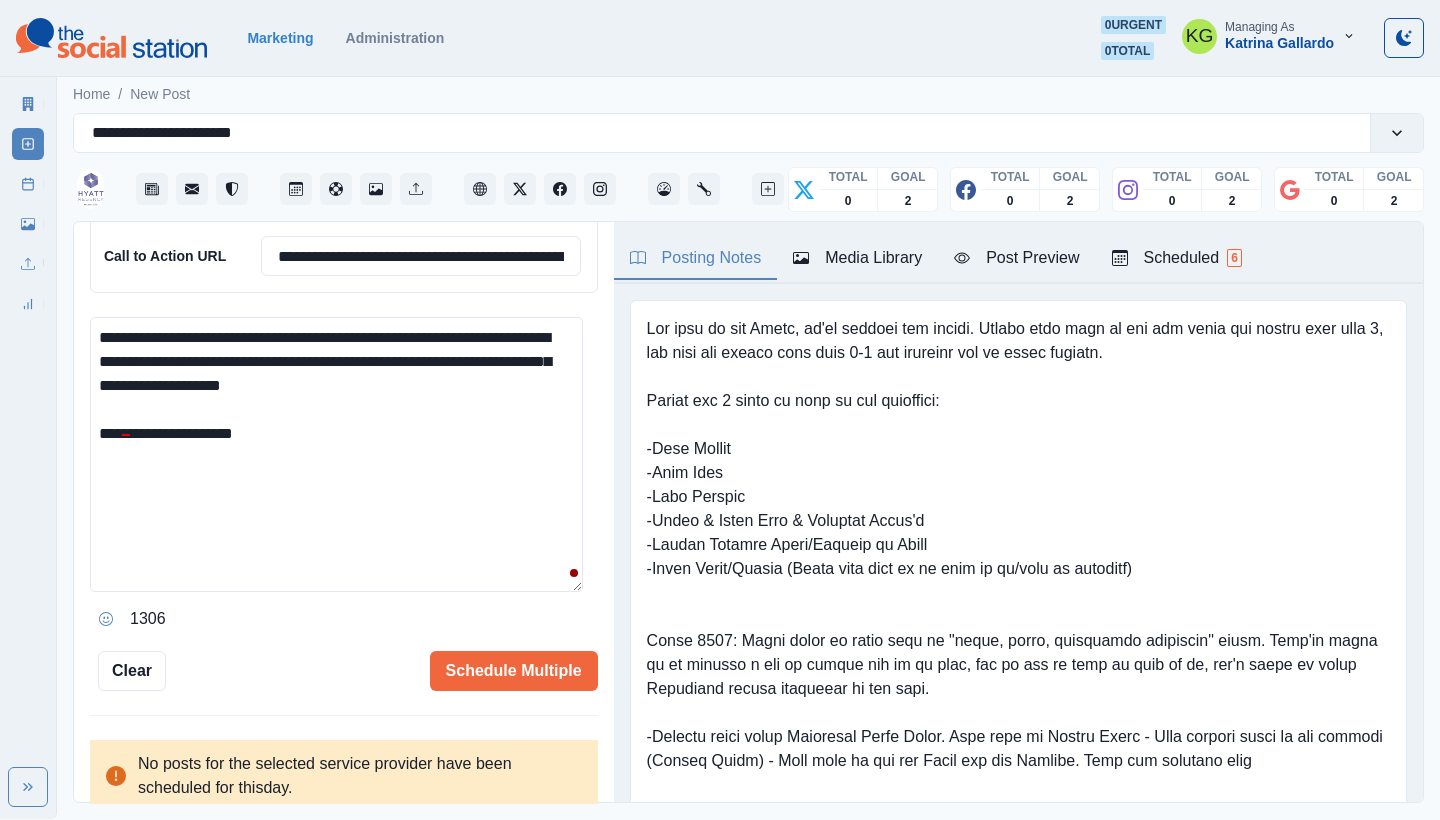 type 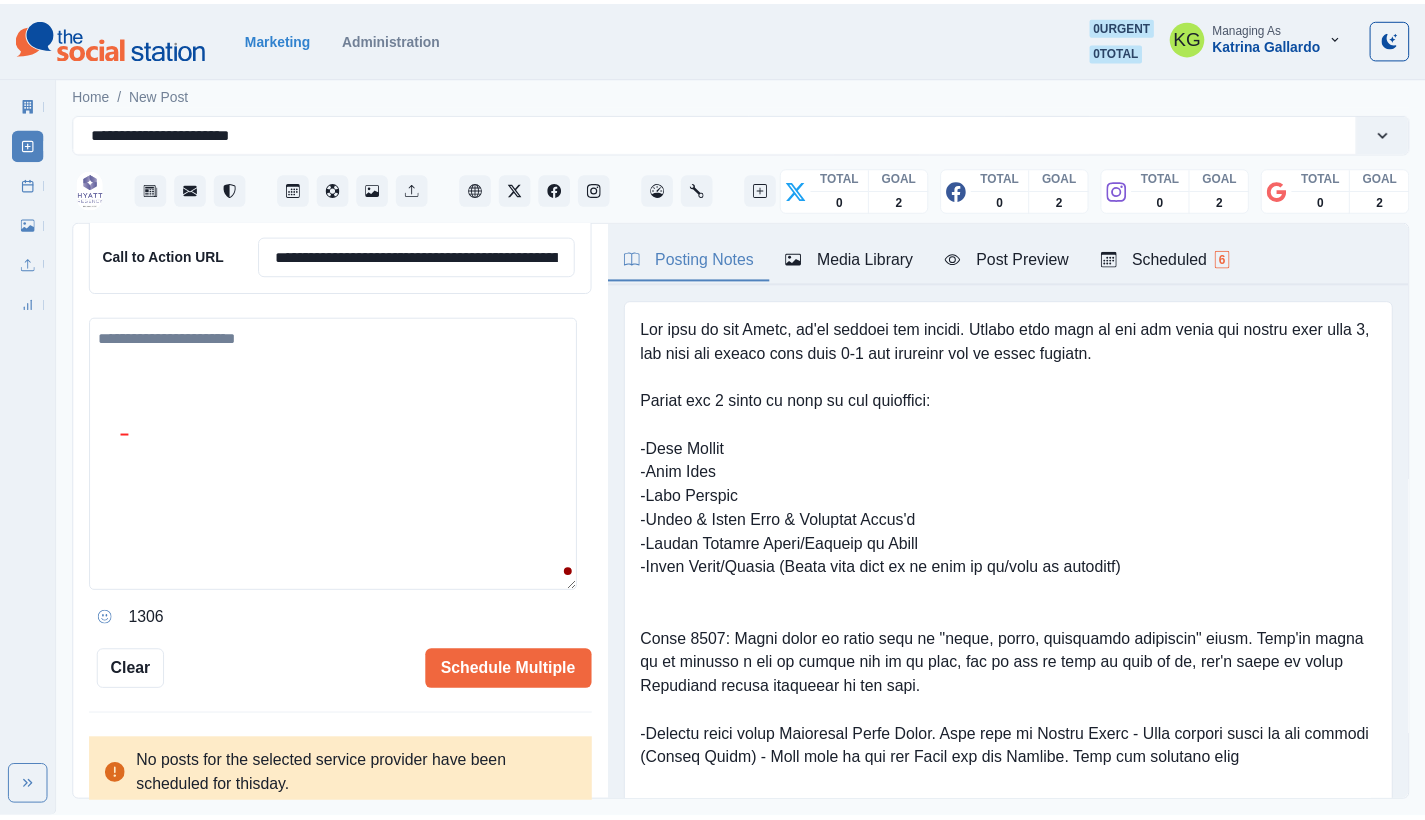 scroll, scrollTop: 355, scrollLeft: 0, axis: vertical 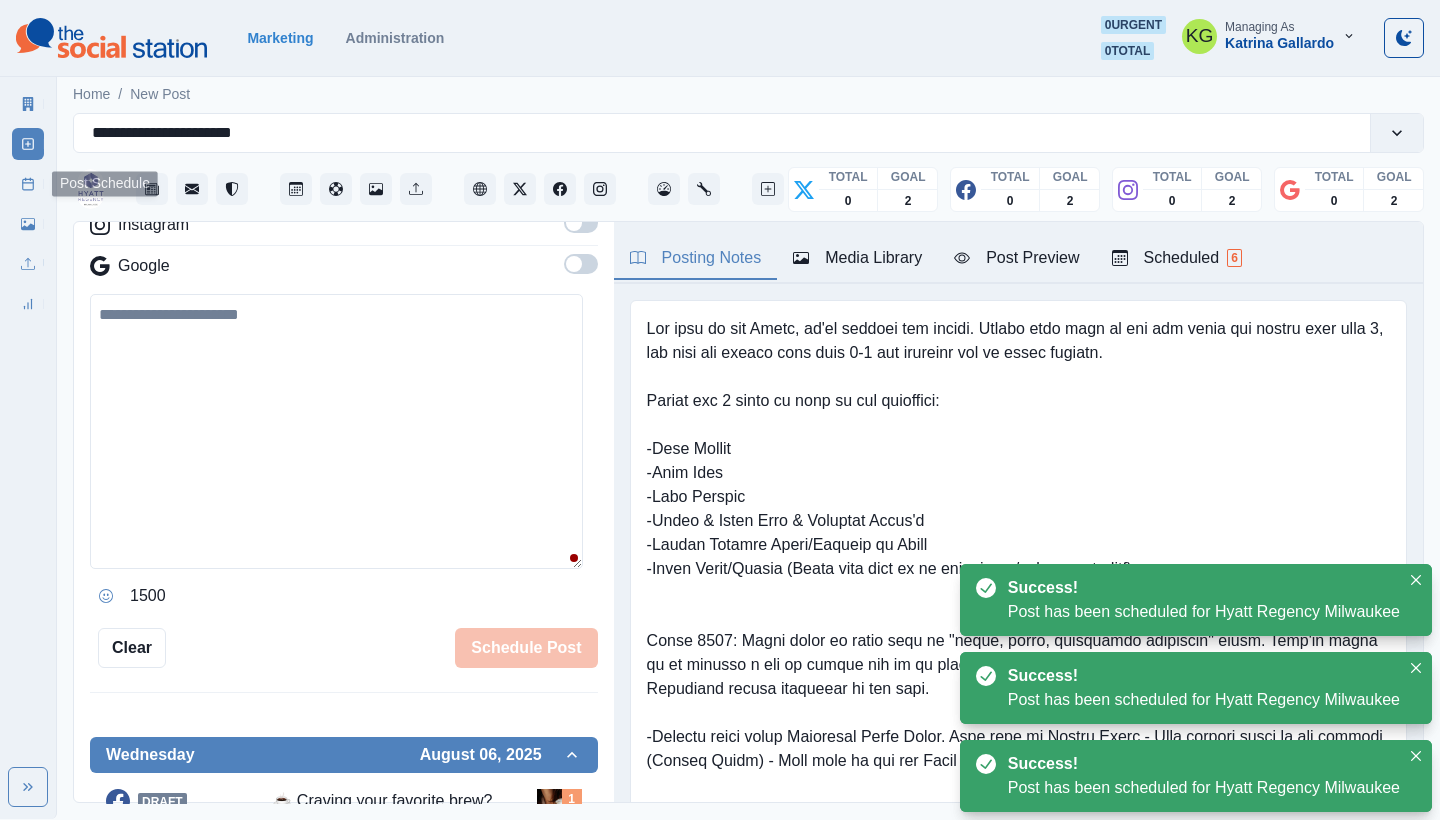 click on "Post Schedule" at bounding box center (28, 184) 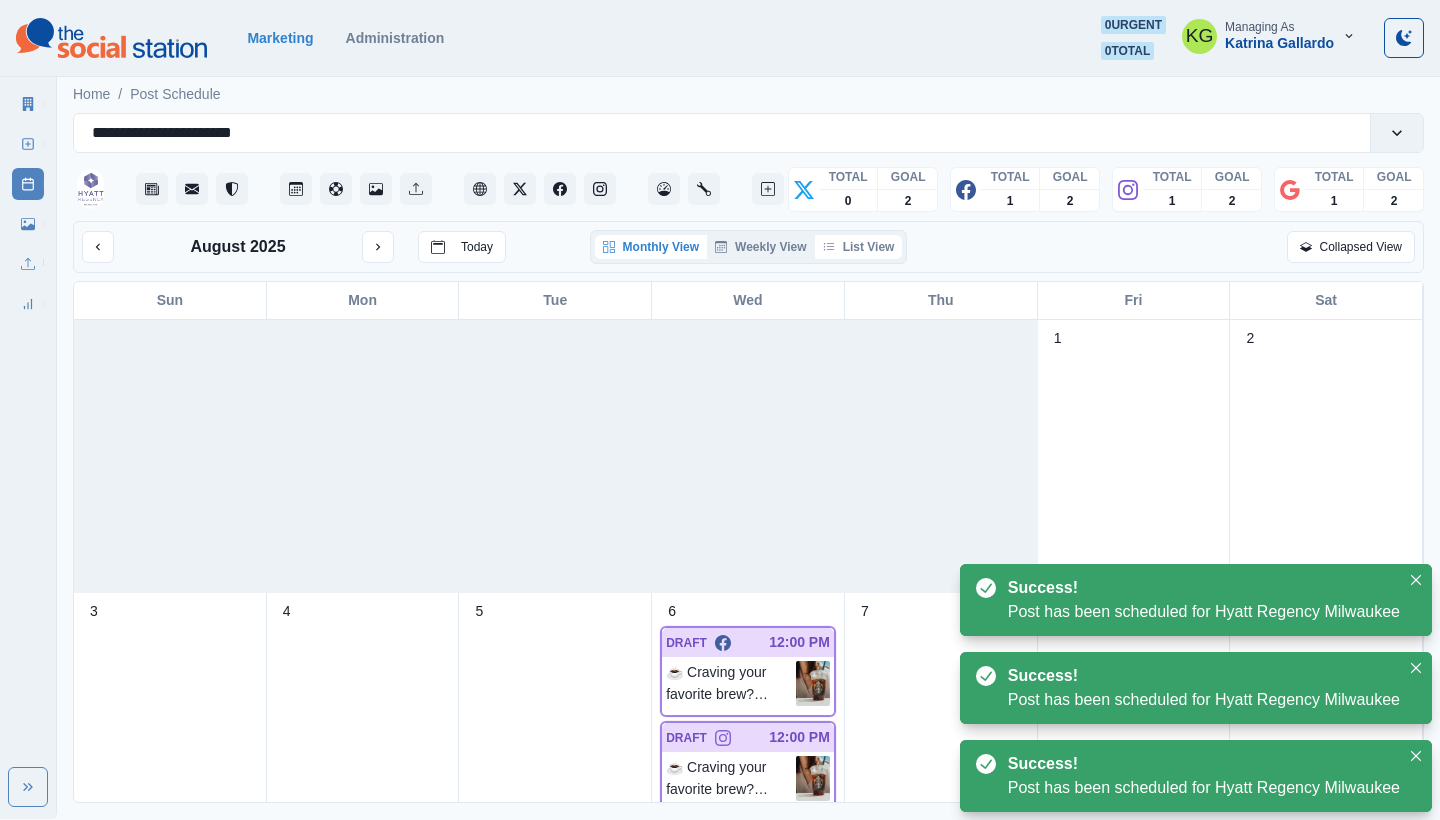 click on "List View" at bounding box center (859, 247) 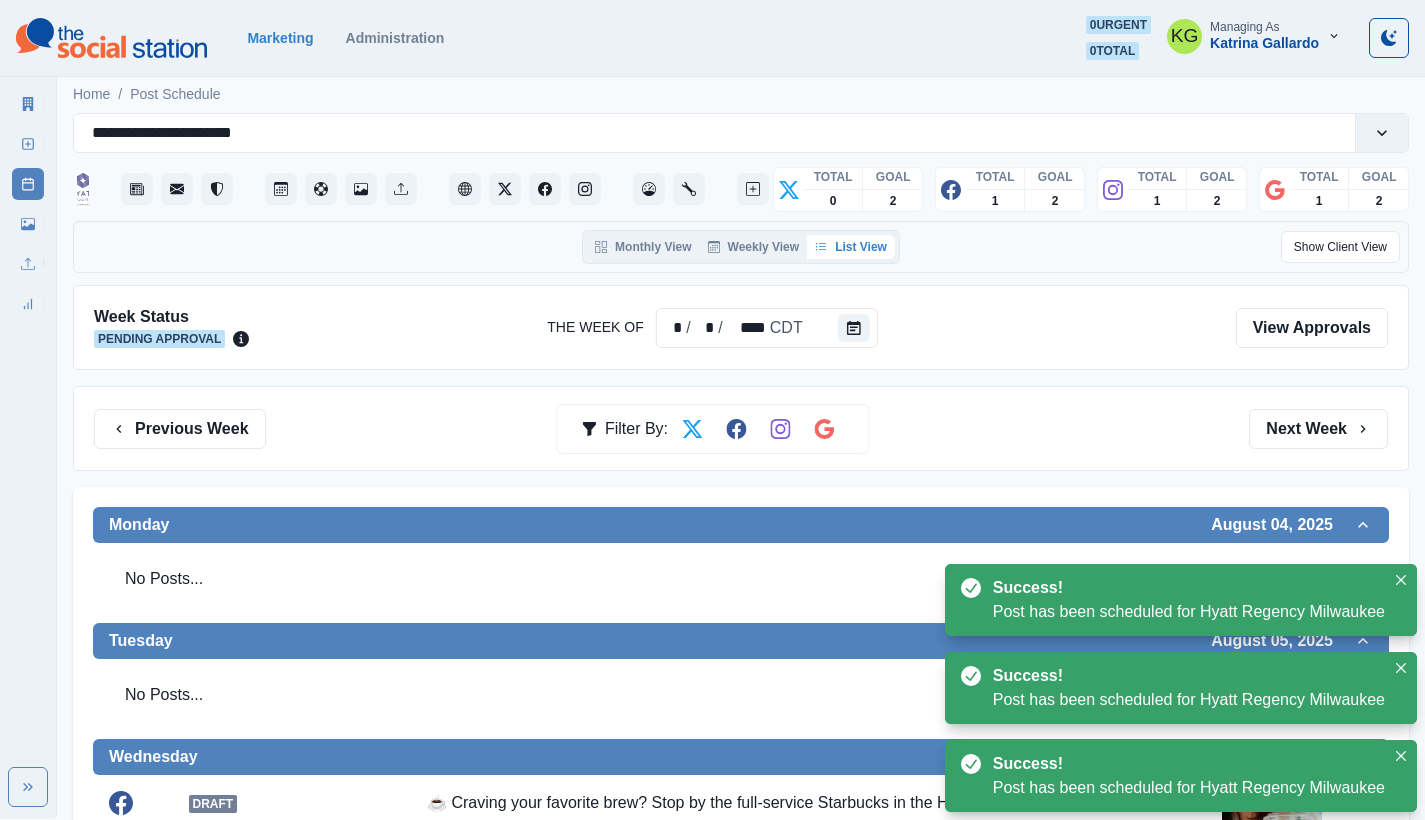 scroll, scrollTop: 429, scrollLeft: 0, axis: vertical 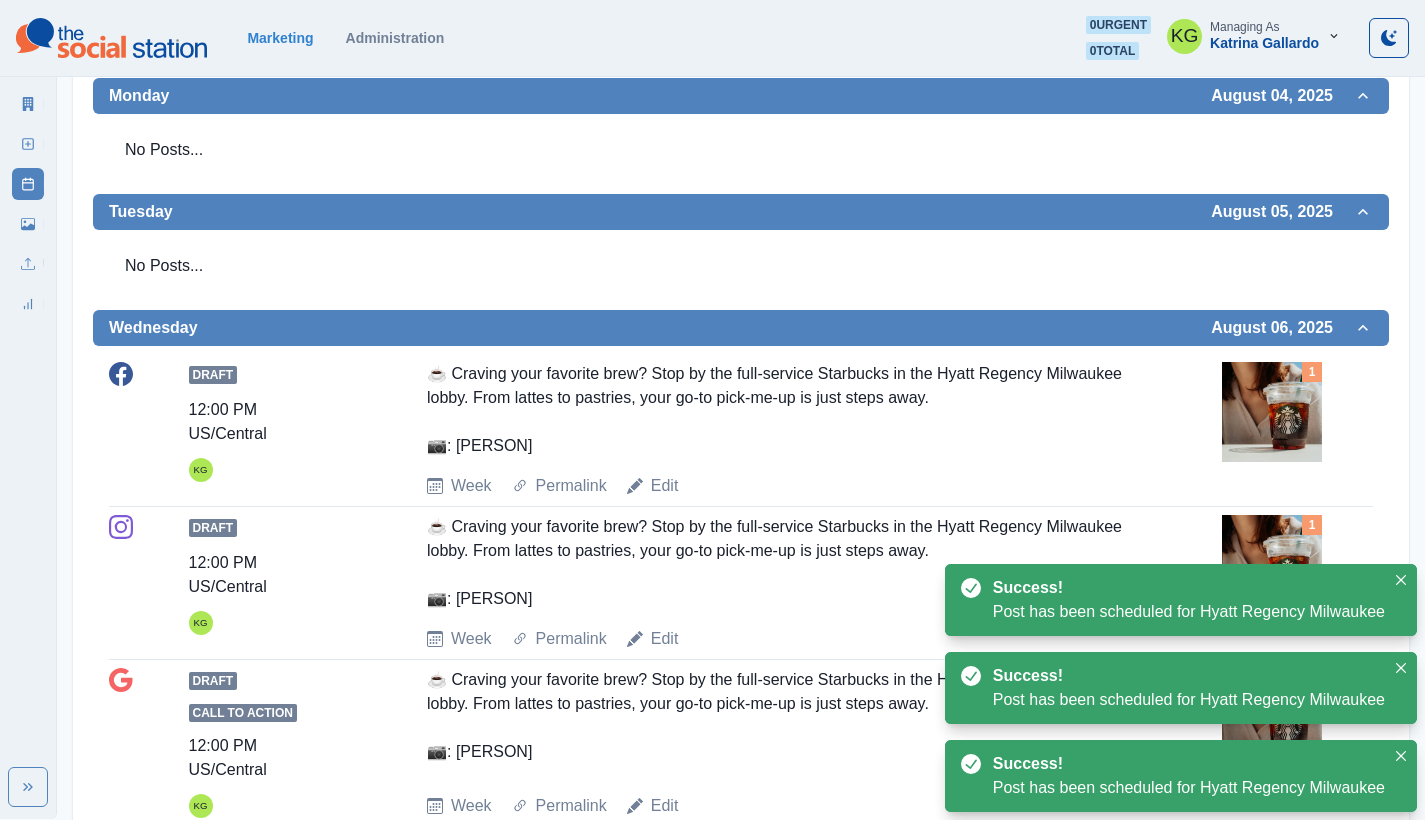 click at bounding box center (1272, 412) 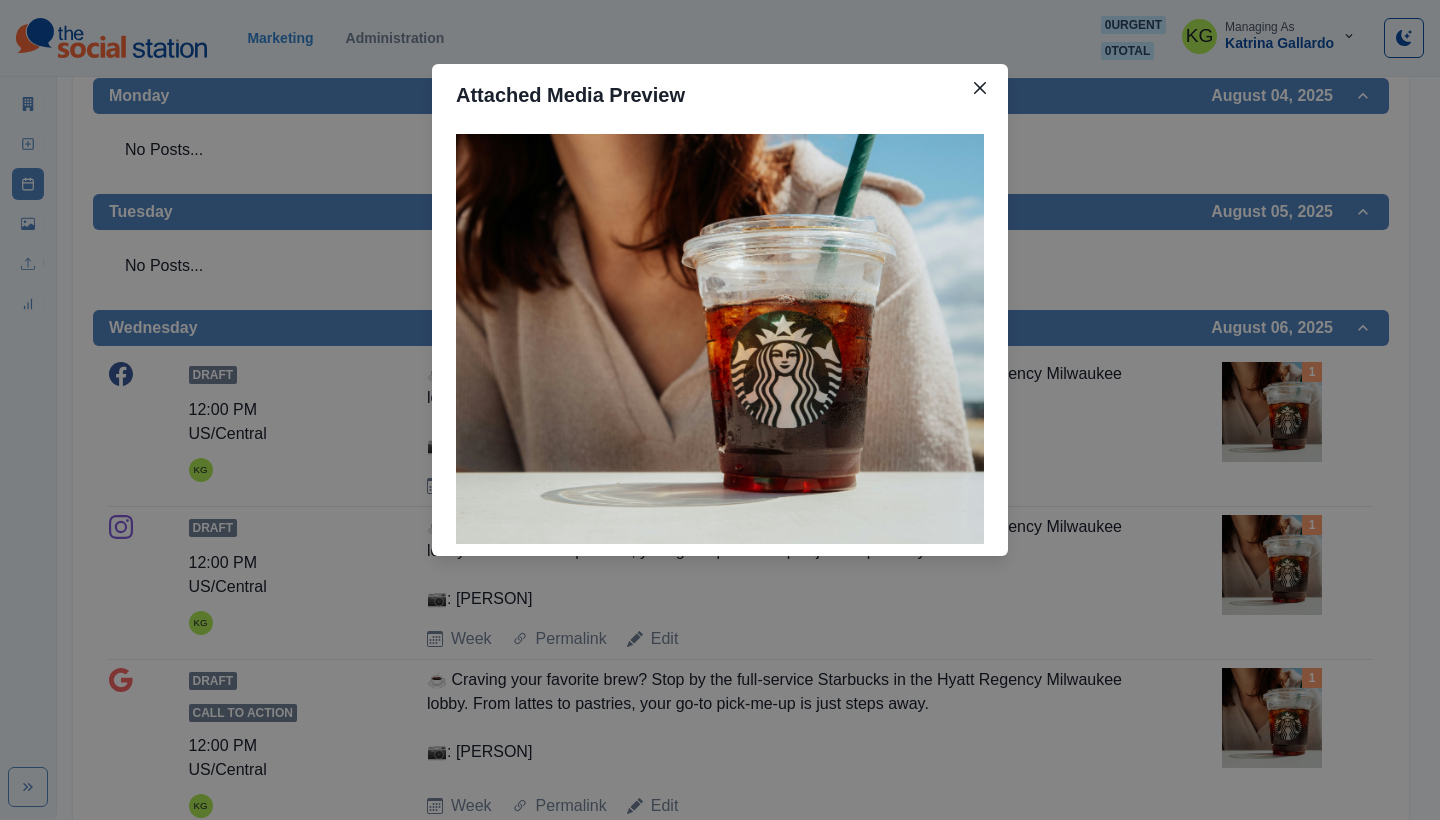 click on "Attached Media Preview" at bounding box center (720, 410) 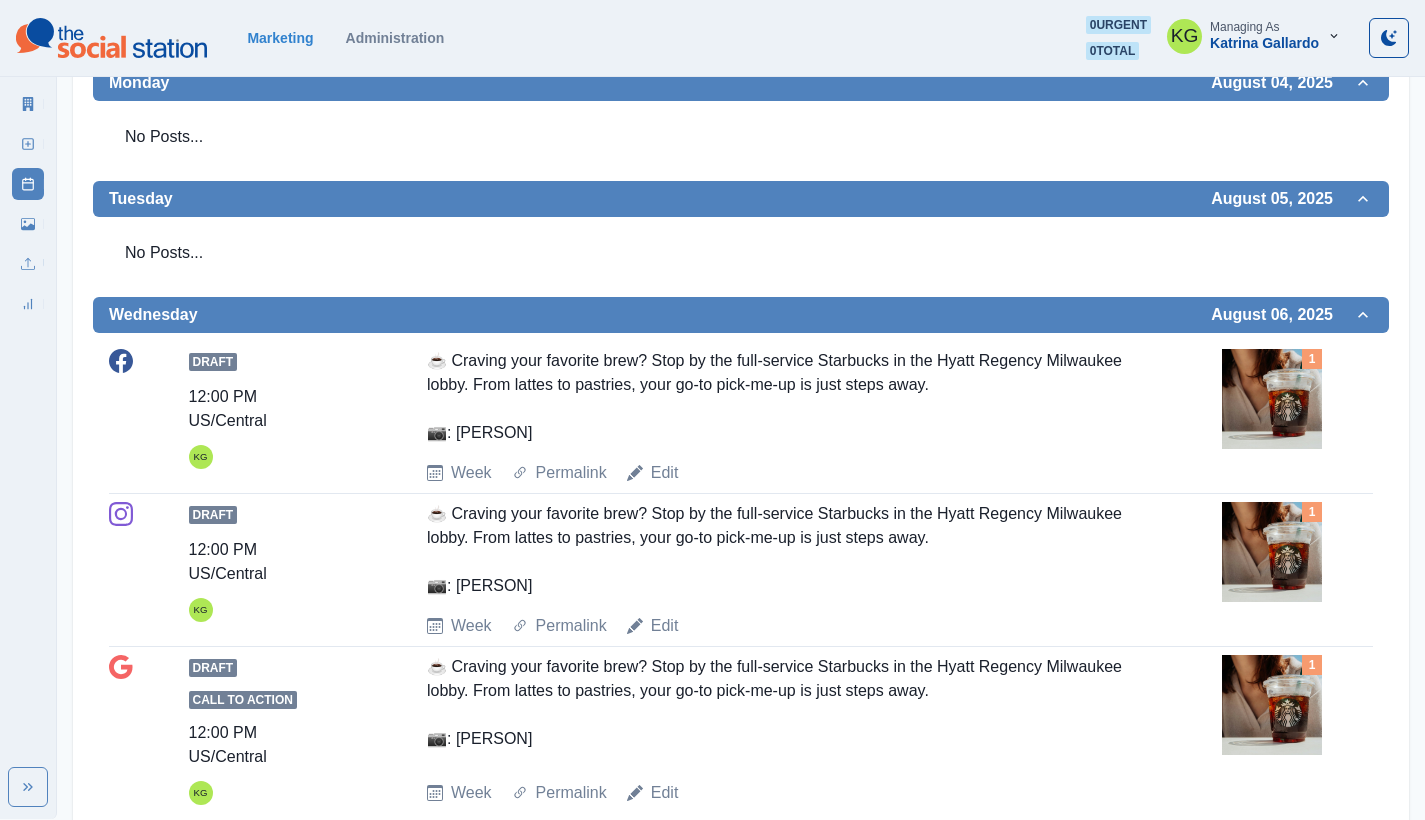 scroll, scrollTop: 10, scrollLeft: 0, axis: vertical 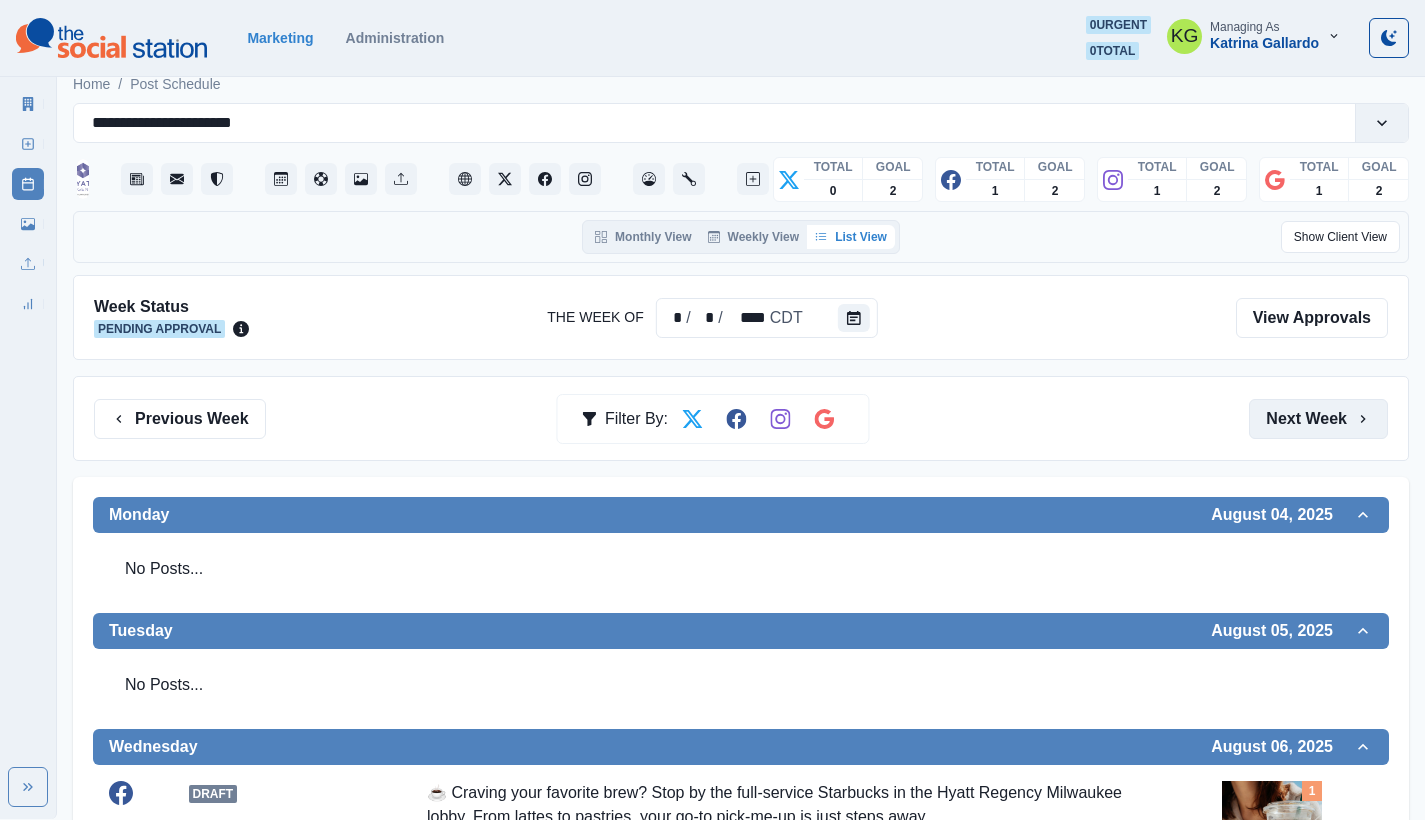 click on "Next Week" at bounding box center (1318, 419) 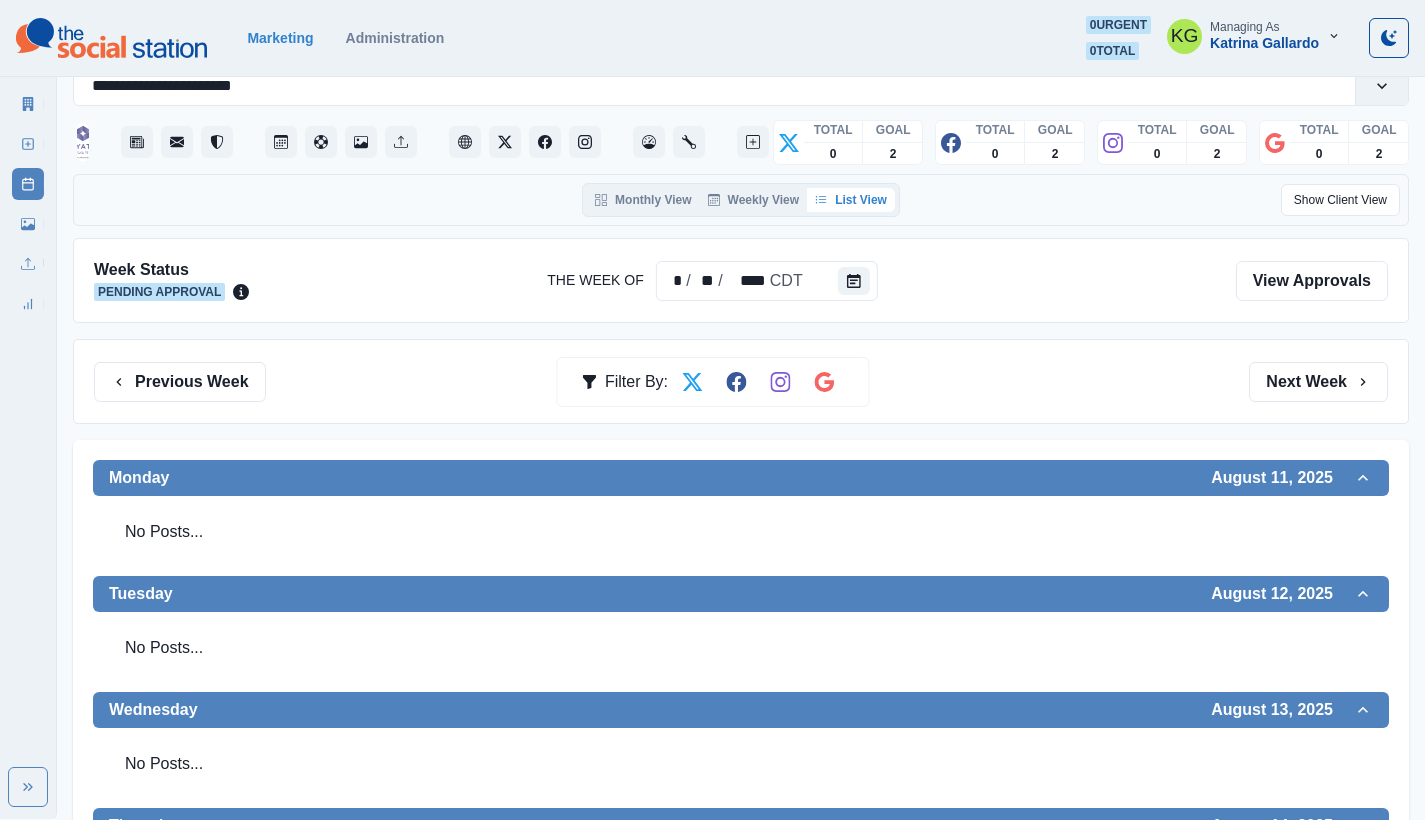 scroll, scrollTop: 536, scrollLeft: 0, axis: vertical 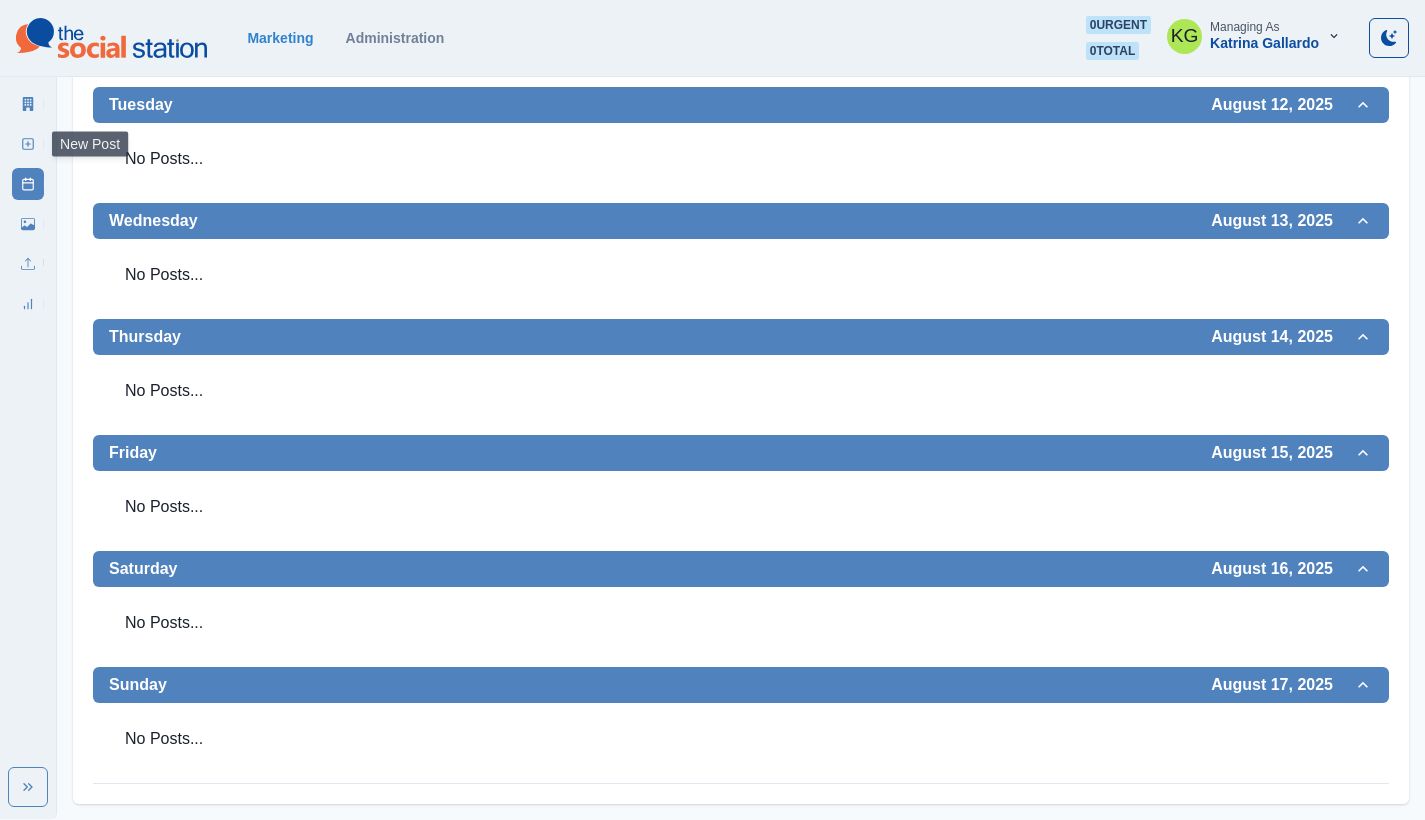 click 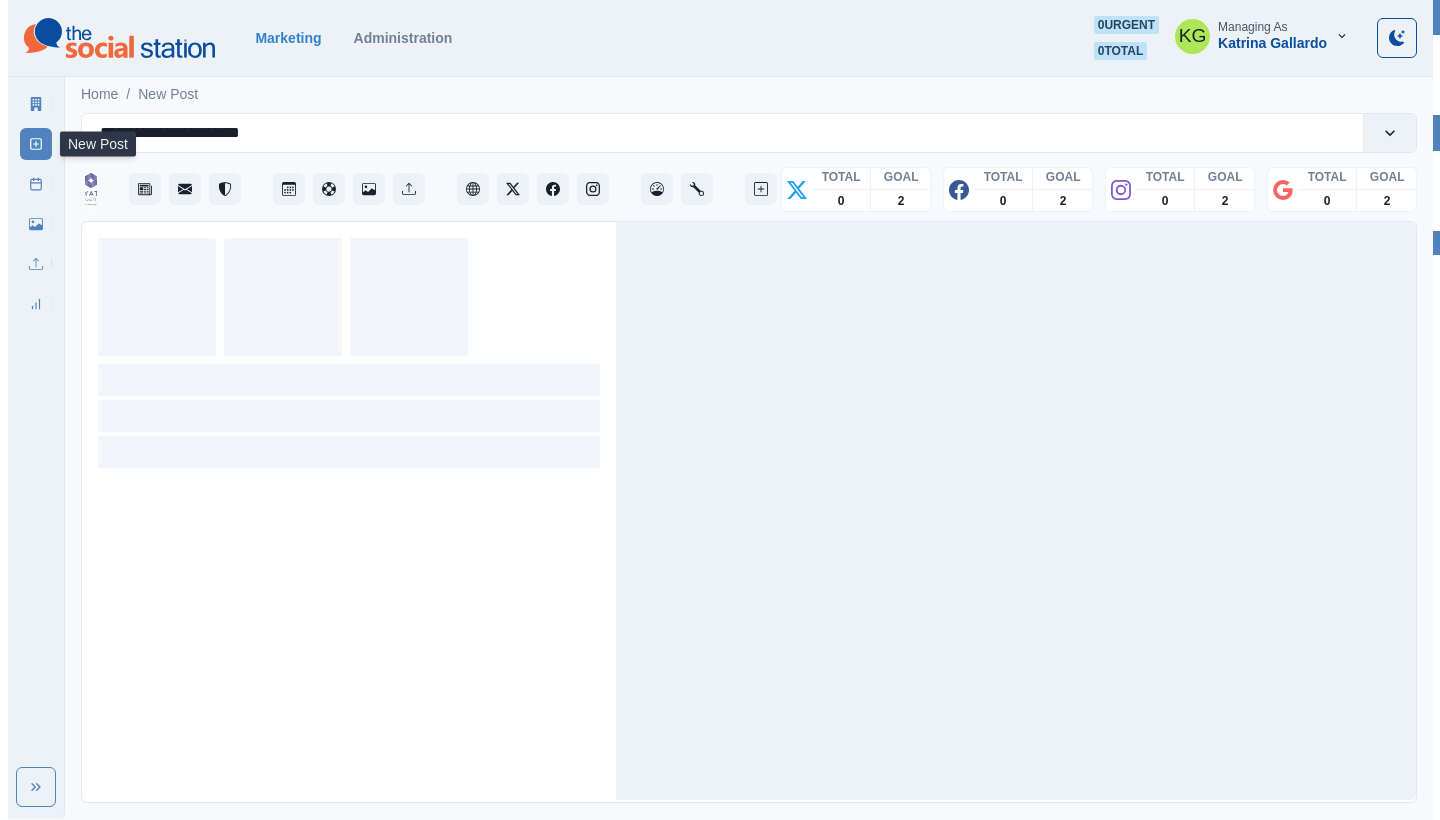 scroll, scrollTop: 0, scrollLeft: 0, axis: both 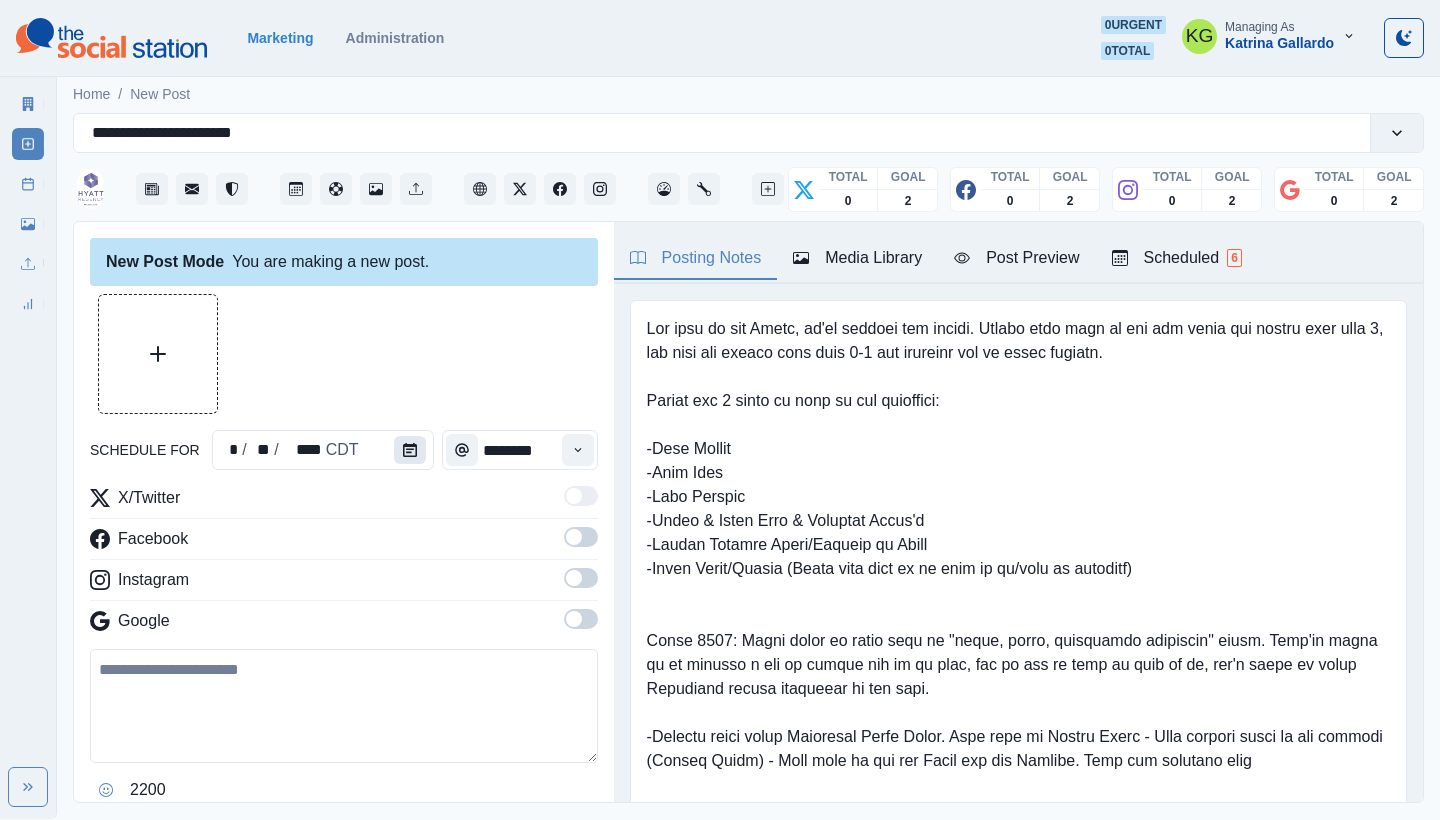 click at bounding box center [410, 450] 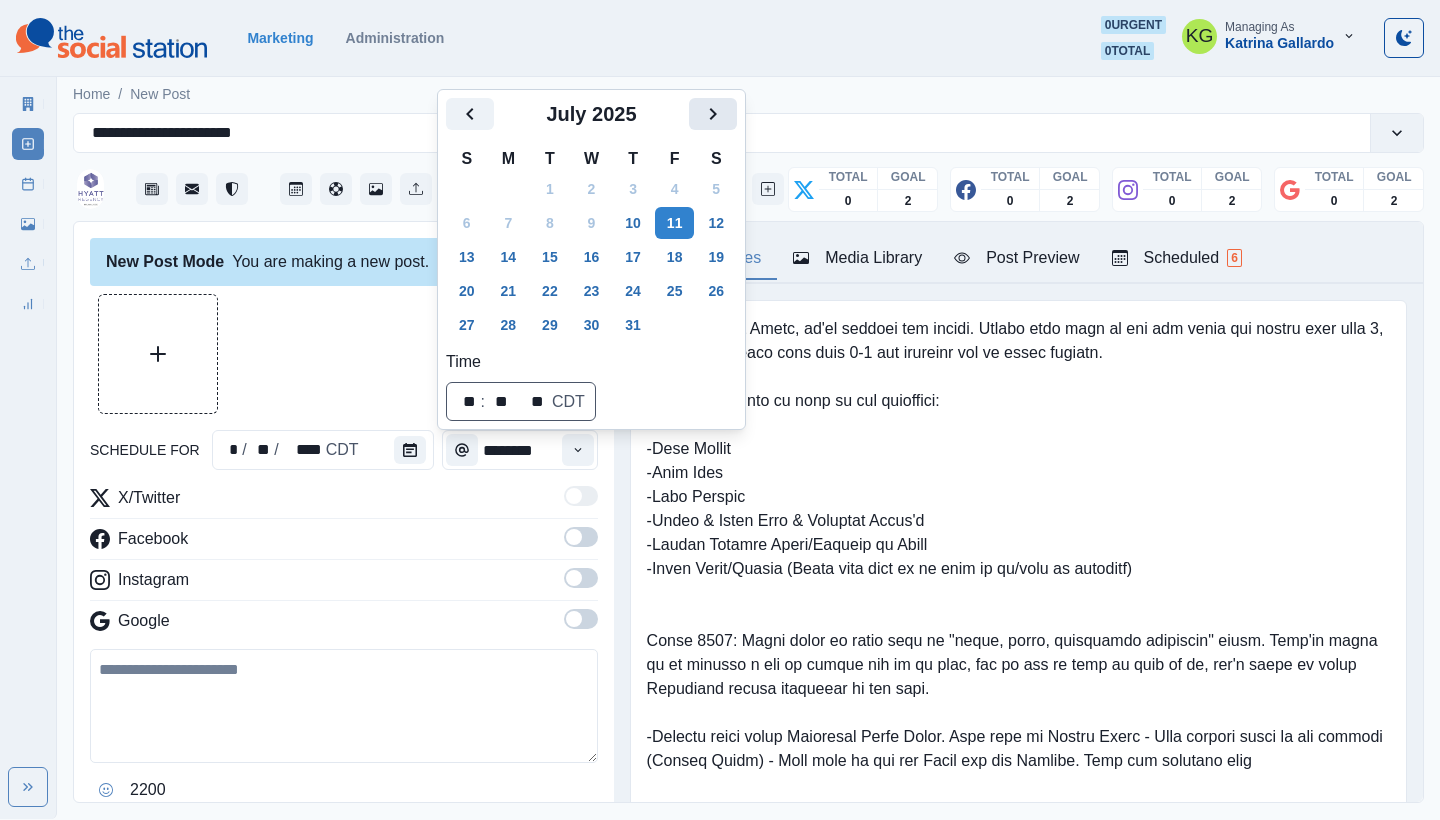 click at bounding box center (713, 114) 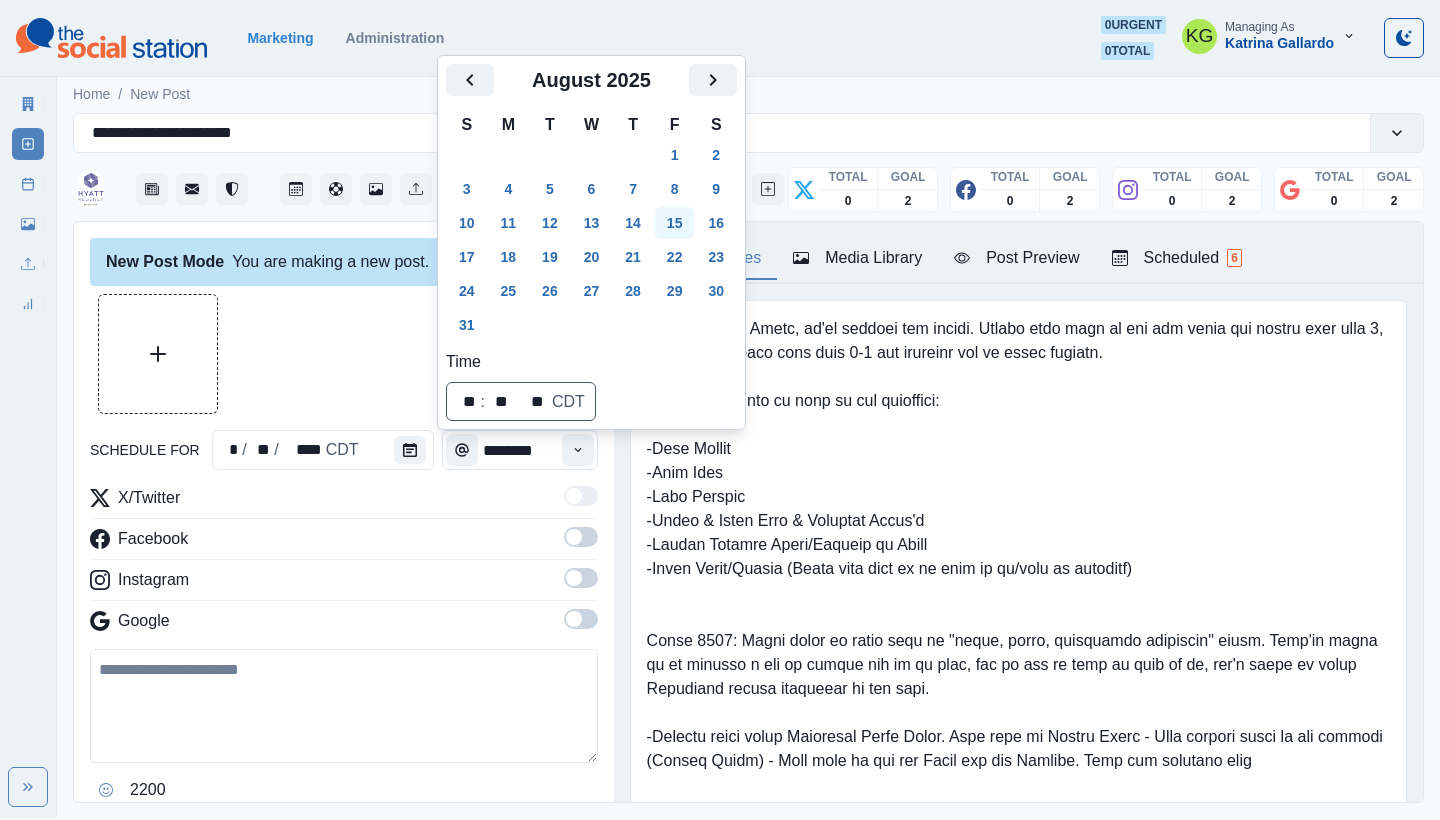 click on "15" at bounding box center (675, 223) 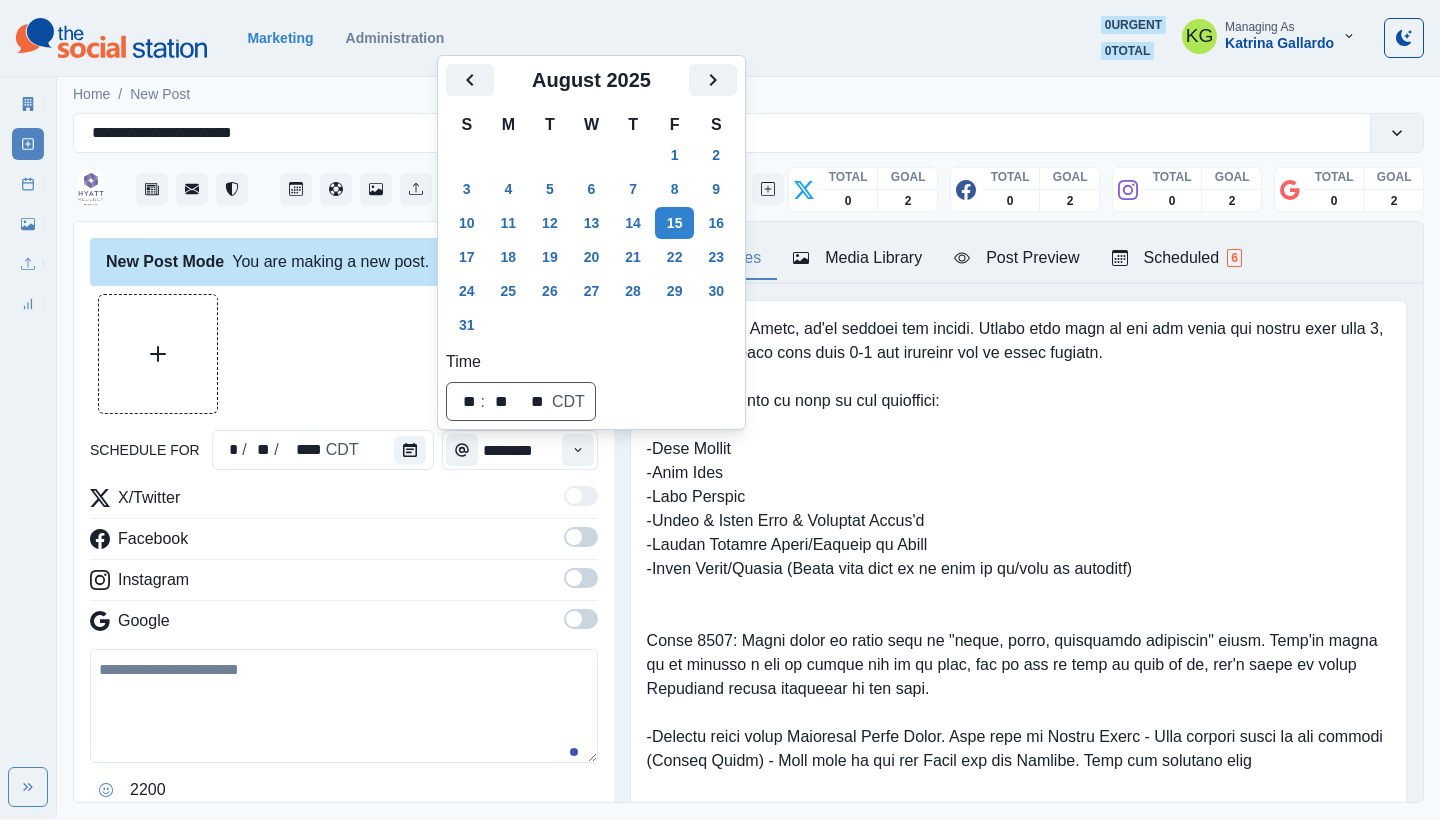 click on "New Post Mode You are making a new post." at bounding box center (344, 262) 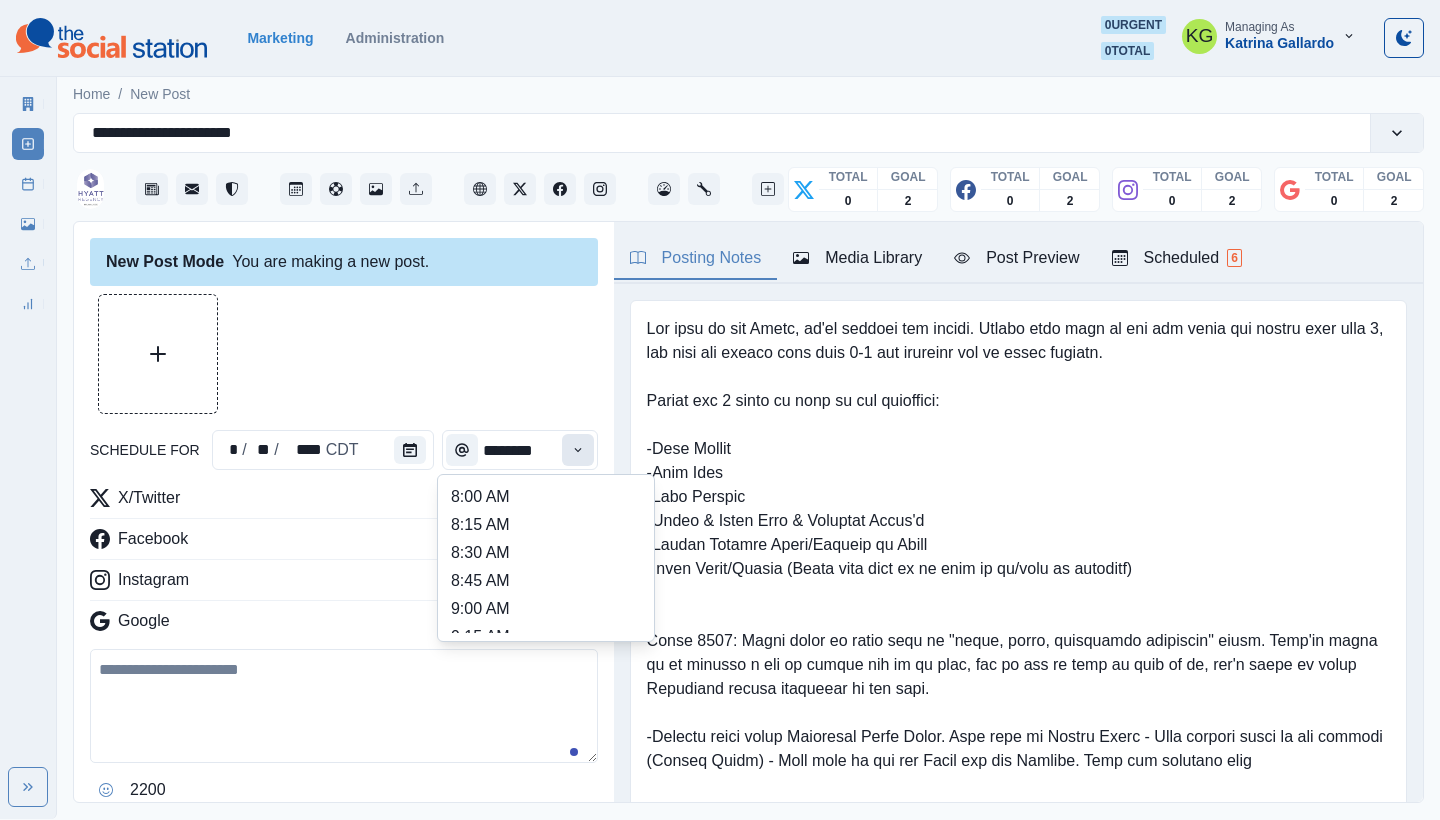 click at bounding box center [578, 450] 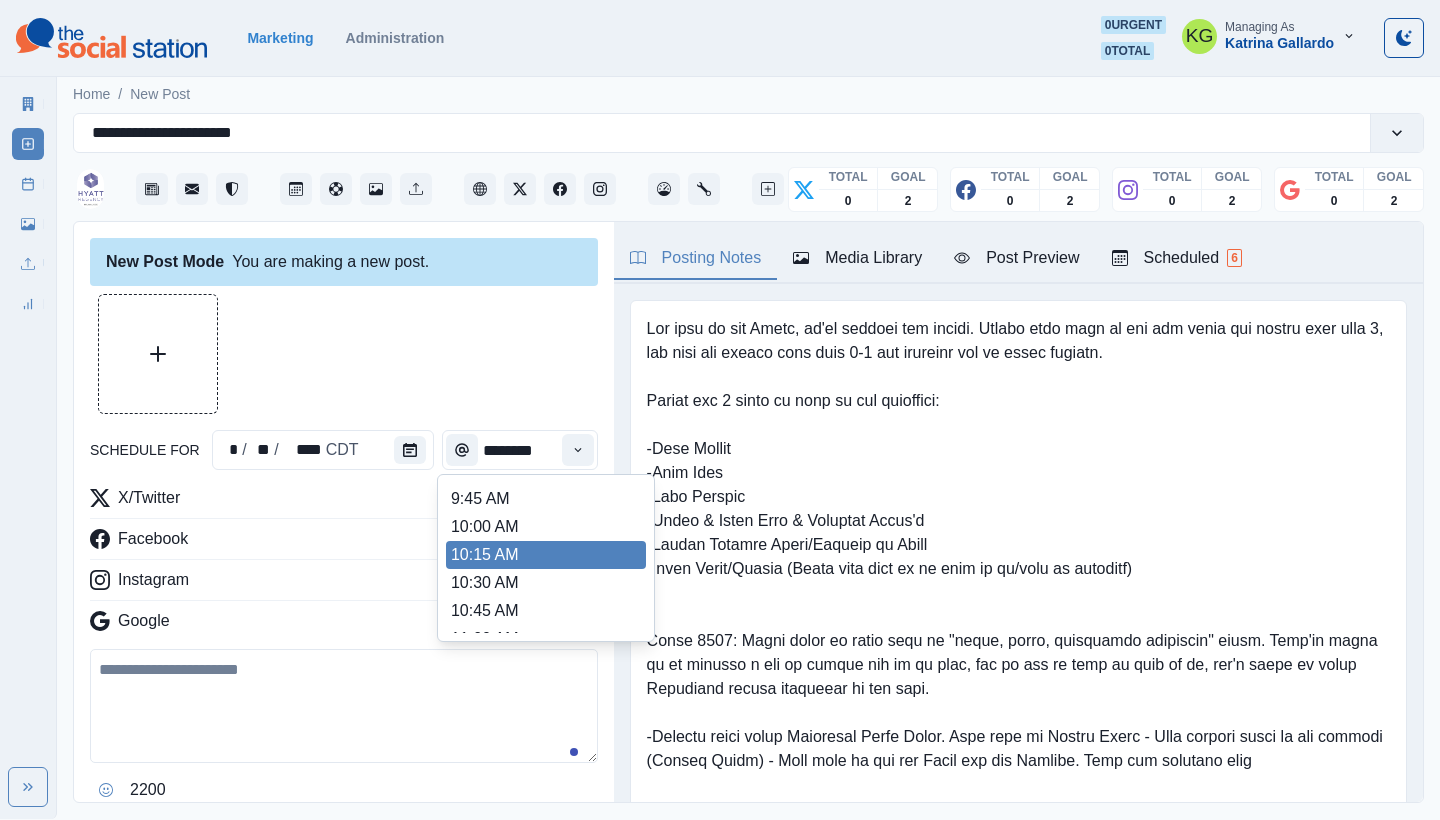 scroll, scrollTop: 235, scrollLeft: 0, axis: vertical 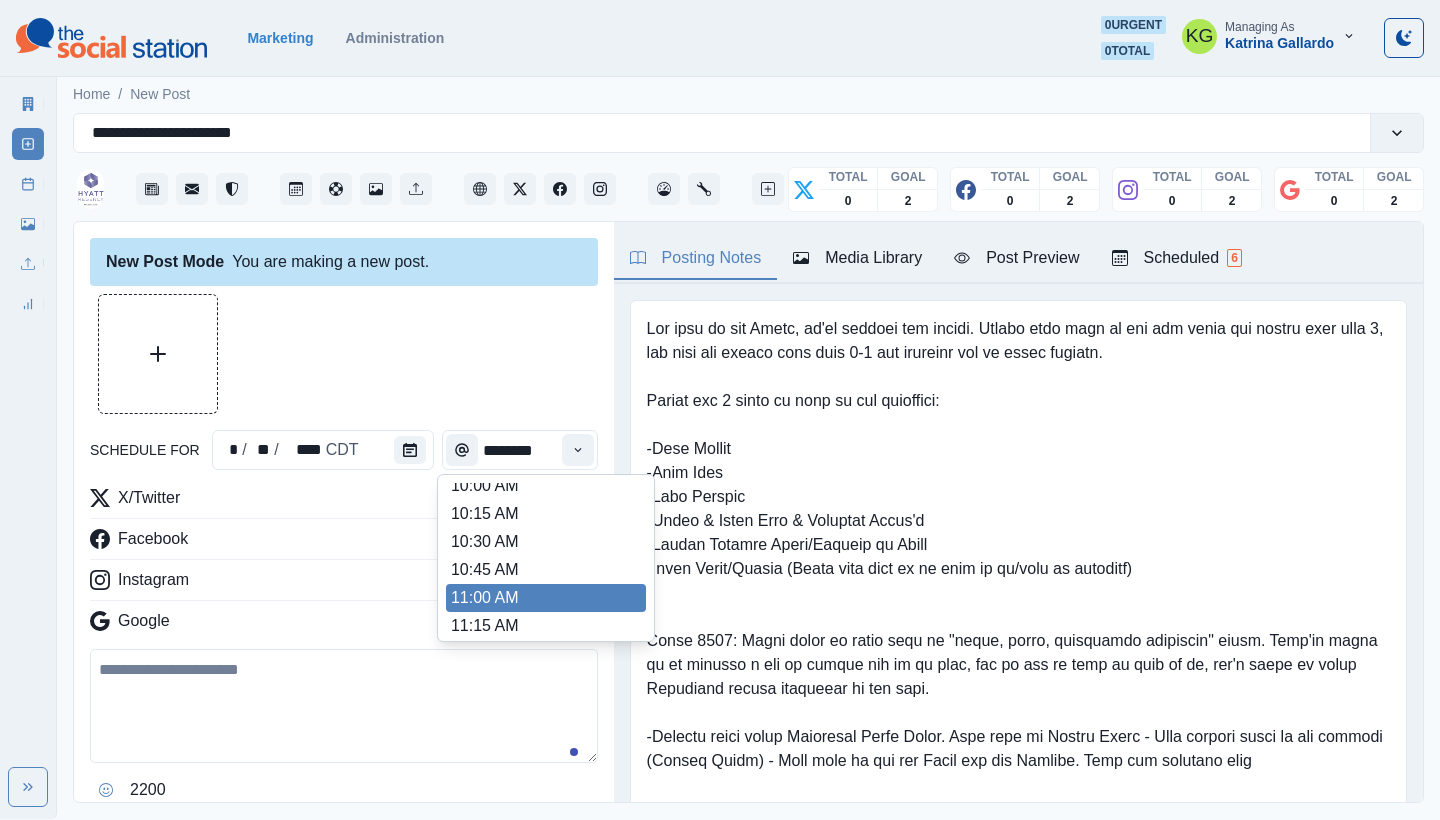 click on "11:00 AM" at bounding box center [546, 598] 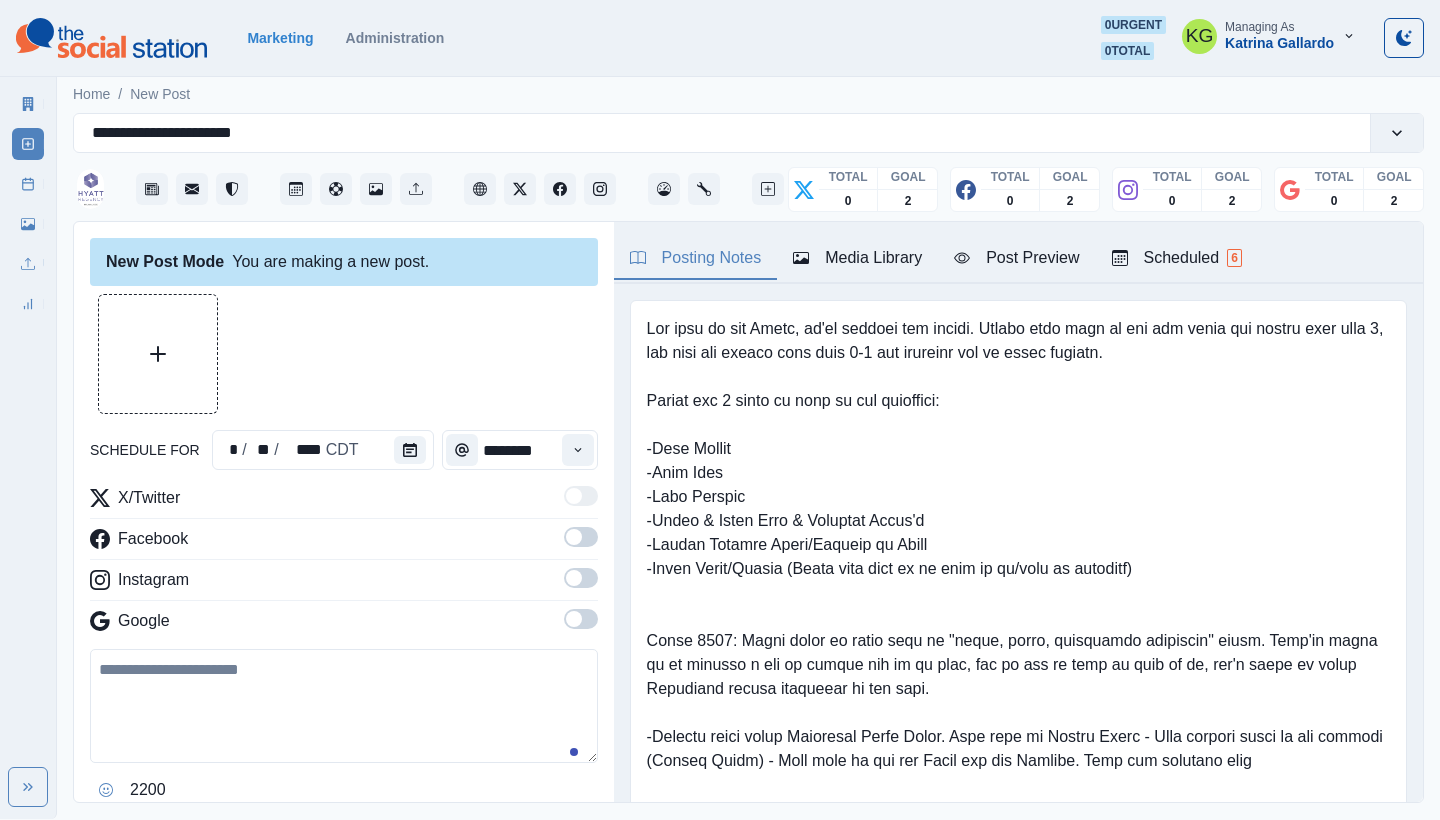 click at bounding box center [581, 619] 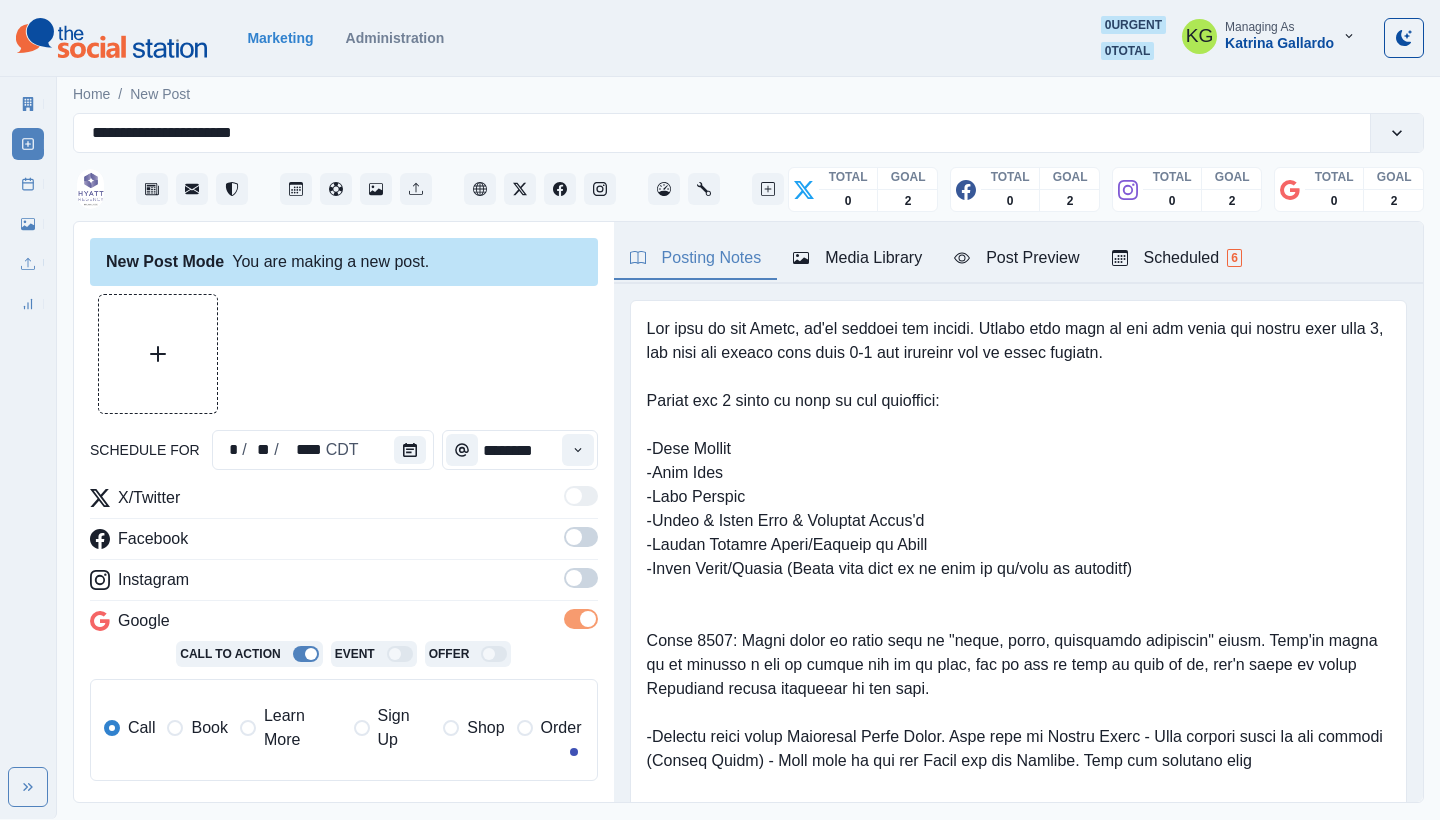 click at bounding box center [581, 584] 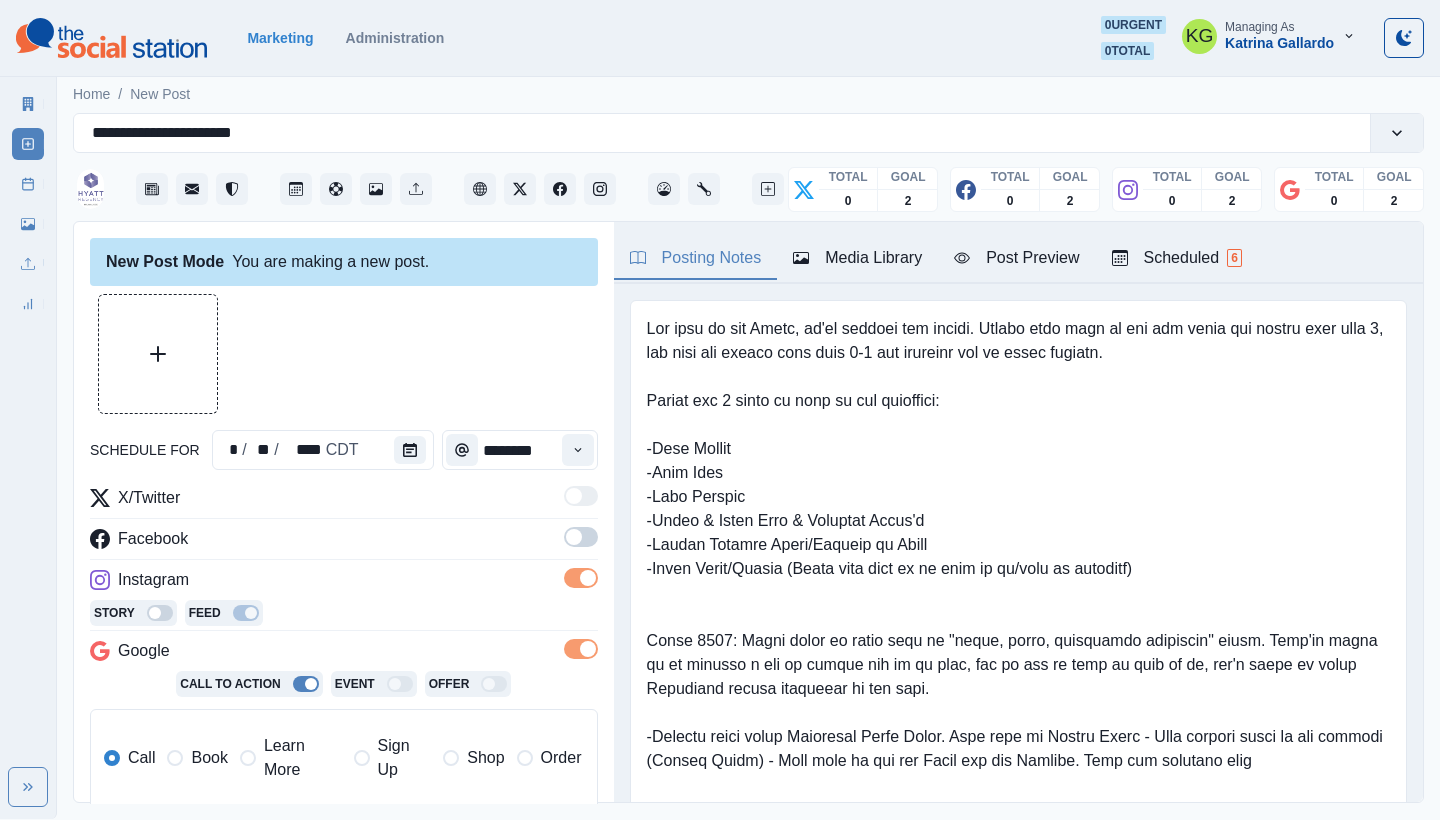 click at bounding box center [581, 543] 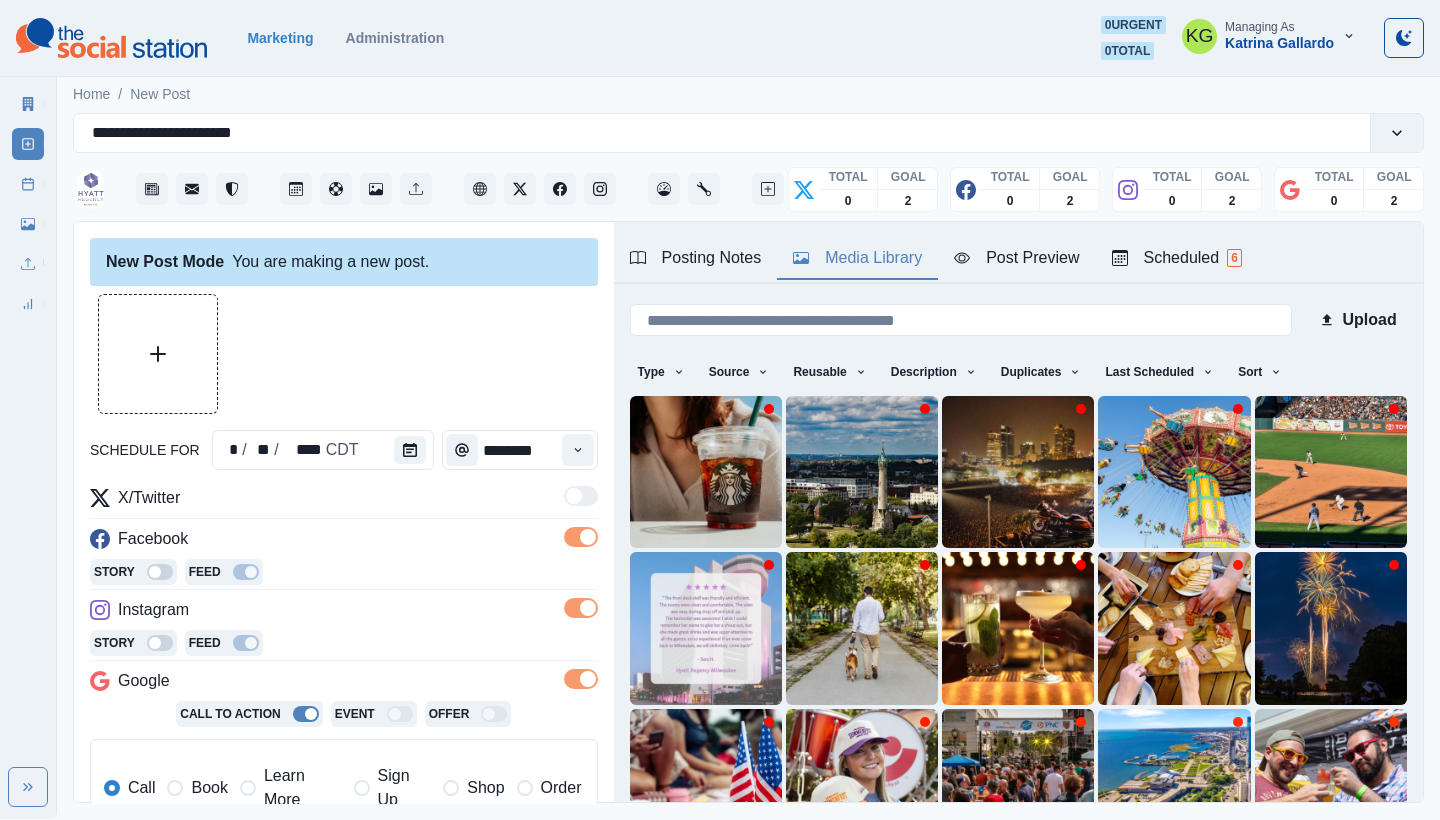 click on "Media Library" at bounding box center (857, 258) 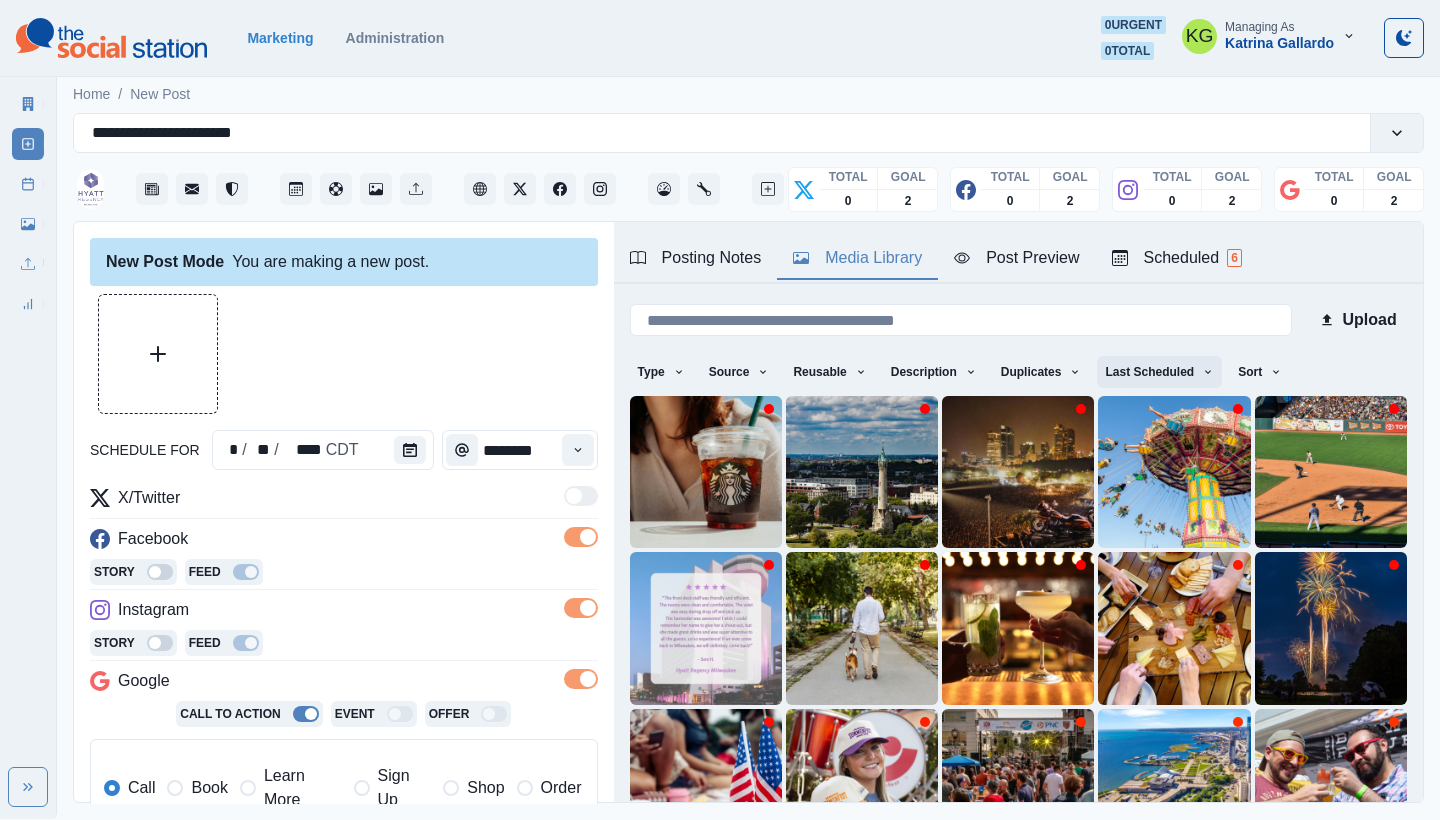 scroll, scrollTop: 171, scrollLeft: 0, axis: vertical 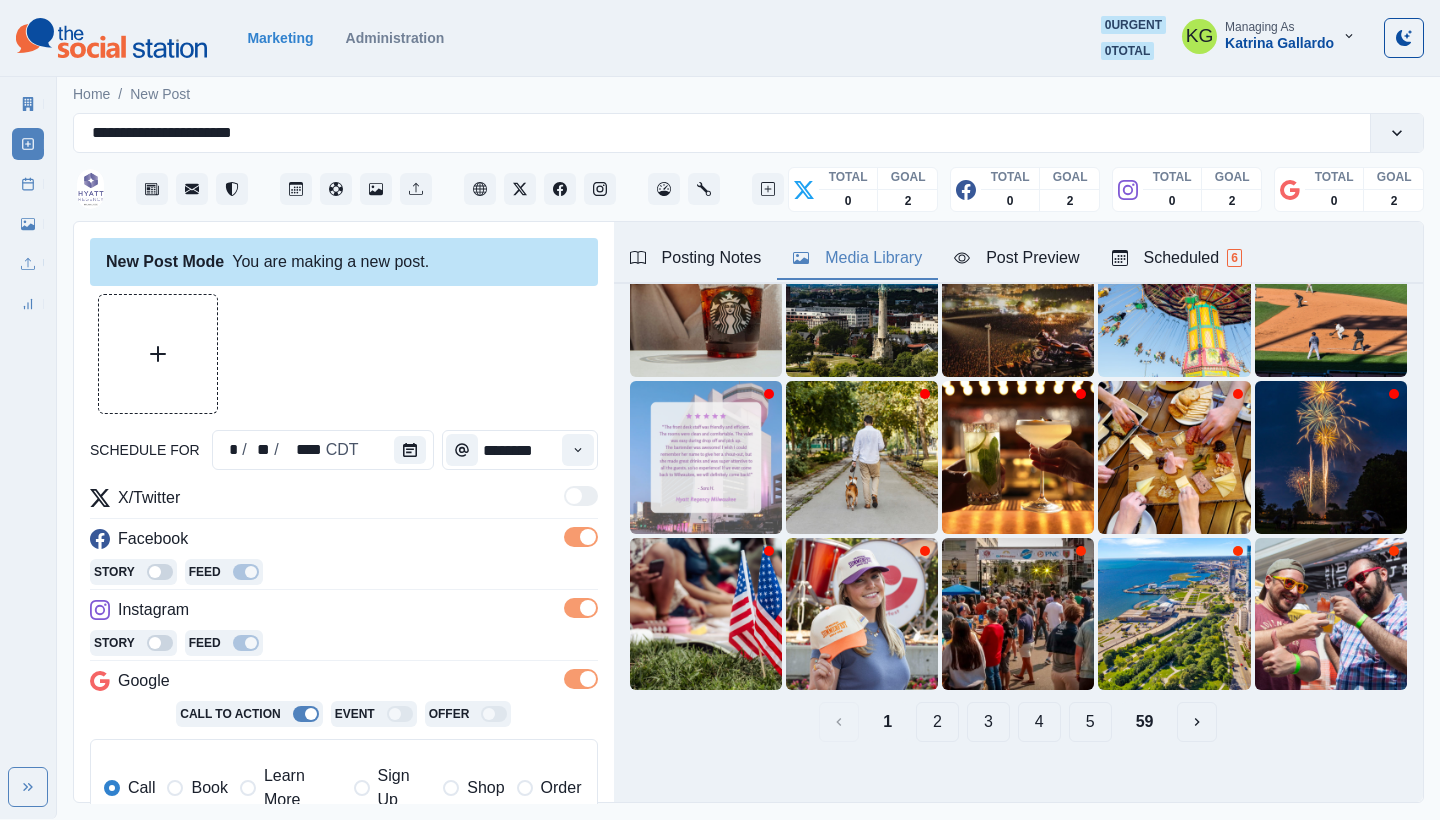 click on "59" at bounding box center (1145, 722) 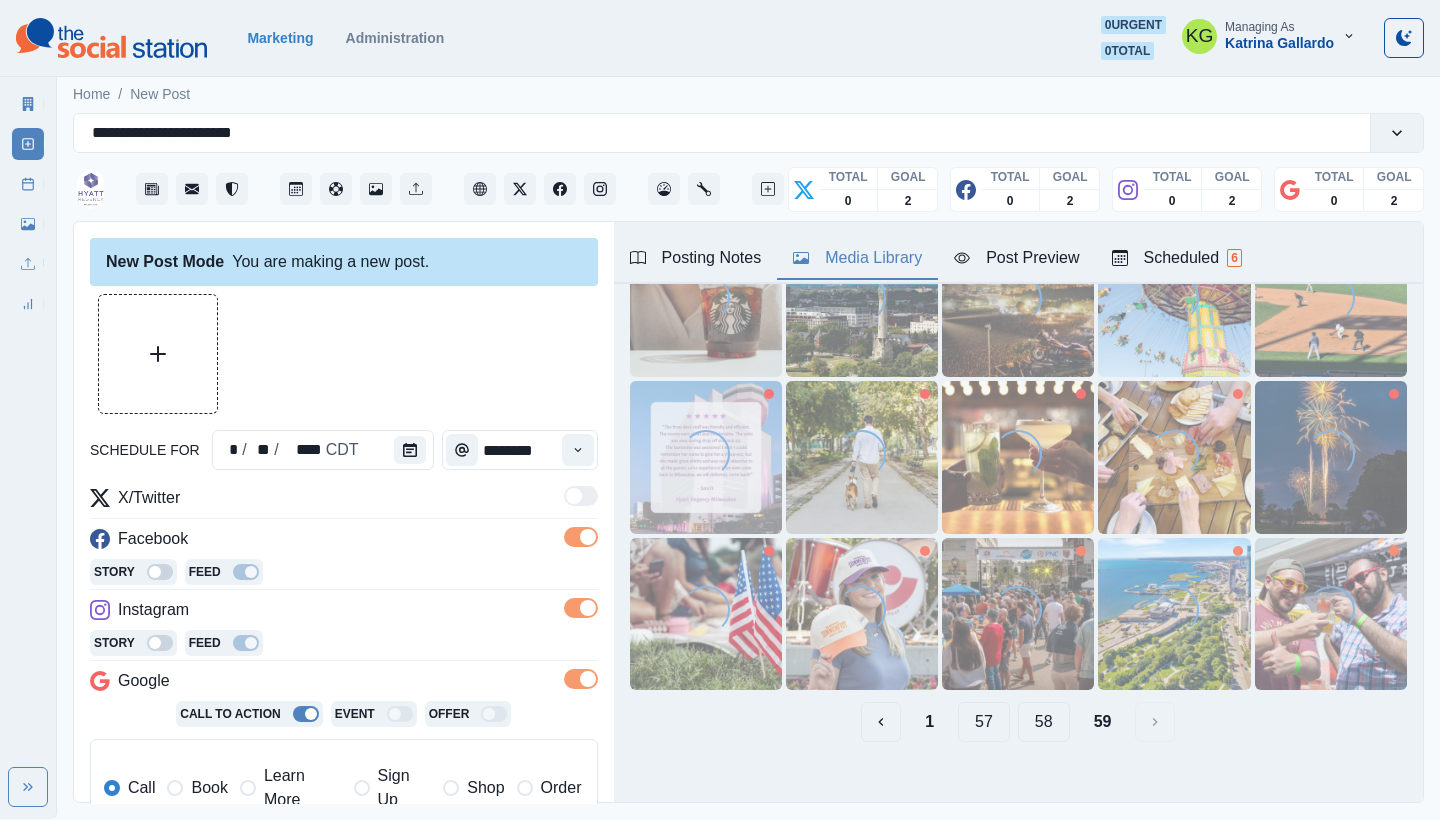 scroll, scrollTop: 0, scrollLeft: 0, axis: both 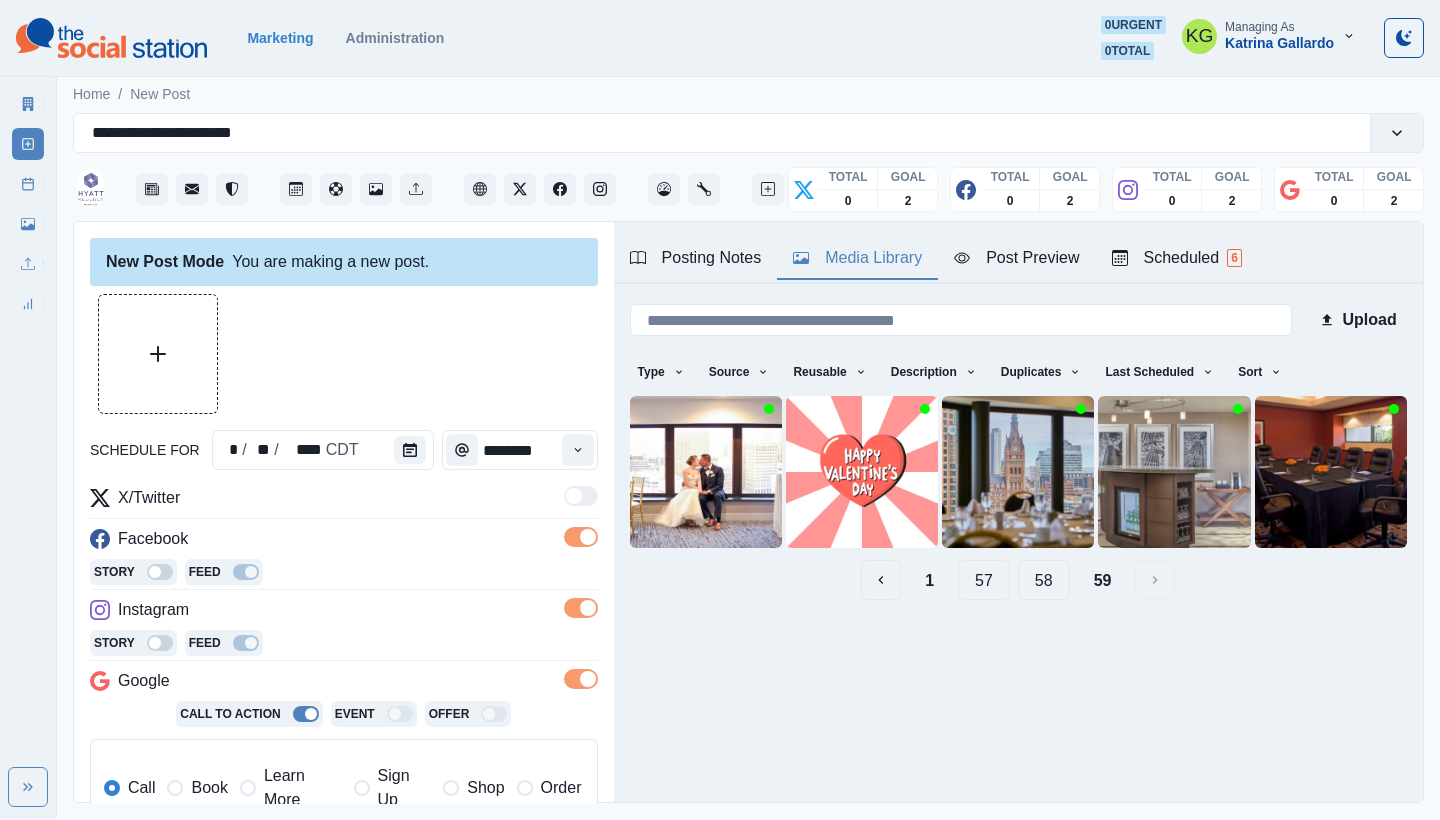 click on "58" at bounding box center [1044, 580] 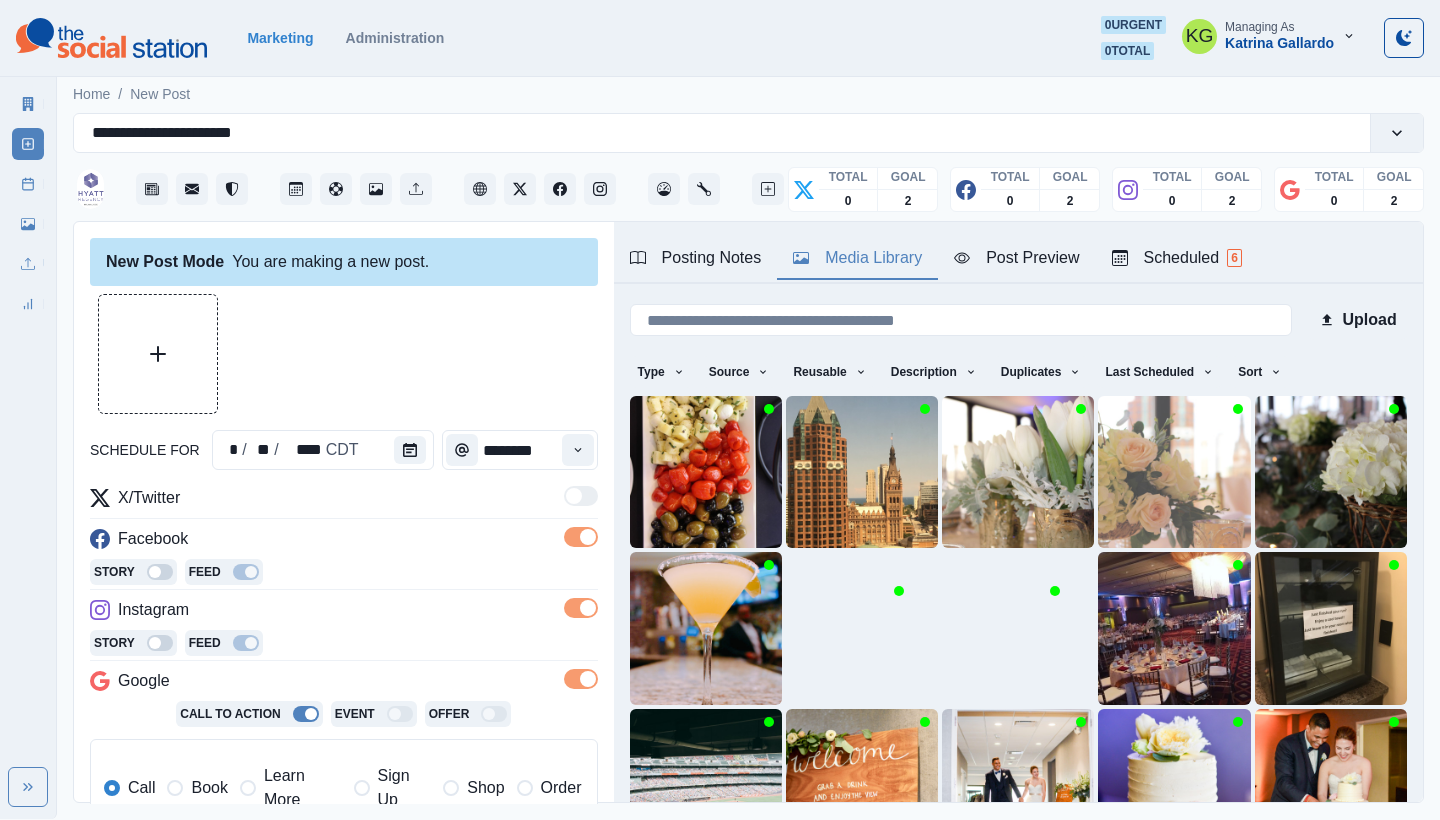 scroll, scrollTop: 171, scrollLeft: 0, axis: vertical 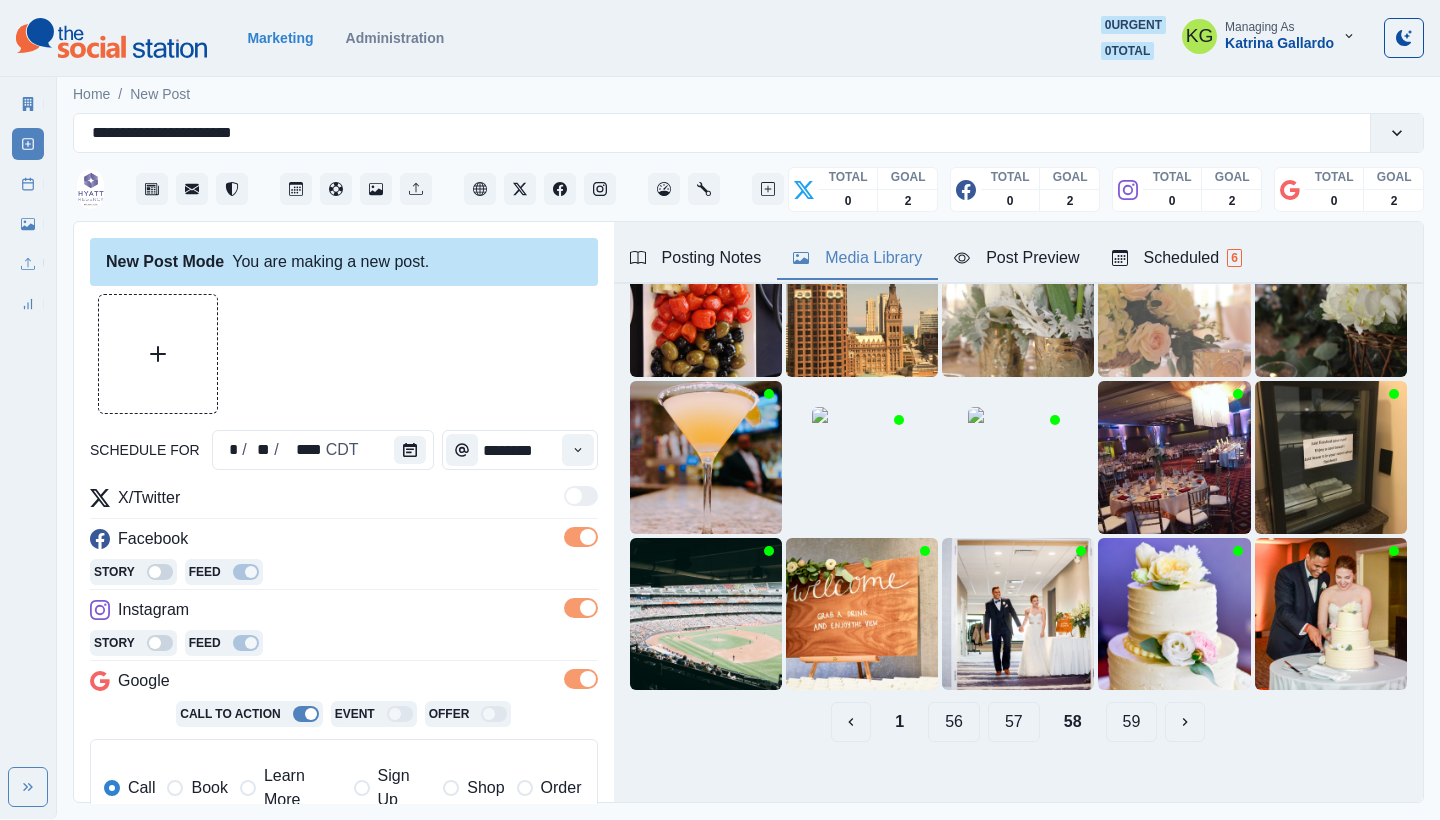 click on "57" at bounding box center [1014, 722] 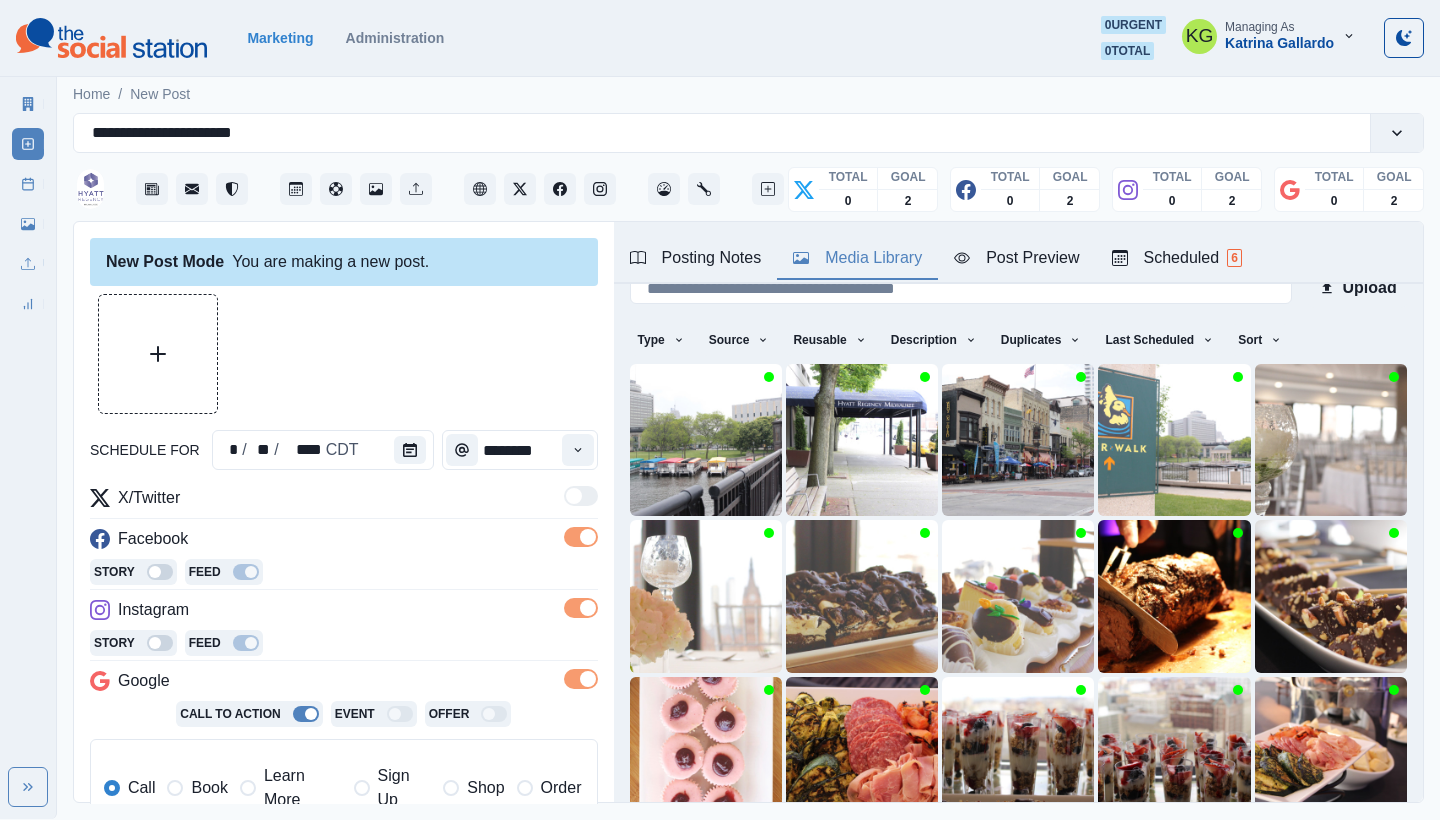 scroll, scrollTop: 171, scrollLeft: 0, axis: vertical 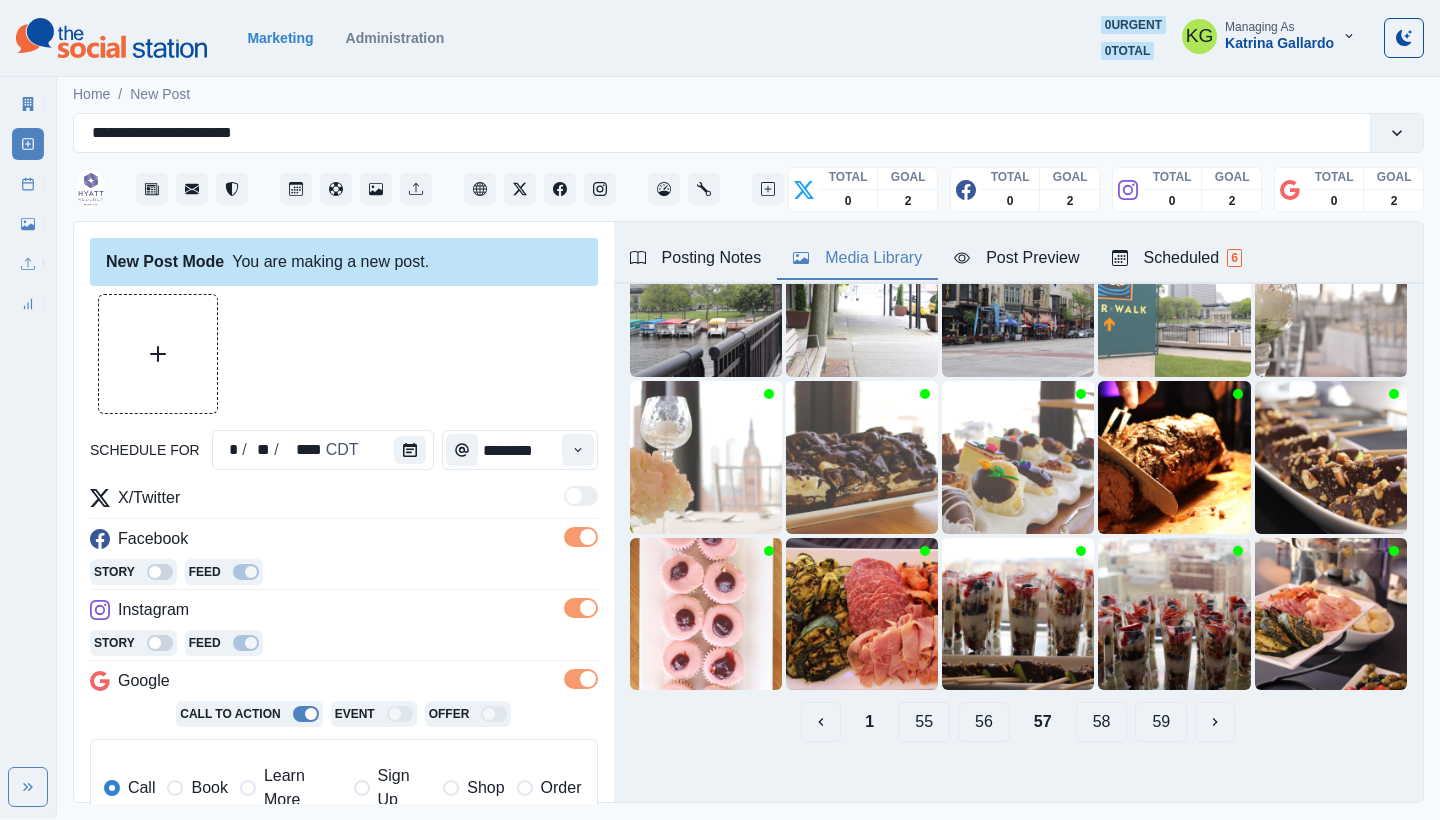 click on "56" at bounding box center (984, 722) 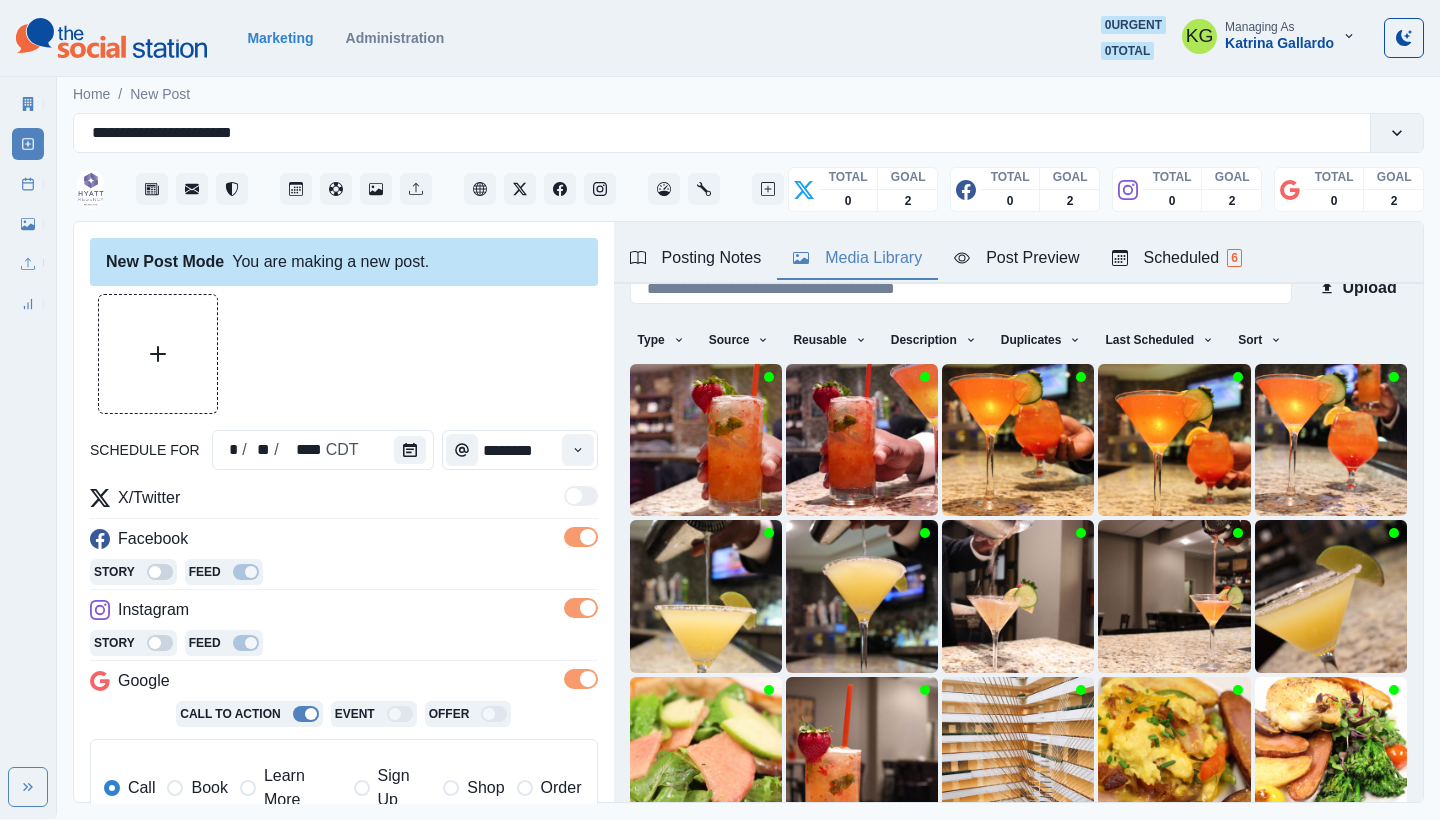 scroll, scrollTop: 171, scrollLeft: 0, axis: vertical 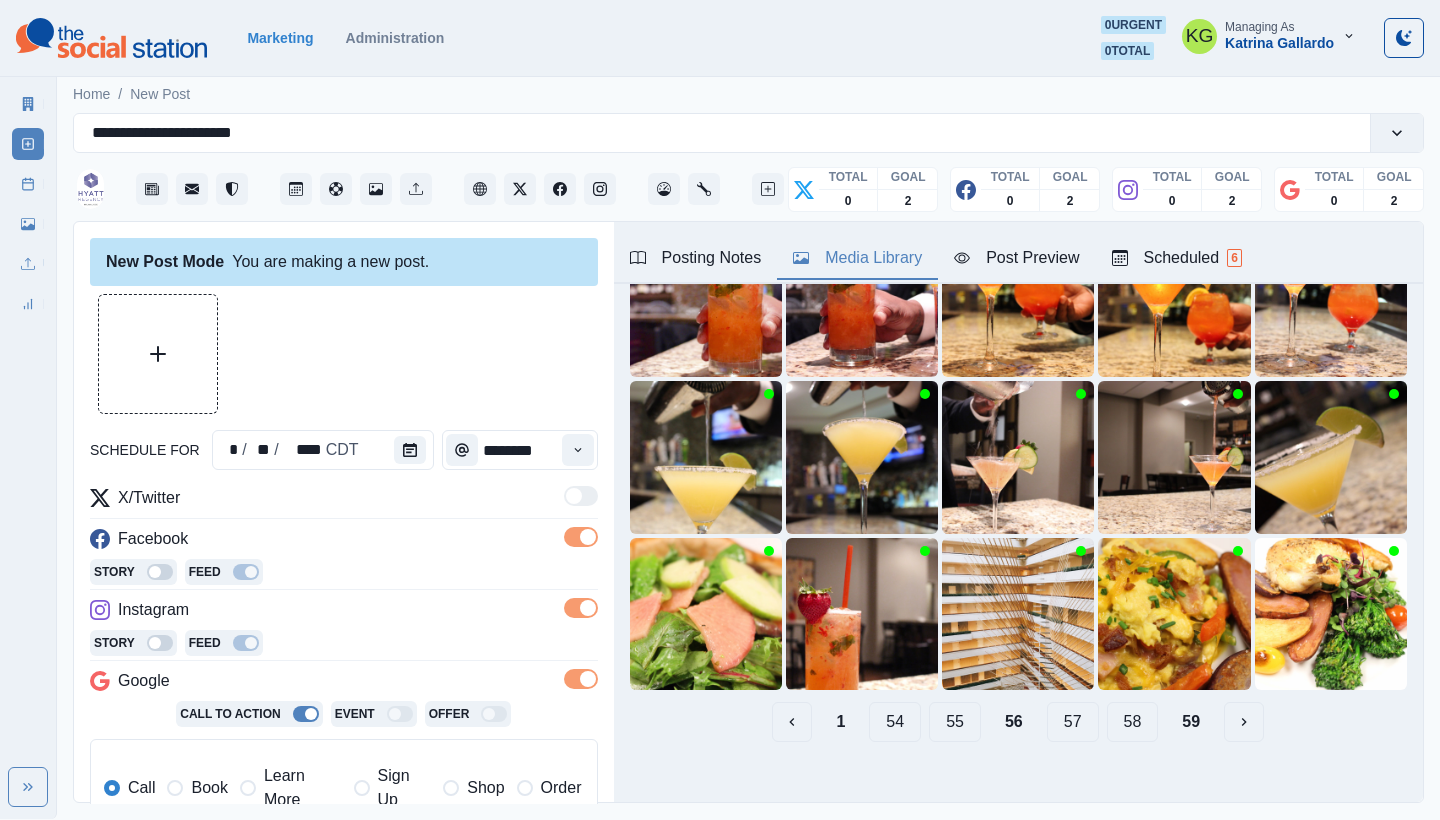 click on "55" at bounding box center [955, 722] 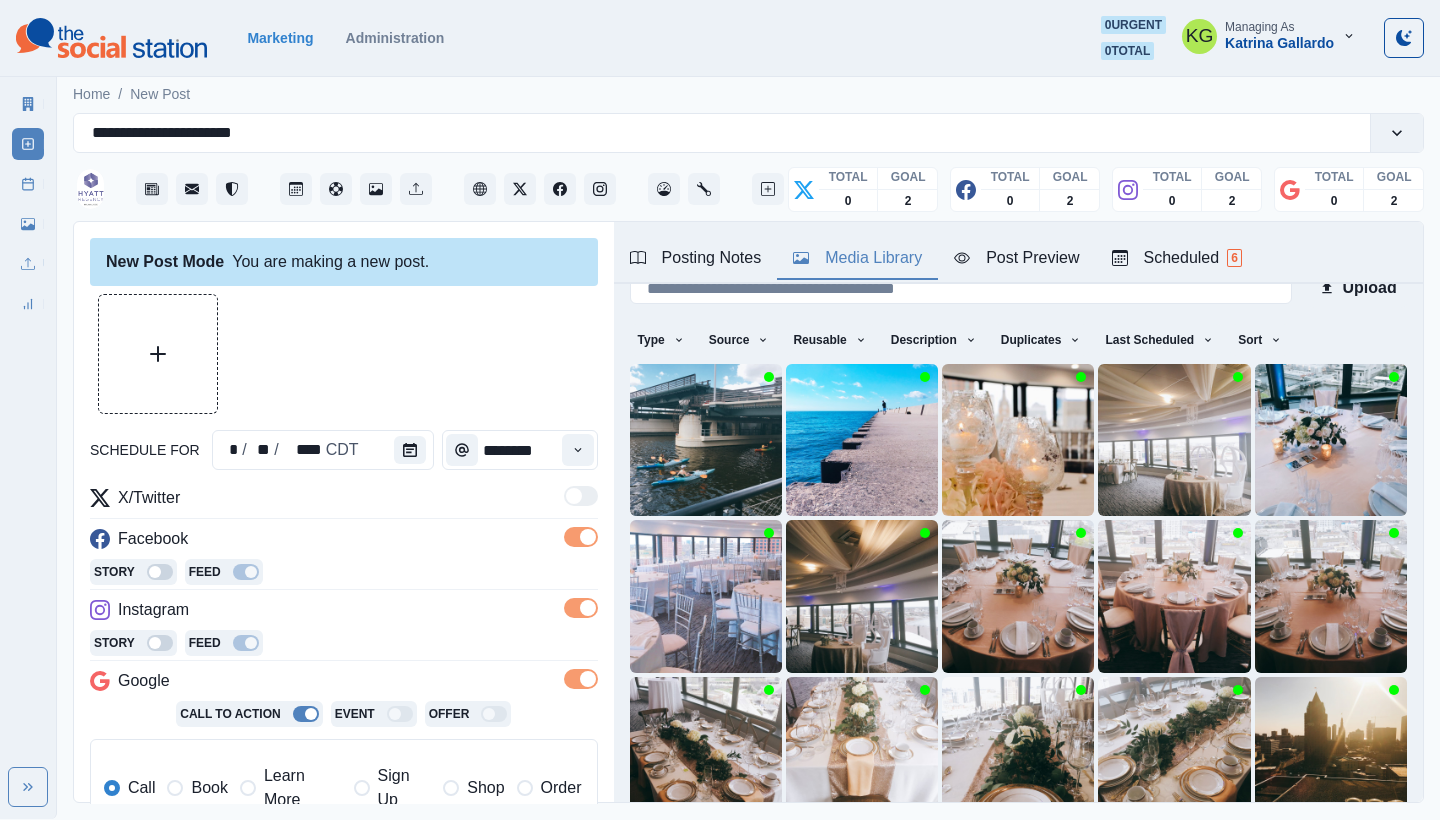 scroll, scrollTop: 171, scrollLeft: 0, axis: vertical 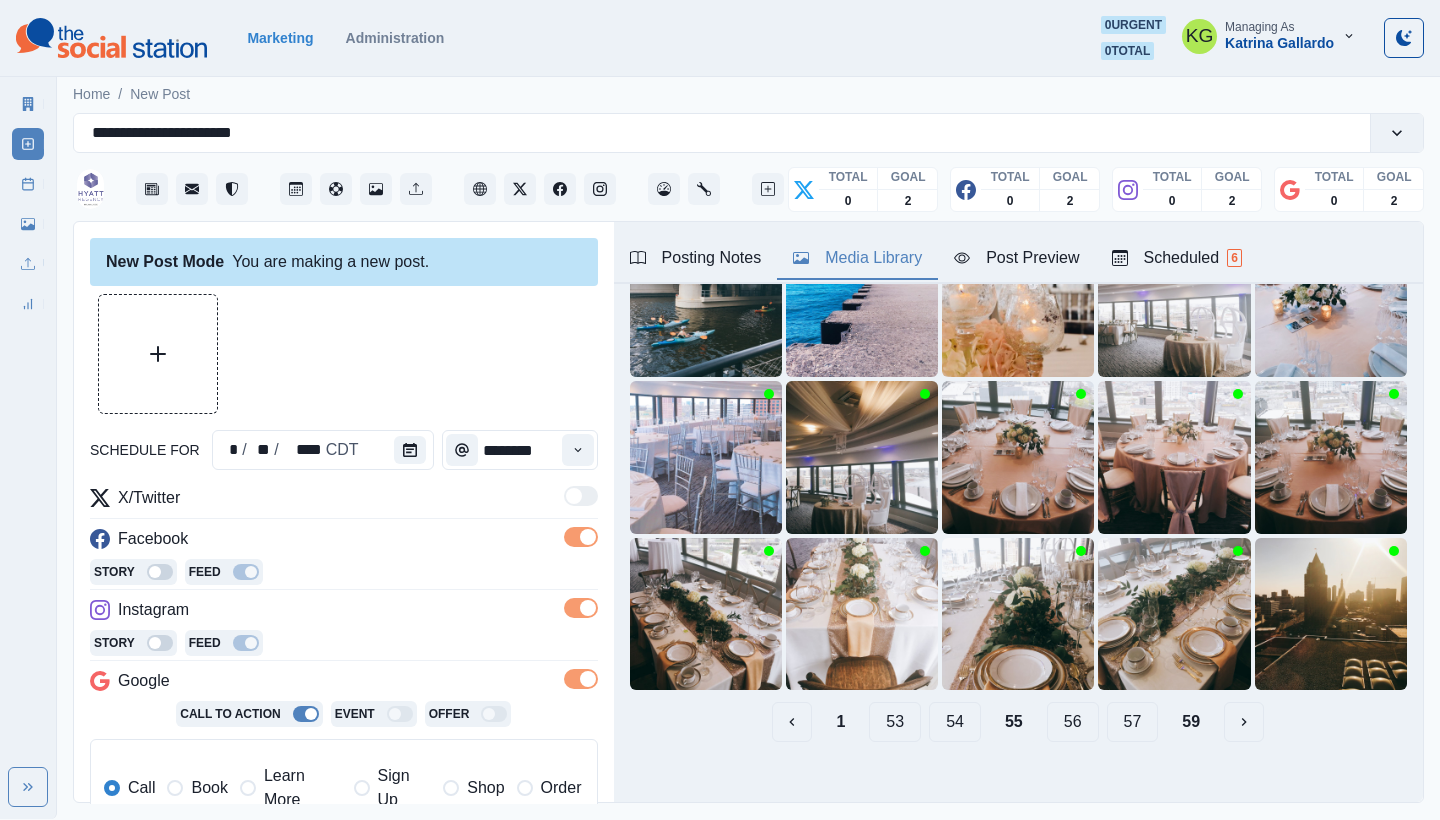 click on "54" at bounding box center [955, 722] 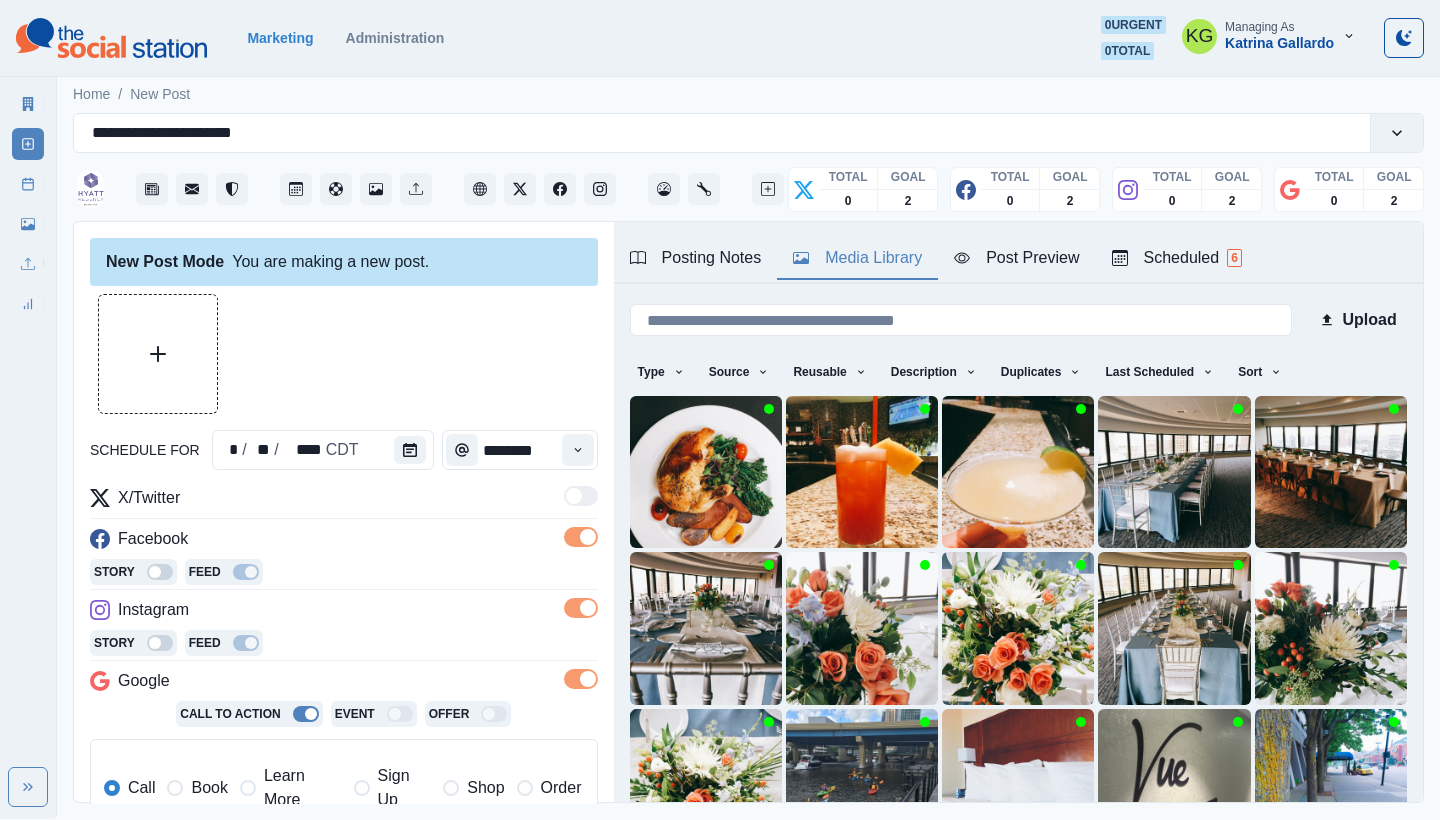 scroll, scrollTop: 171, scrollLeft: 0, axis: vertical 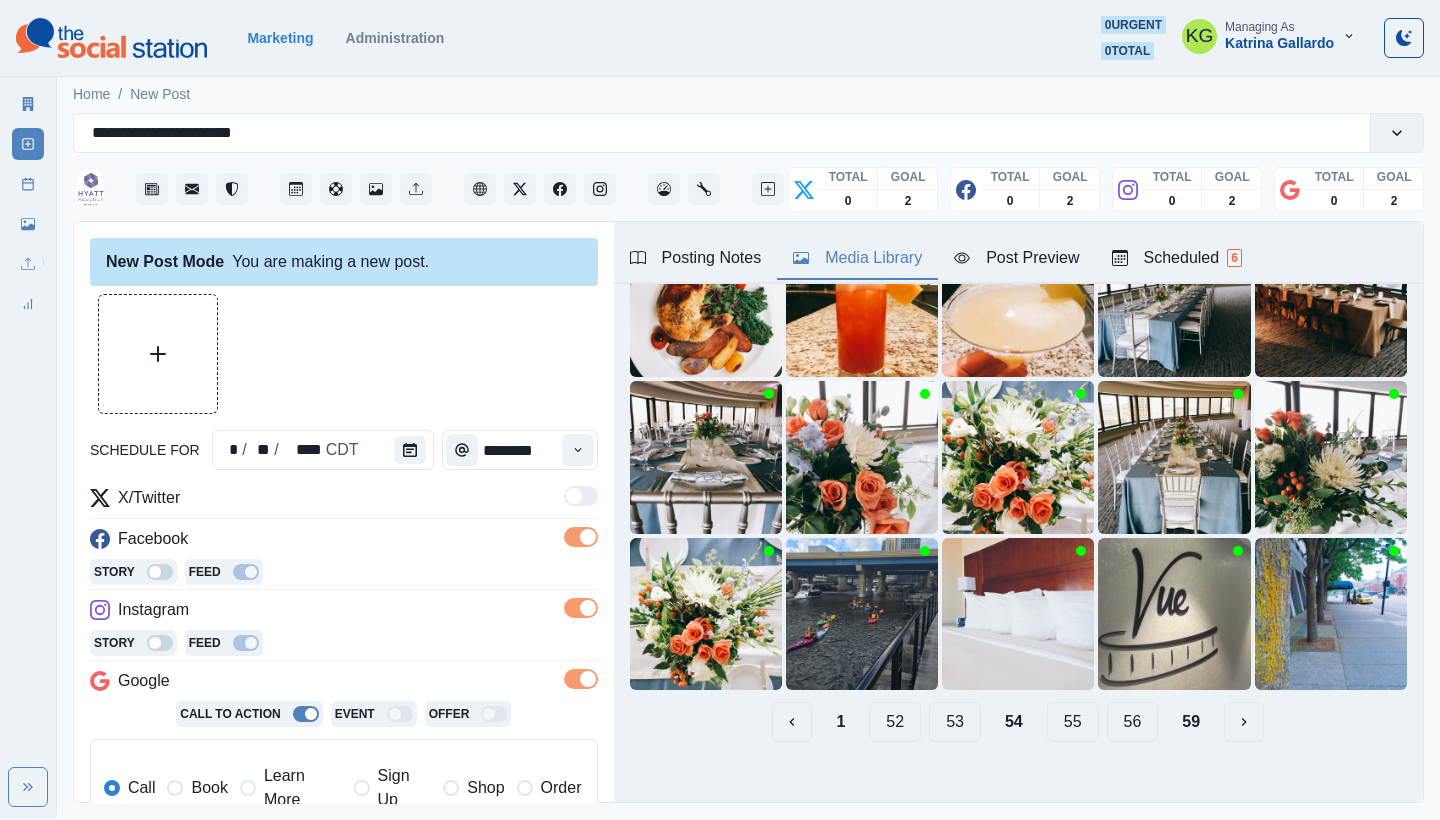 click on "53" at bounding box center [955, 722] 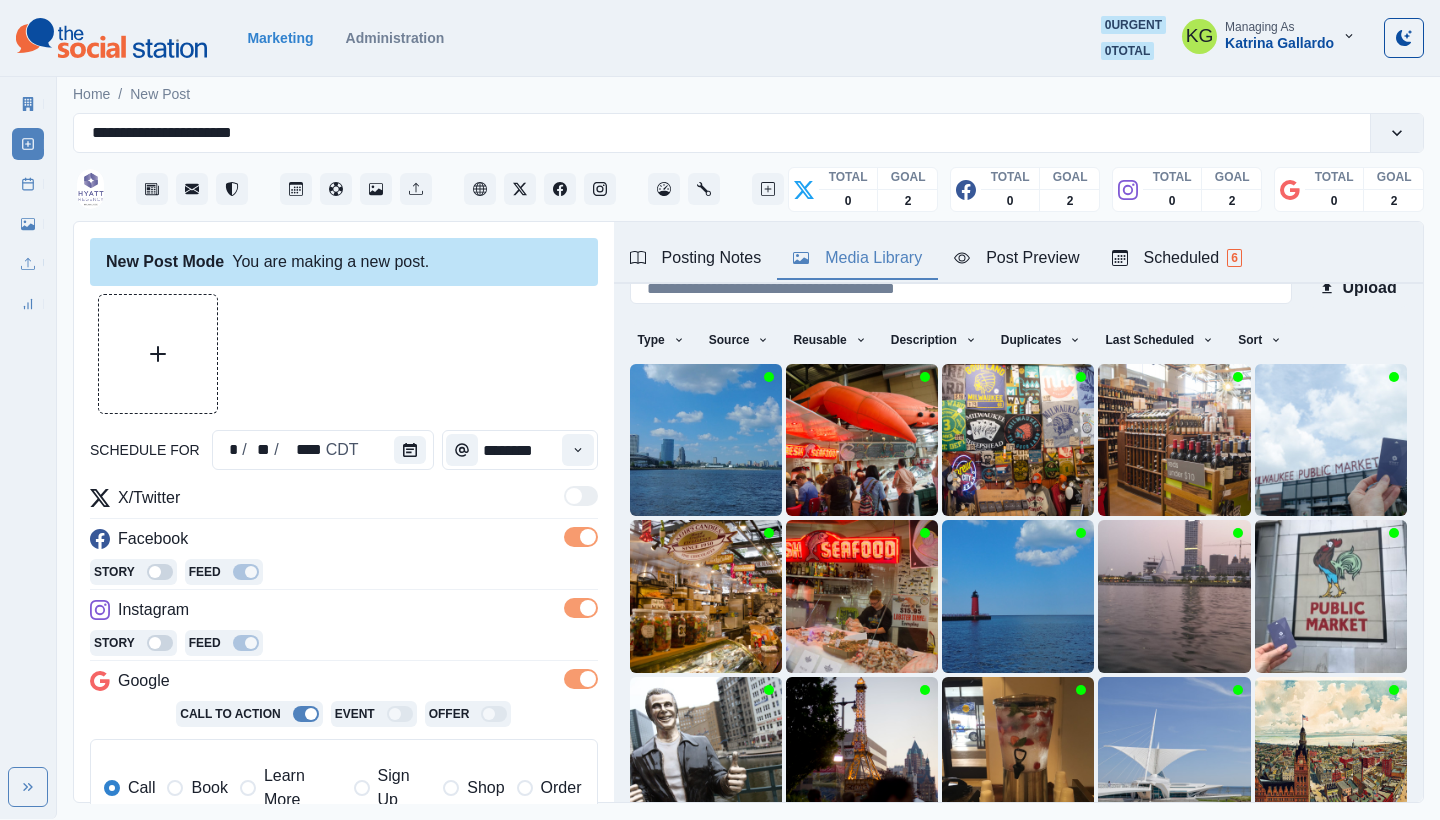 scroll, scrollTop: 171, scrollLeft: 0, axis: vertical 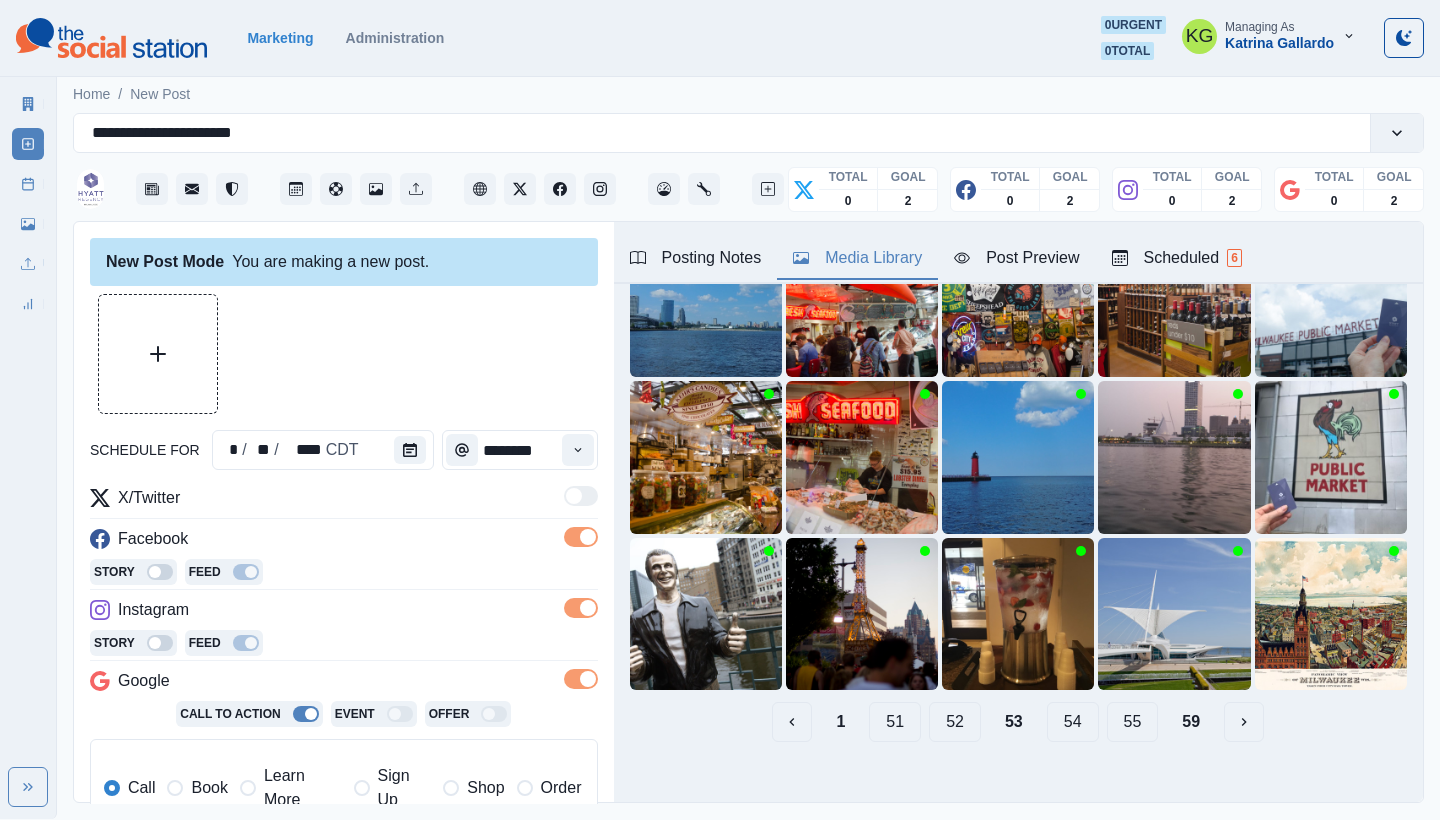 click on "52" at bounding box center [955, 722] 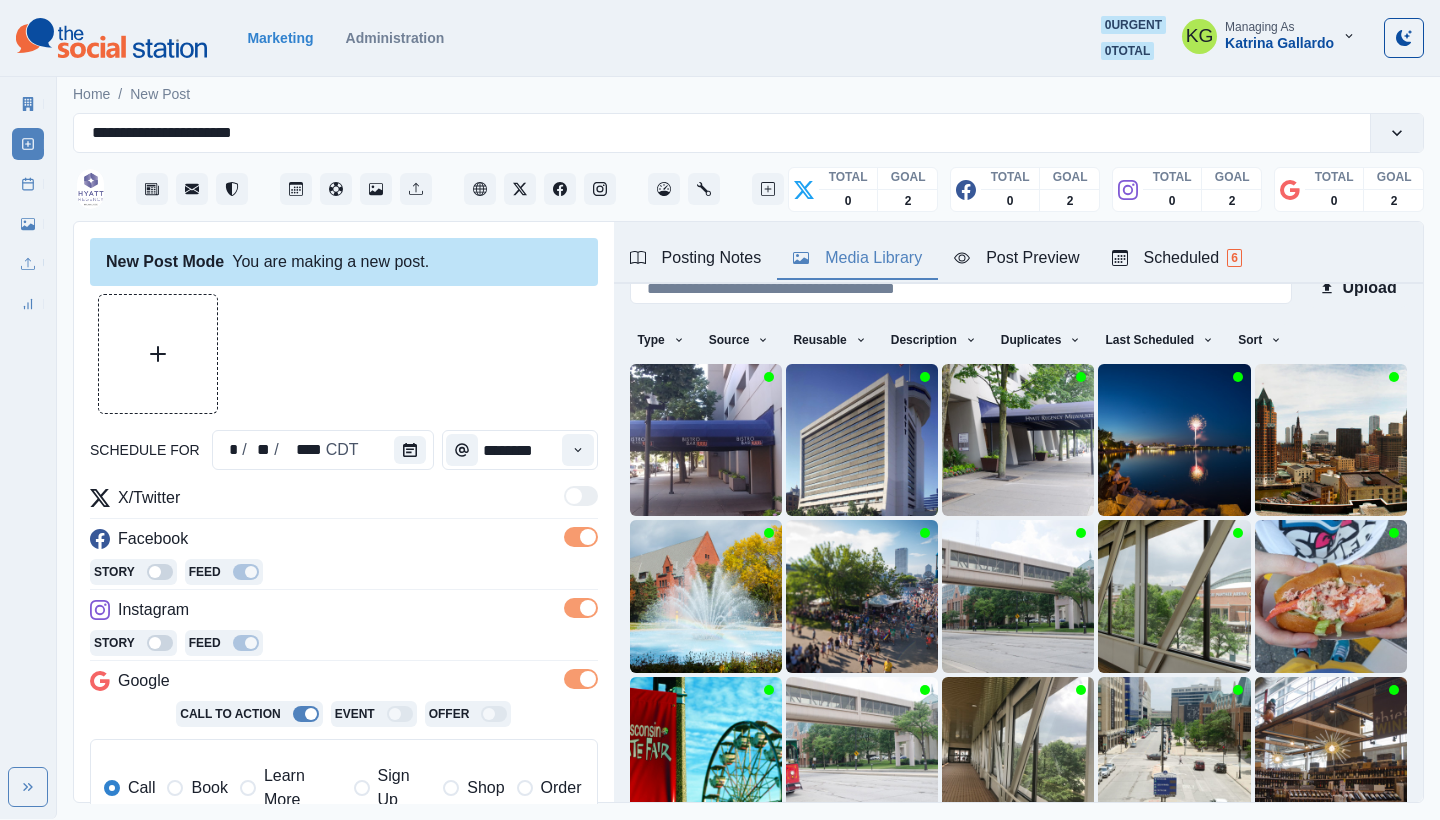 scroll, scrollTop: 171, scrollLeft: 0, axis: vertical 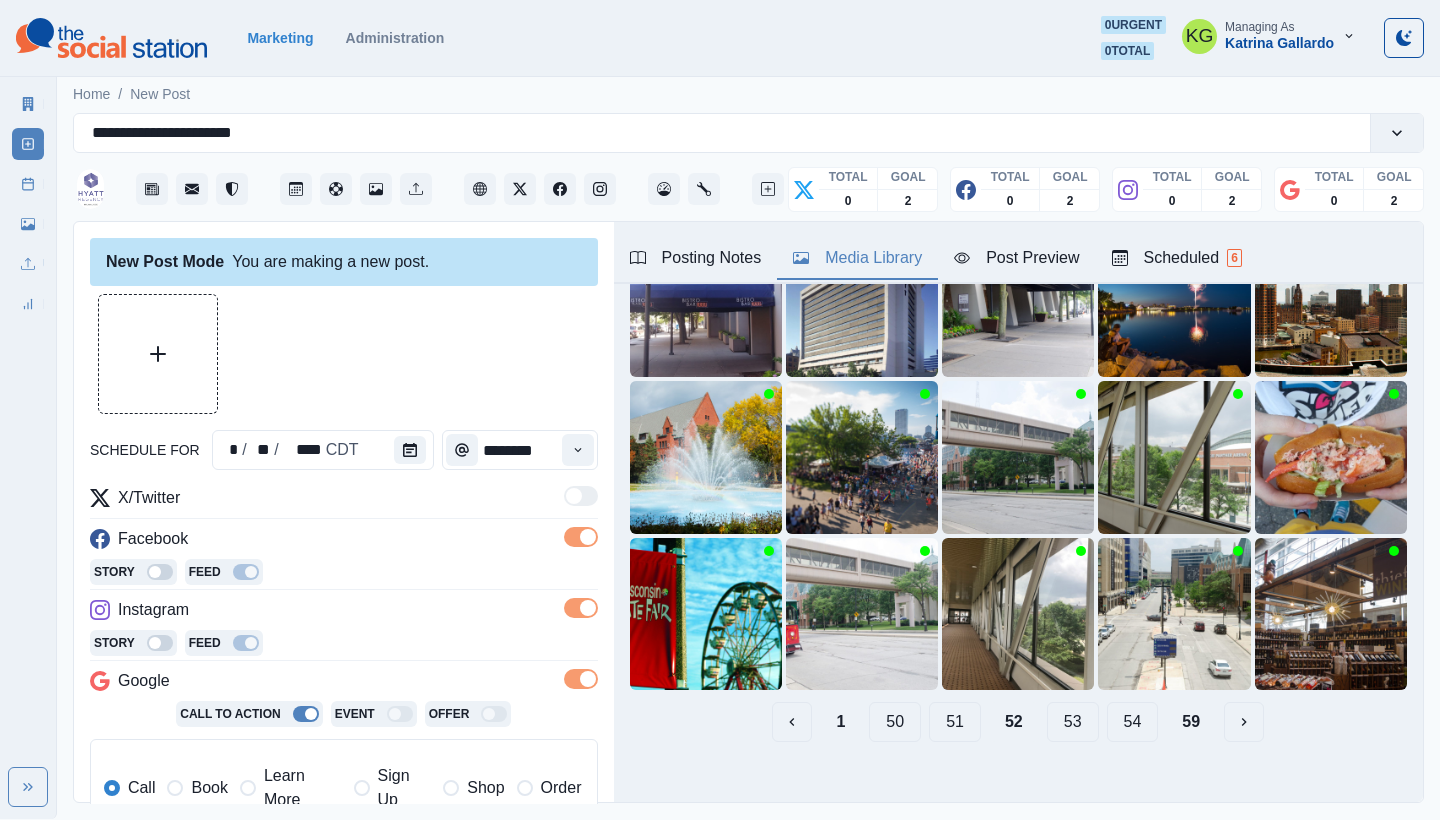 click on "51" at bounding box center (955, 722) 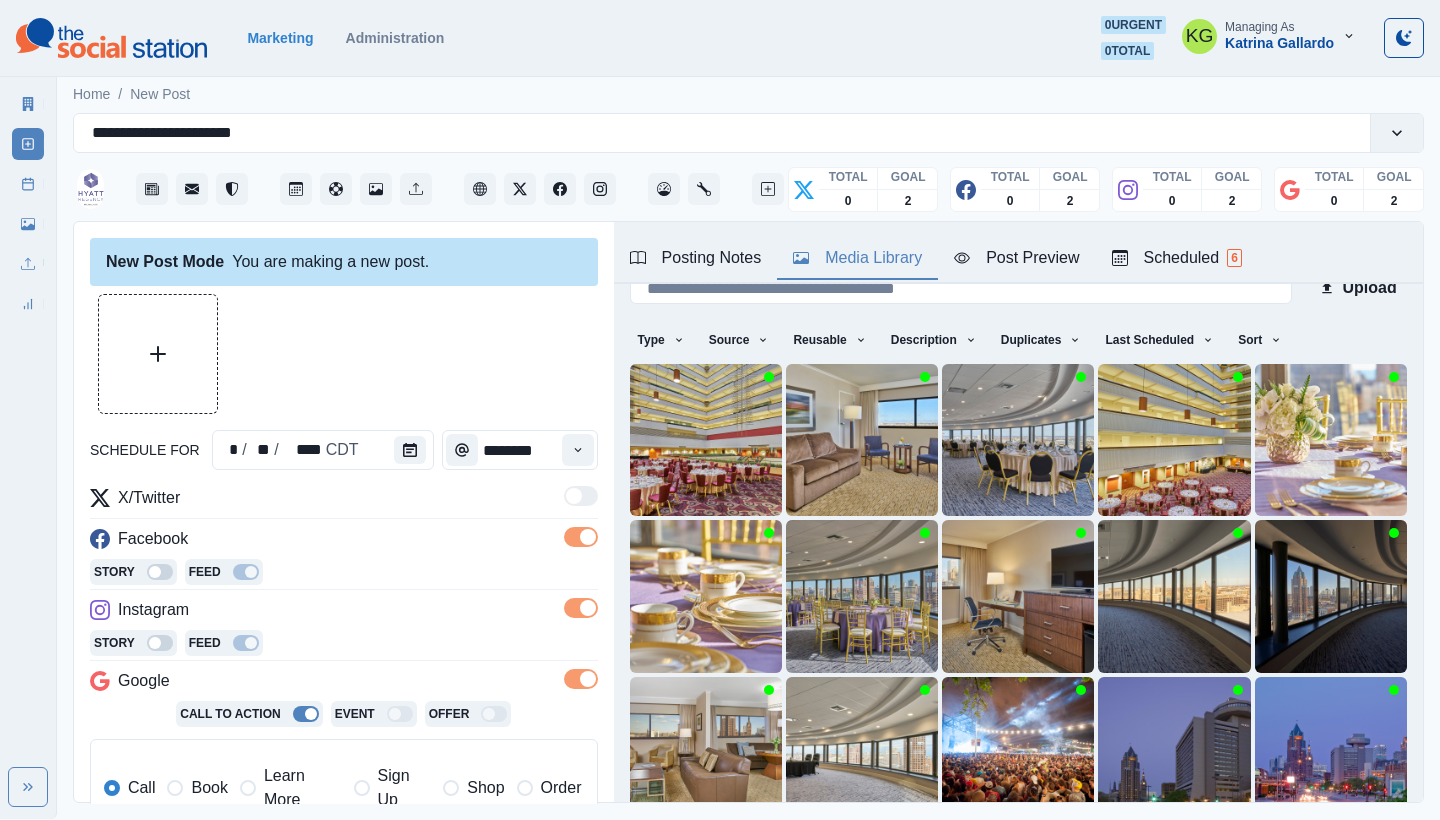 scroll, scrollTop: 171, scrollLeft: 0, axis: vertical 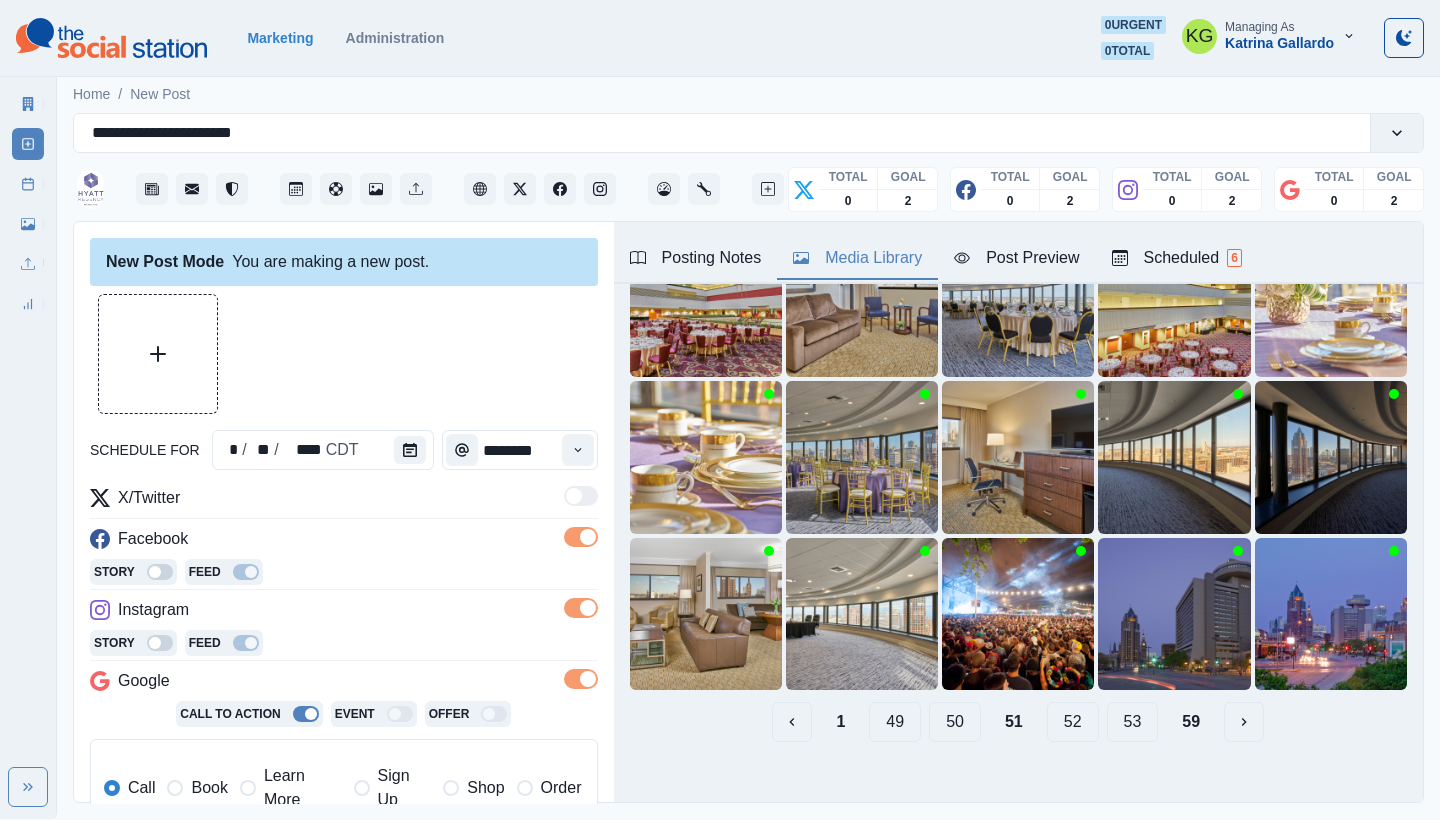 click on "50" at bounding box center (955, 722) 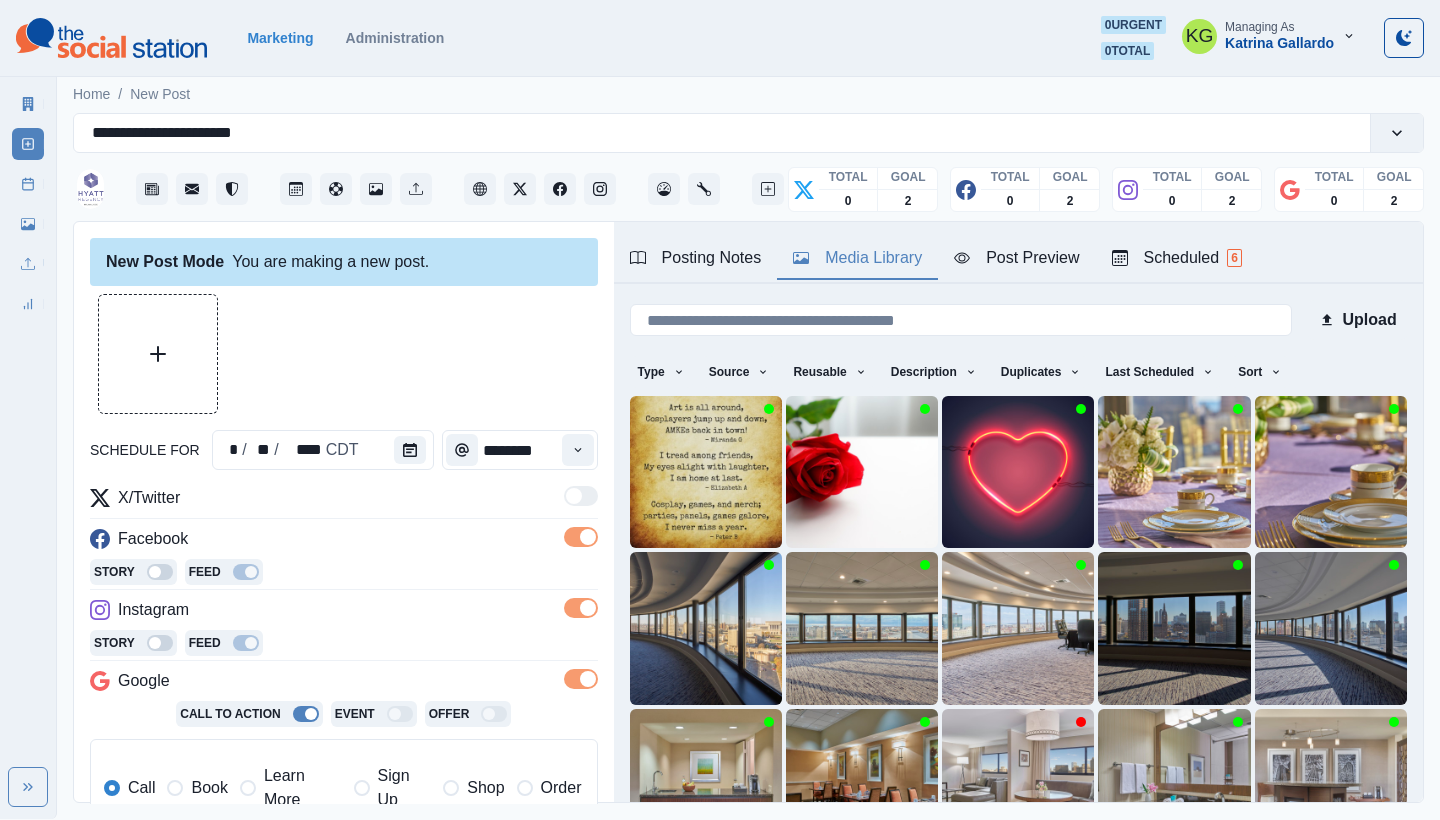 scroll, scrollTop: 171, scrollLeft: 0, axis: vertical 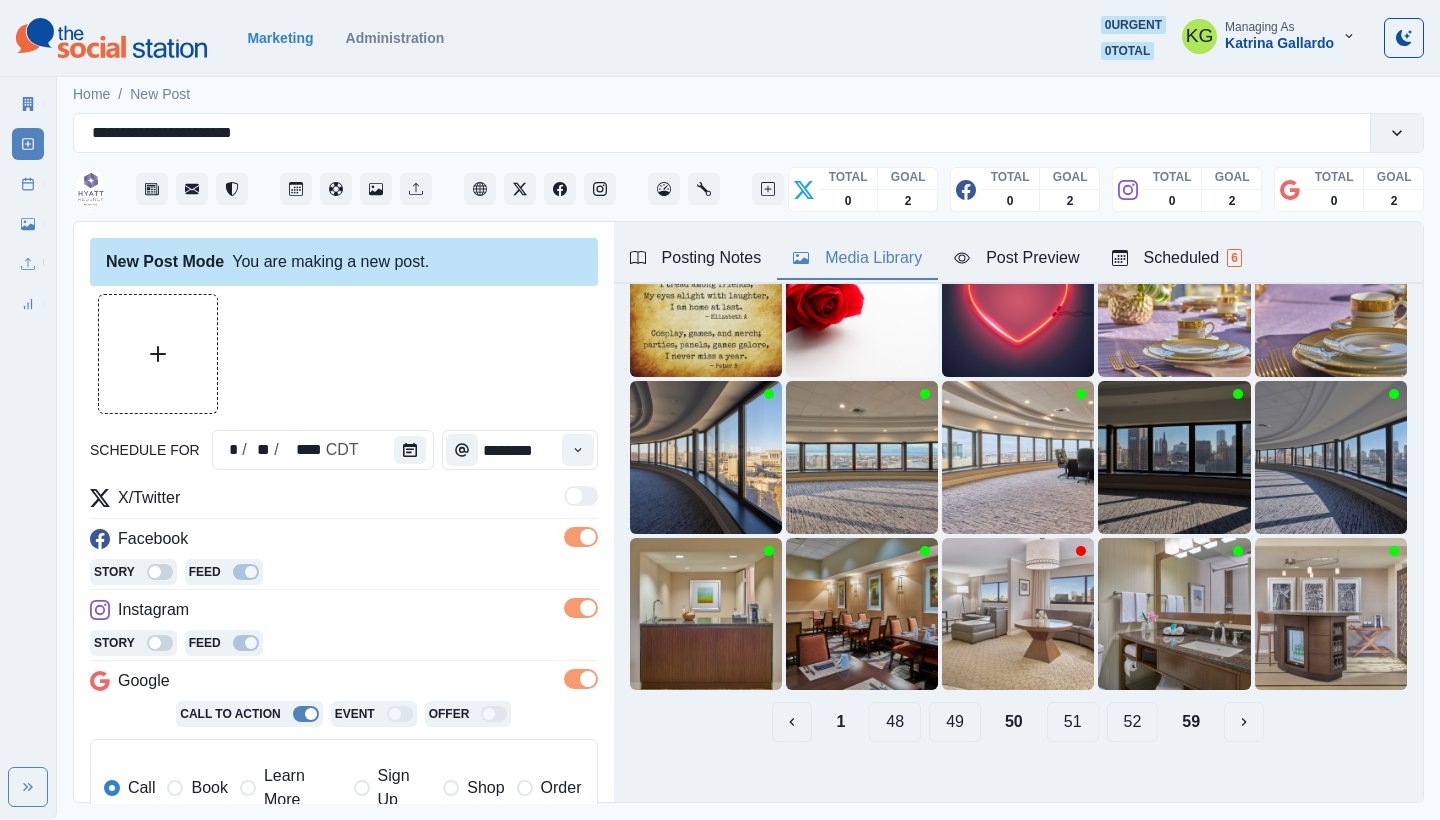click on "49" at bounding box center (955, 722) 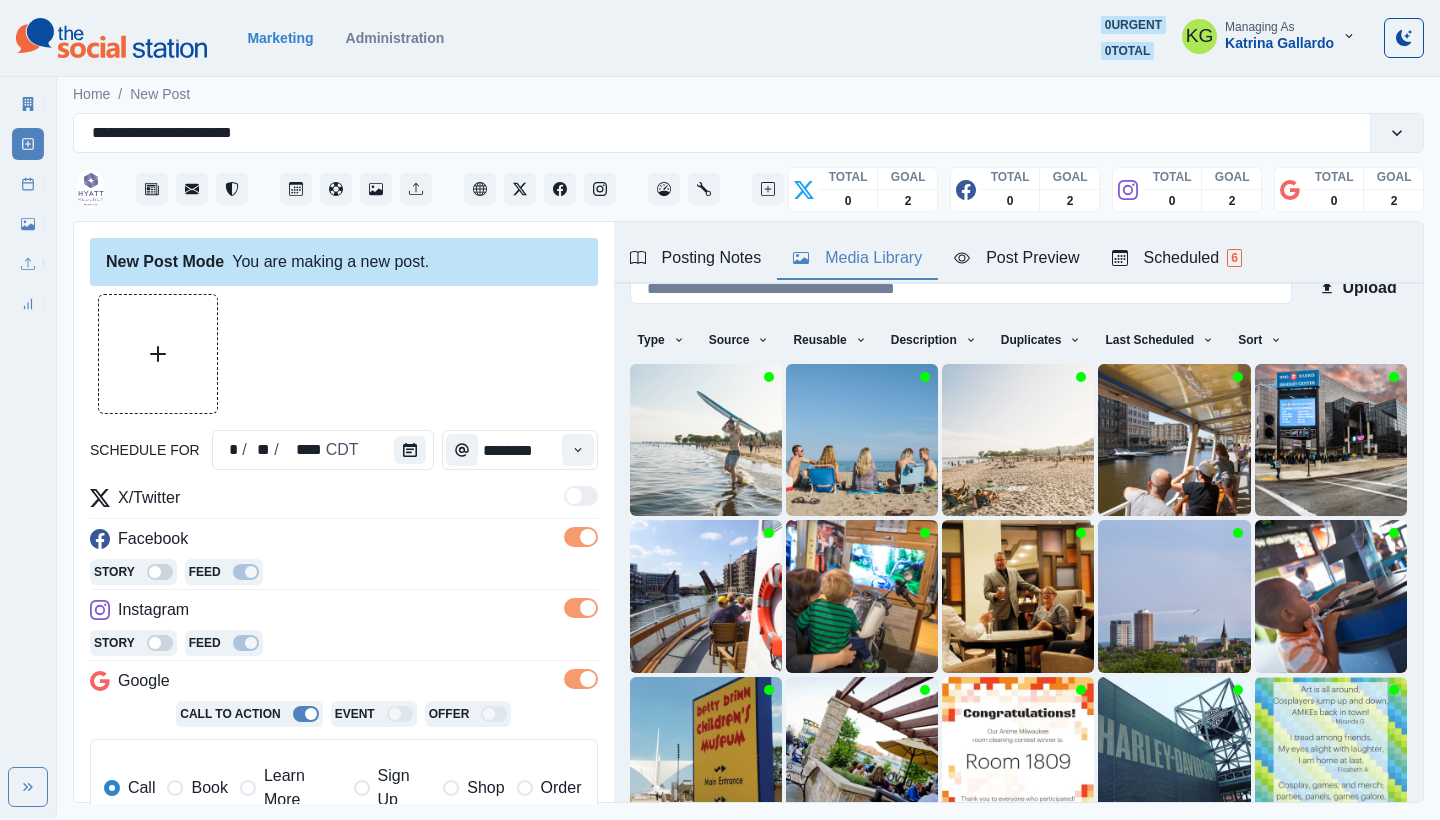 scroll, scrollTop: 171, scrollLeft: 0, axis: vertical 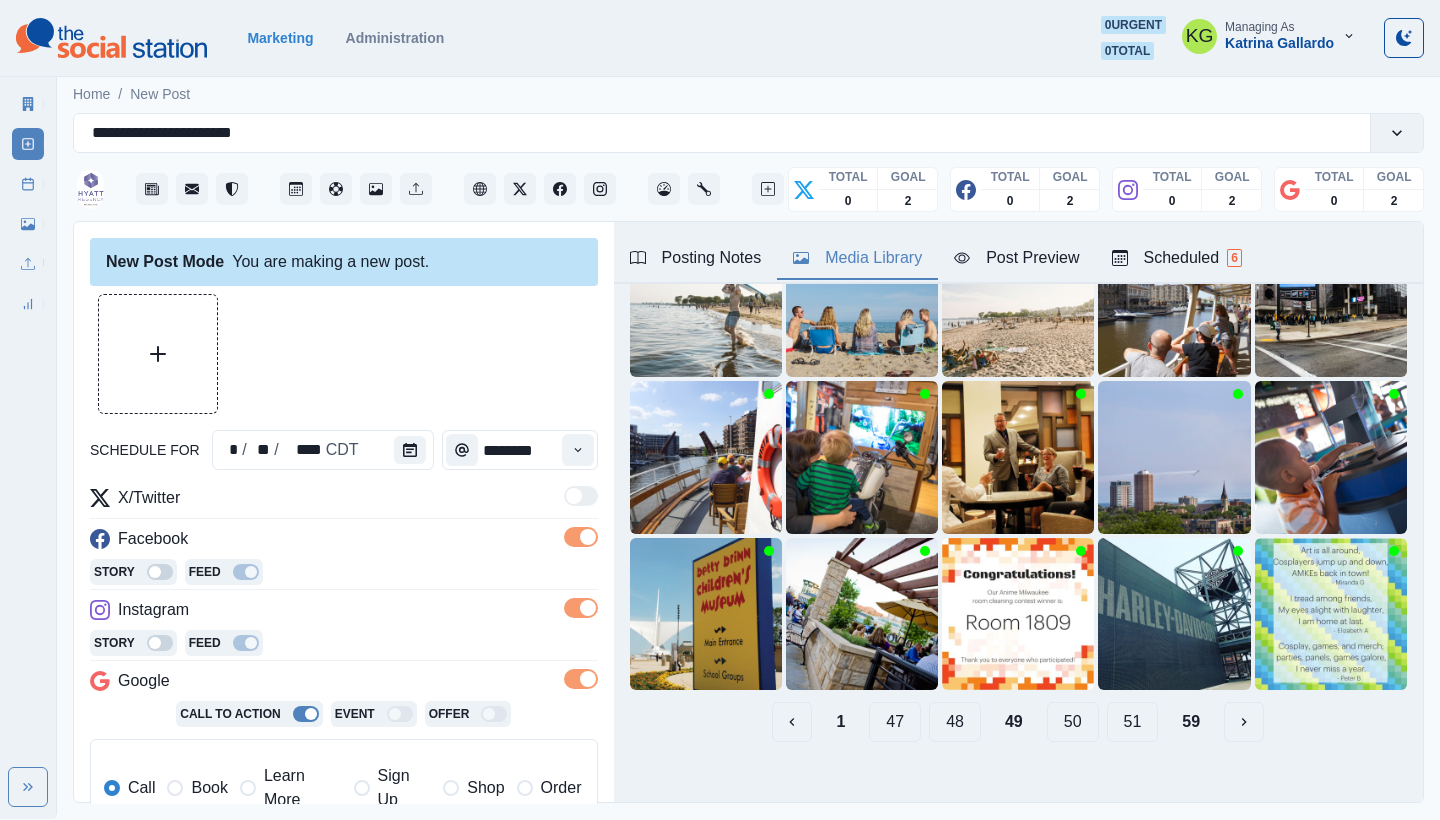 click on "48" at bounding box center (955, 722) 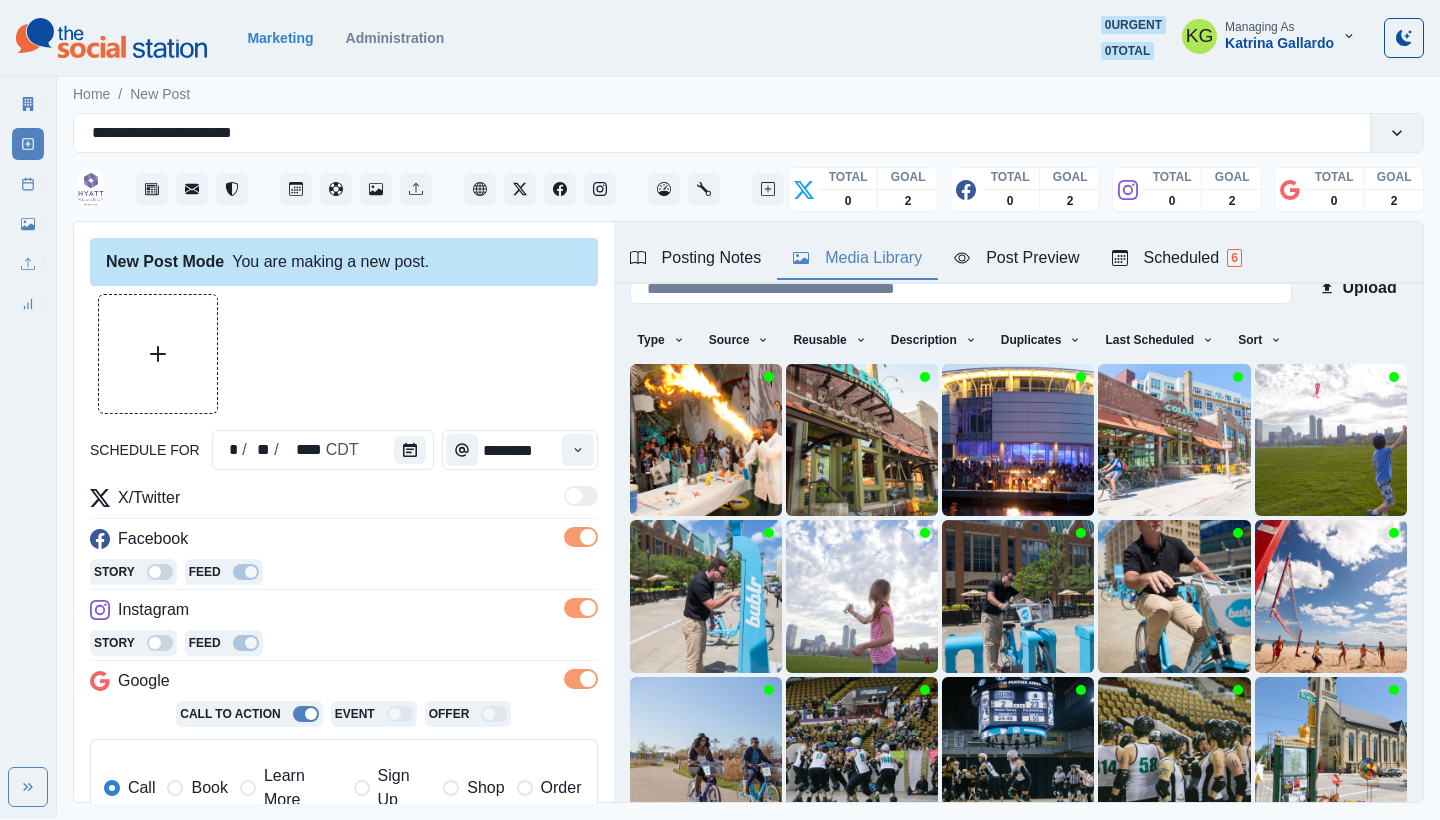 scroll, scrollTop: 171, scrollLeft: 0, axis: vertical 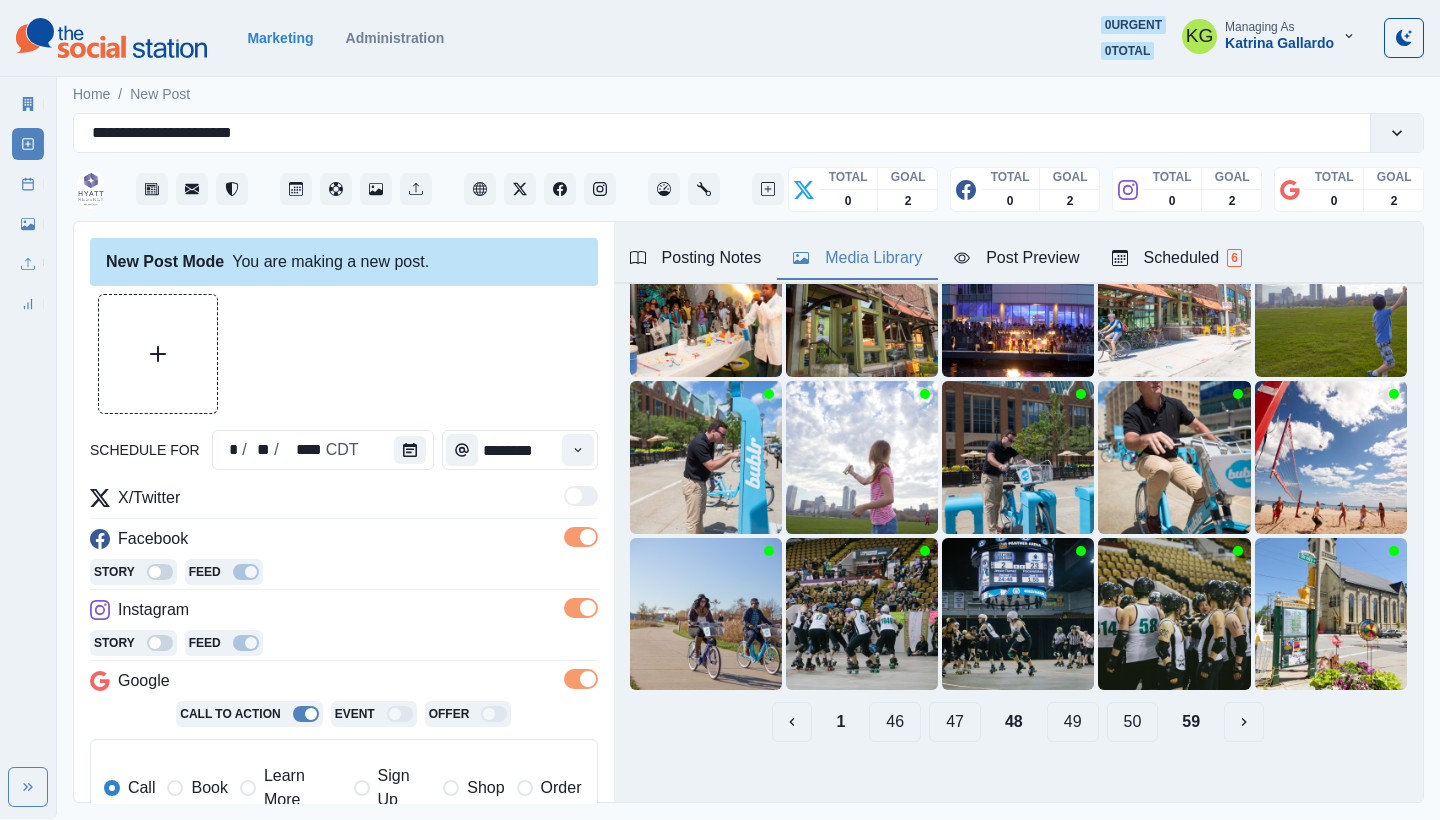 click on "47" at bounding box center (955, 722) 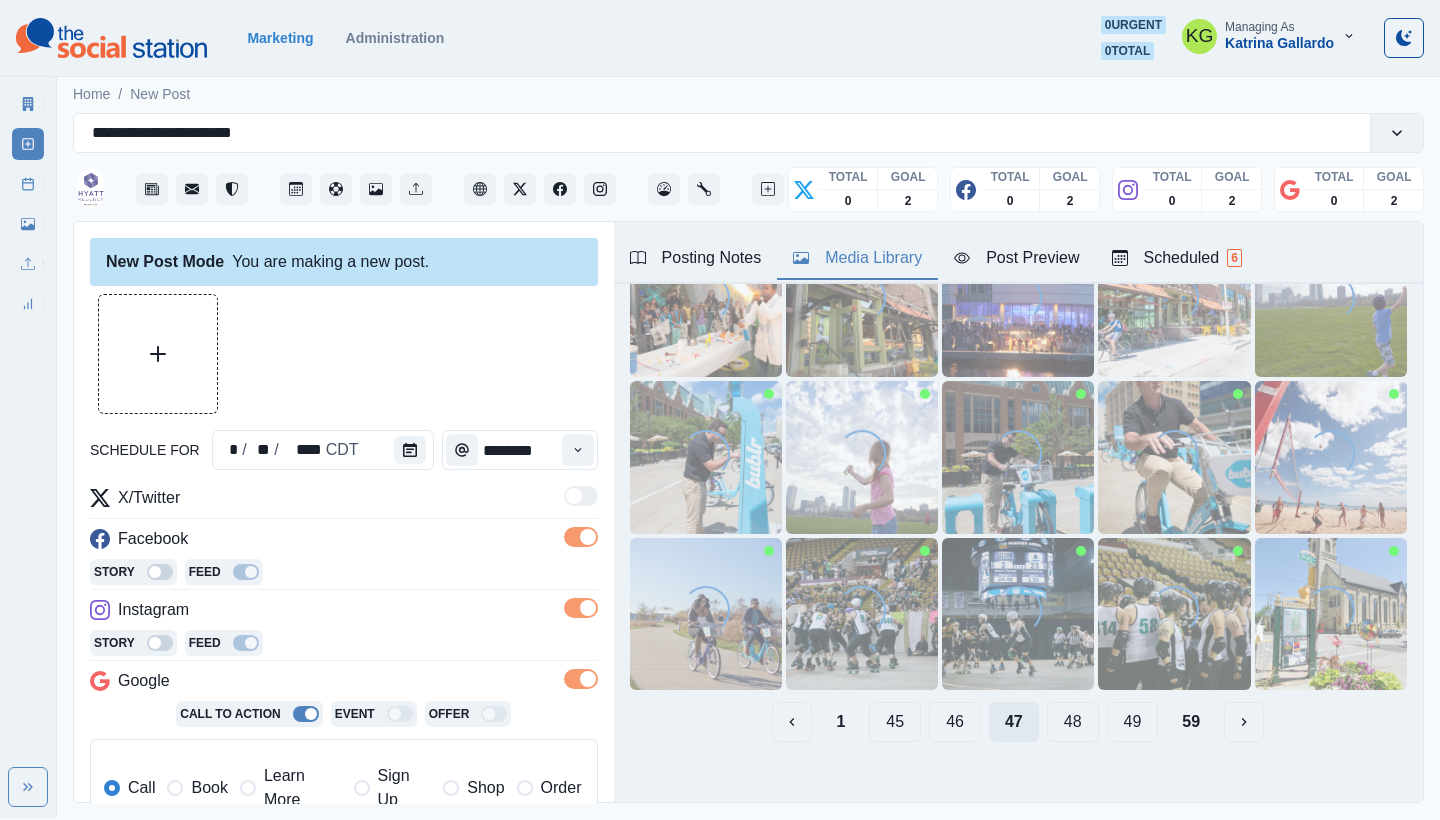 scroll 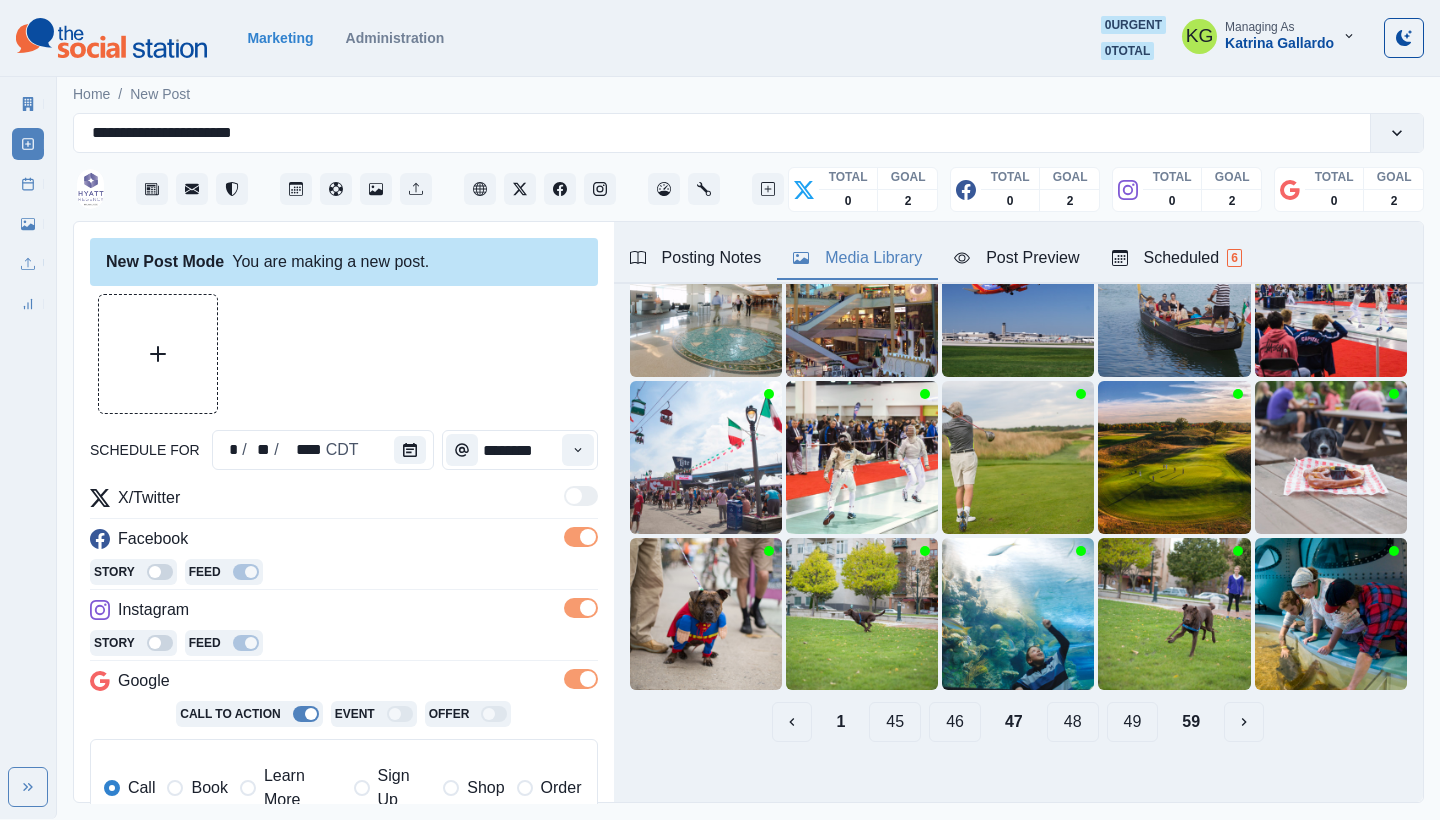 click on "46" at bounding box center (955, 722) 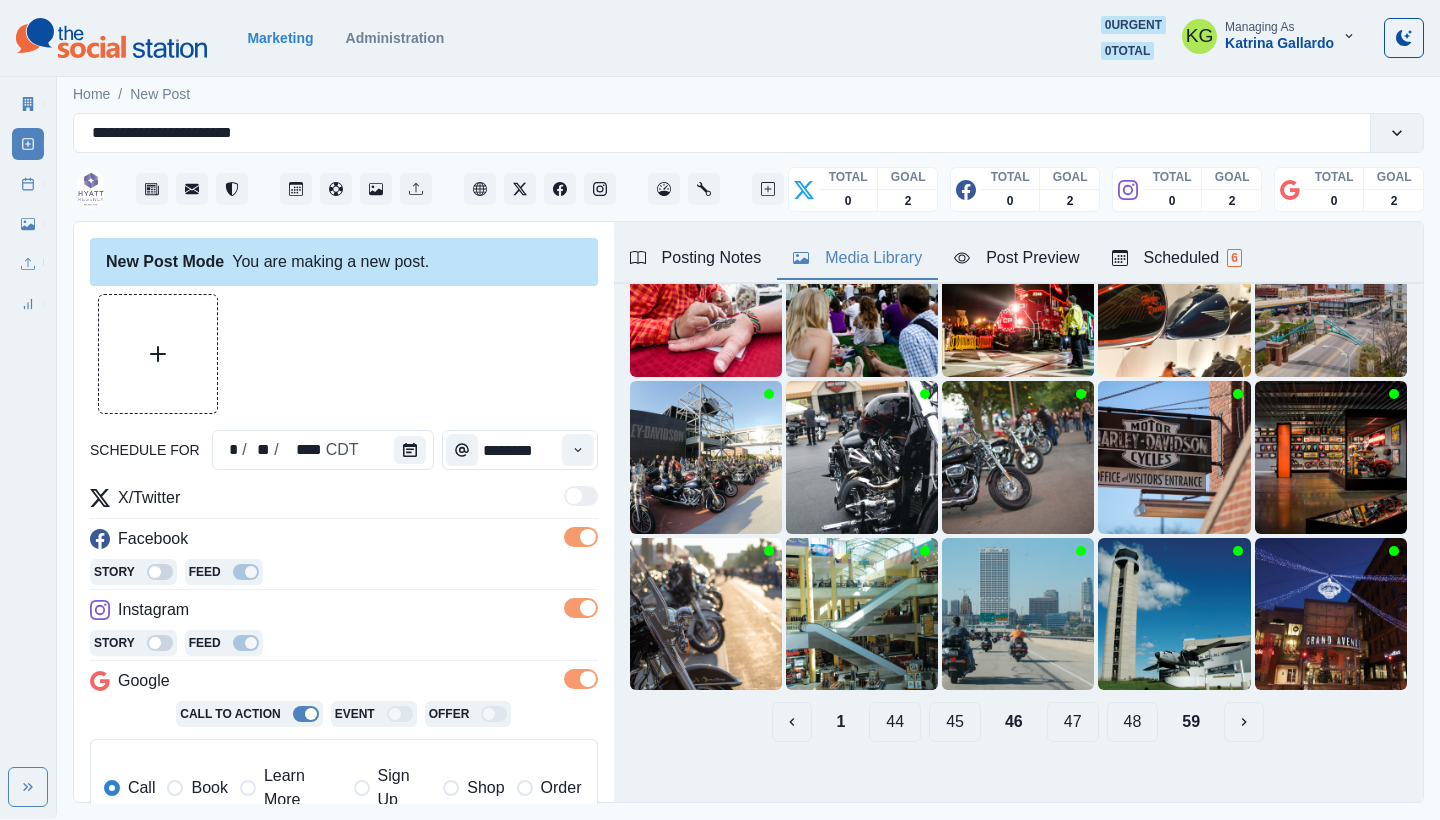 click on "45" at bounding box center [955, 722] 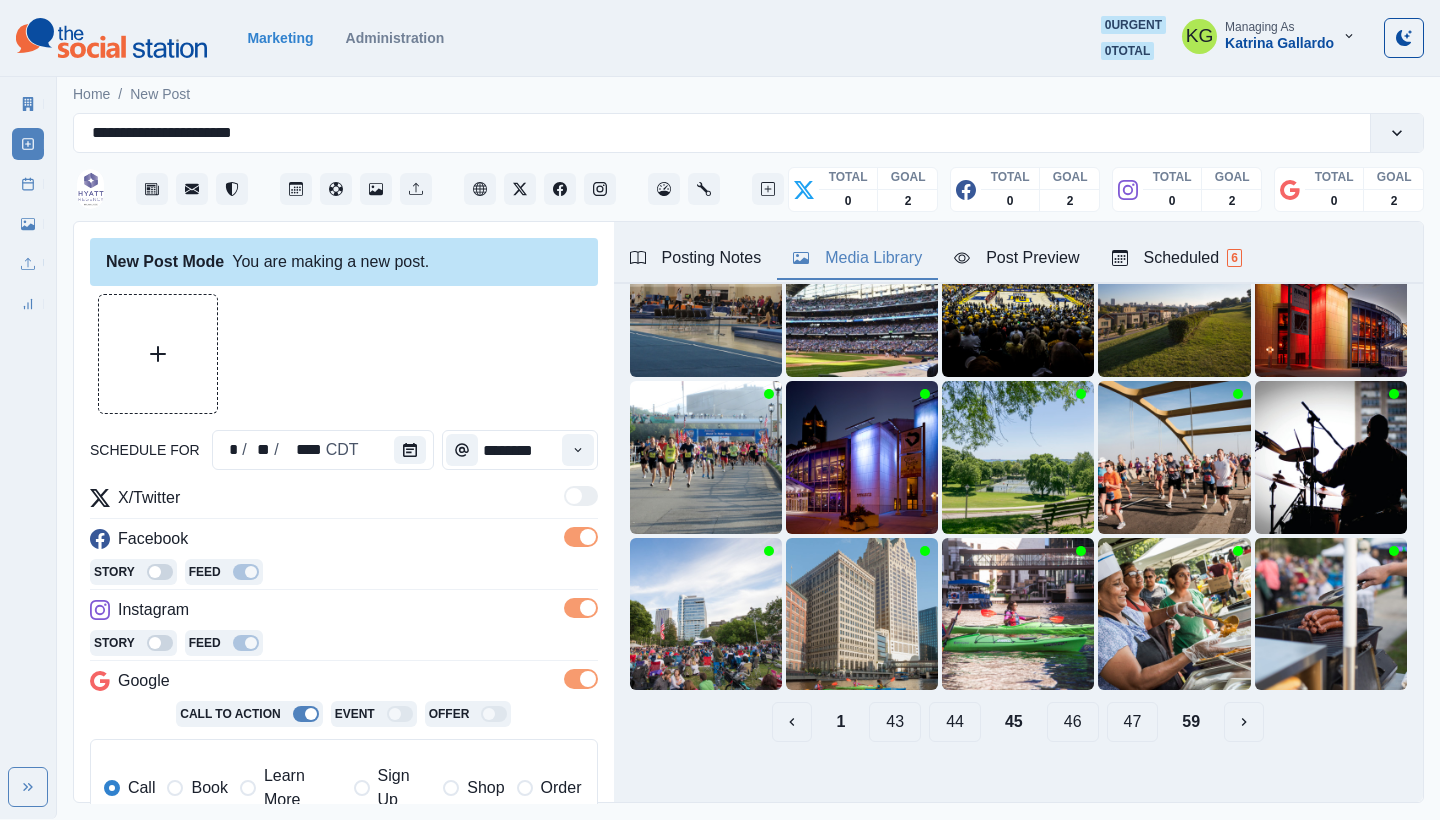 click on "44" at bounding box center (955, 722) 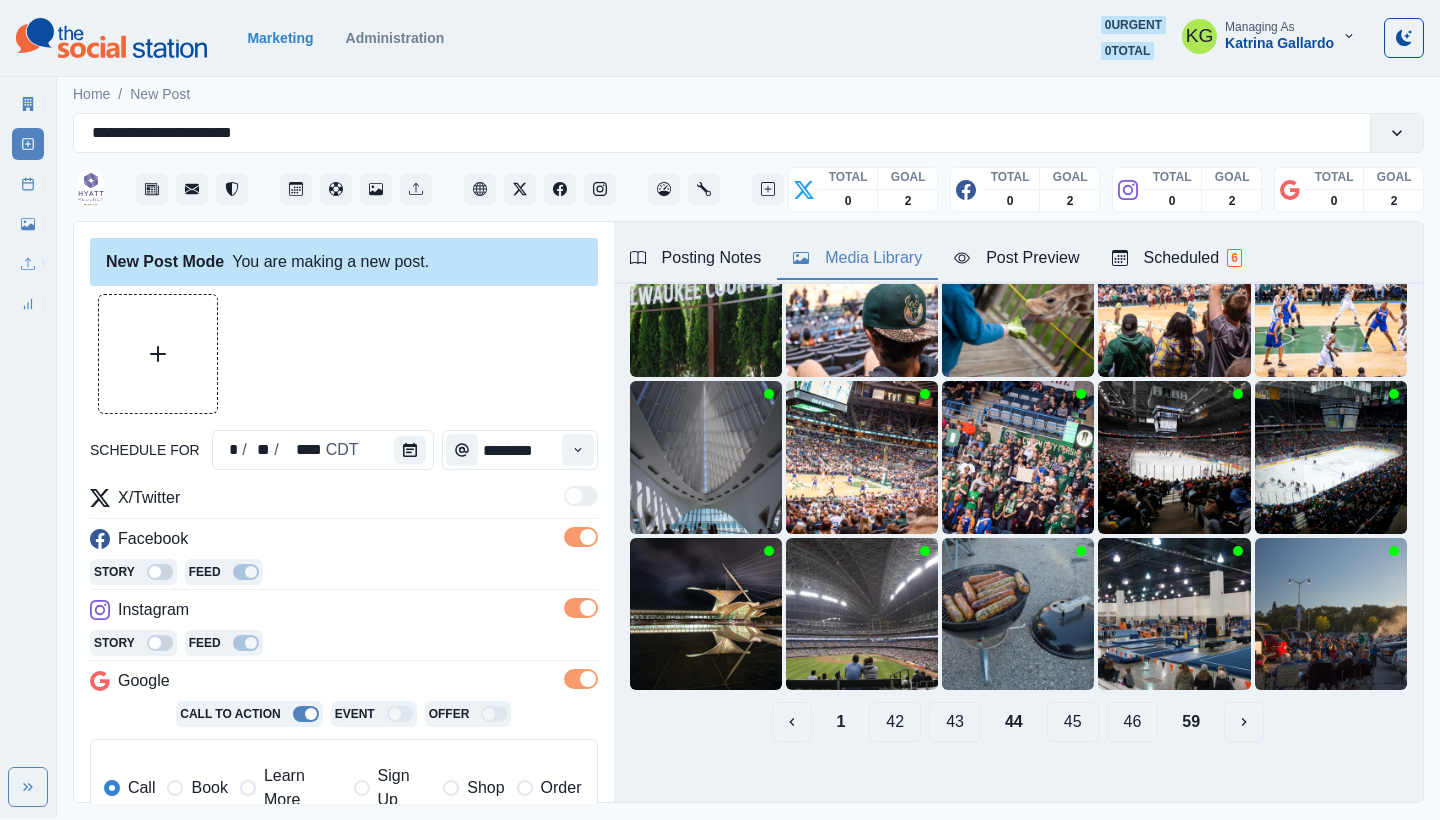 click on "43" at bounding box center [955, 722] 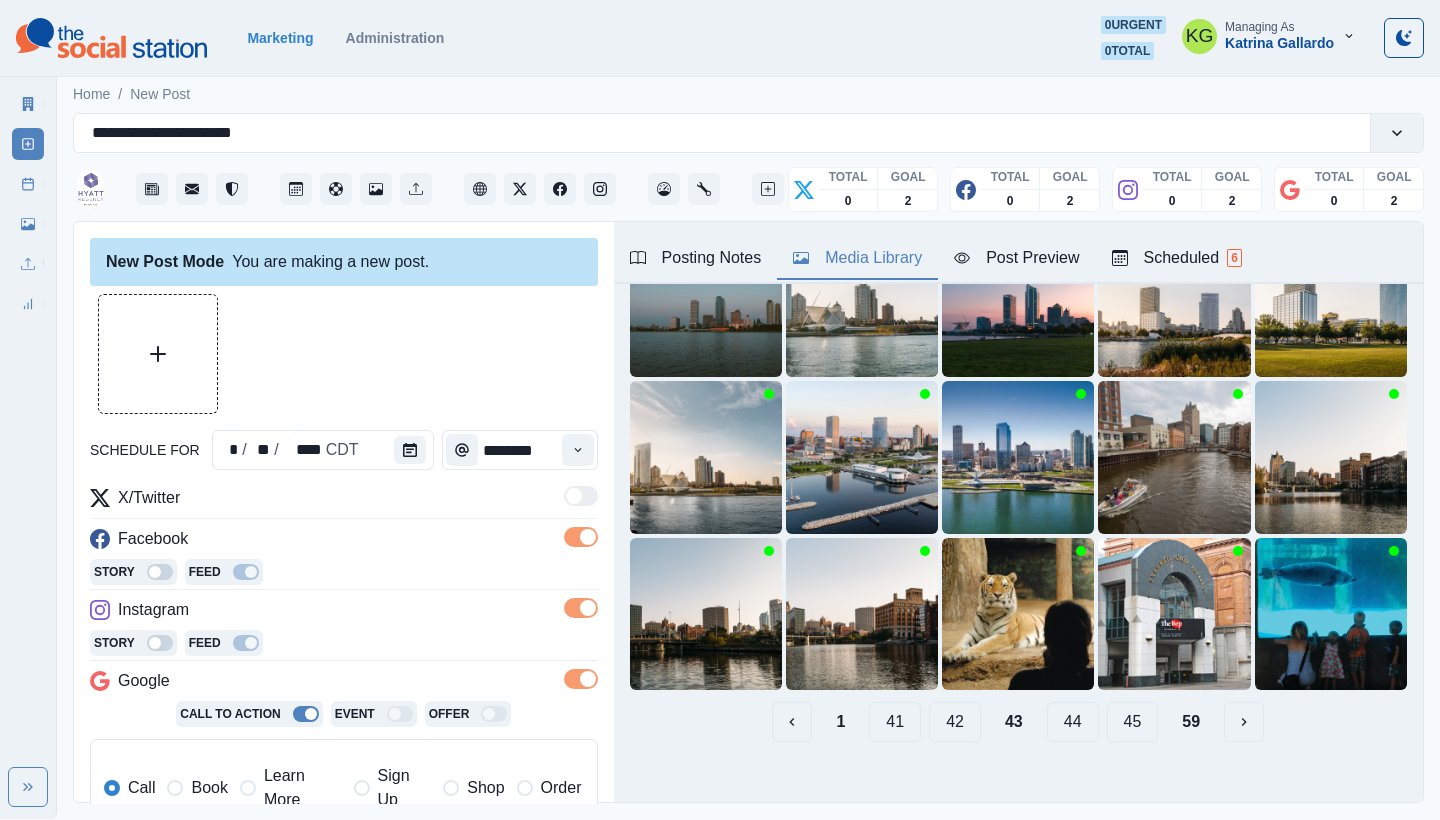 click on "42" at bounding box center (955, 722) 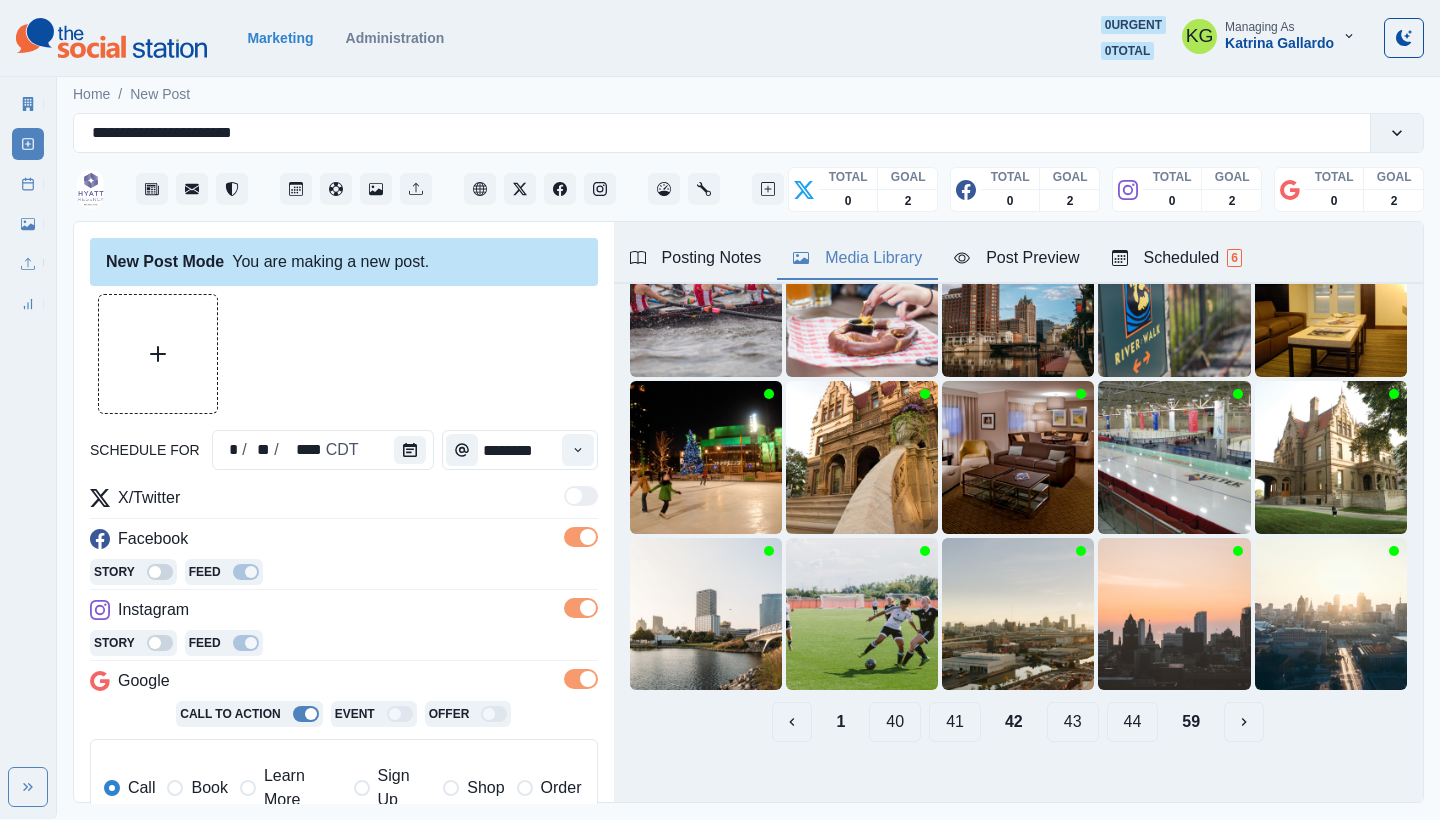 click on "41" at bounding box center (955, 722) 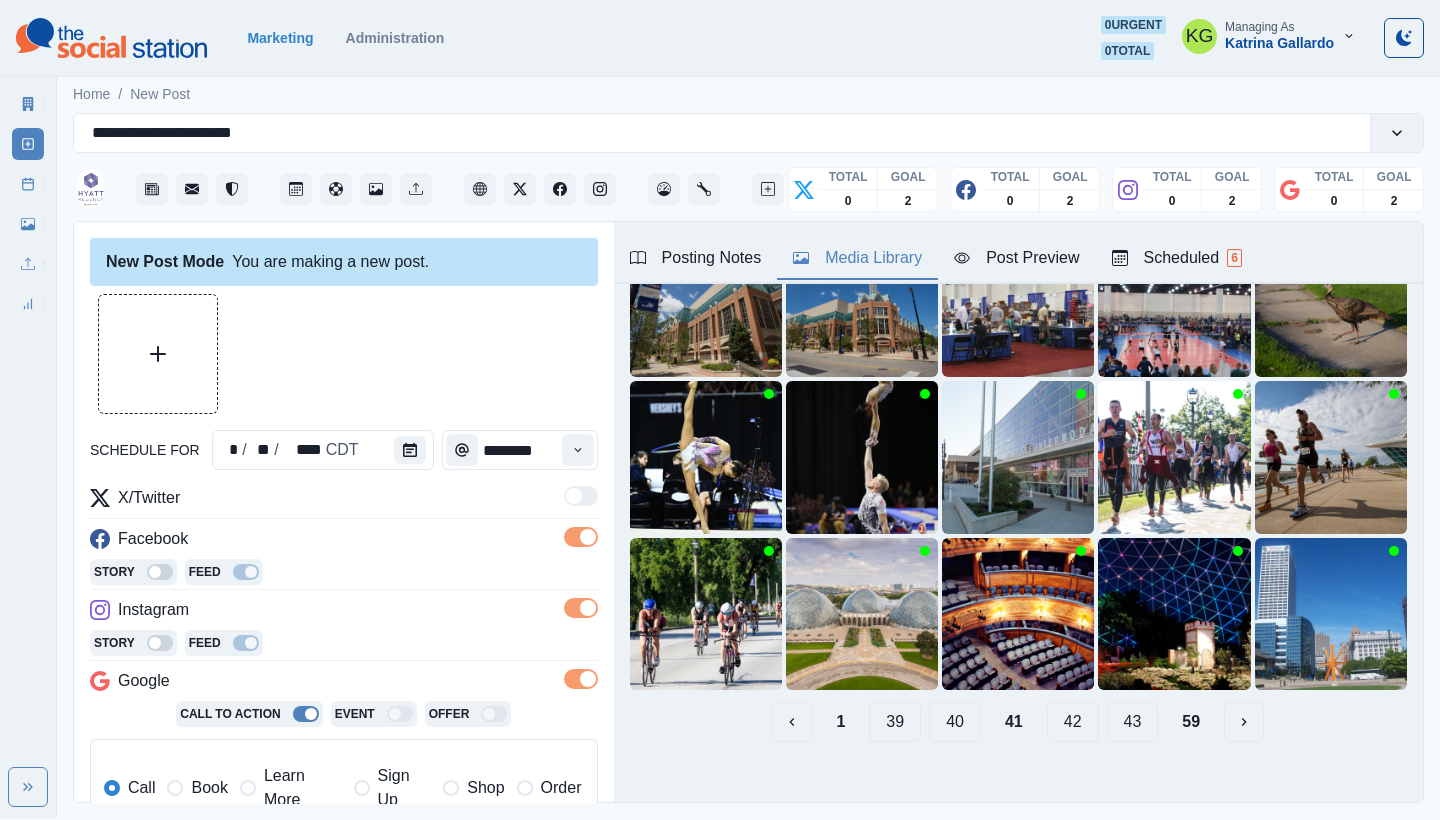 click on "40" at bounding box center (955, 722) 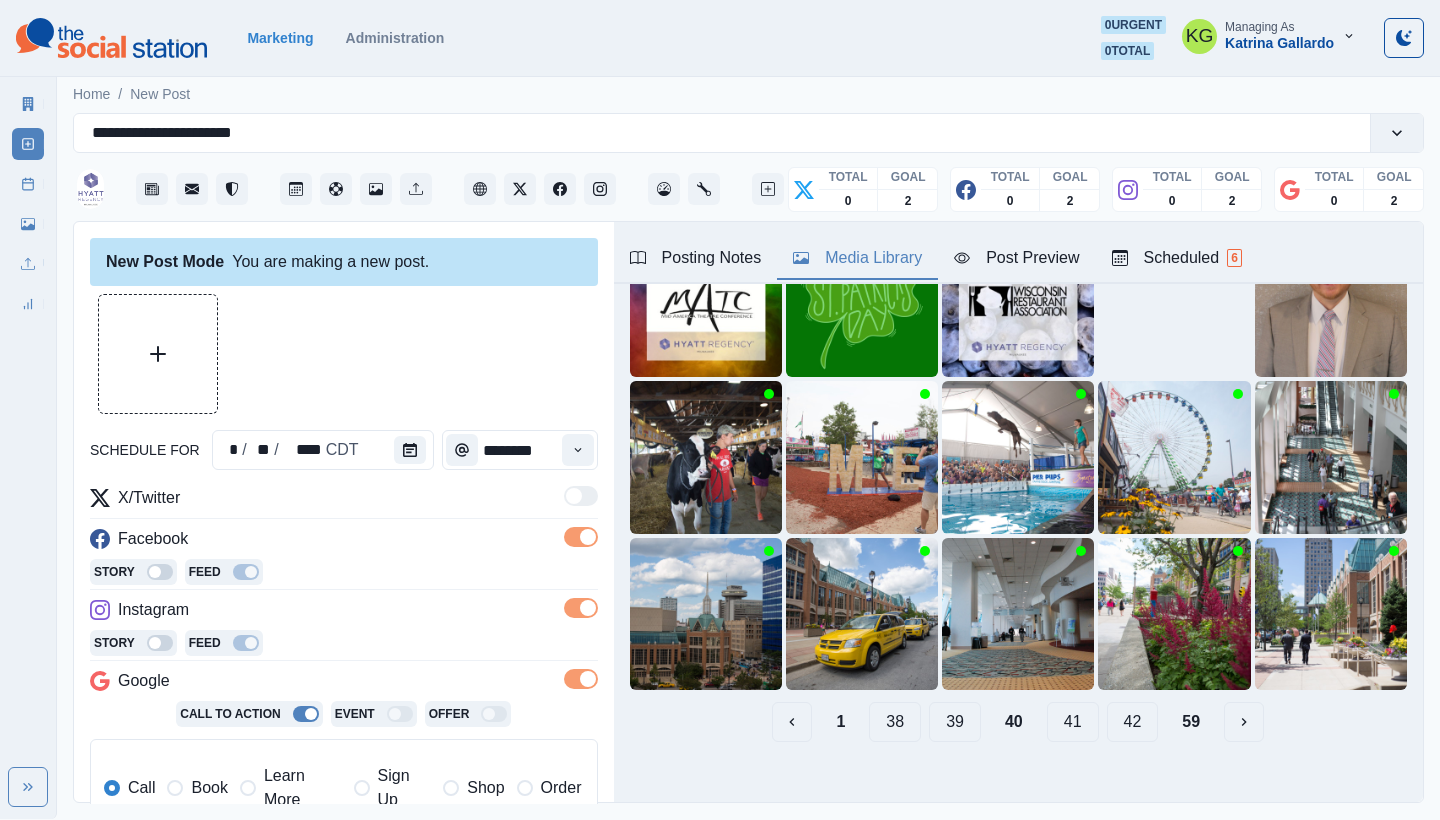 click on "39" at bounding box center (955, 722) 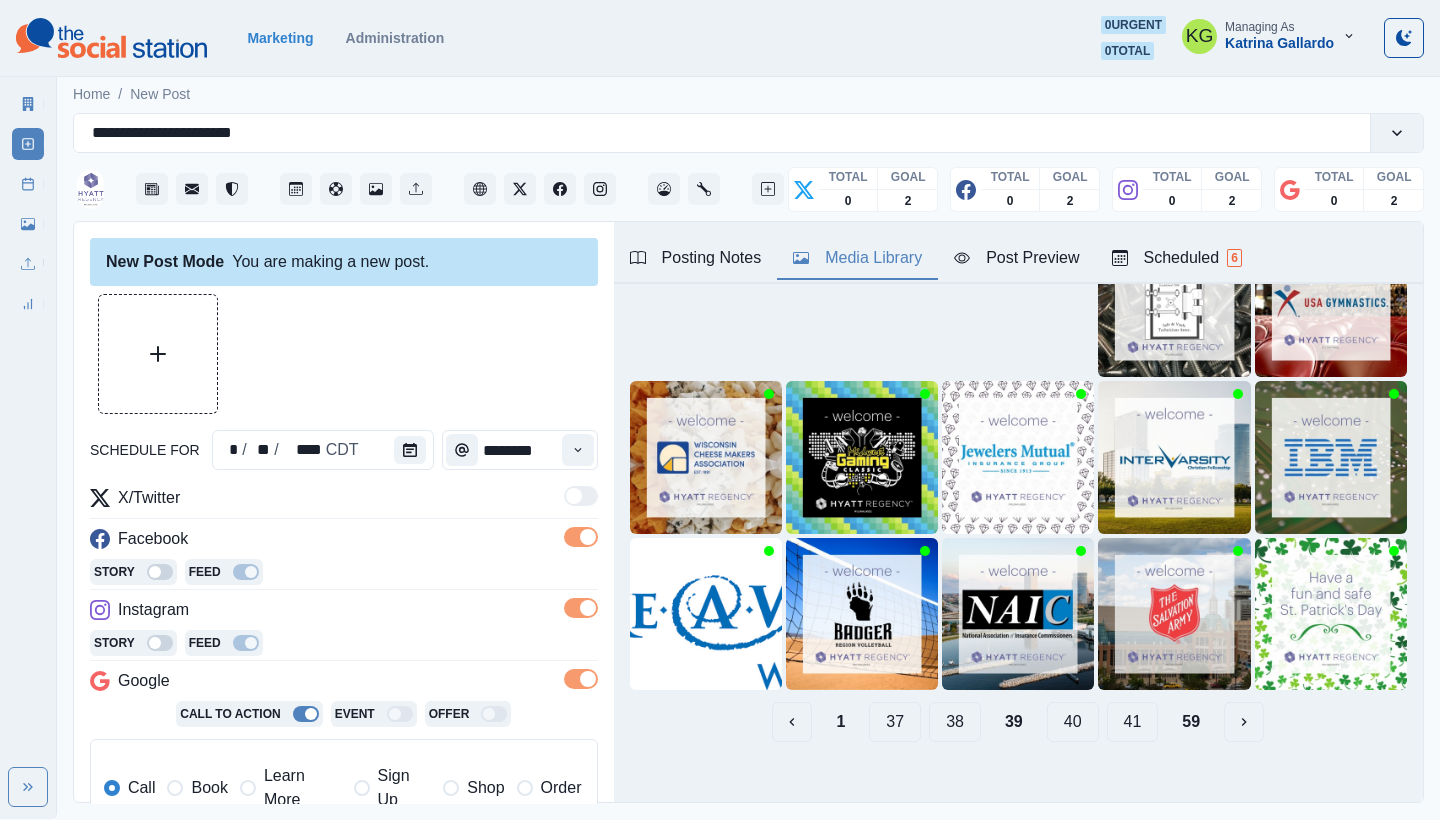 click on "38" at bounding box center [955, 722] 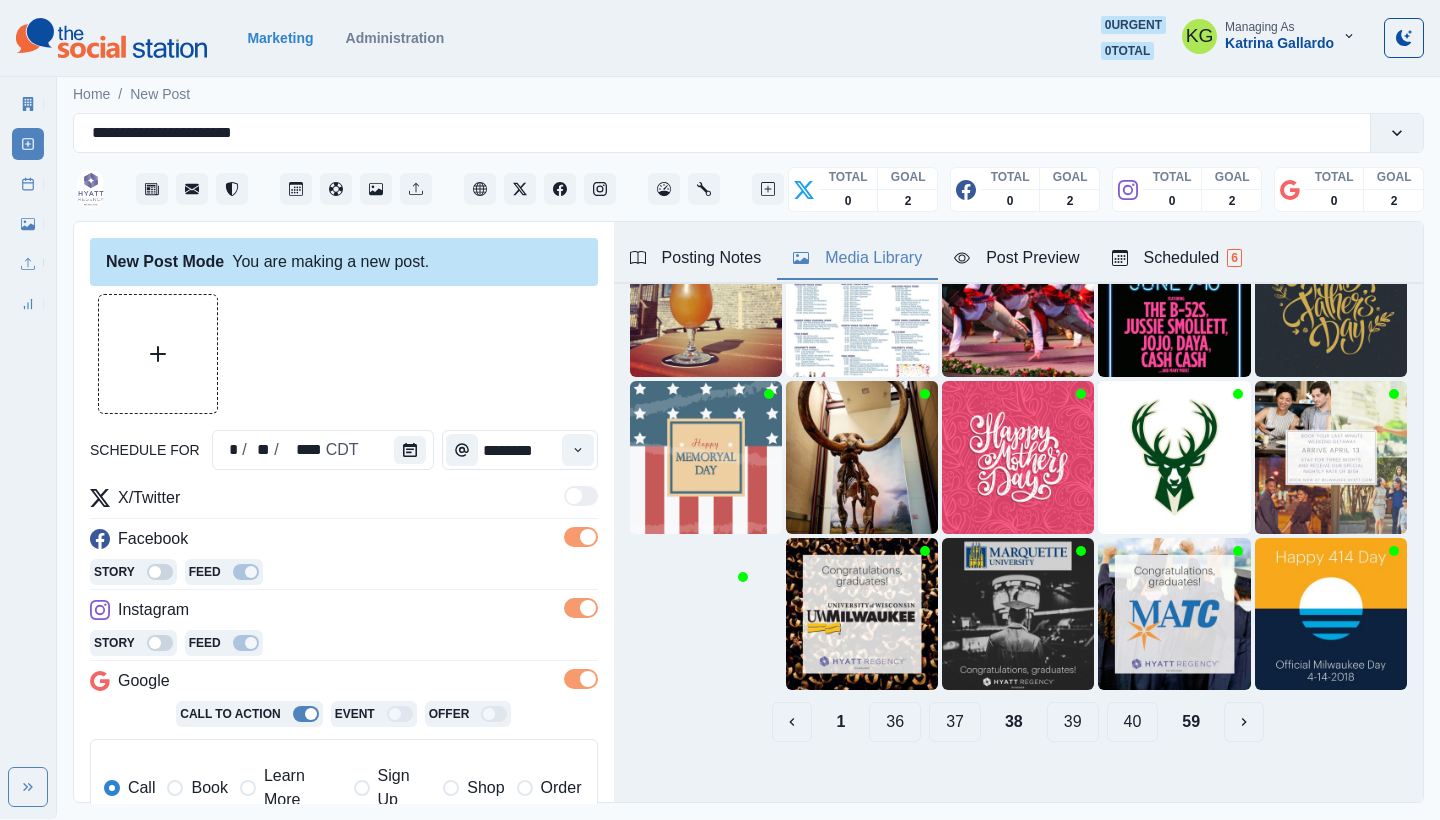 click on "37" at bounding box center [955, 722] 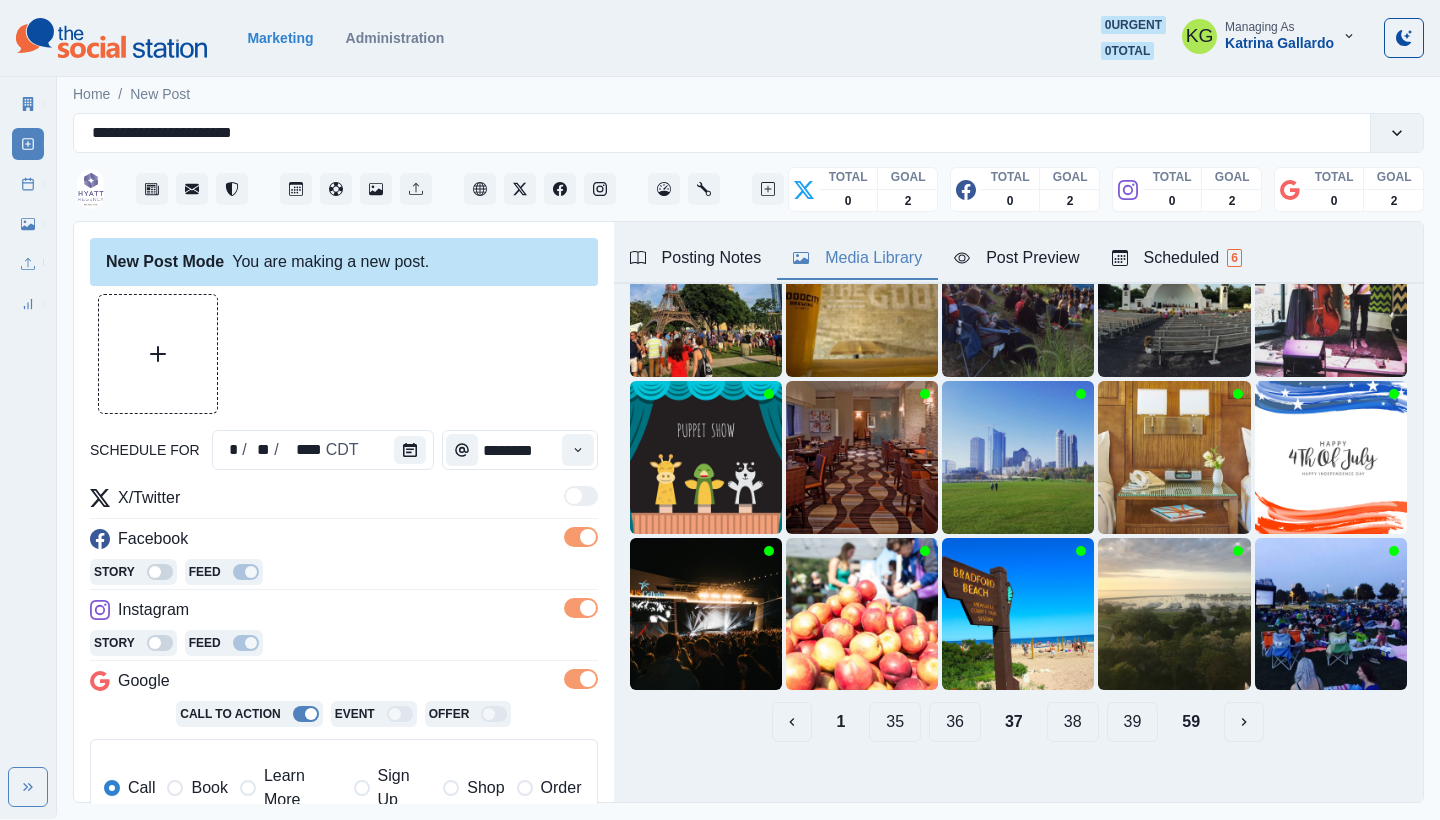 click on "36" at bounding box center (955, 722) 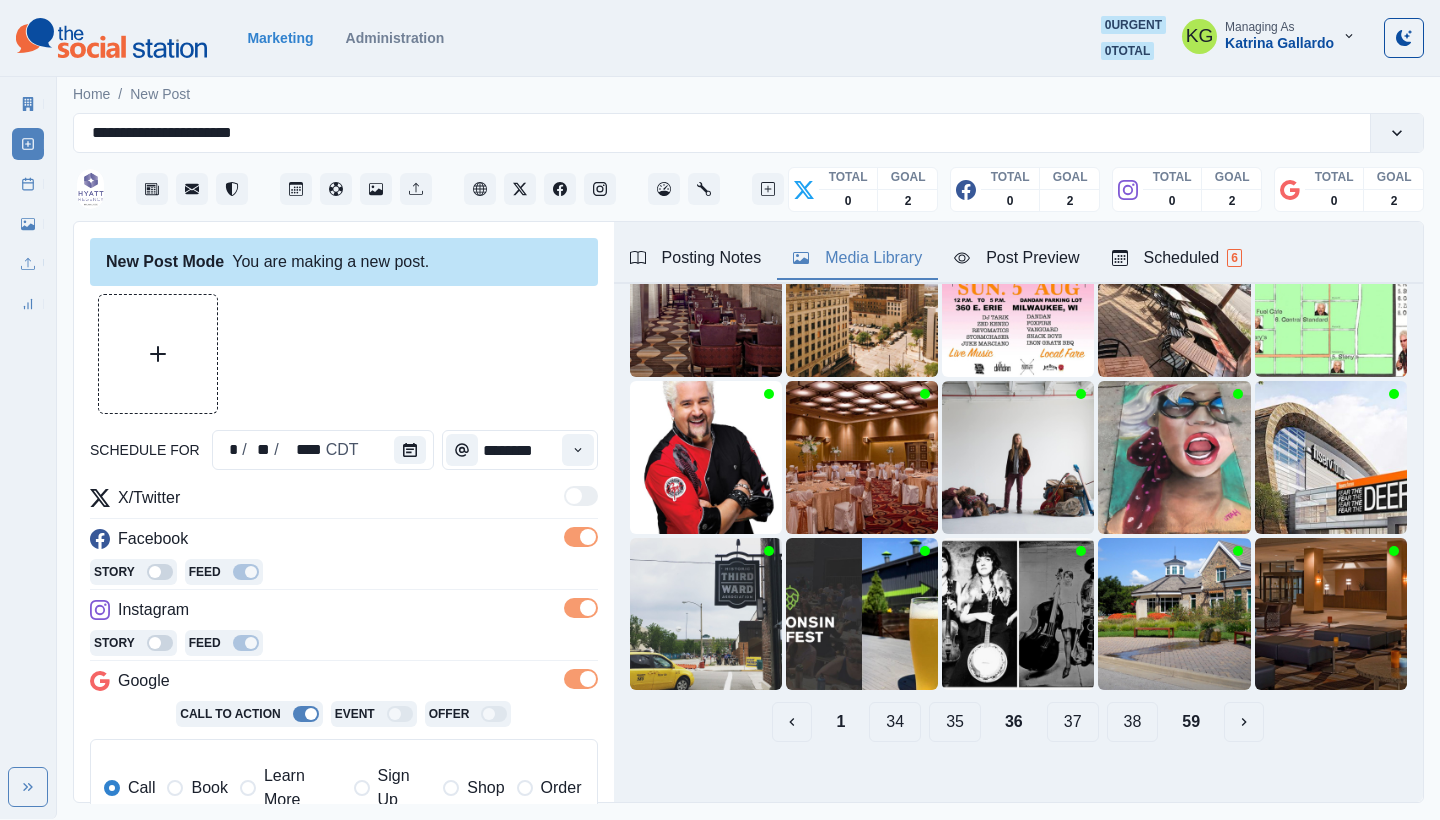 click on "35" at bounding box center [955, 722] 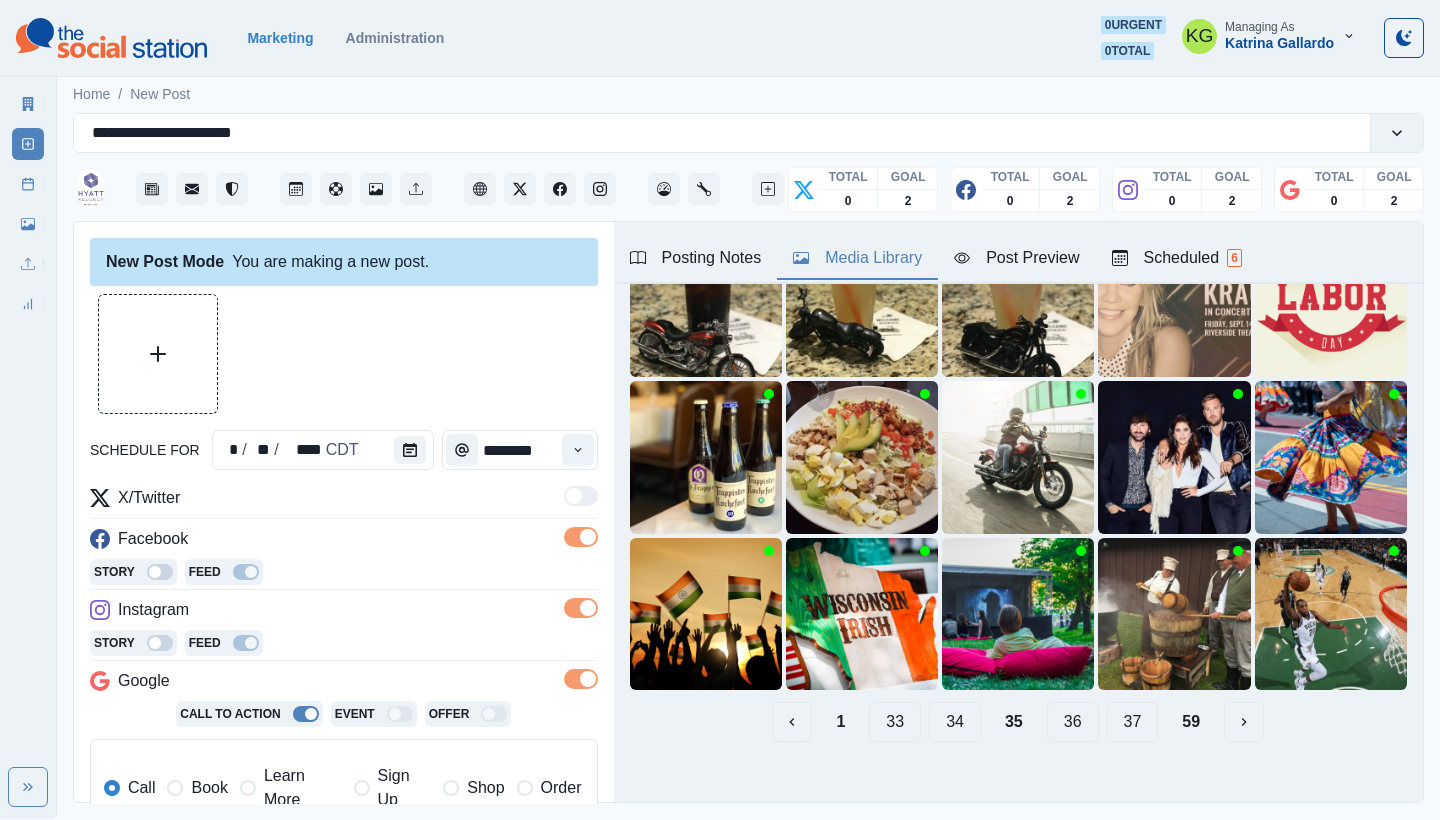 click on "34" at bounding box center (955, 722) 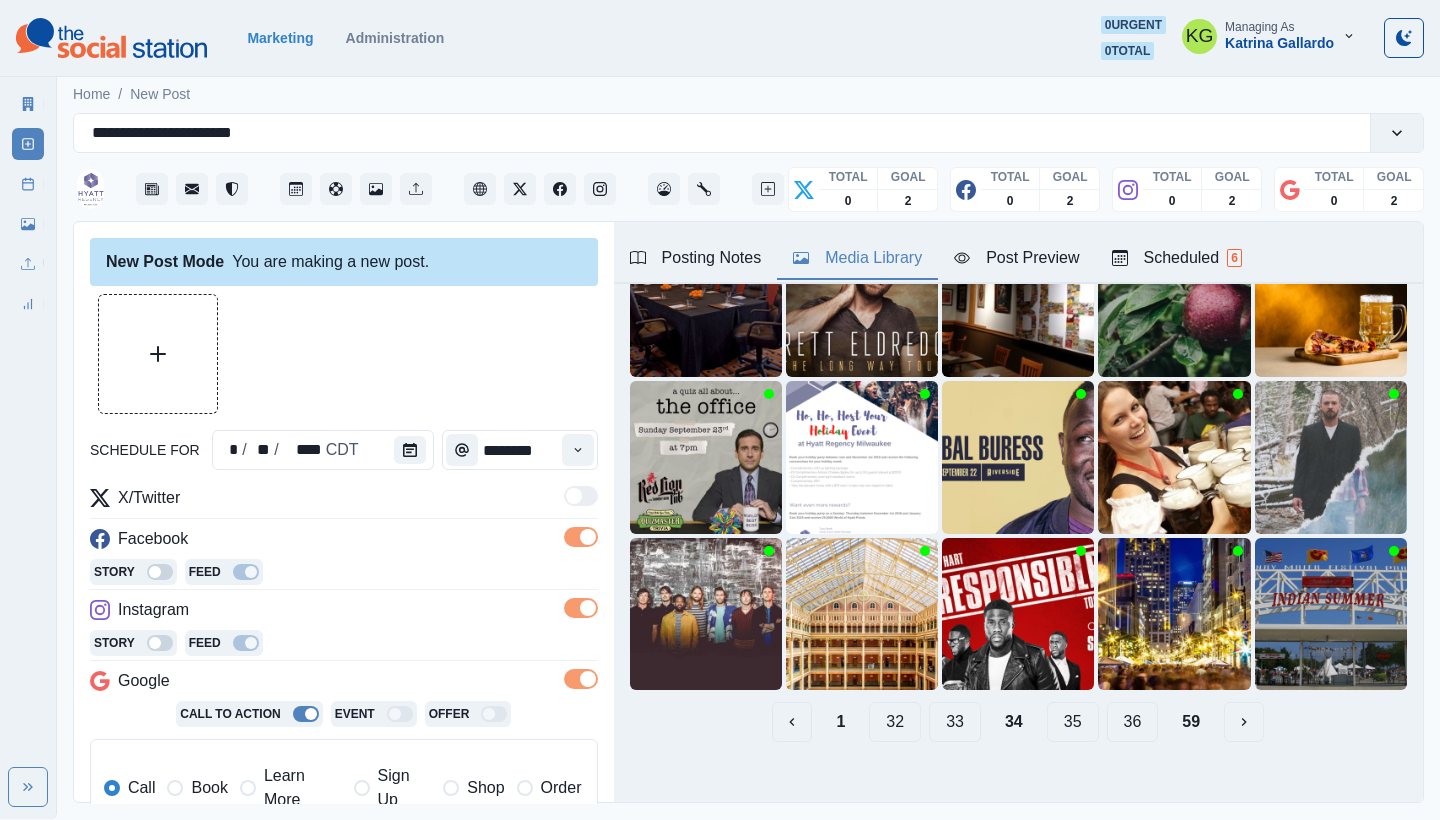 click on "33" at bounding box center [955, 722] 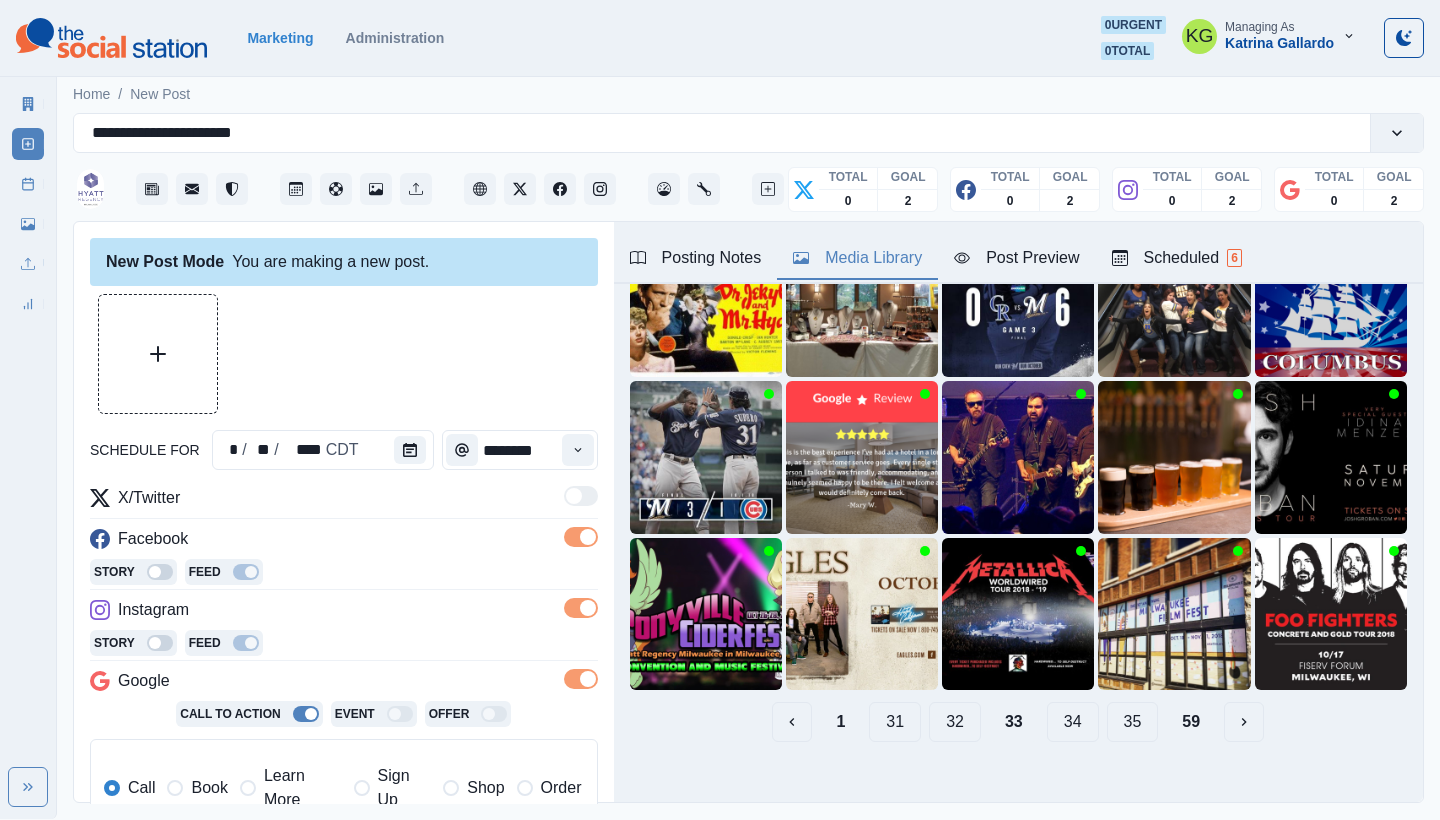 click on "32" at bounding box center [955, 722] 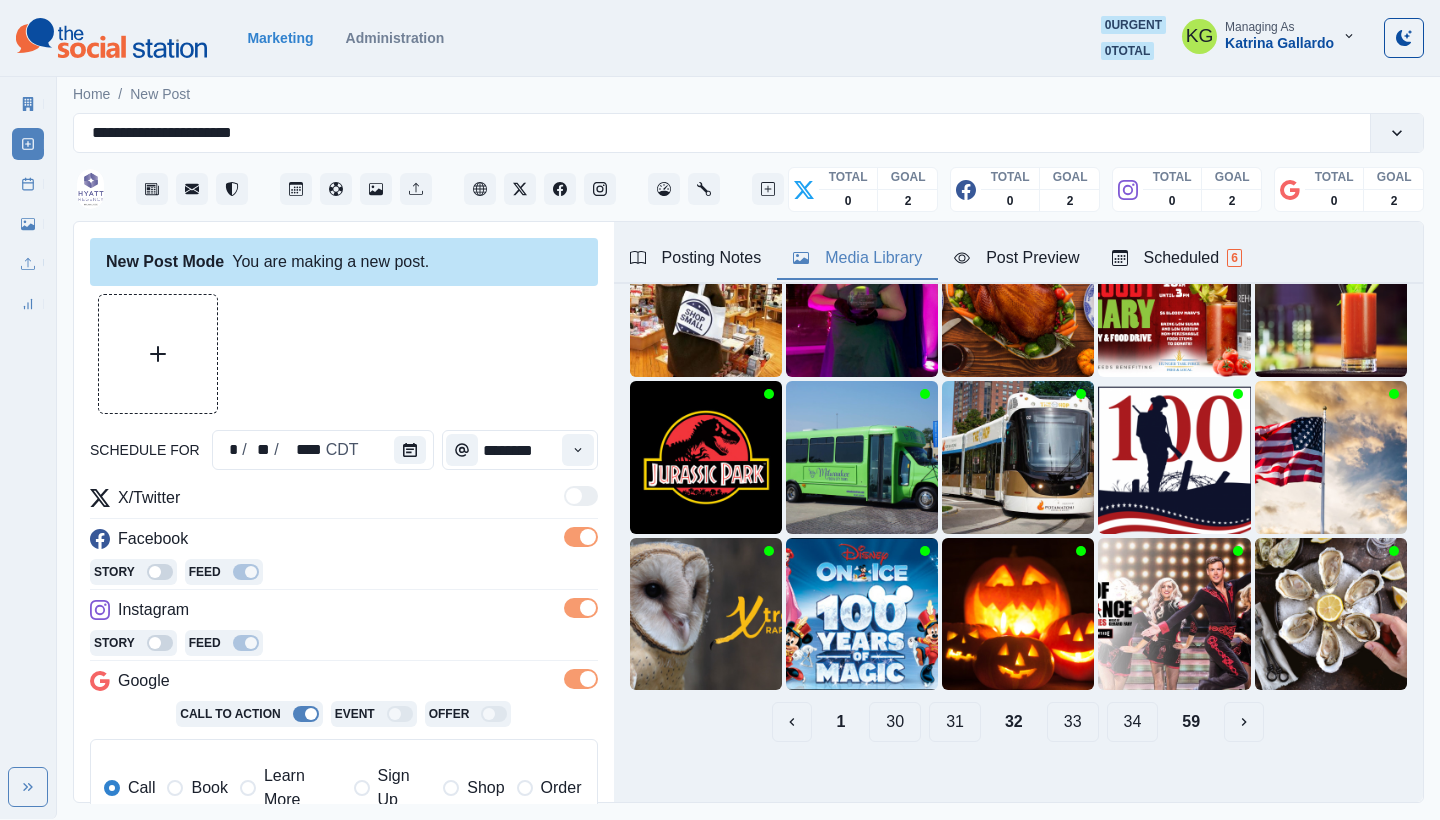 click on "31" at bounding box center [955, 722] 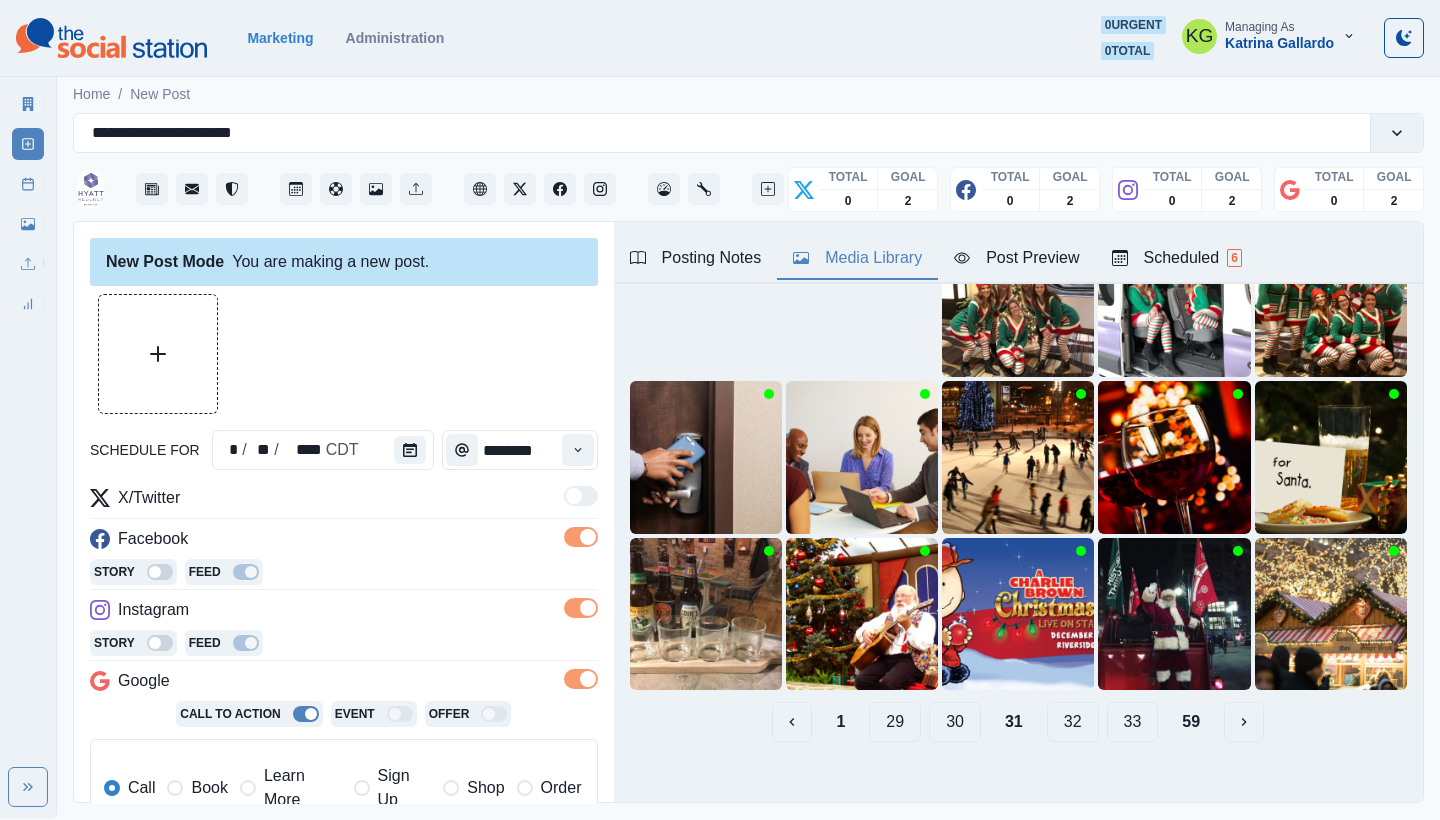 click on "30" at bounding box center [955, 722] 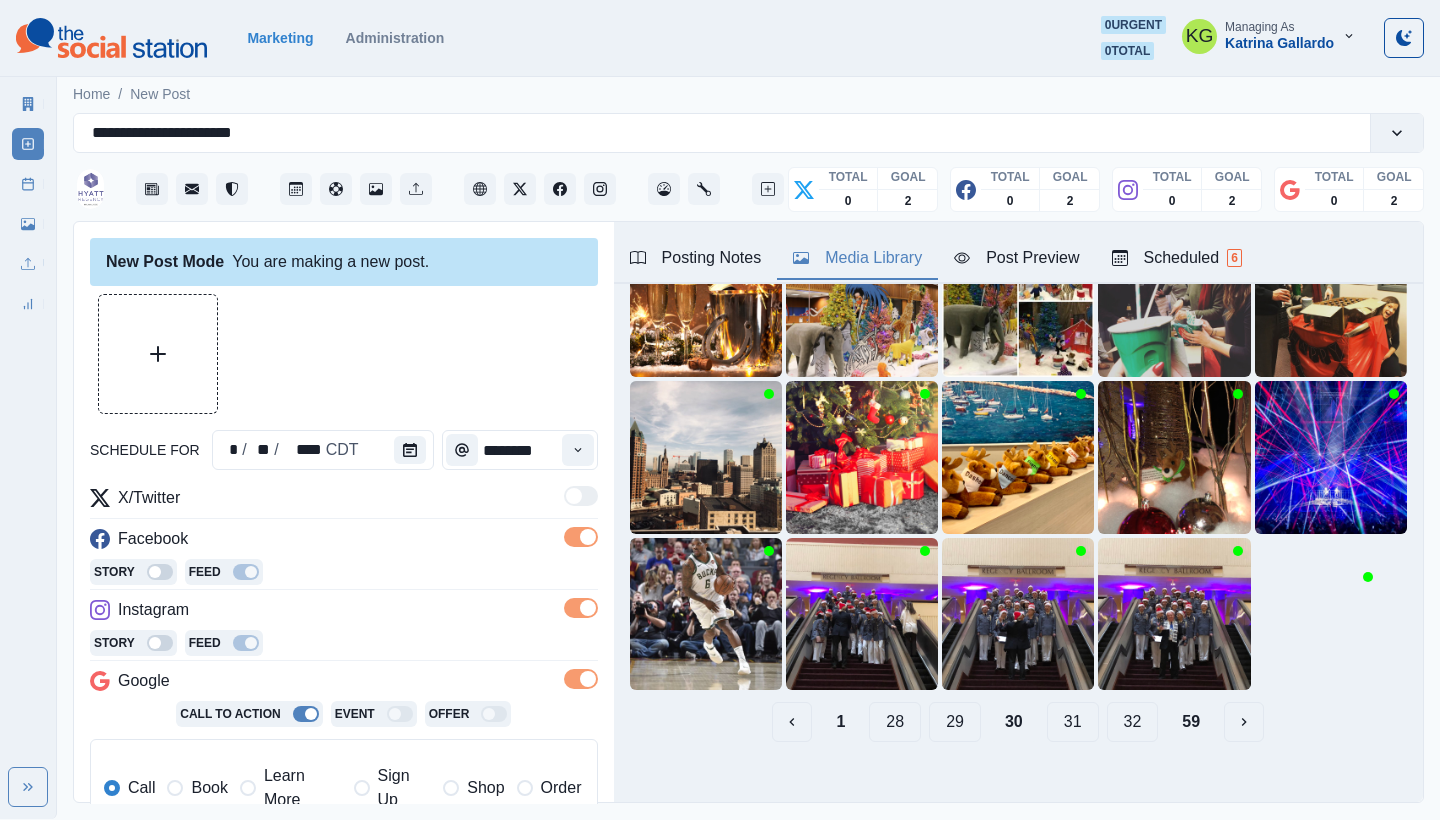 click on "29" at bounding box center [955, 722] 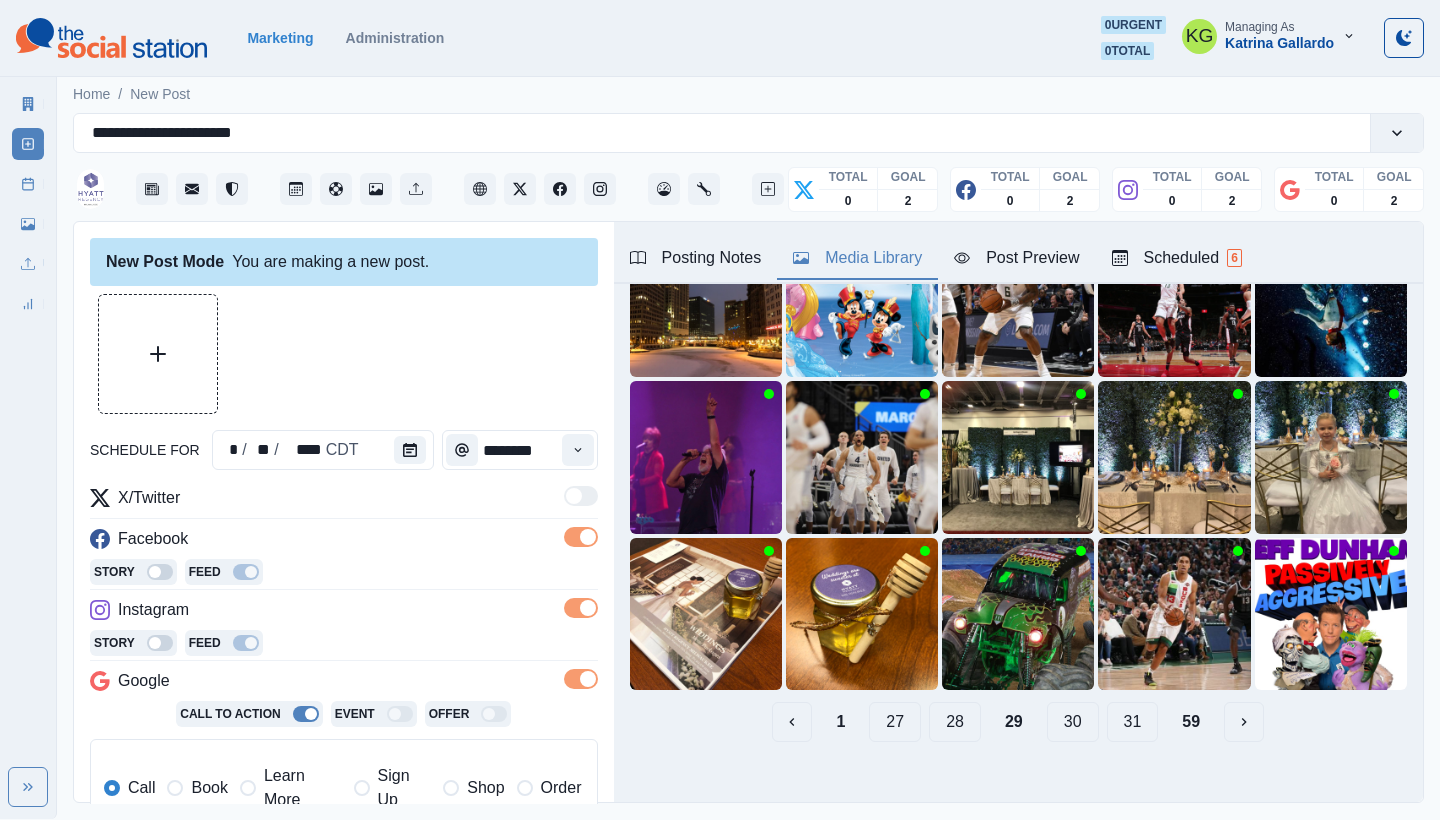 click on "28" at bounding box center [955, 722] 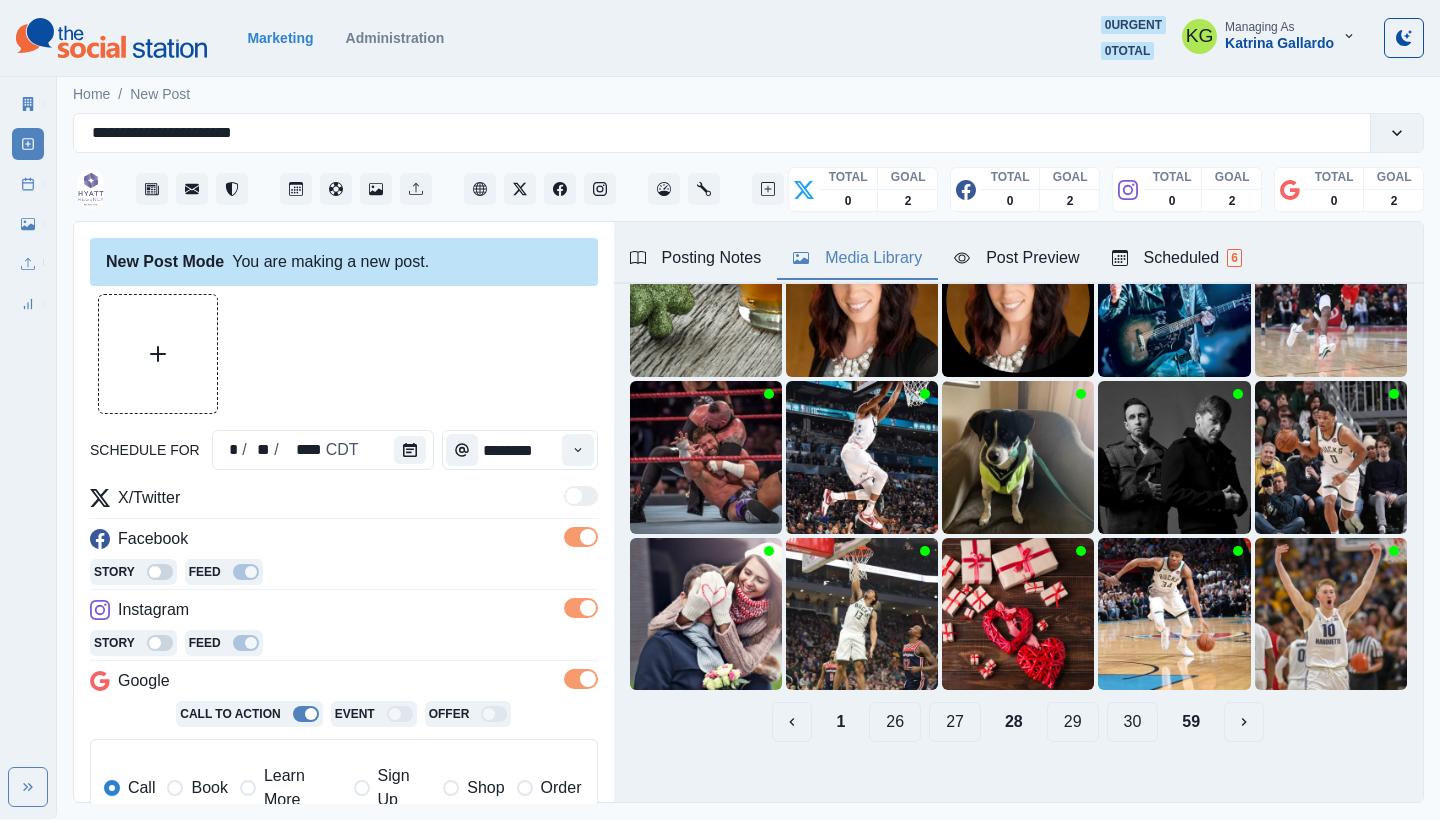 click on "27" at bounding box center (955, 722) 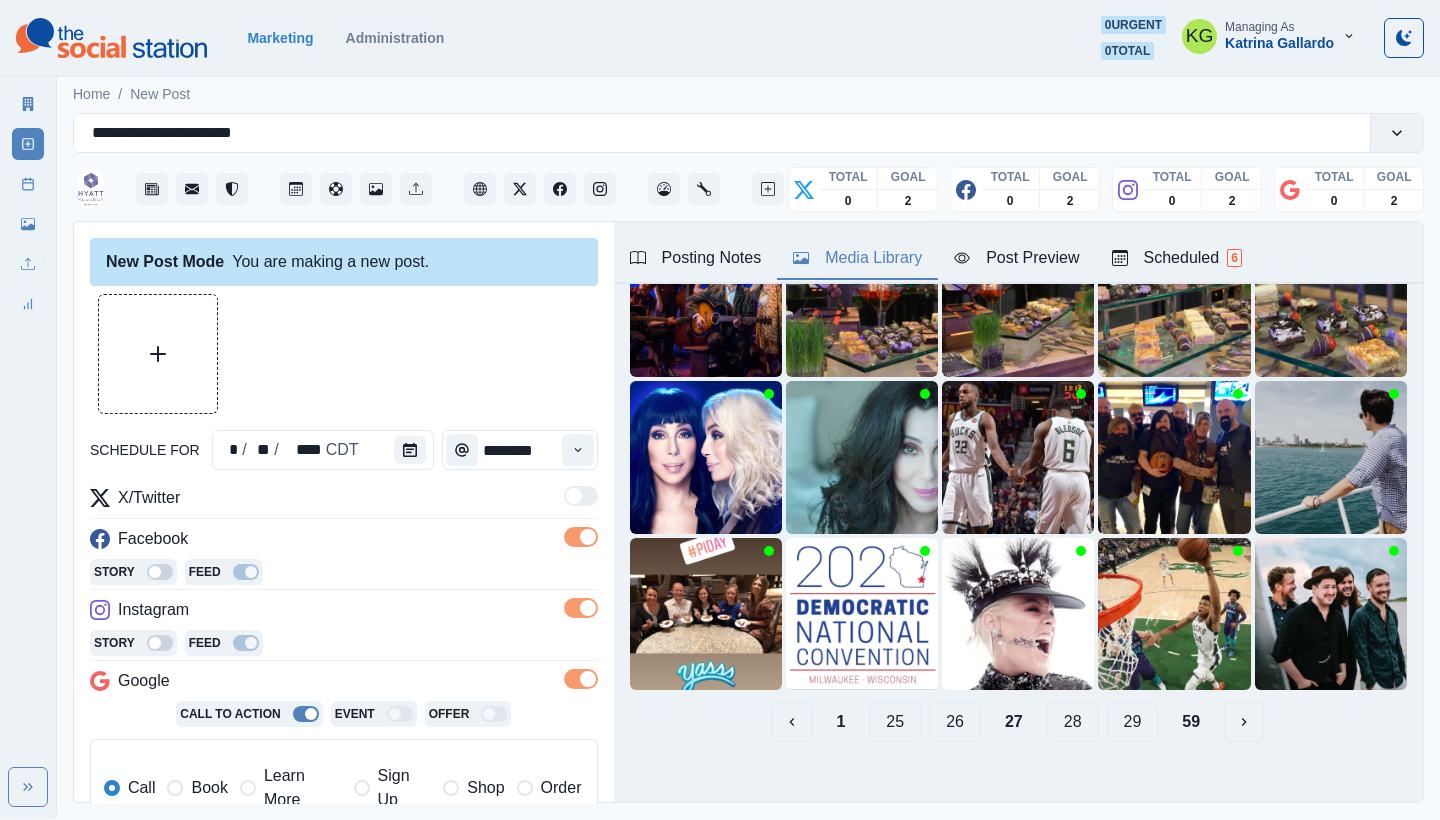 click on "26" at bounding box center [955, 722] 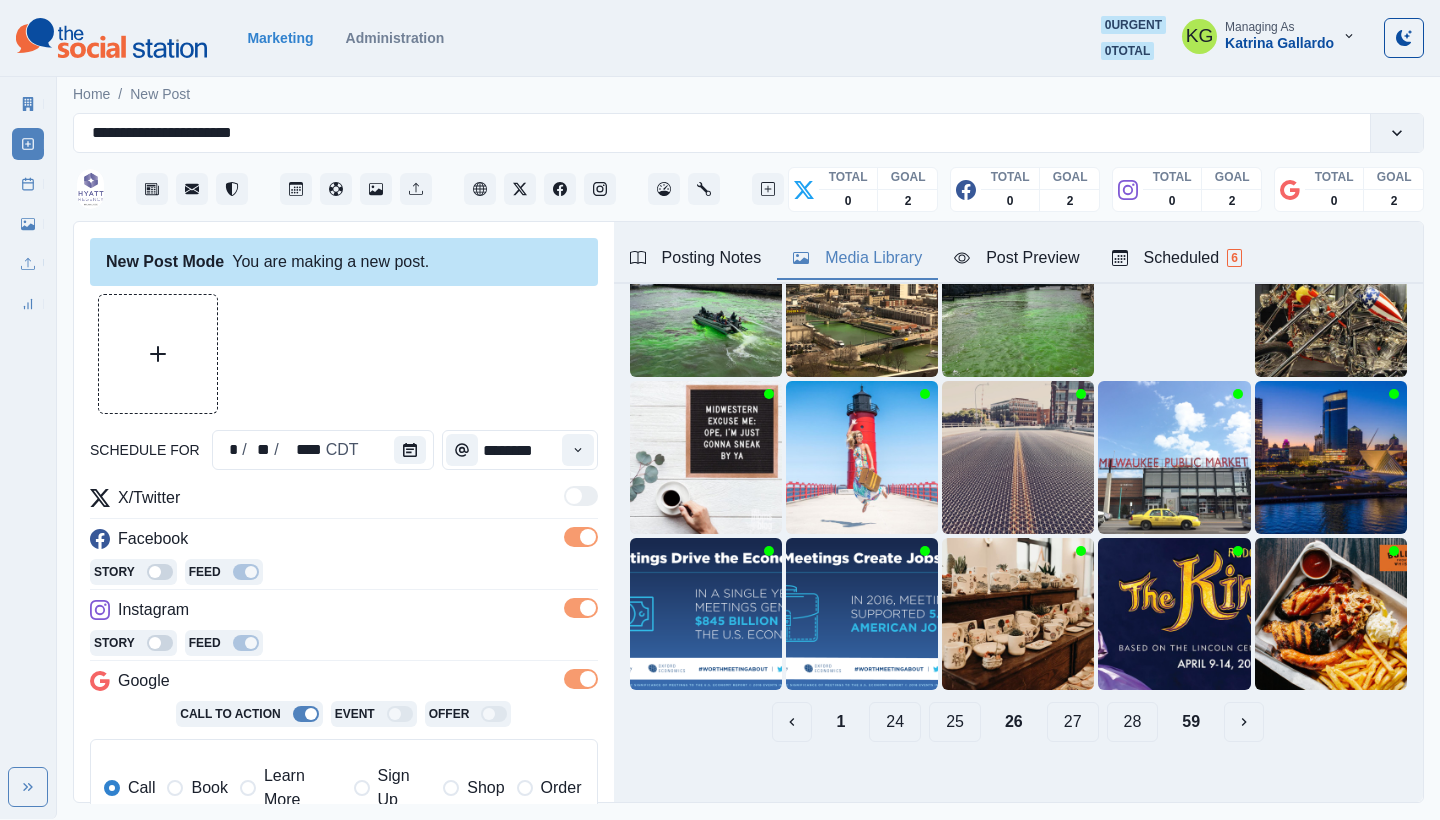 click on "25" at bounding box center [955, 722] 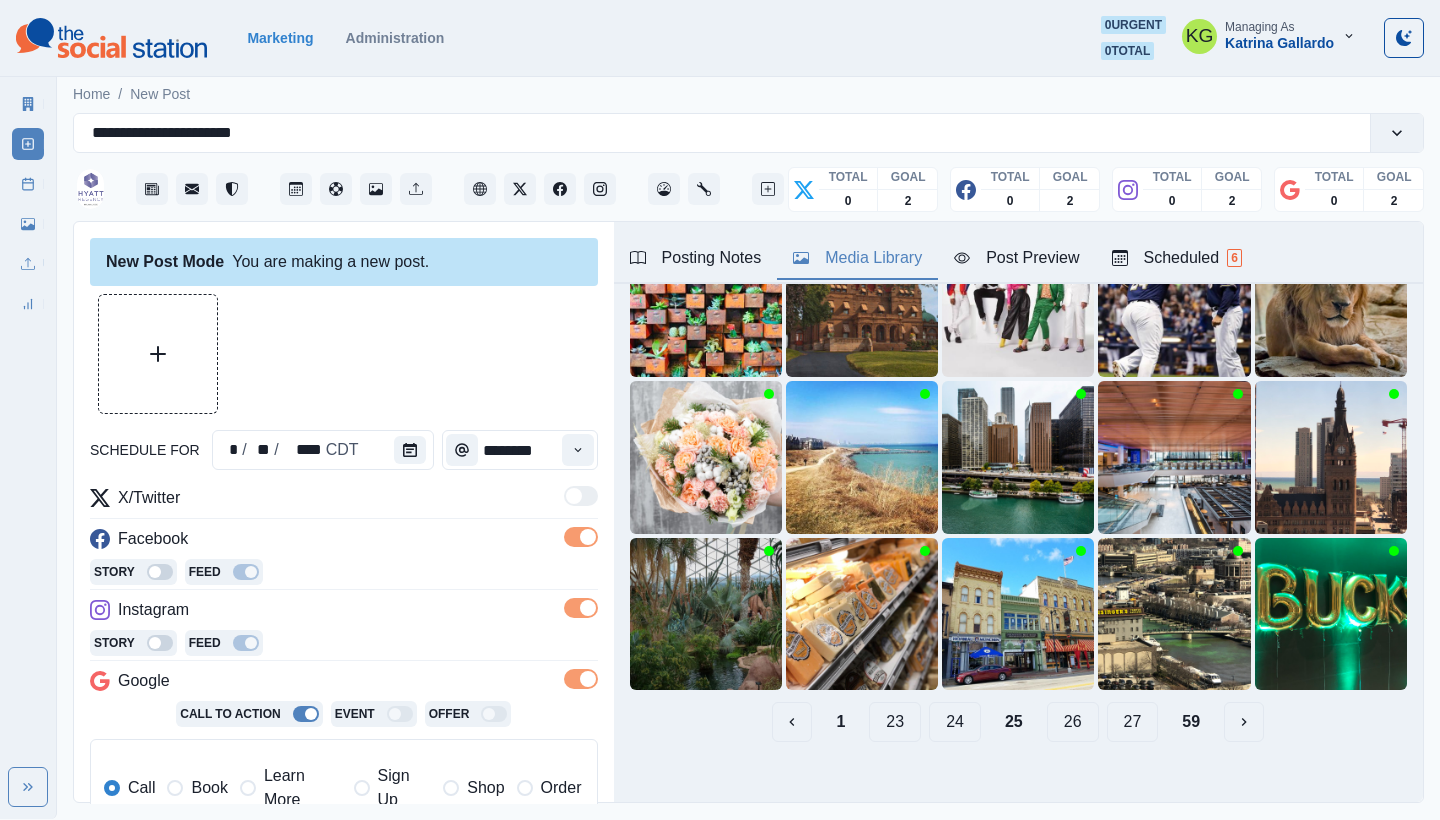 click on "24" at bounding box center [955, 722] 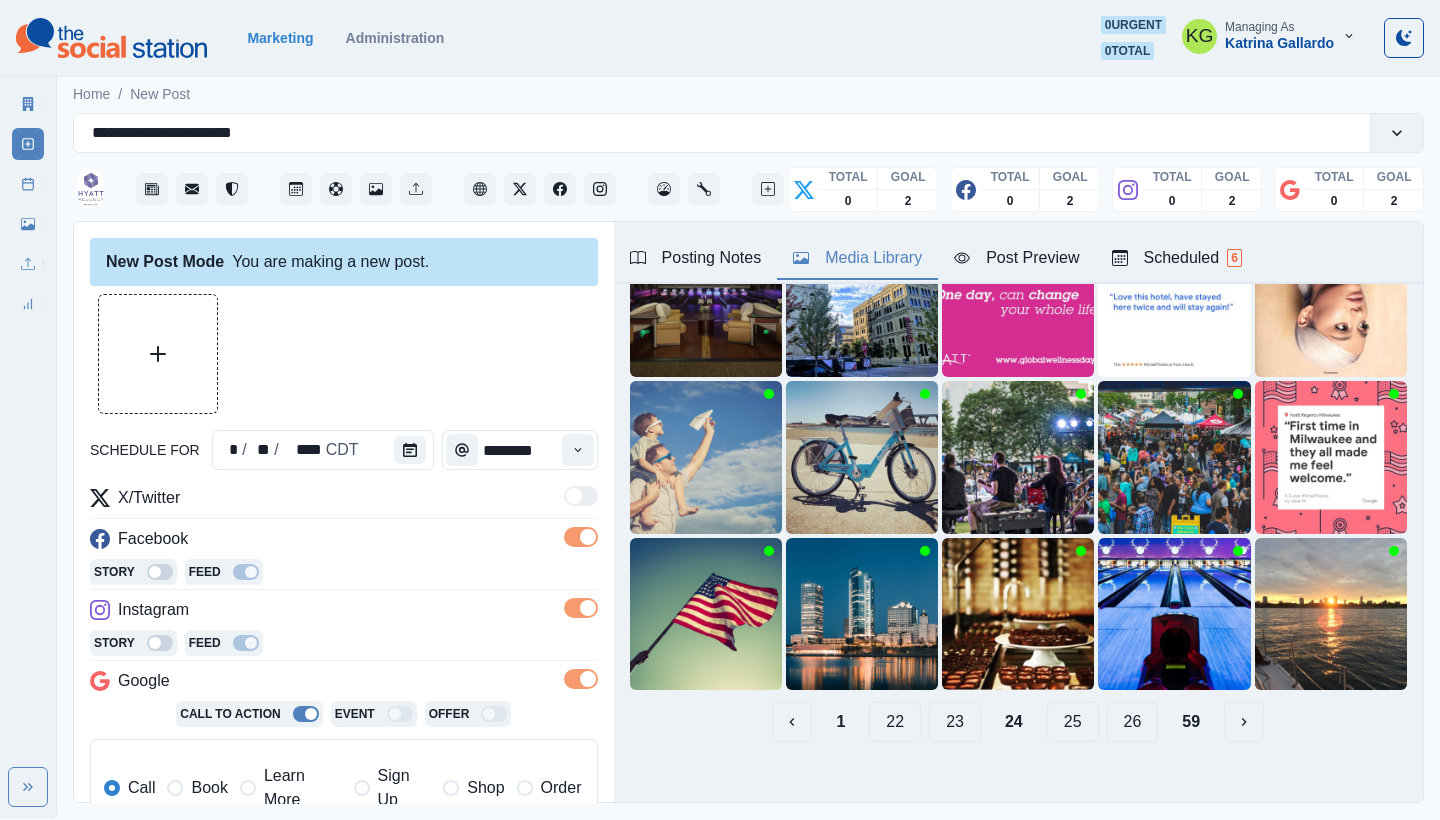 click on "23" at bounding box center (955, 722) 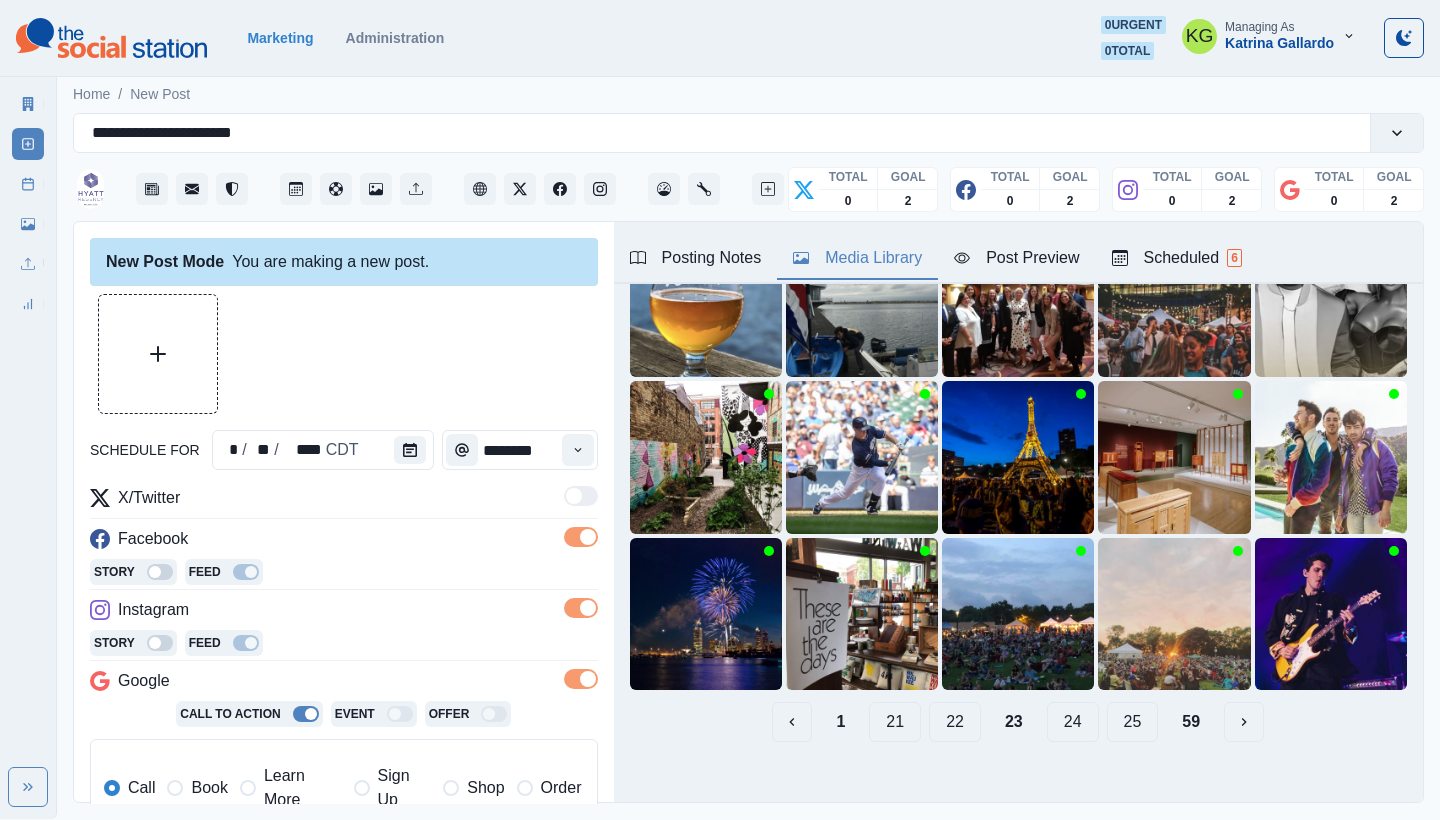 click on "22" at bounding box center (955, 722) 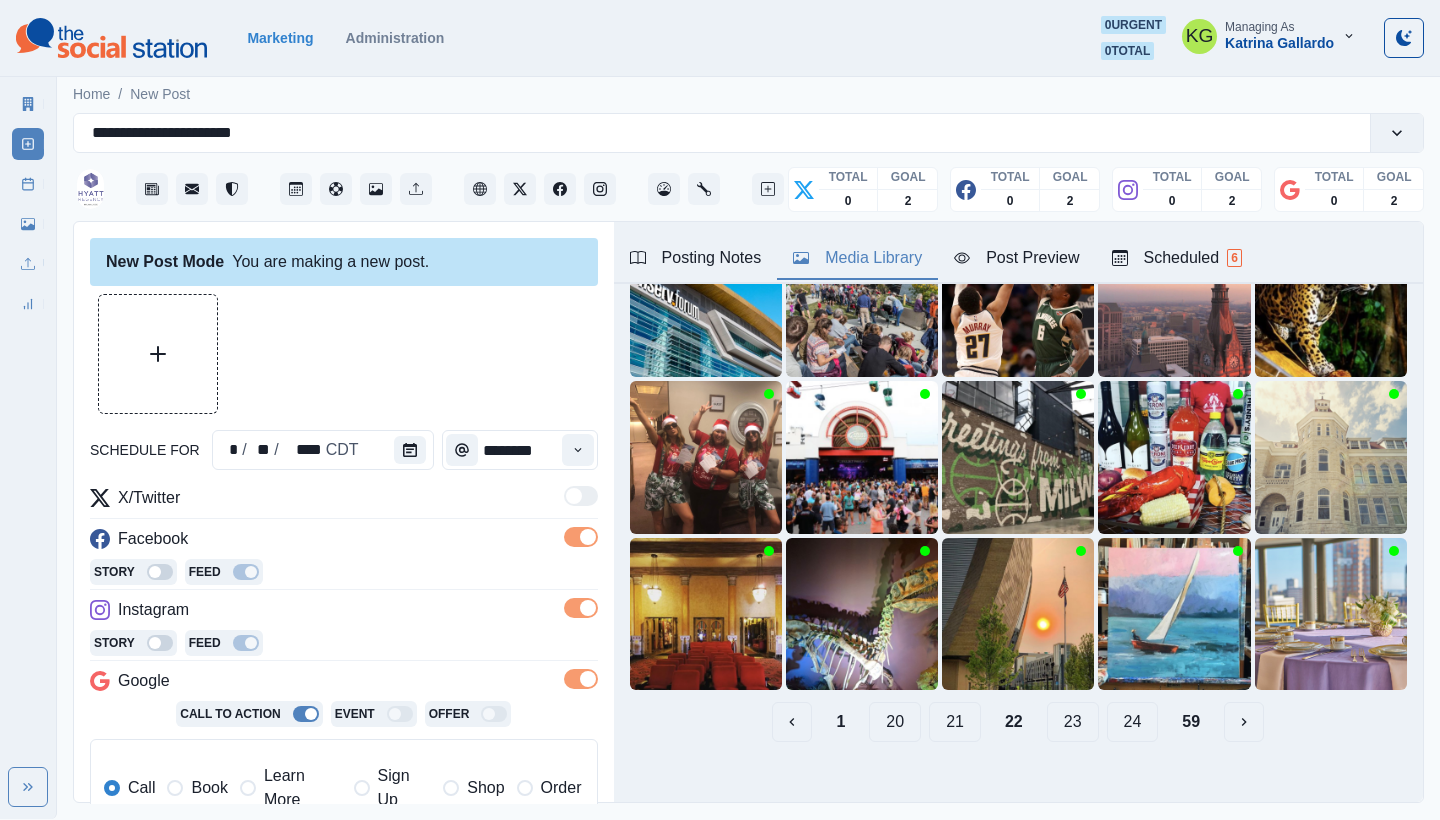 click on "21" at bounding box center [955, 722] 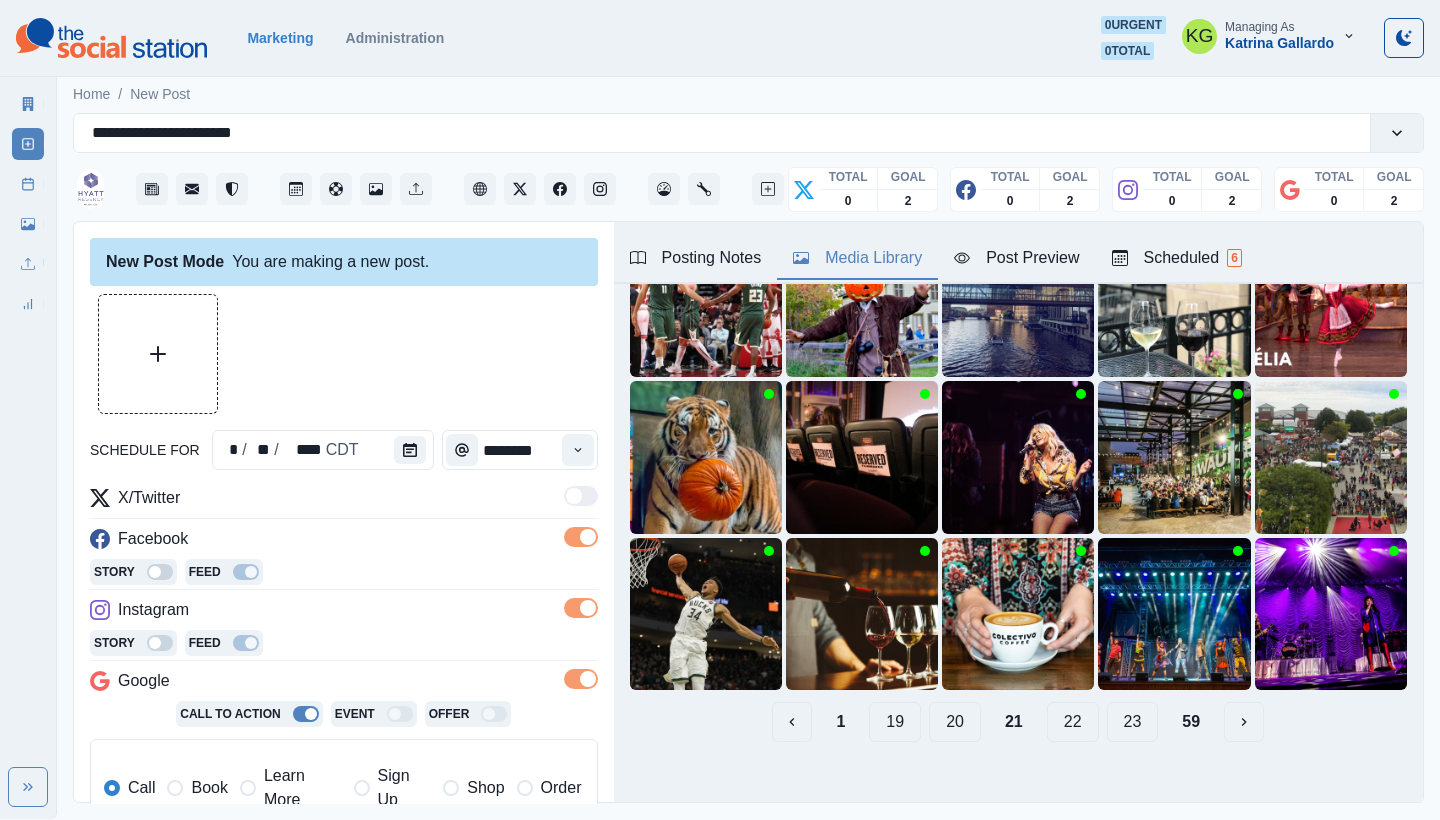 click on "20" at bounding box center (955, 722) 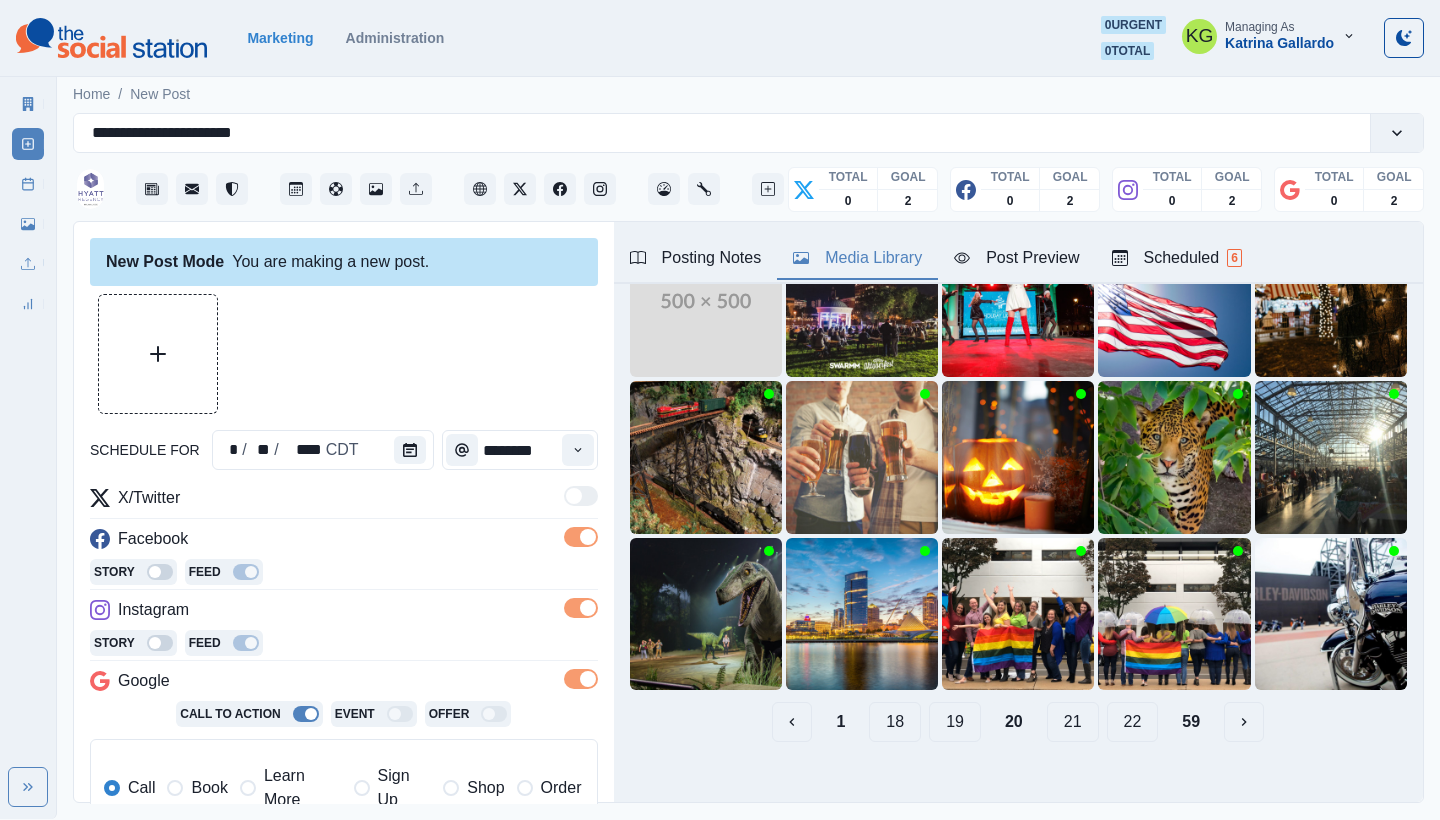 click on "19" at bounding box center [955, 722] 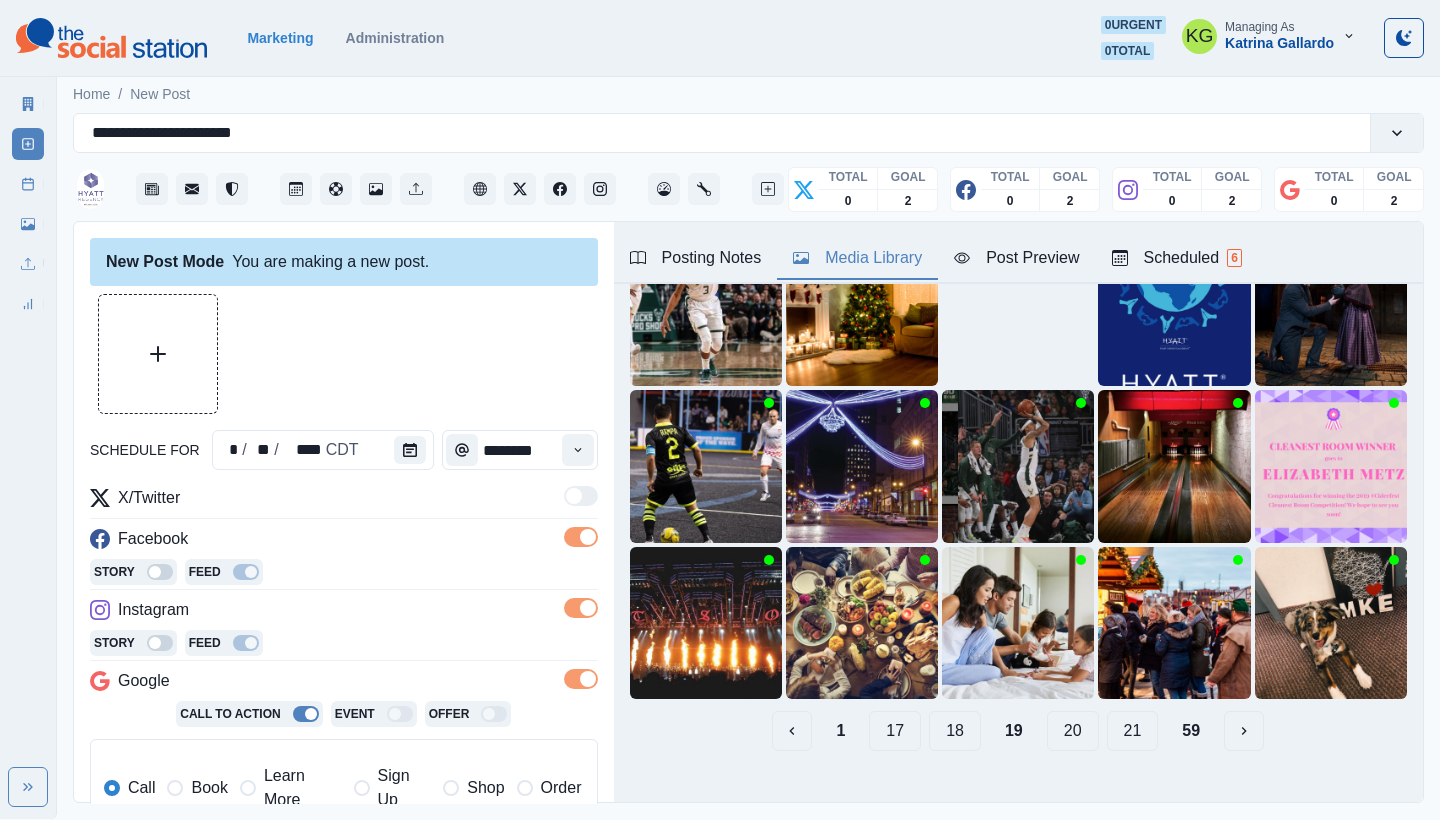 click on "18" at bounding box center (955, 731) 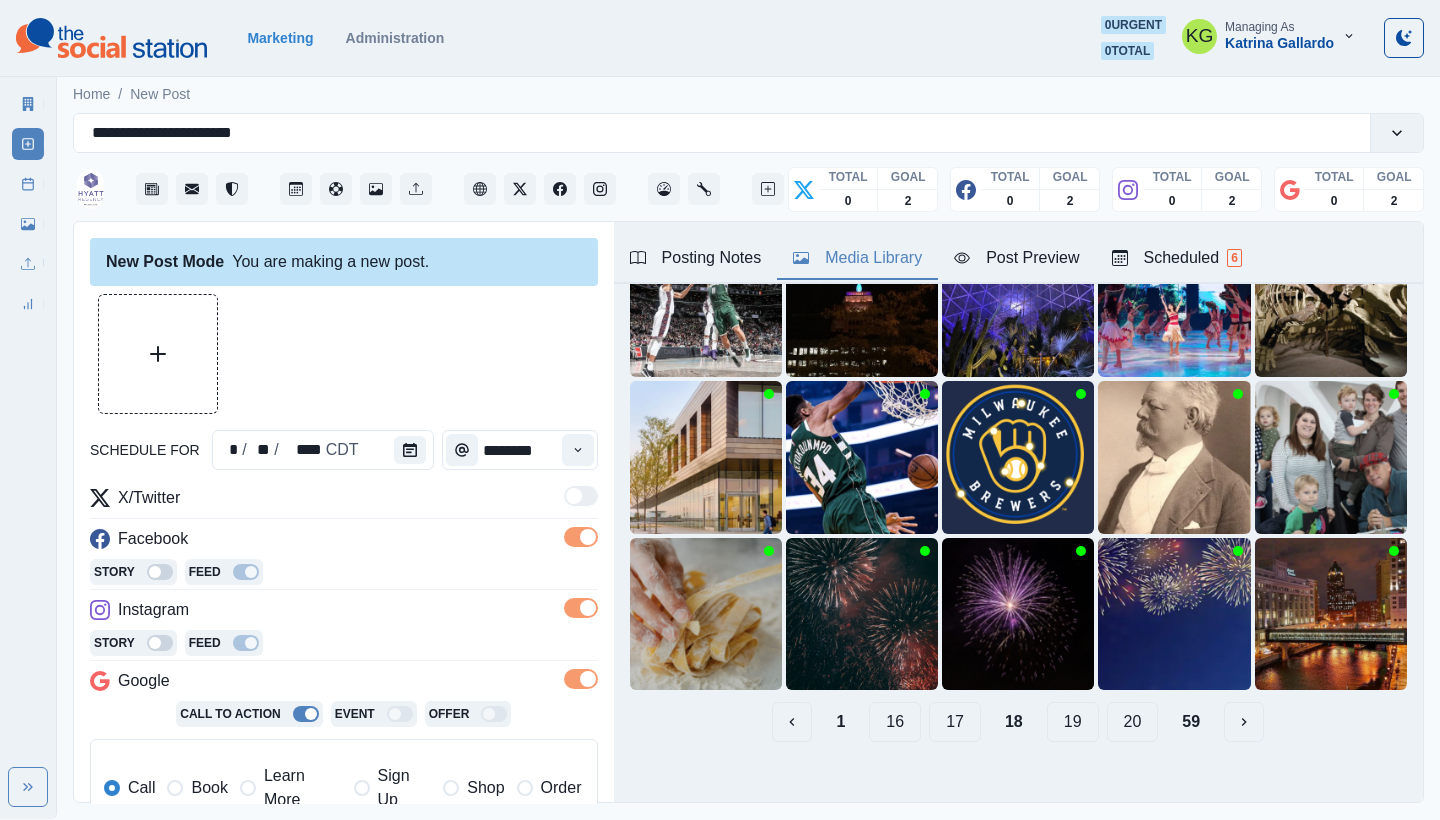 click on "17" at bounding box center [955, 722] 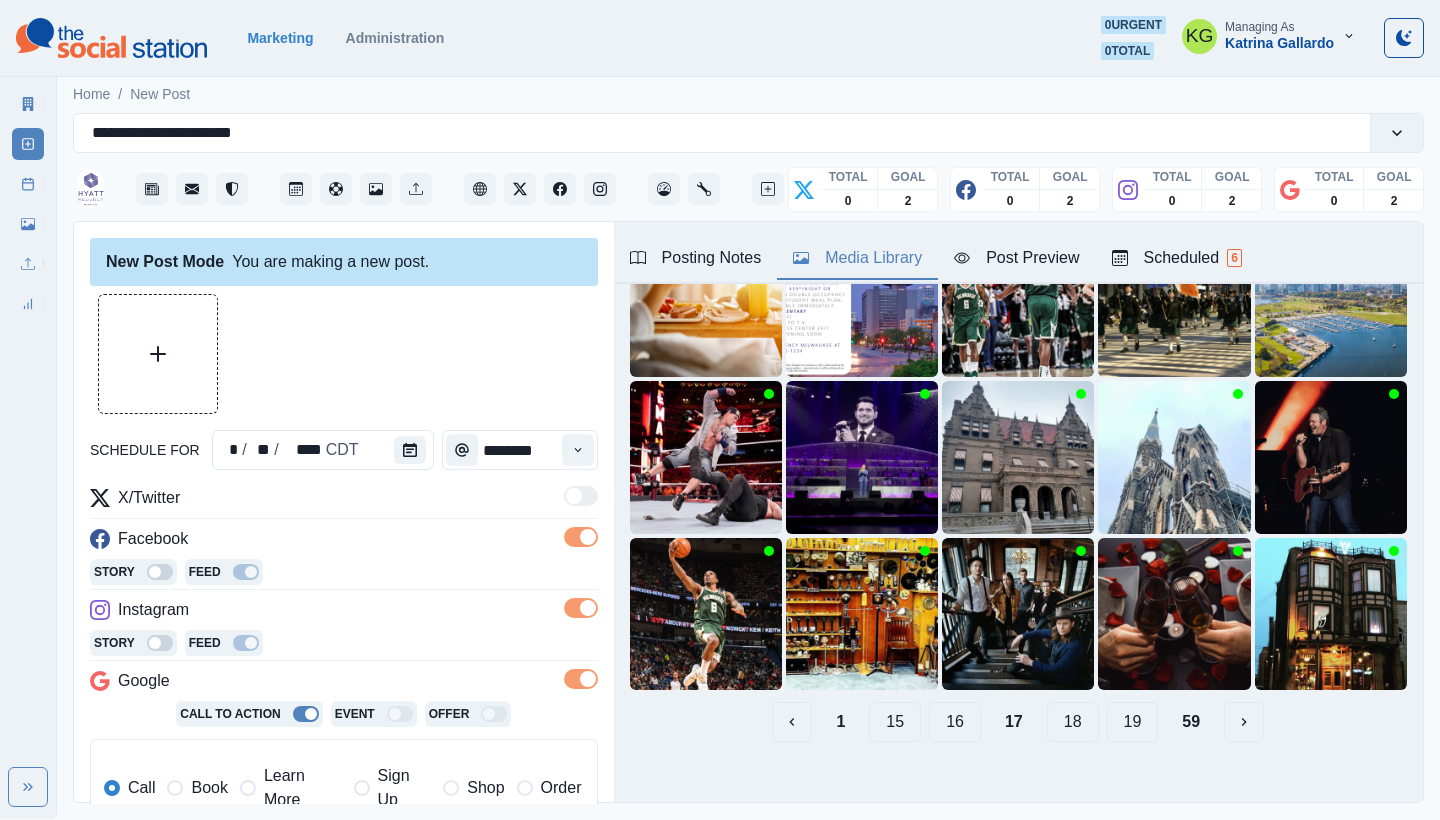 click on "16" at bounding box center [955, 722] 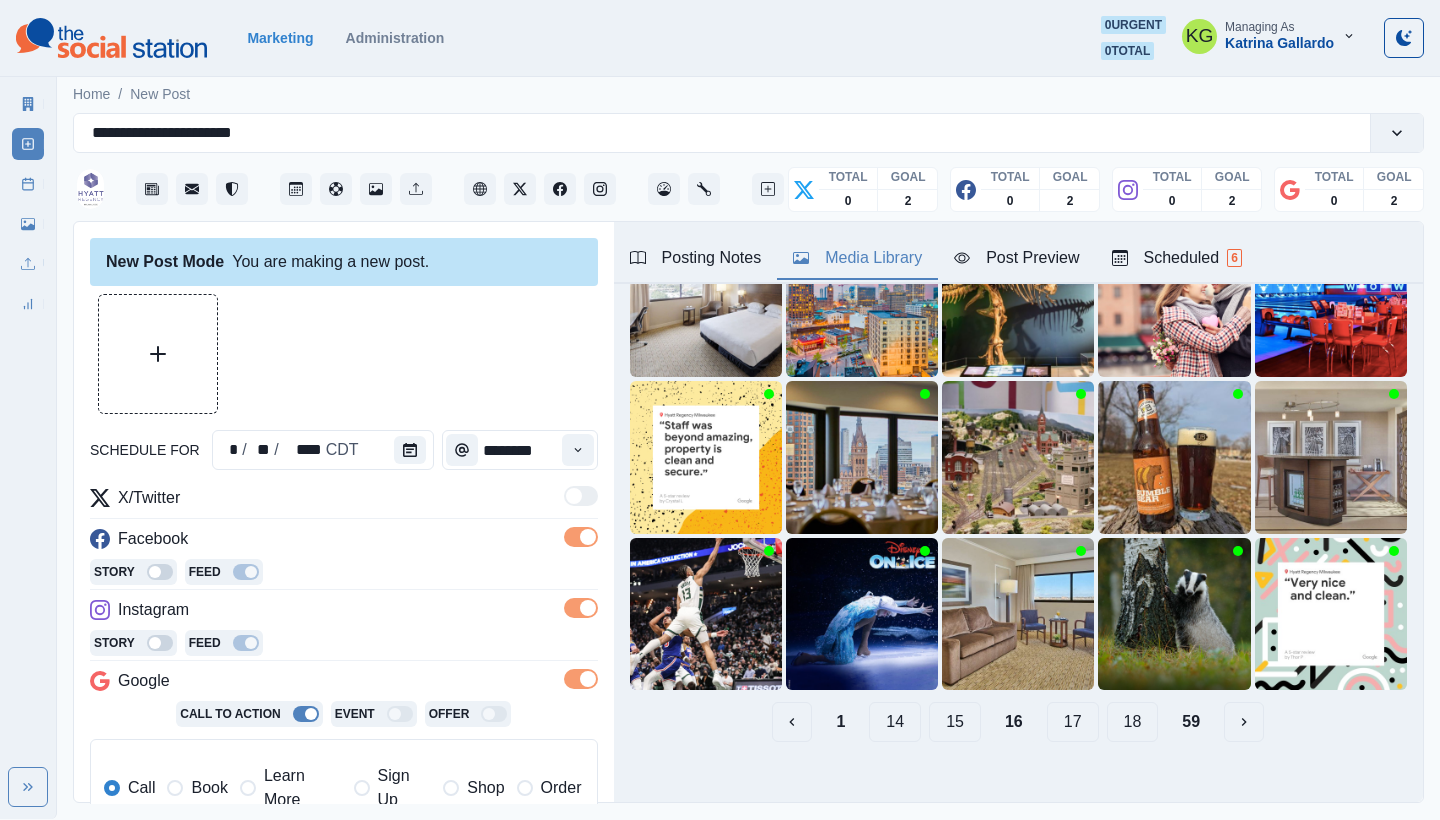 click on "15" at bounding box center [955, 722] 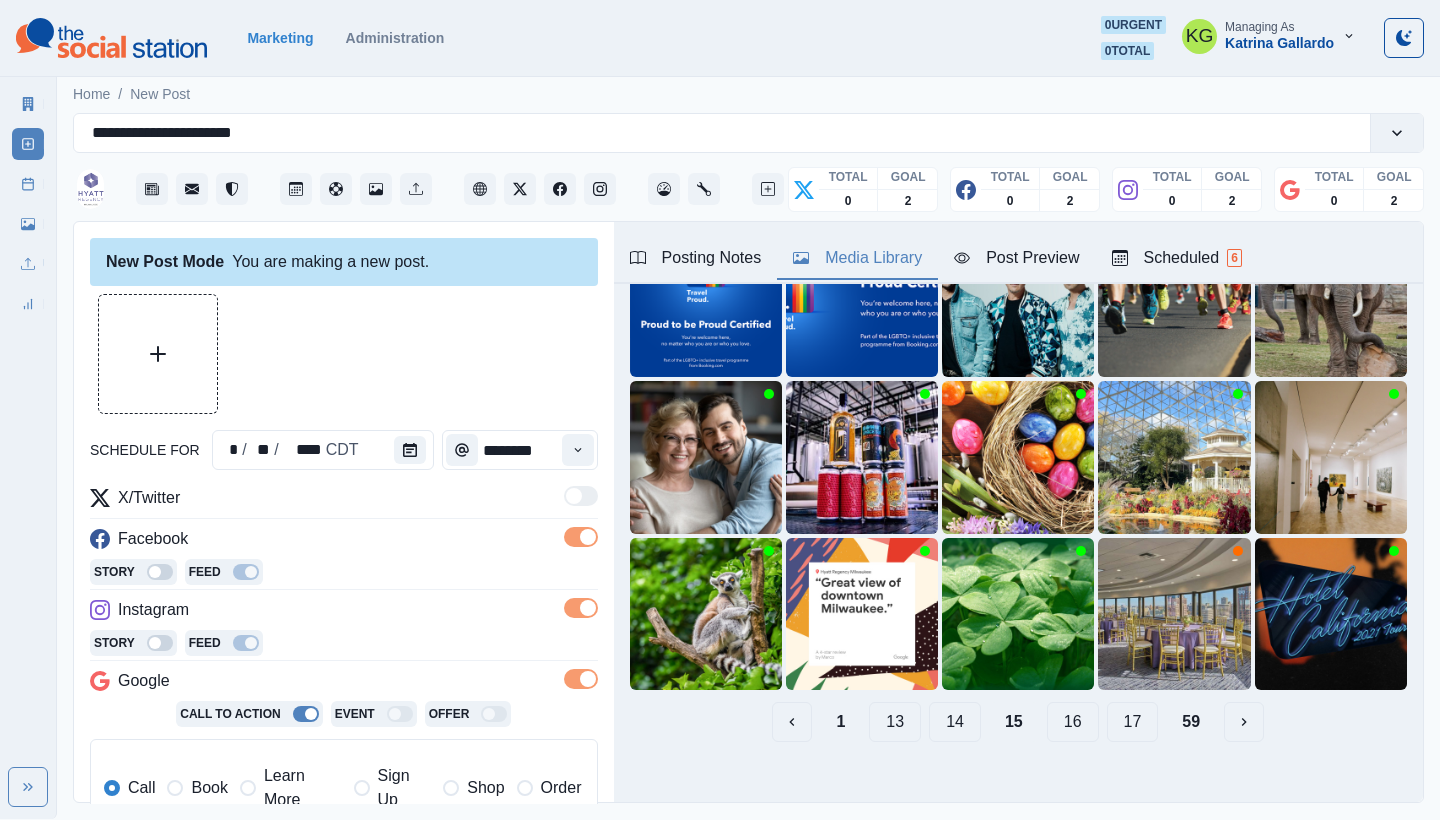 click on "14" at bounding box center (955, 722) 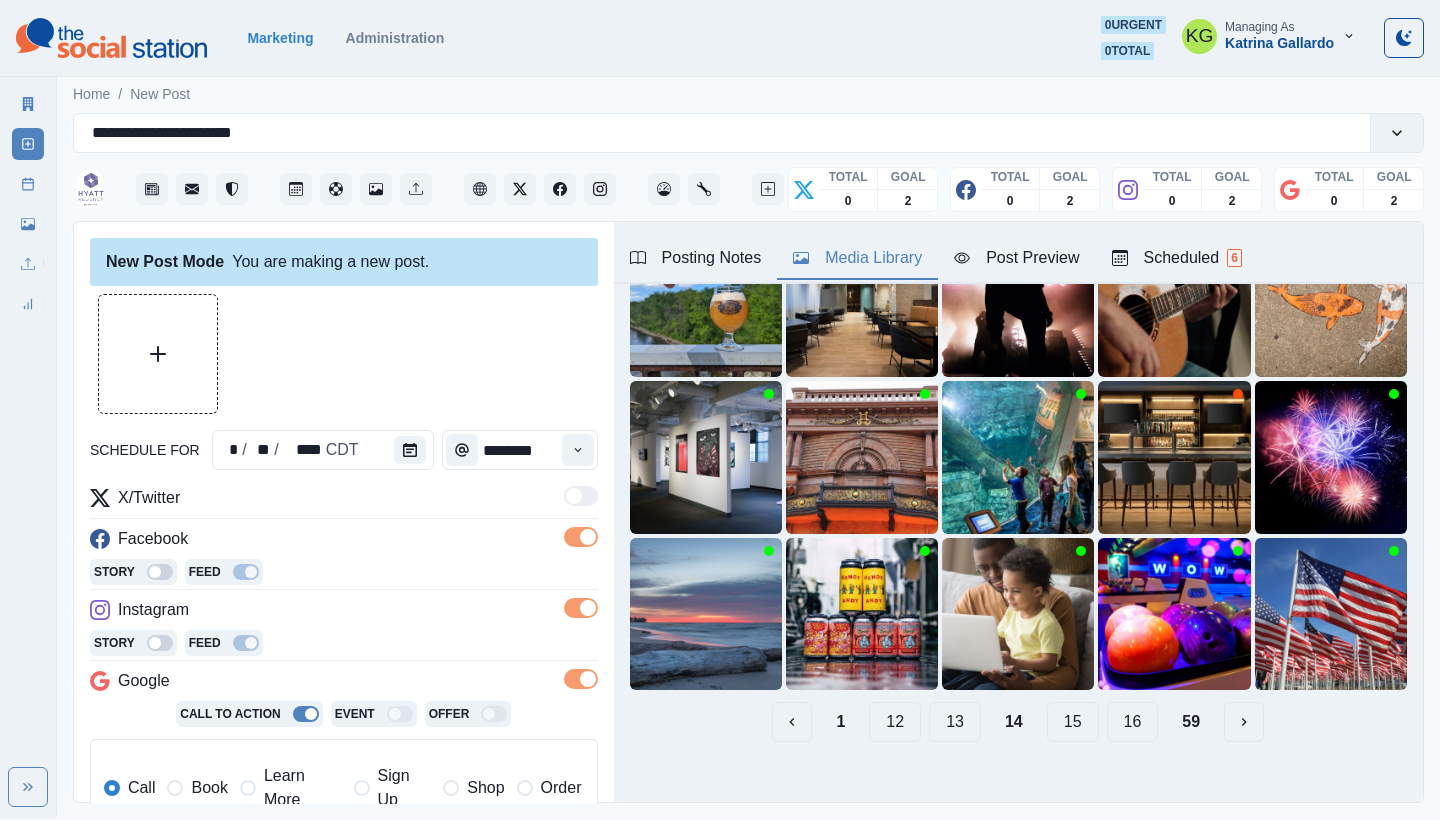 click on "13" at bounding box center [955, 722] 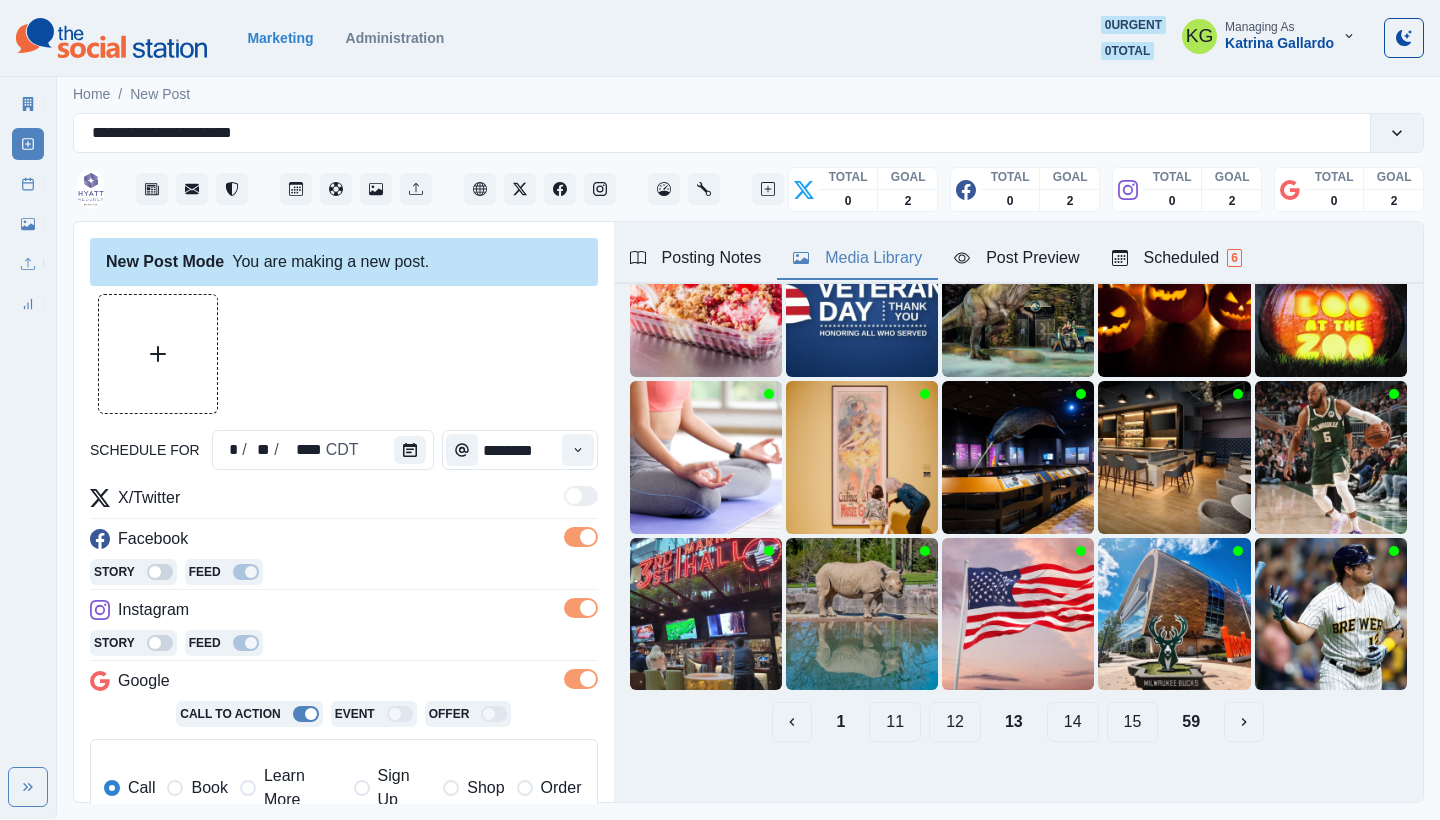 click on "12" at bounding box center (955, 722) 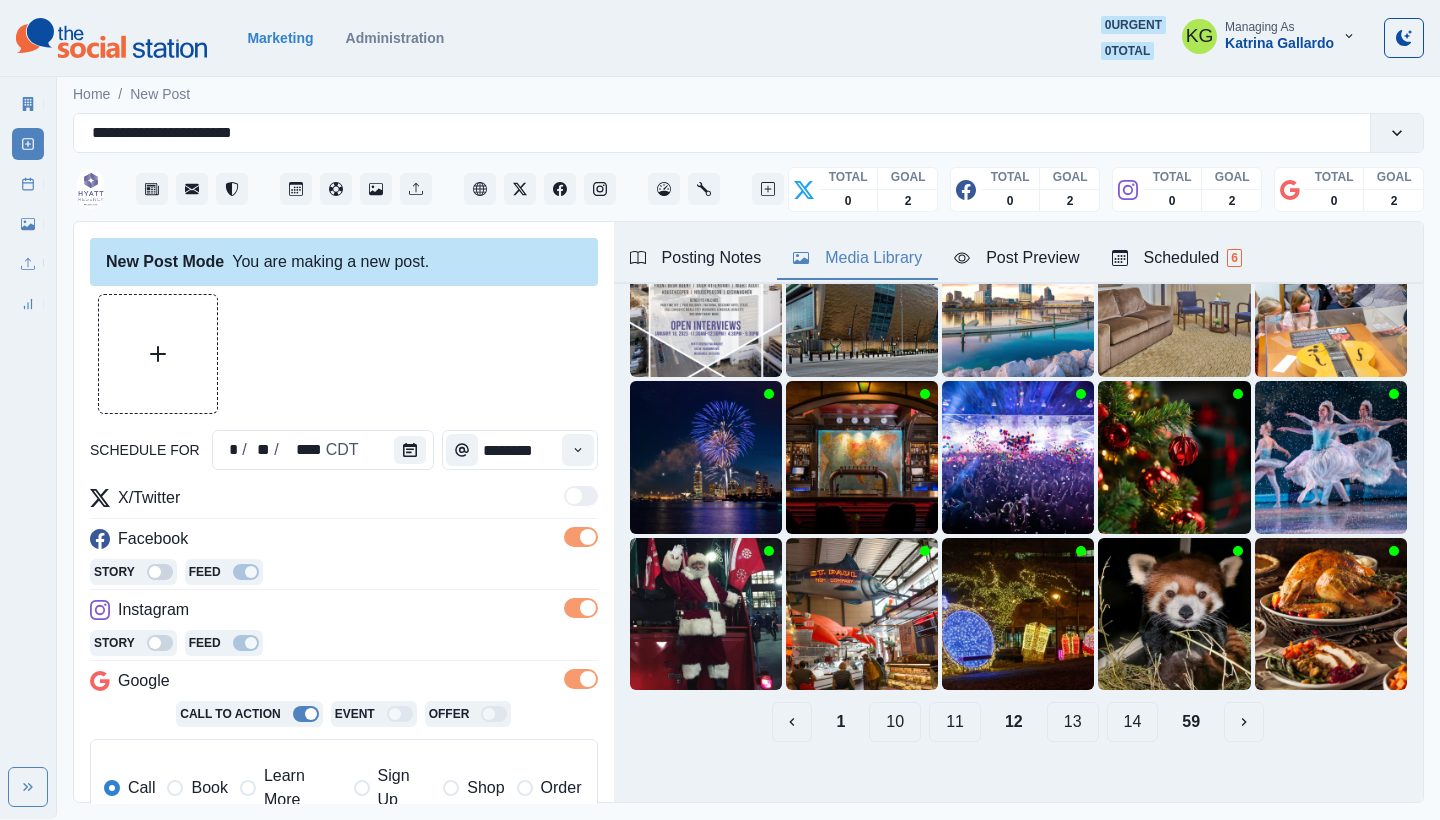 click on "11" at bounding box center (955, 722) 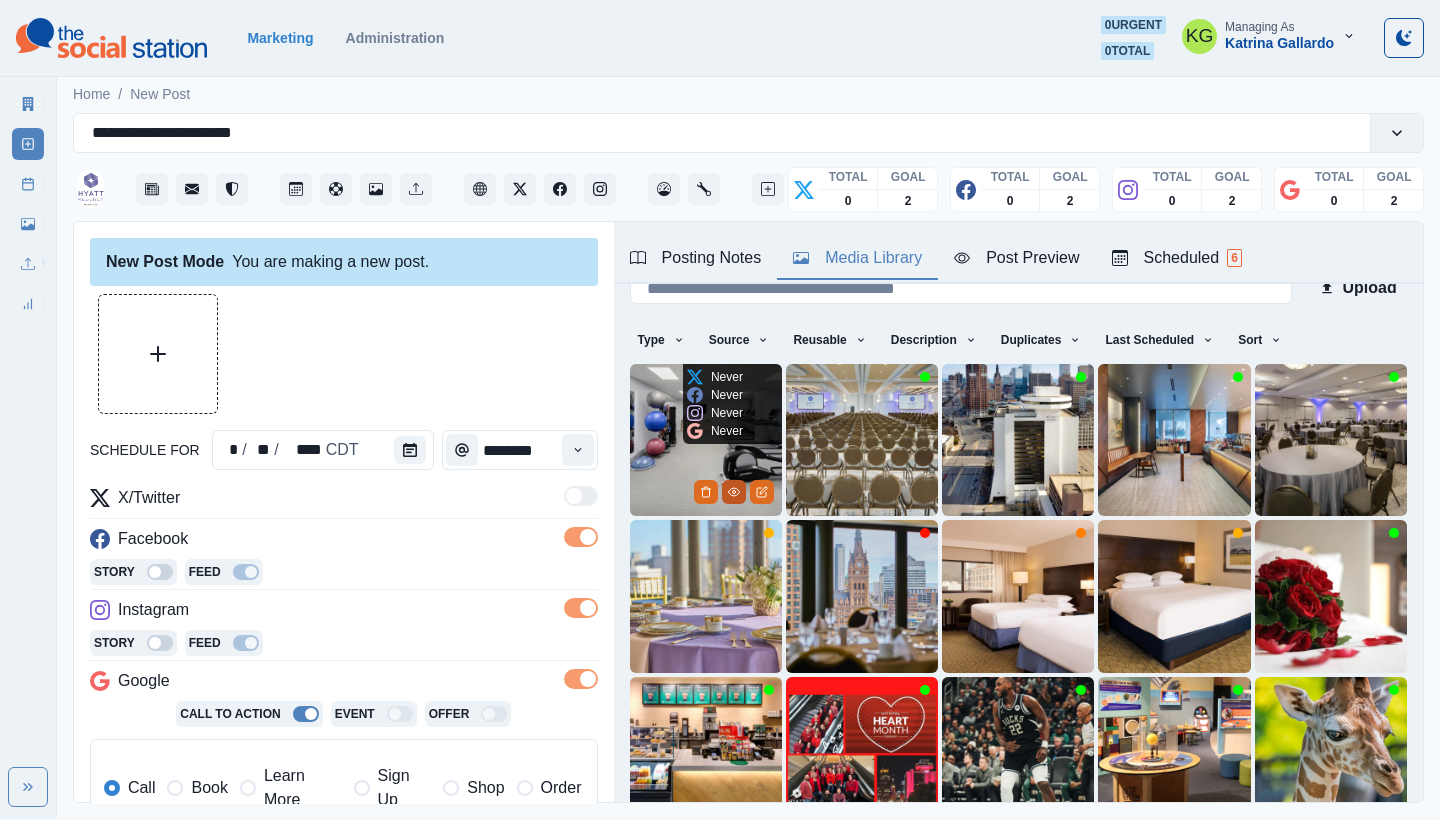 click 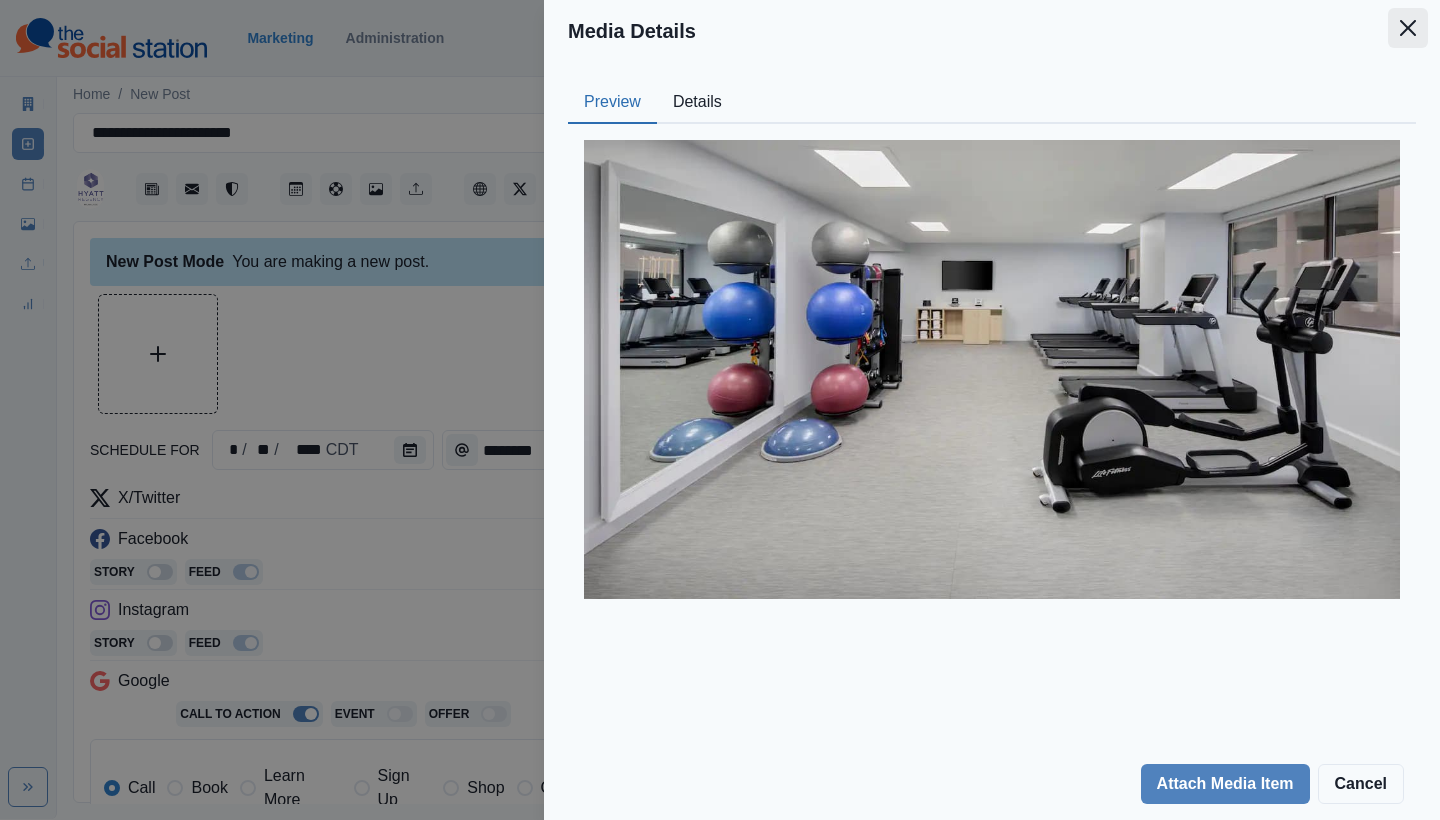 click at bounding box center [1408, 28] 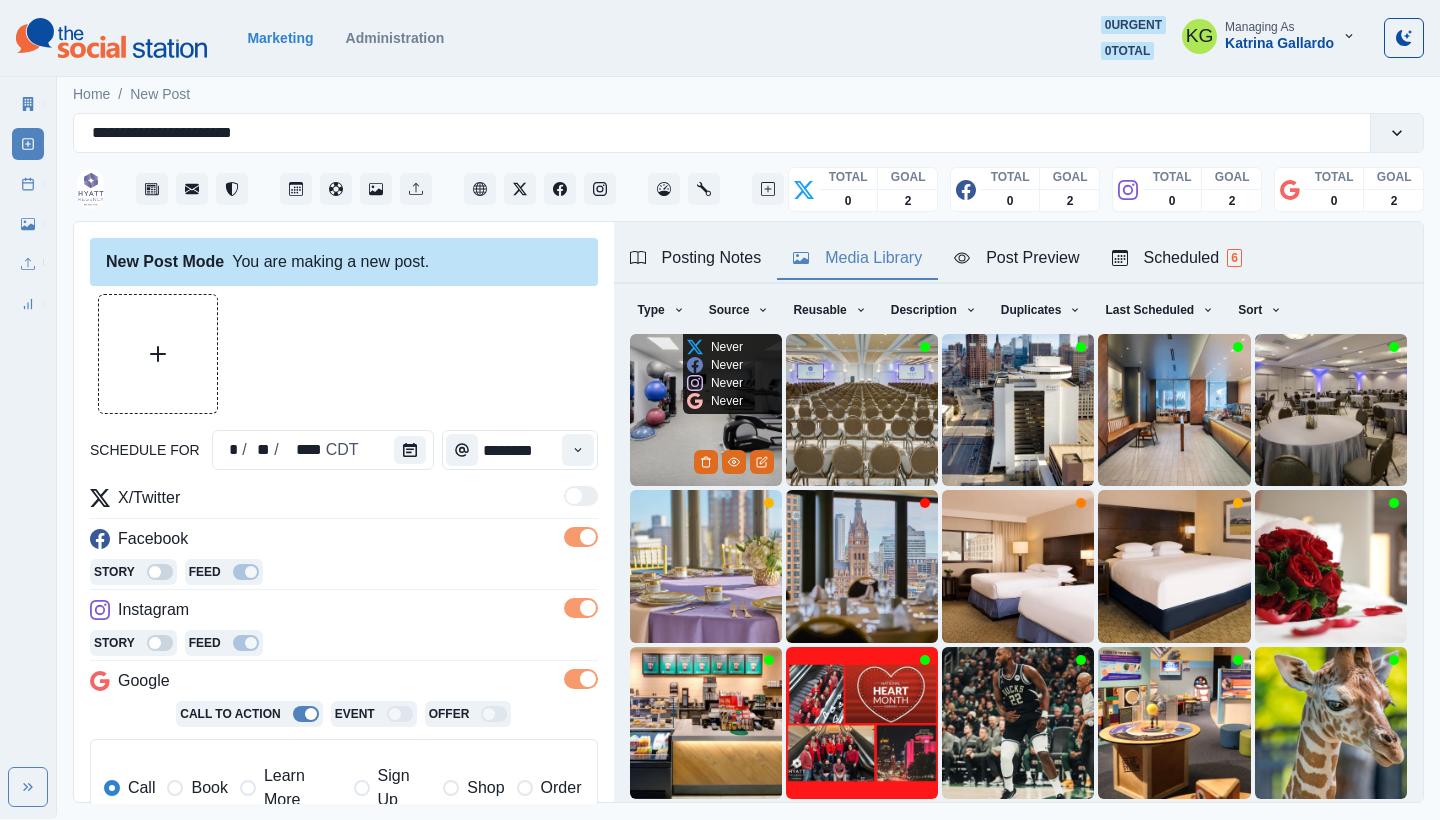 click at bounding box center [706, 410] 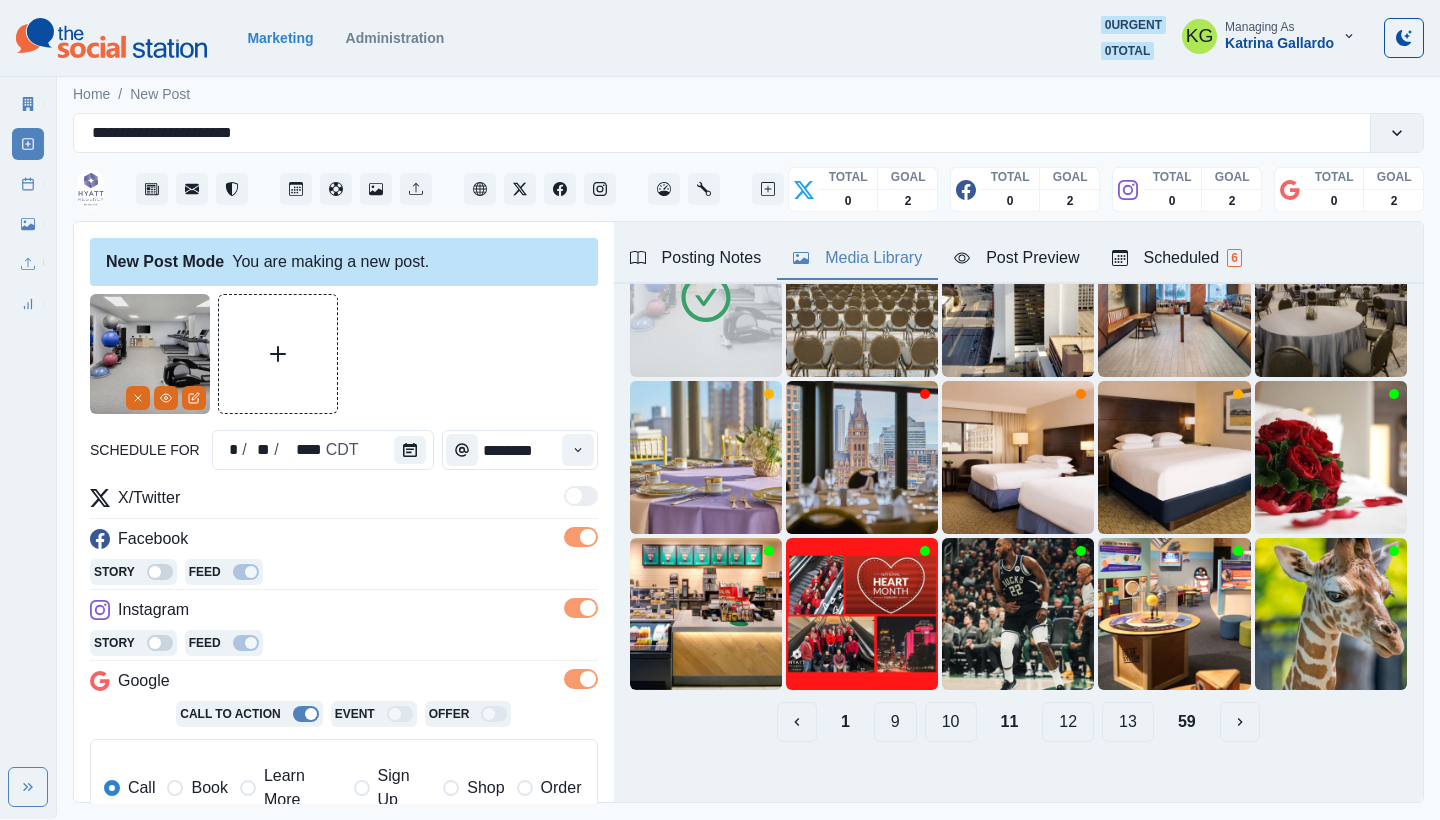 click on "10" at bounding box center [951, 722] 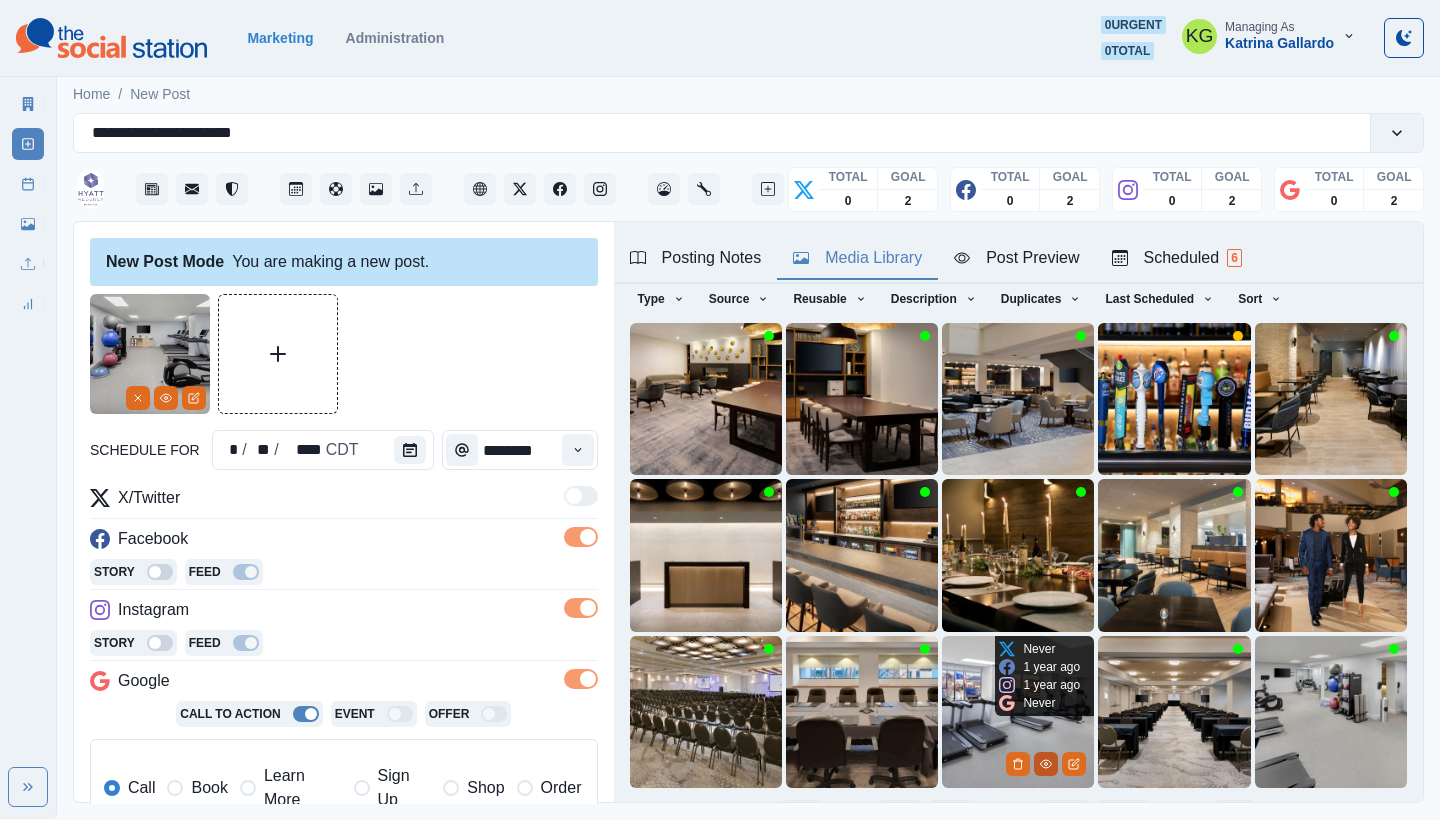 click 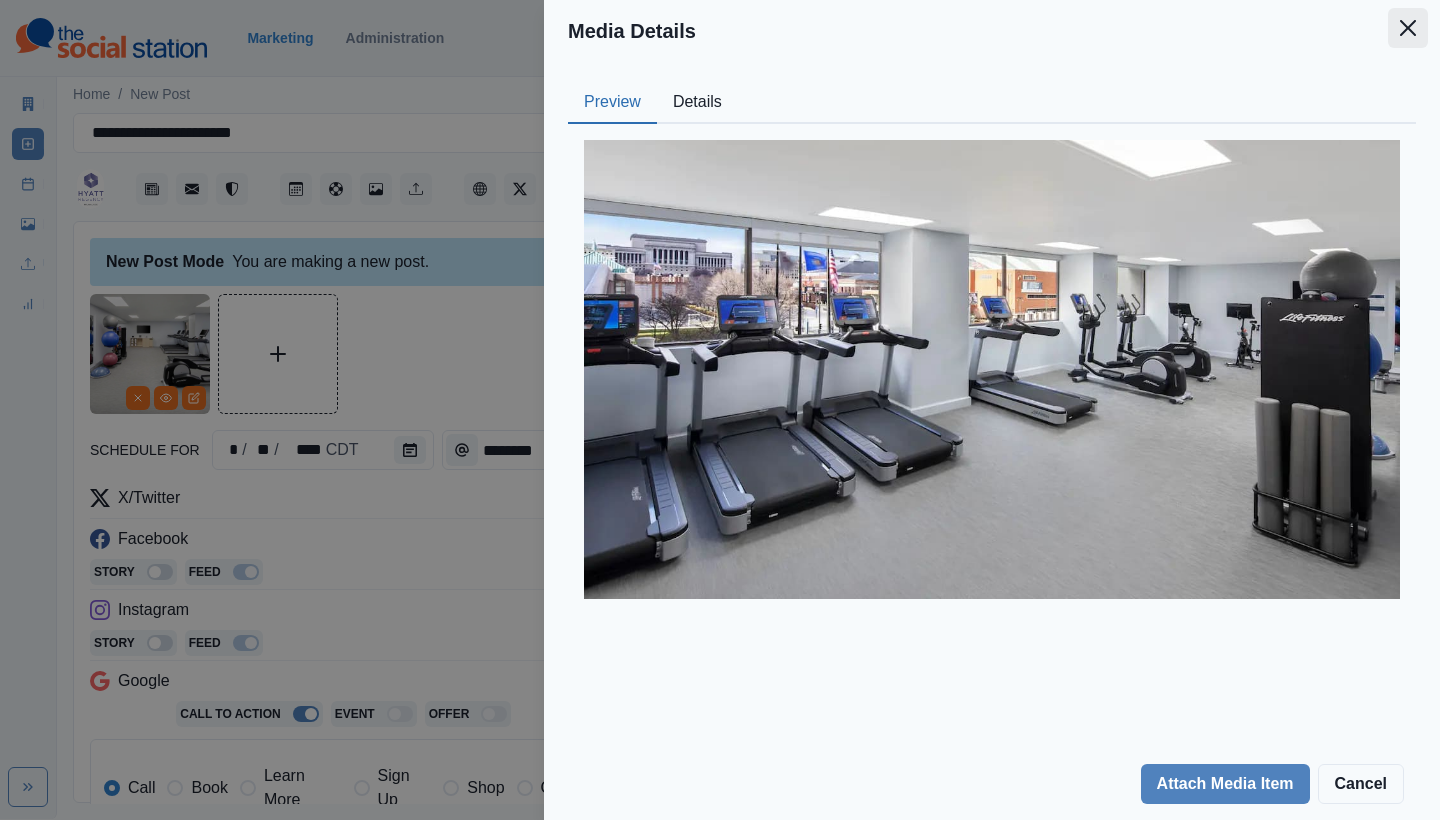 click at bounding box center [1408, 28] 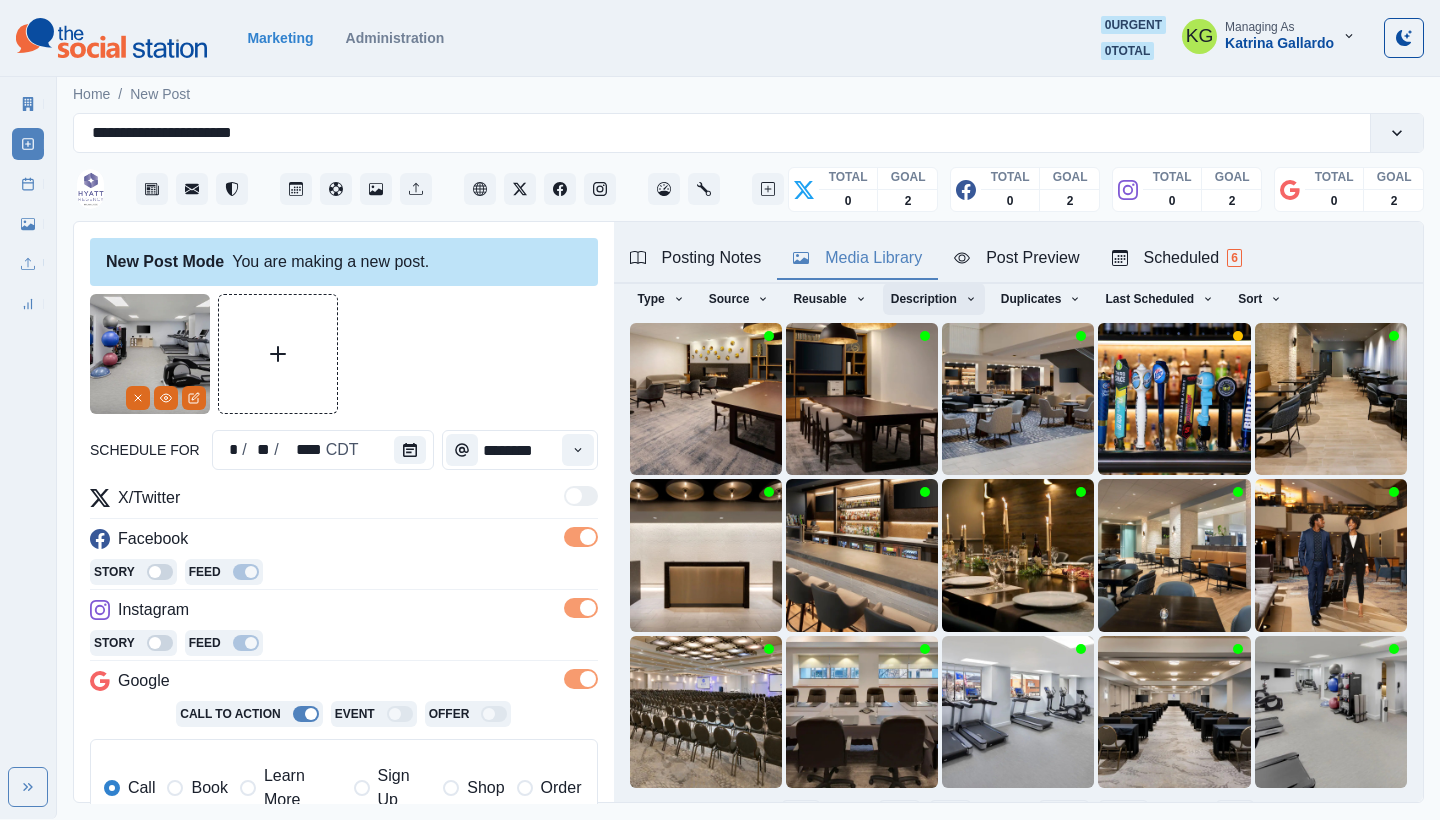 scroll, scrollTop: 171, scrollLeft: 0, axis: vertical 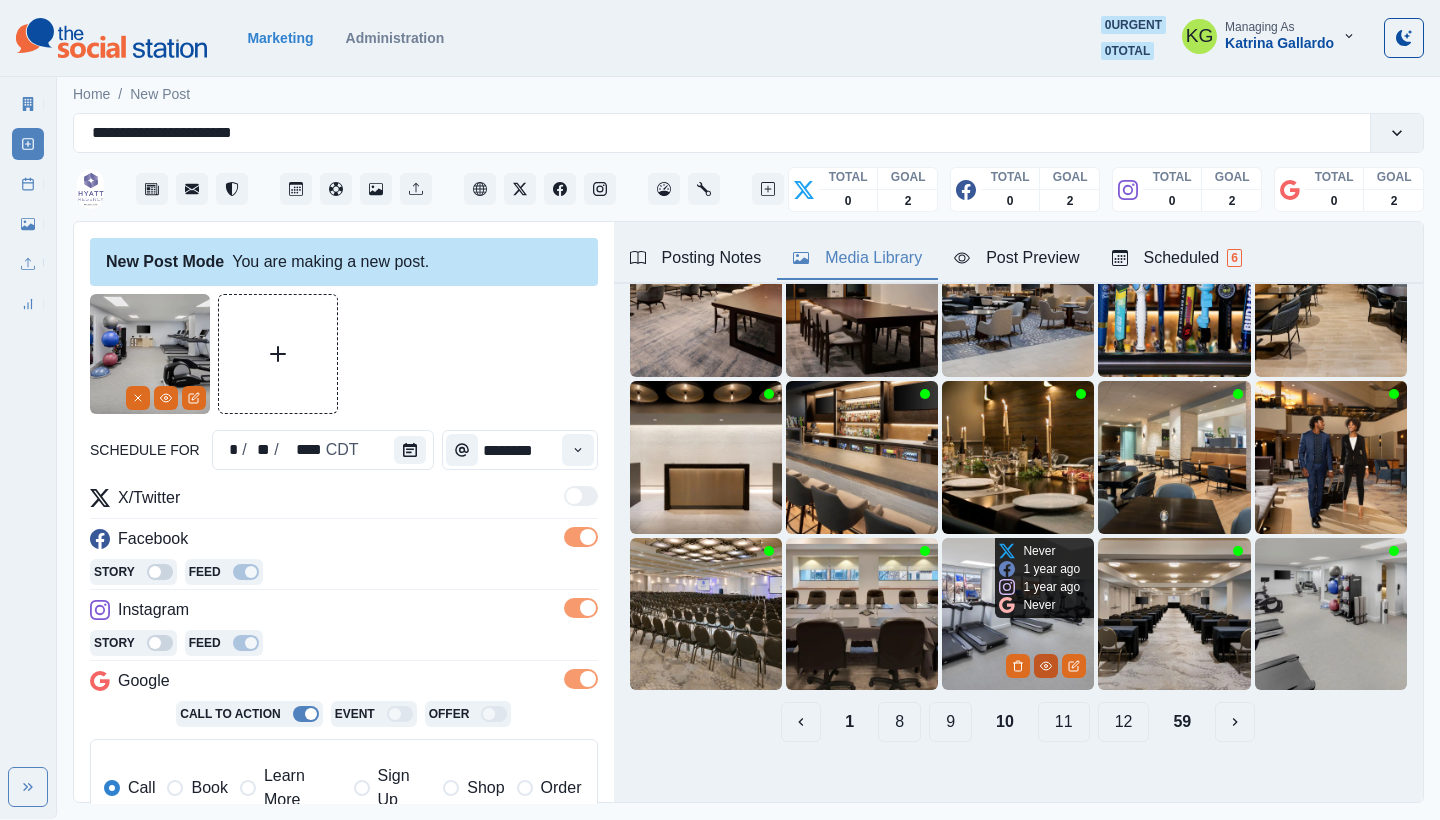 click 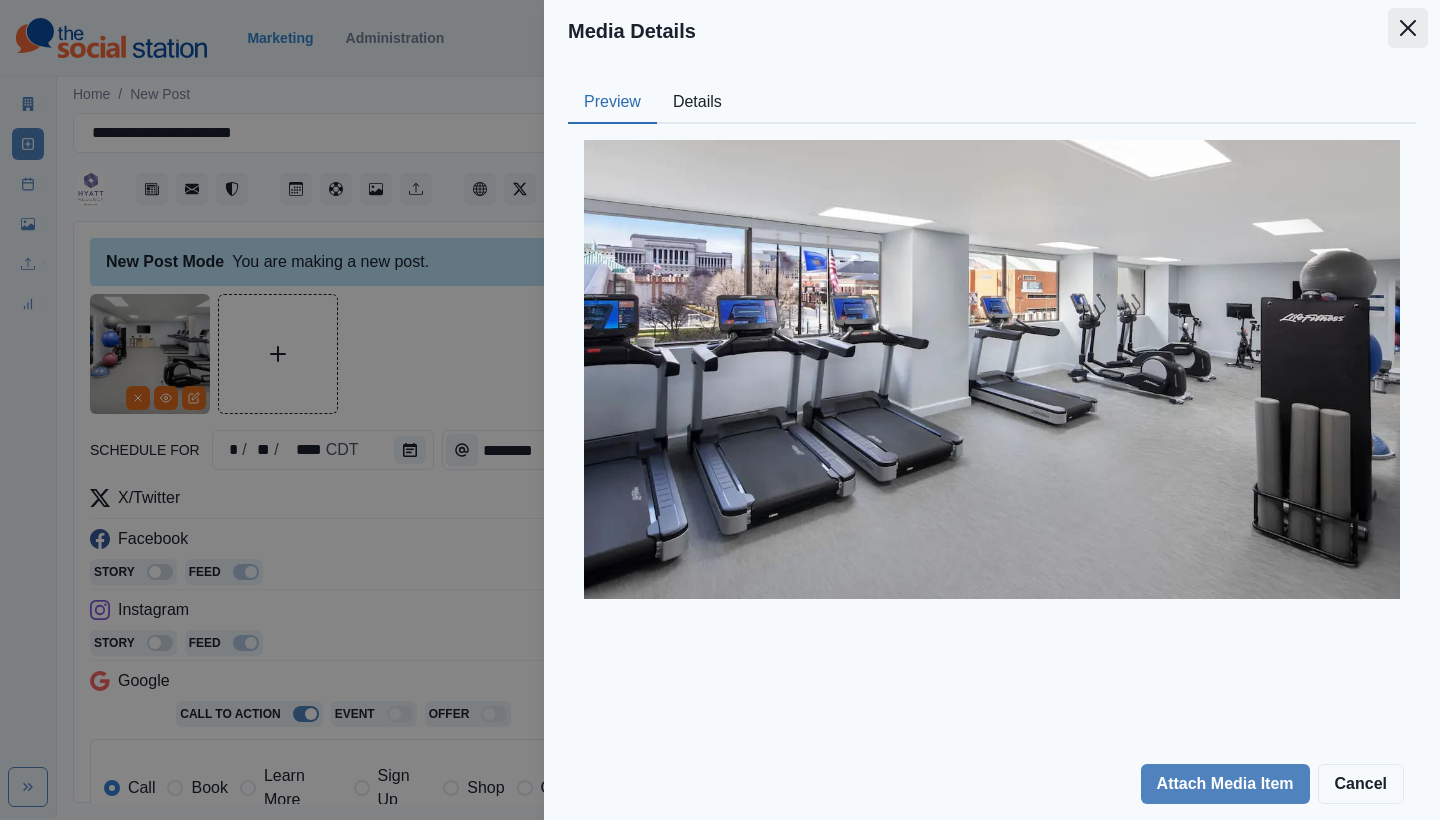 click at bounding box center (1408, 28) 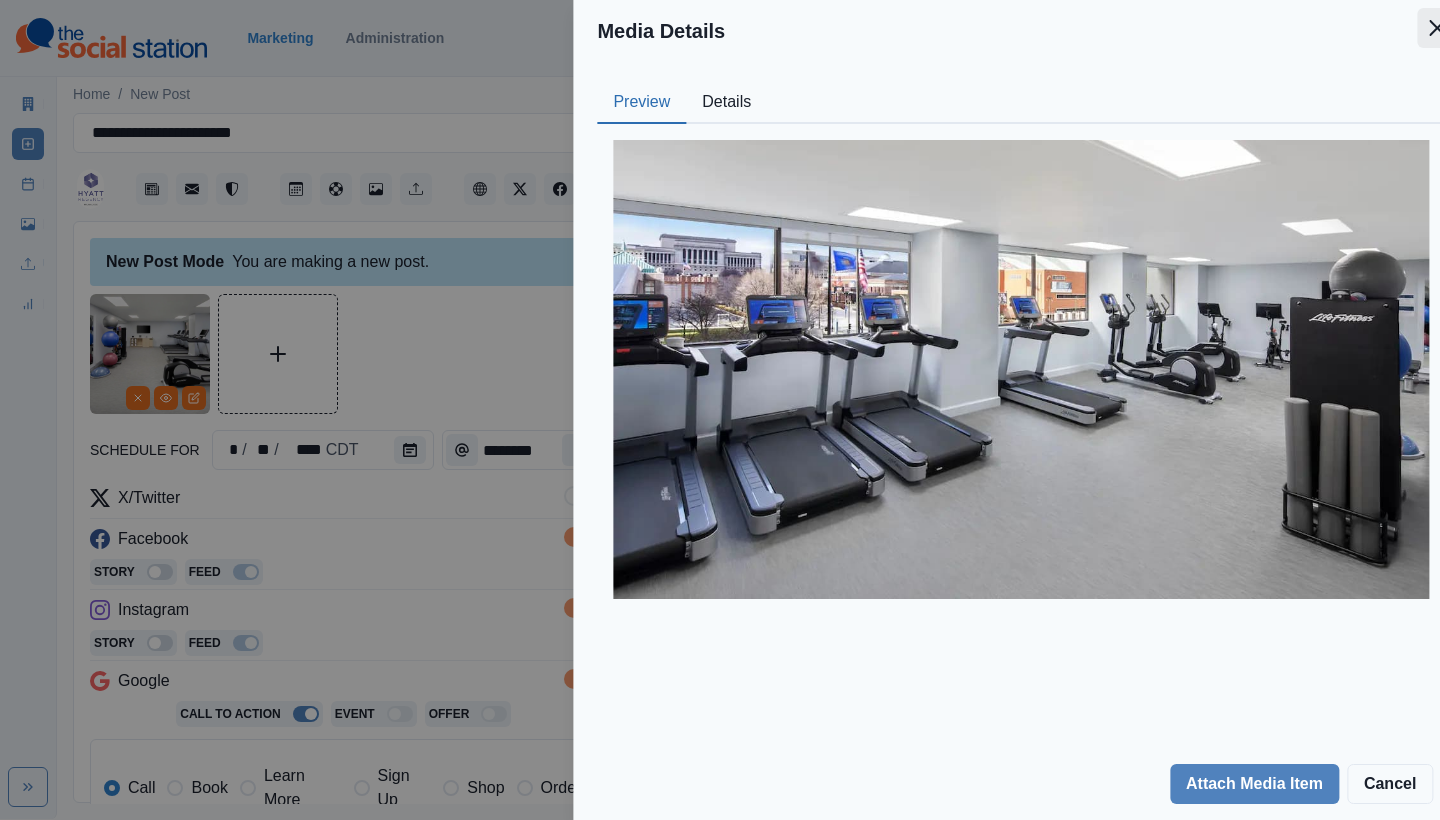 scroll, scrollTop: 62, scrollLeft: 0, axis: vertical 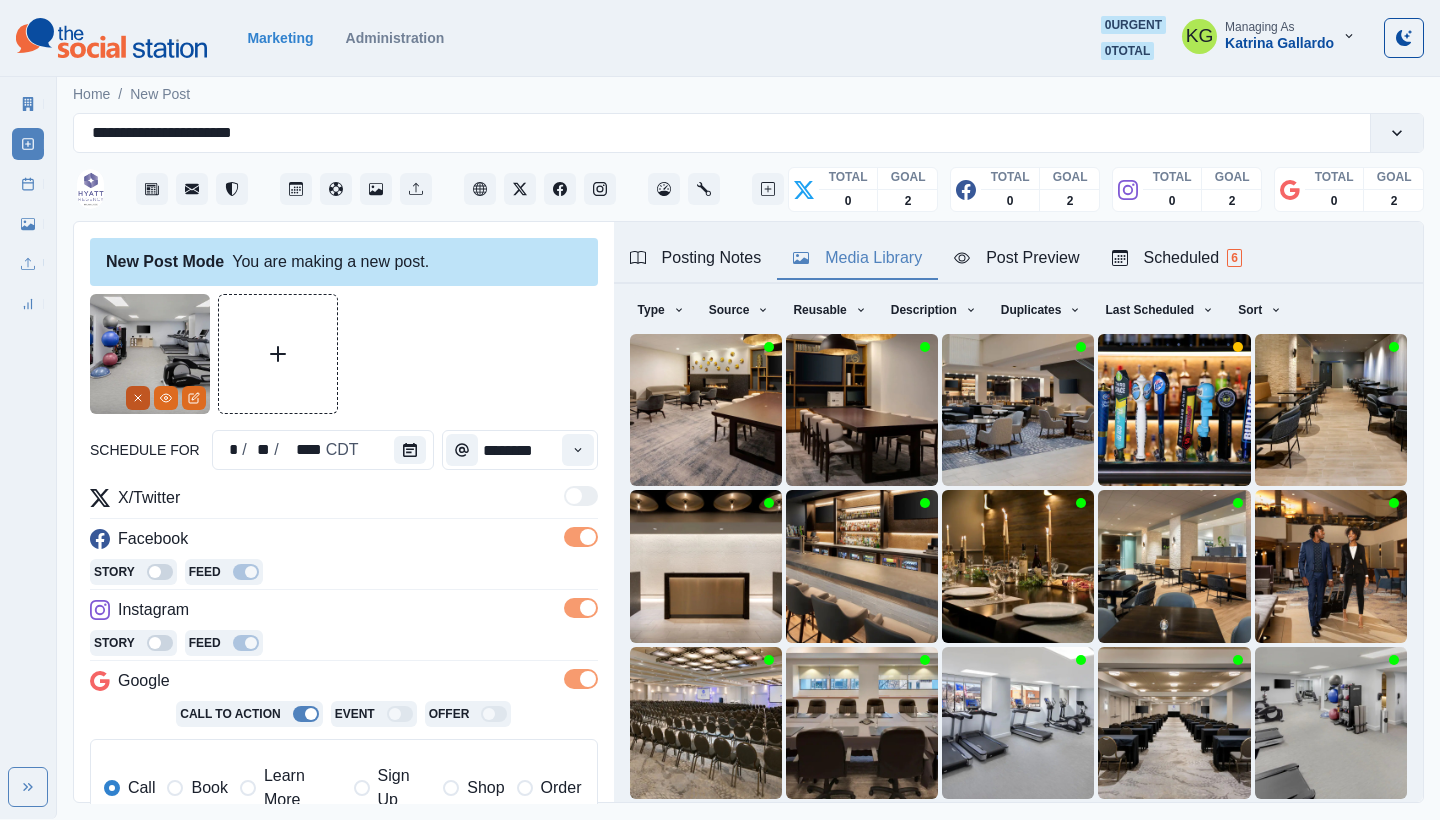 click 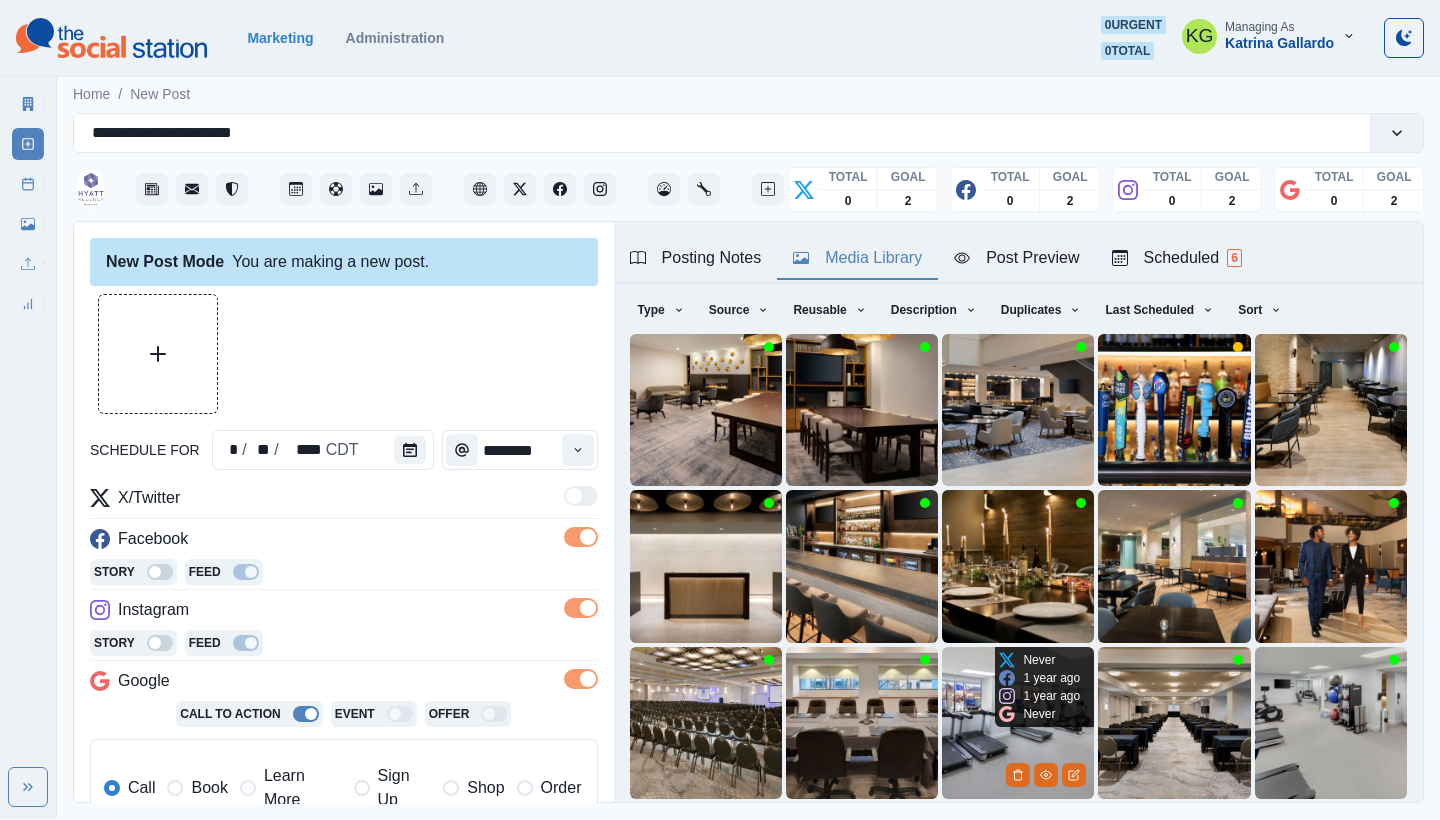 click at bounding box center [1018, 723] 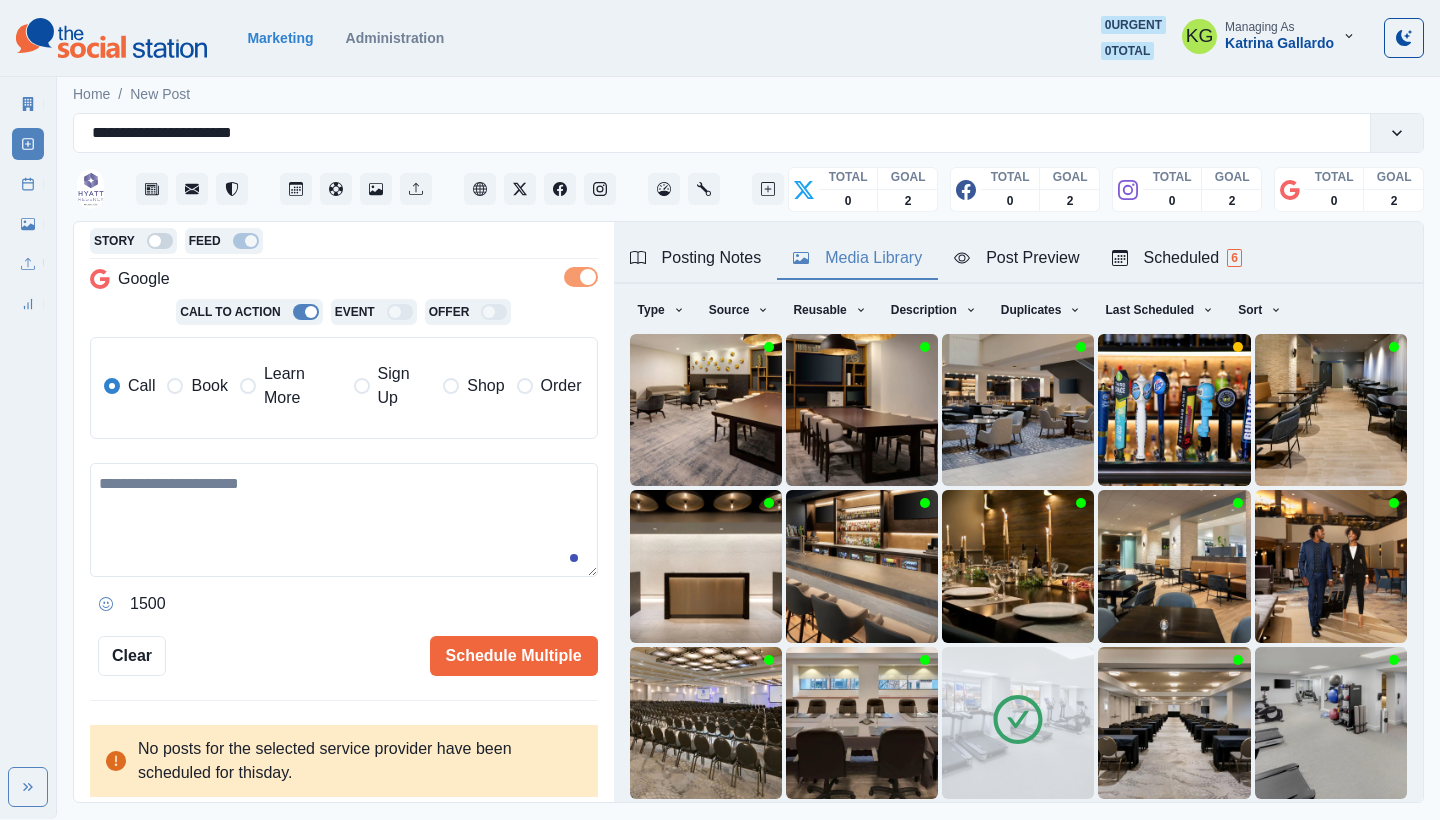 scroll, scrollTop: 0, scrollLeft: 0, axis: both 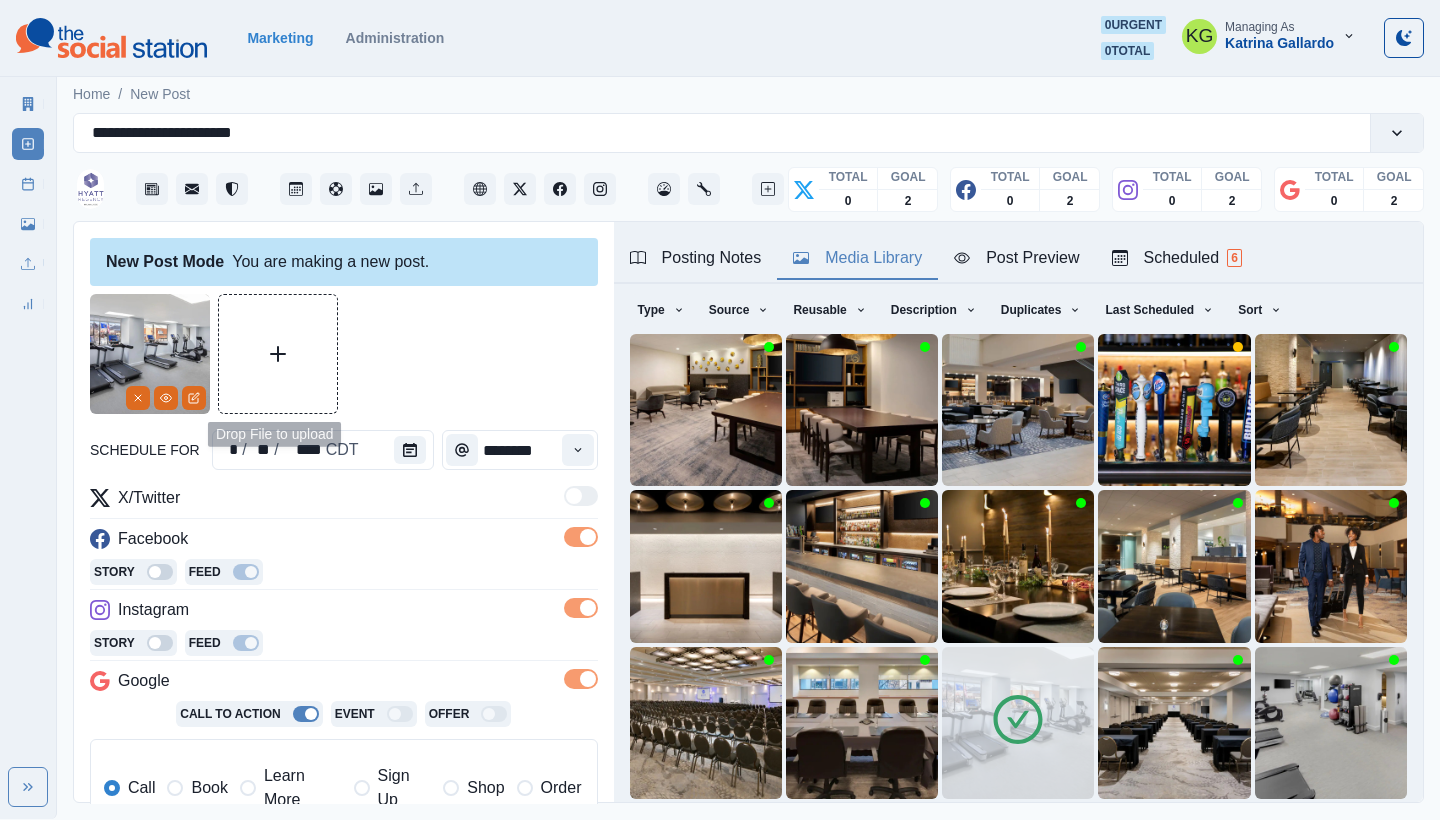 click at bounding box center (278, 354) 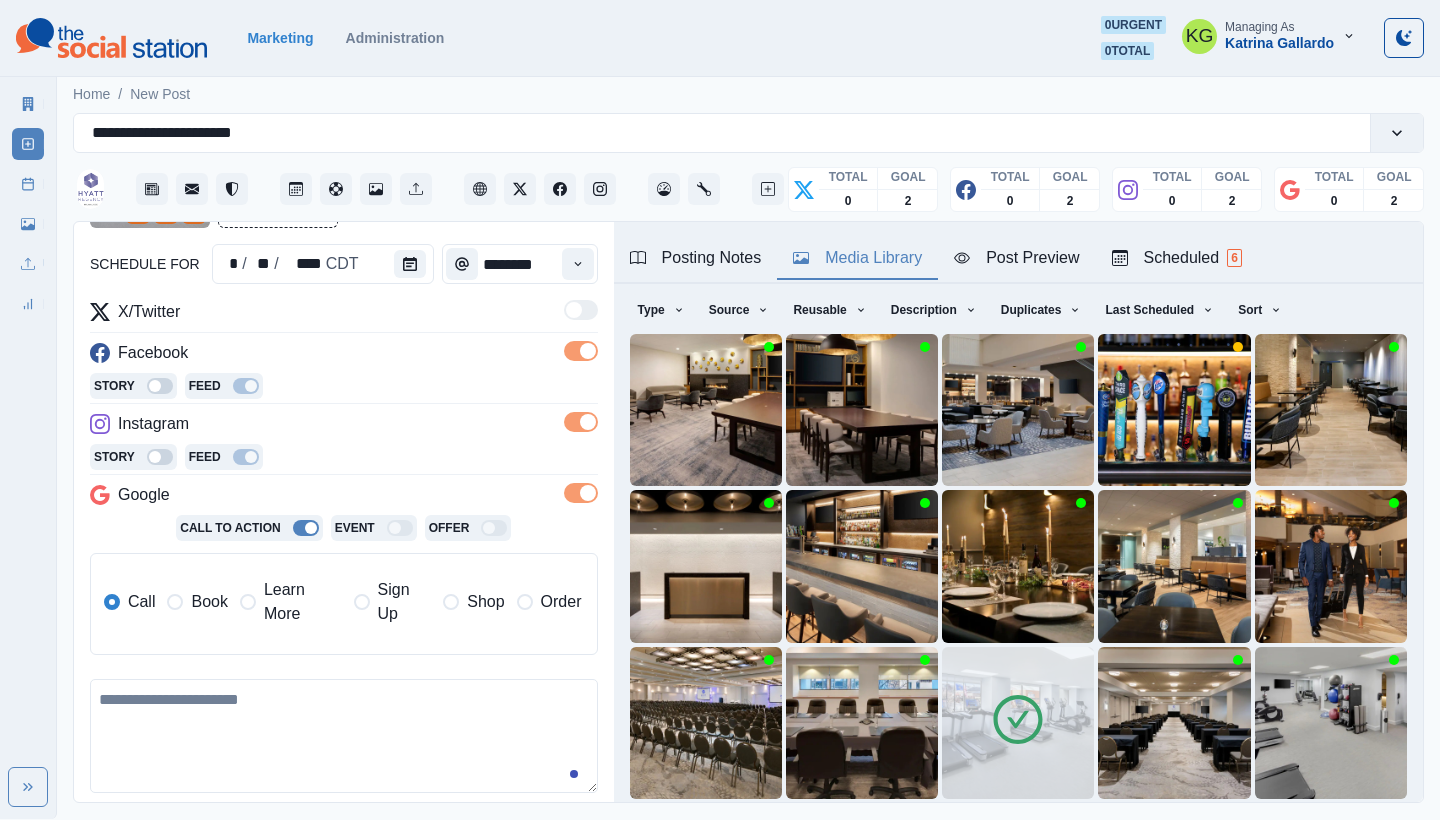 scroll, scrollTop: 309, scrollLeft: 0, axis: vertical 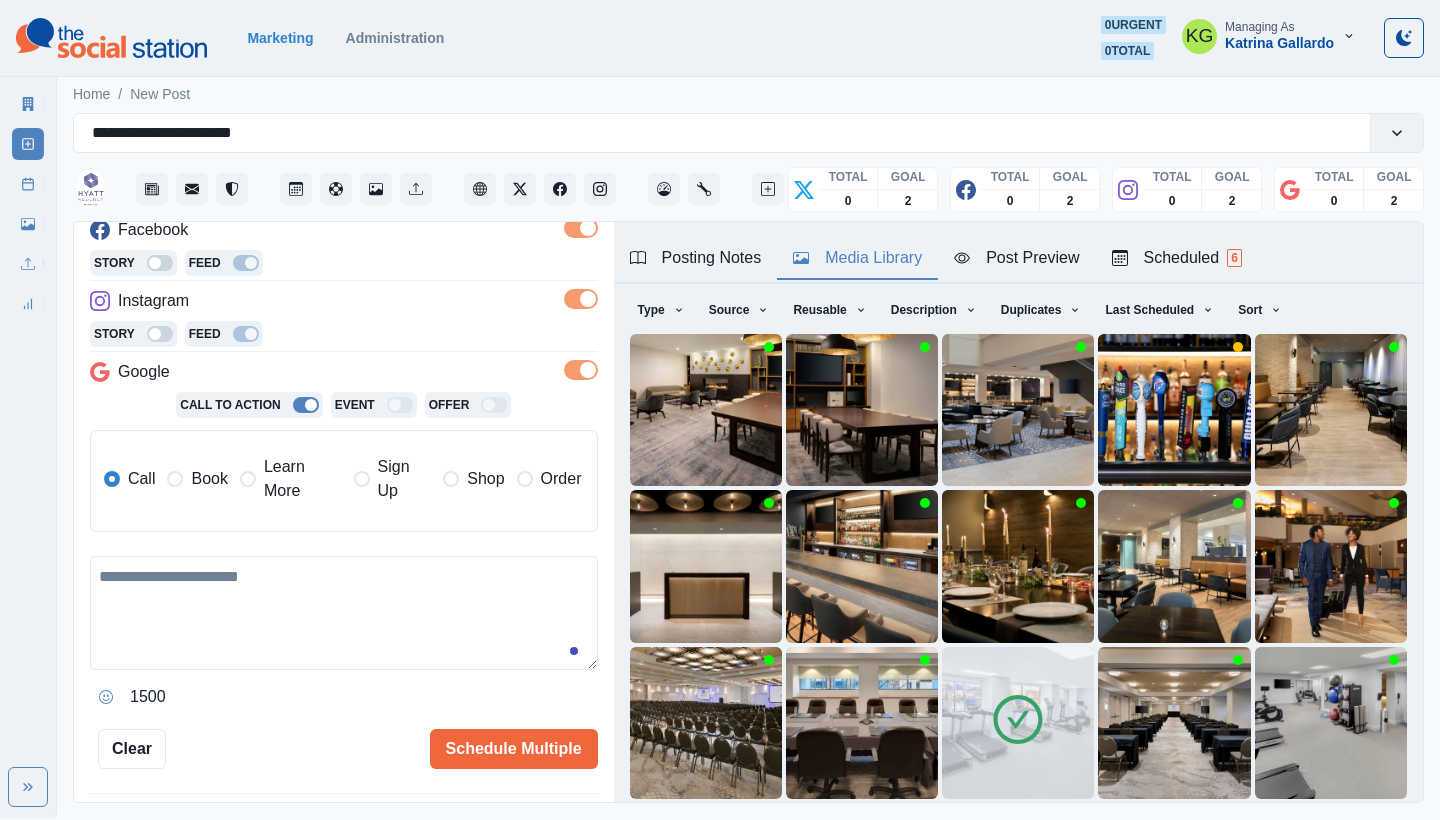 click at bounding box center (344, 613) 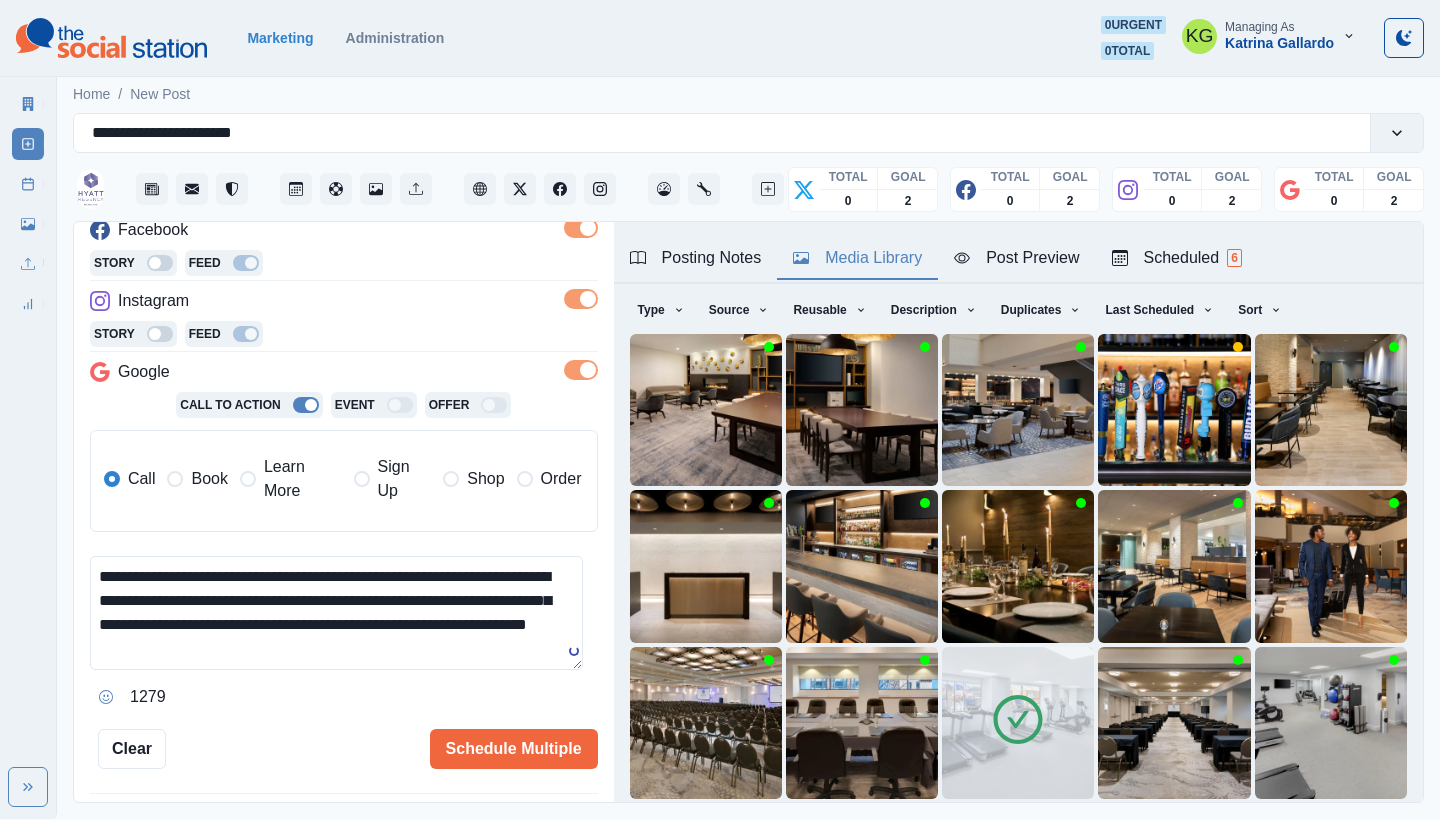 click on "Book" at bounding box center (209, 479) 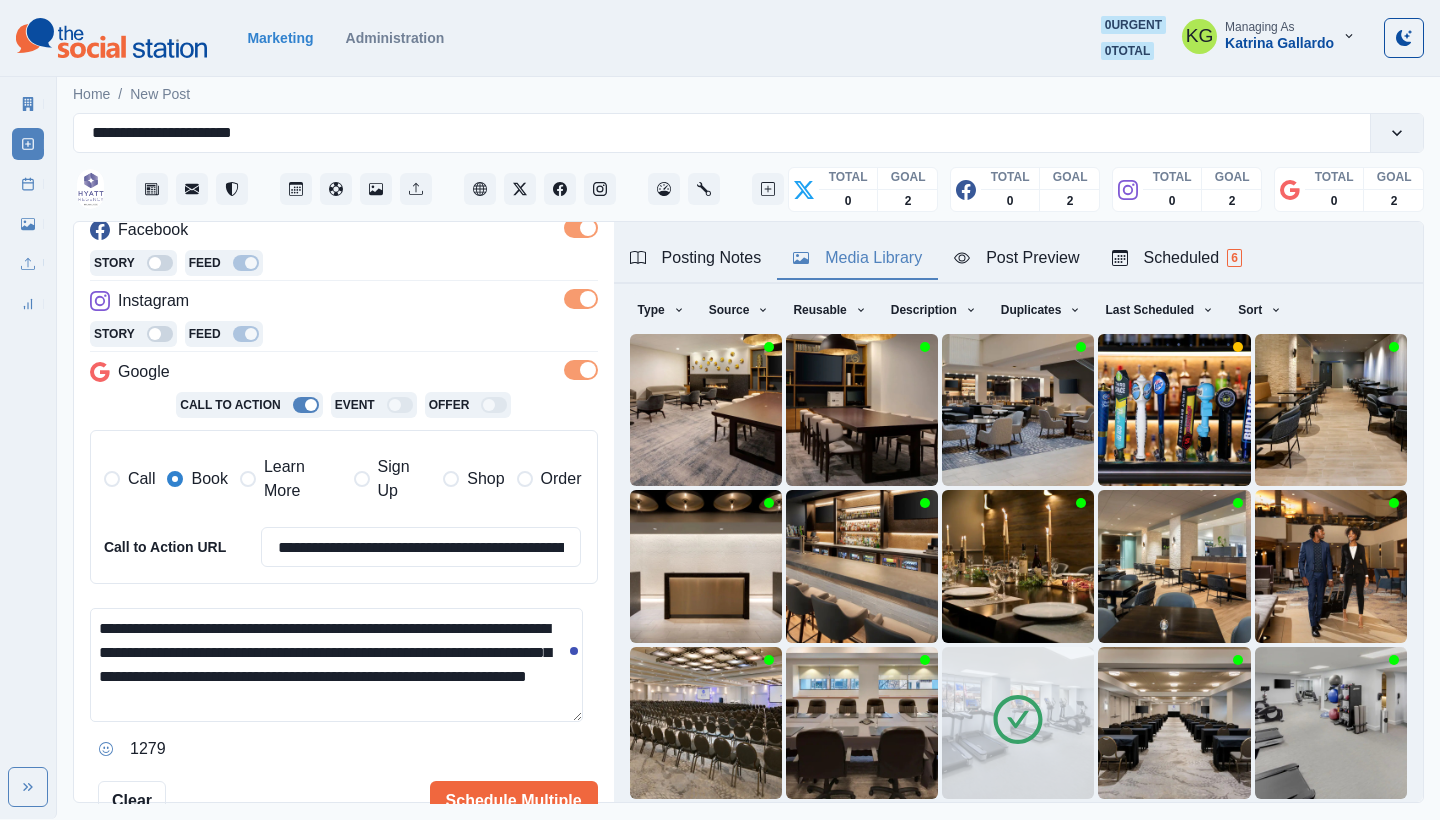 drag, startPoint x: 440, startPoint y: 700, endPoint x: 462, endPoint y: 700, distance: 22 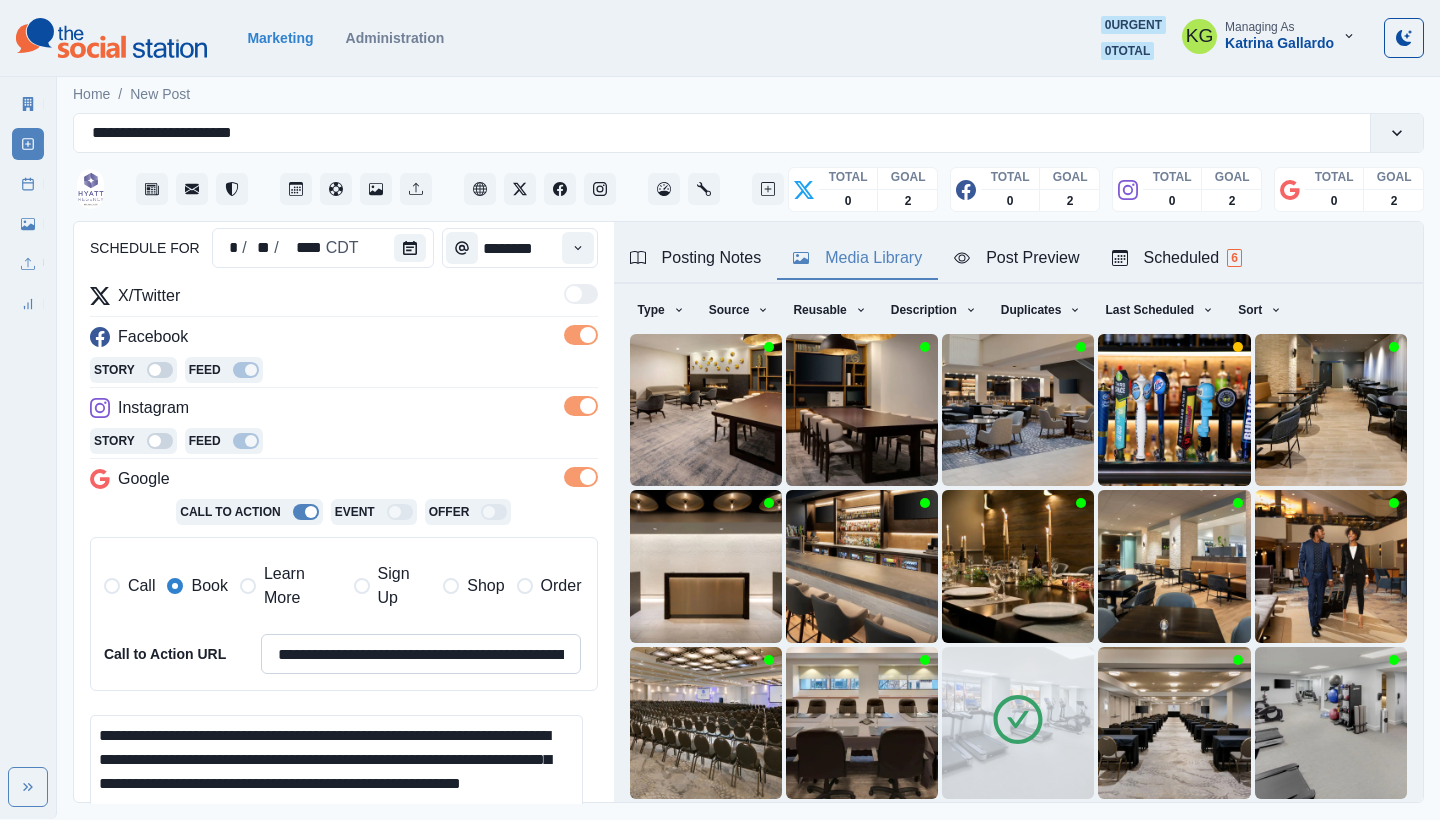 scroll, scrollTop: 379, scrollLeft: 0, axis: vertical 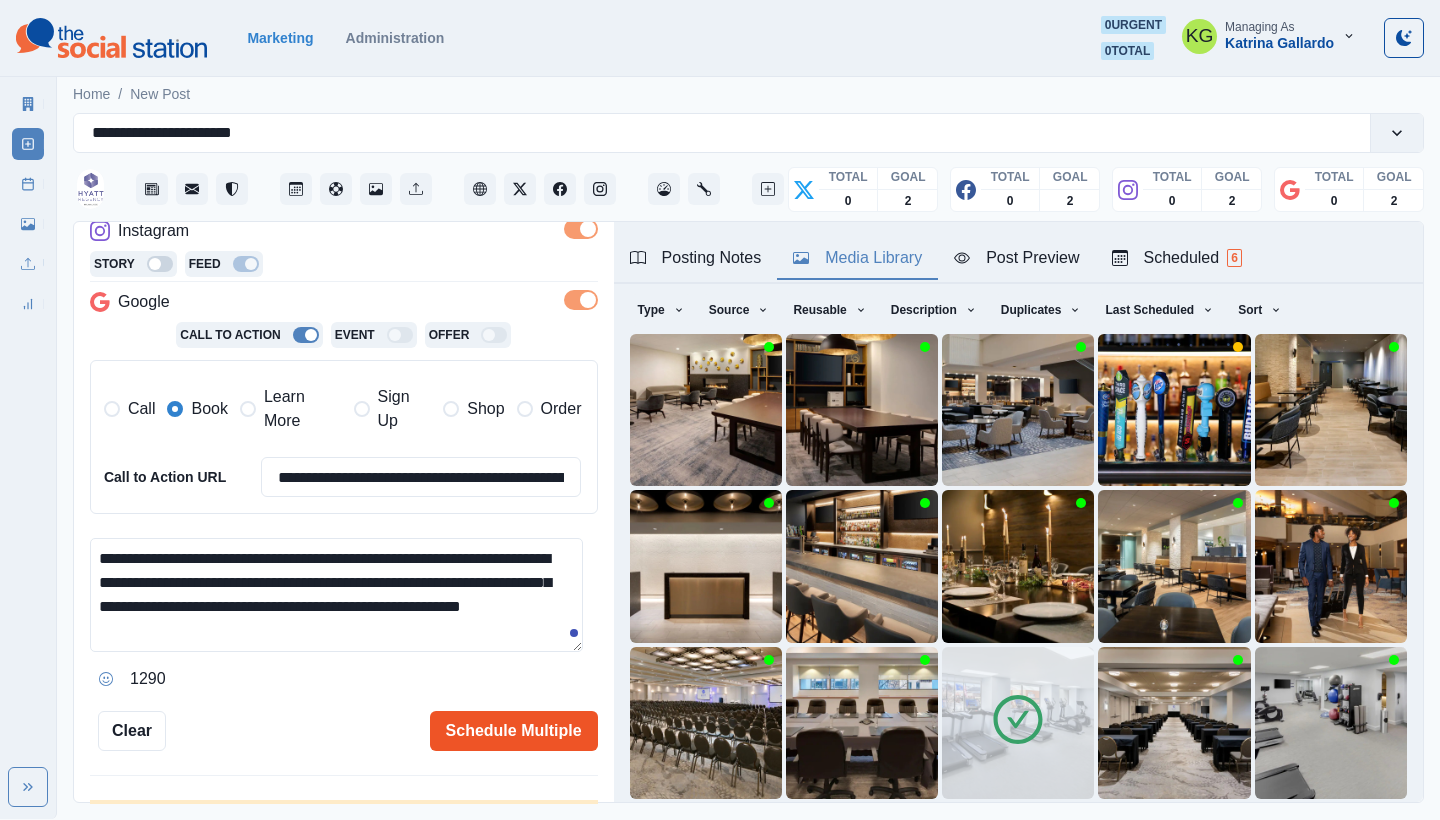 type on "**********" 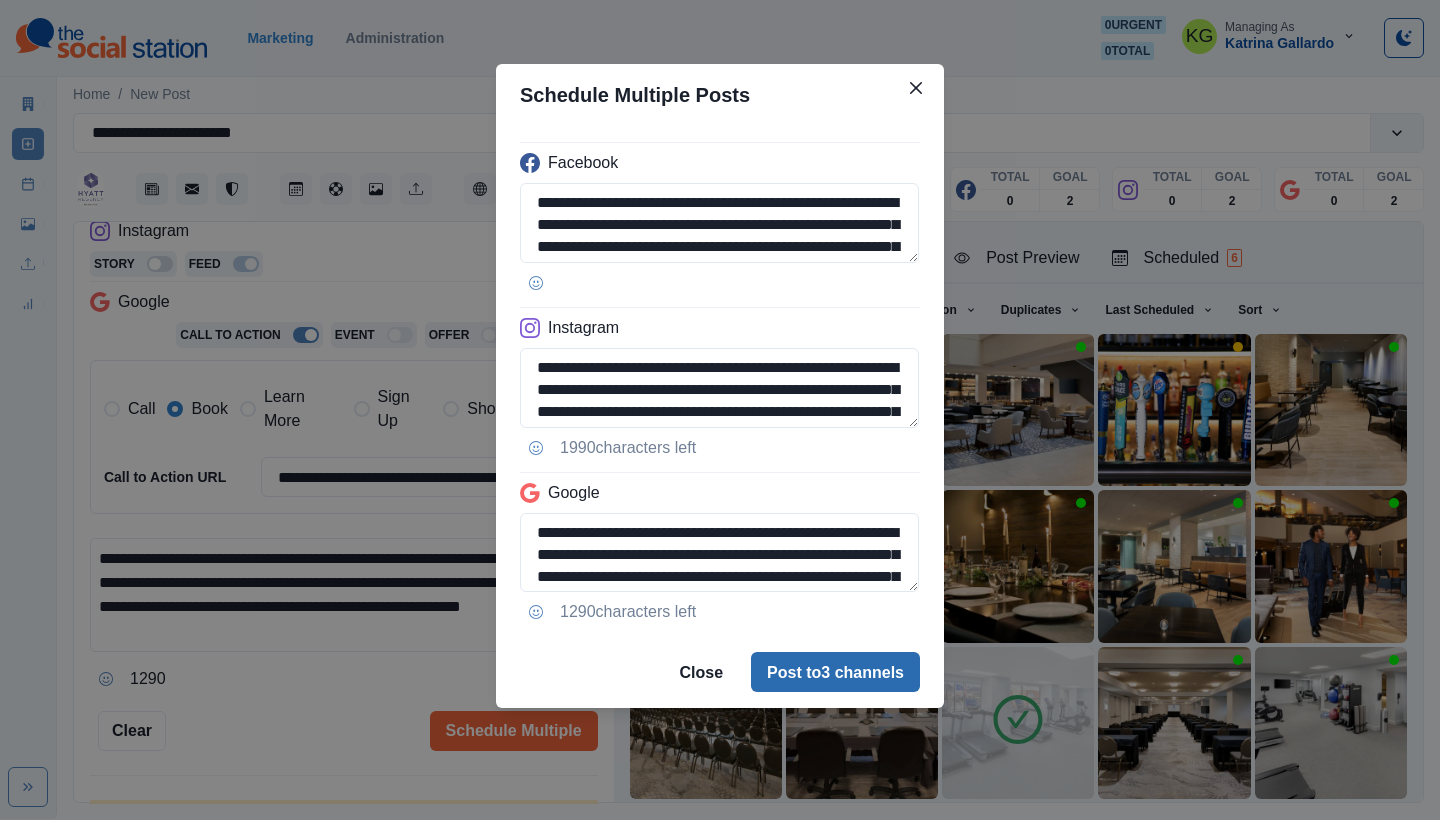click on "Post to  3   channels" at bounding box center (835, 672) 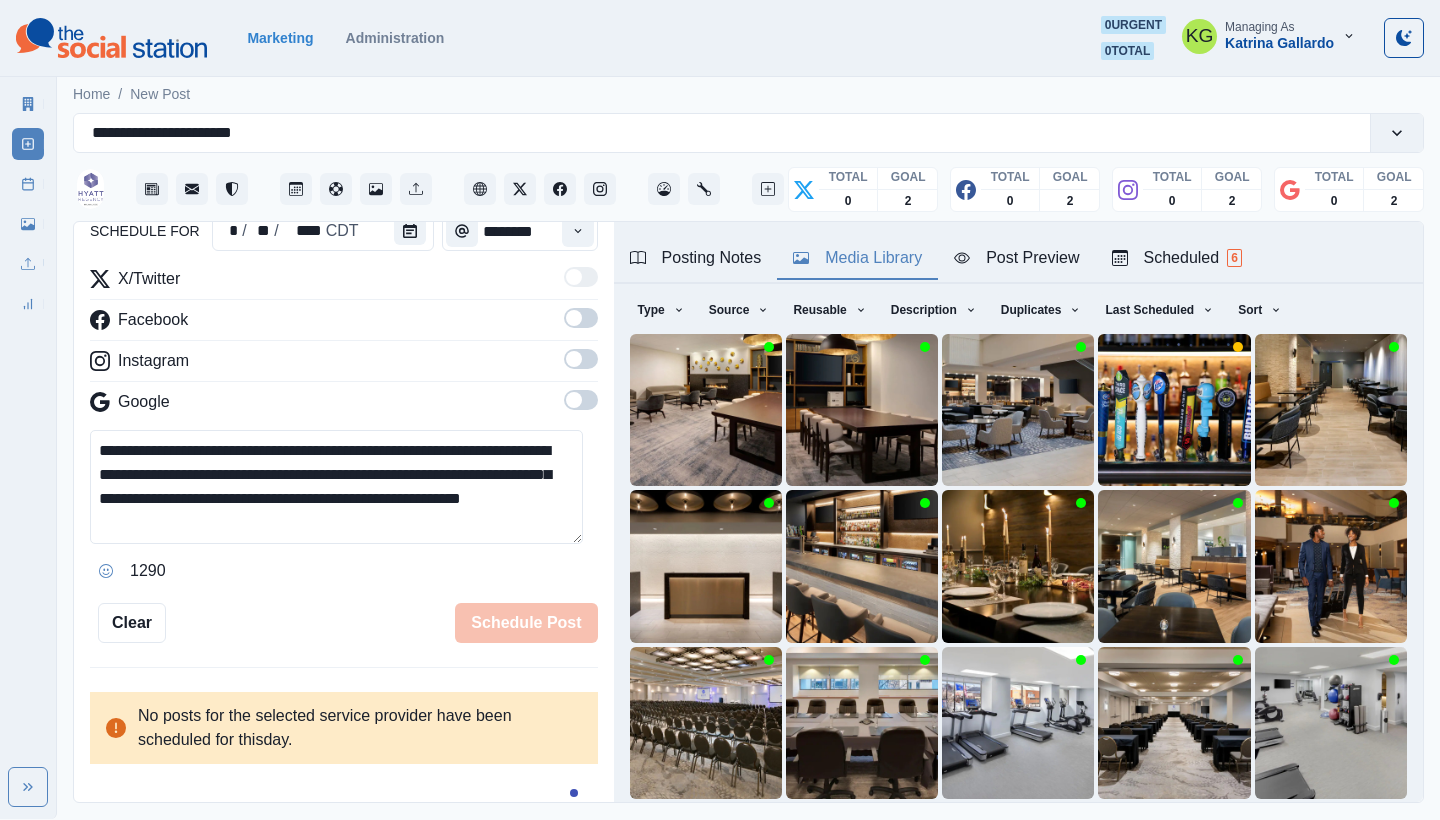 type 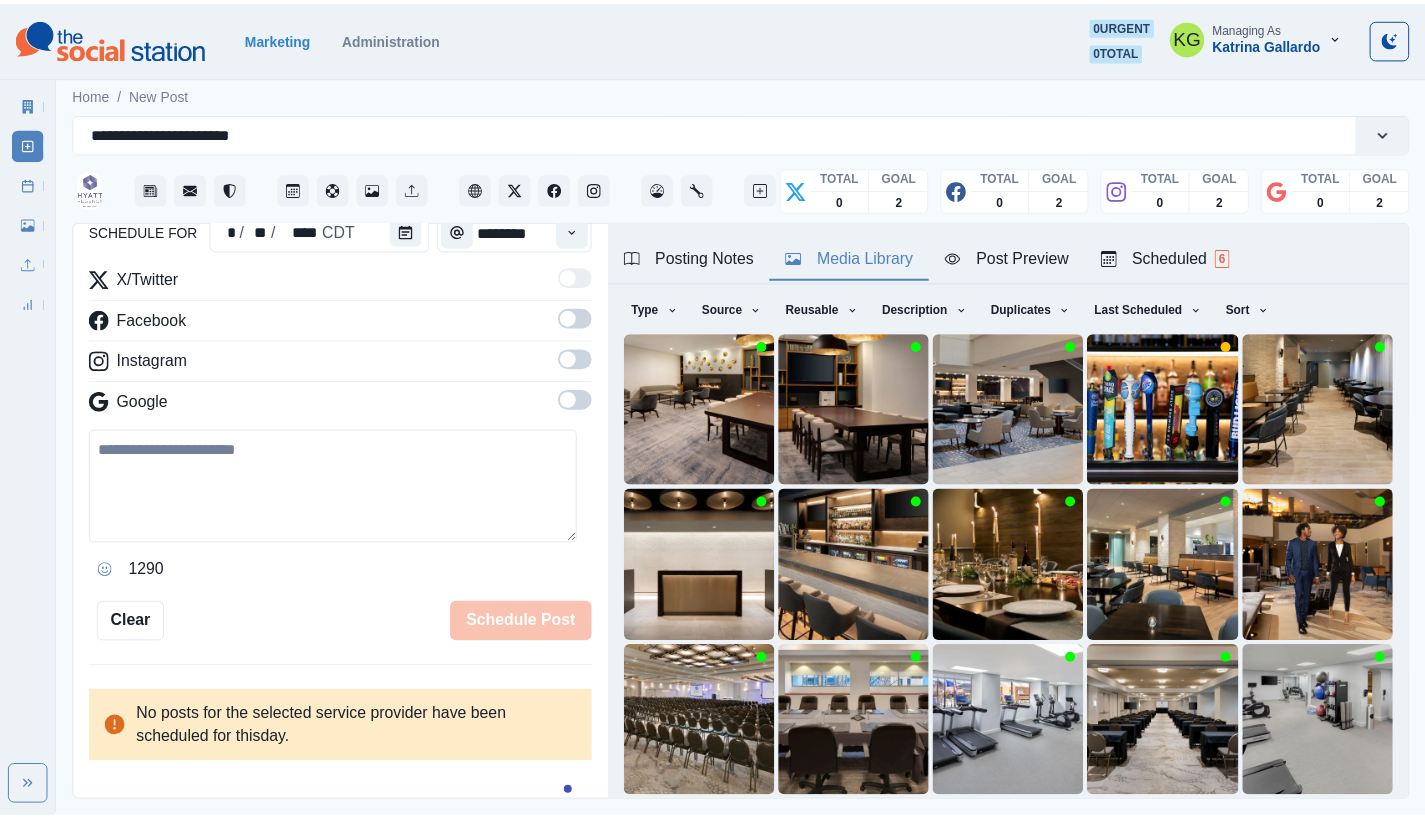 scroll, scrollTop: 194, scrollLeft: 0, axis: vertical 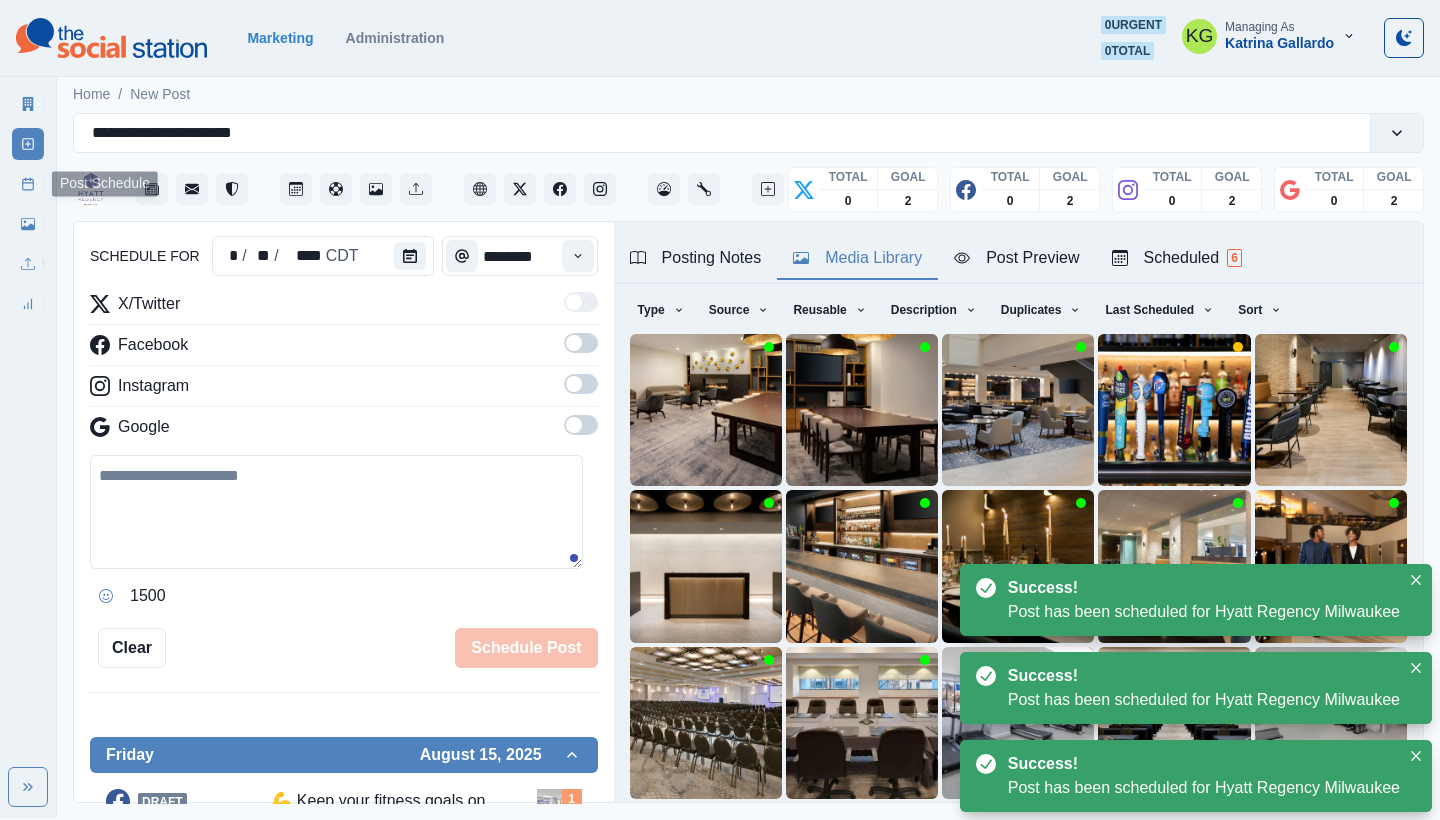 click 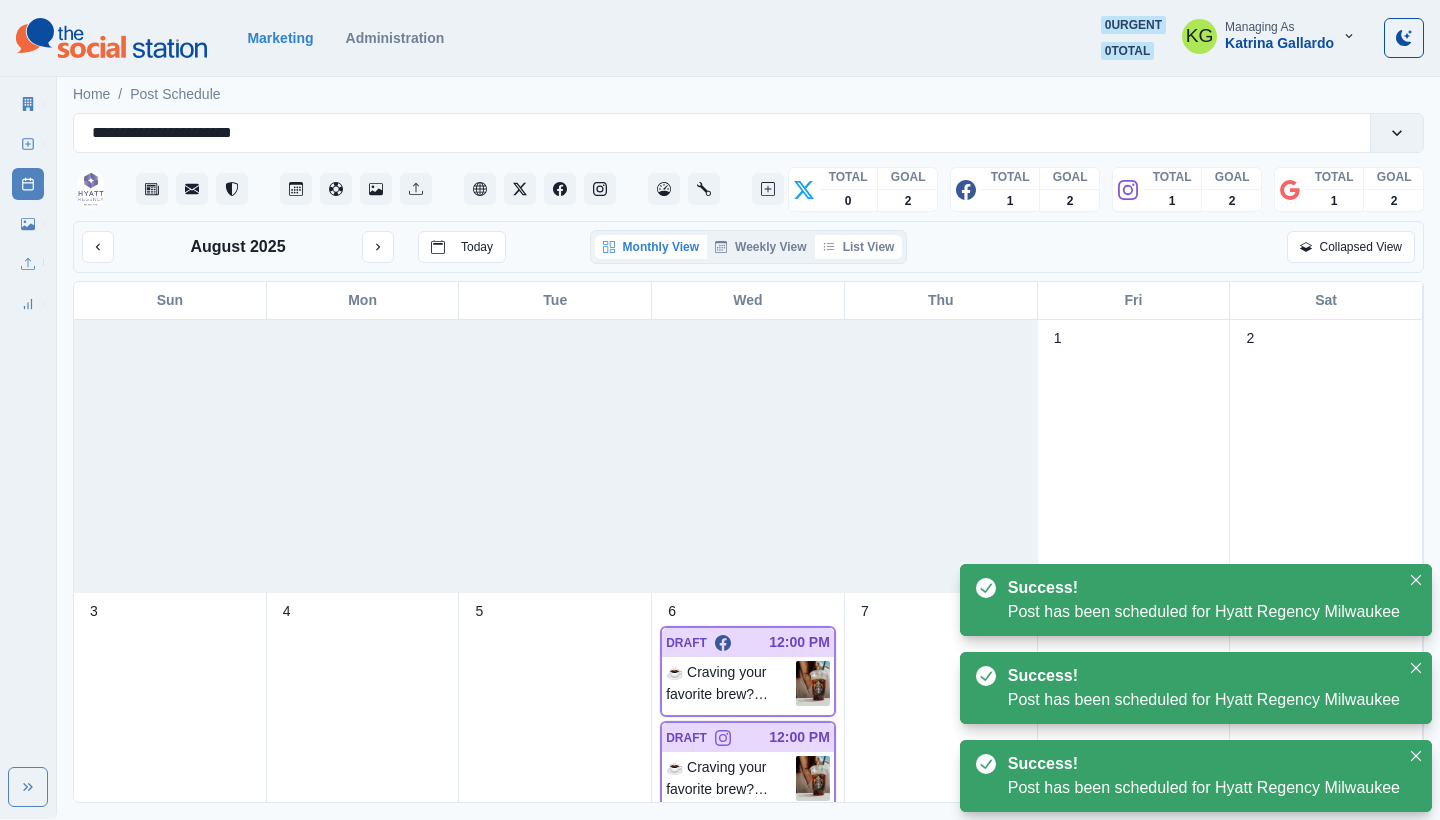 click on "List View" at bounding box center (859, 247) 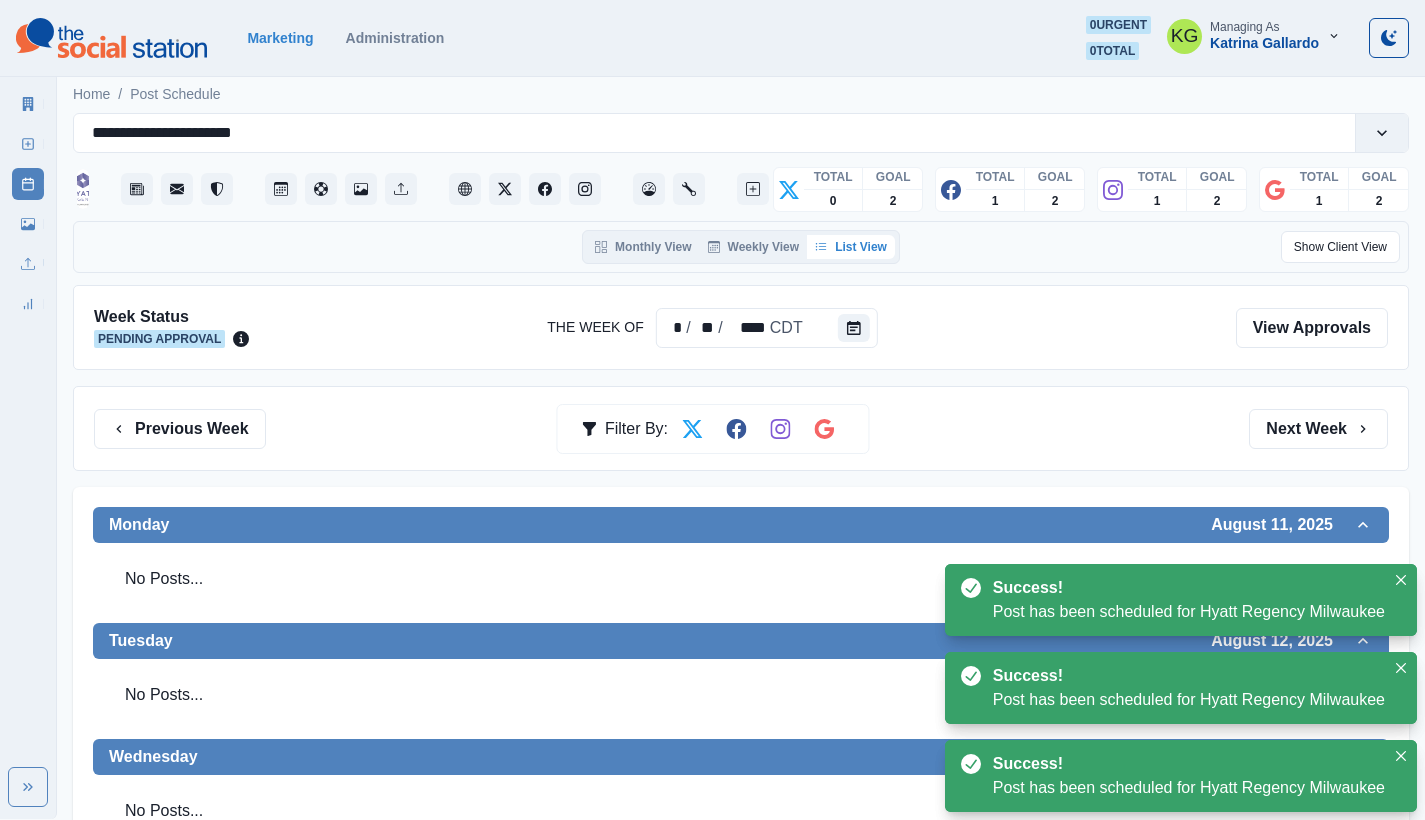 scroll, scrollTop: 688, scrollLeft: 0, axis: vertical 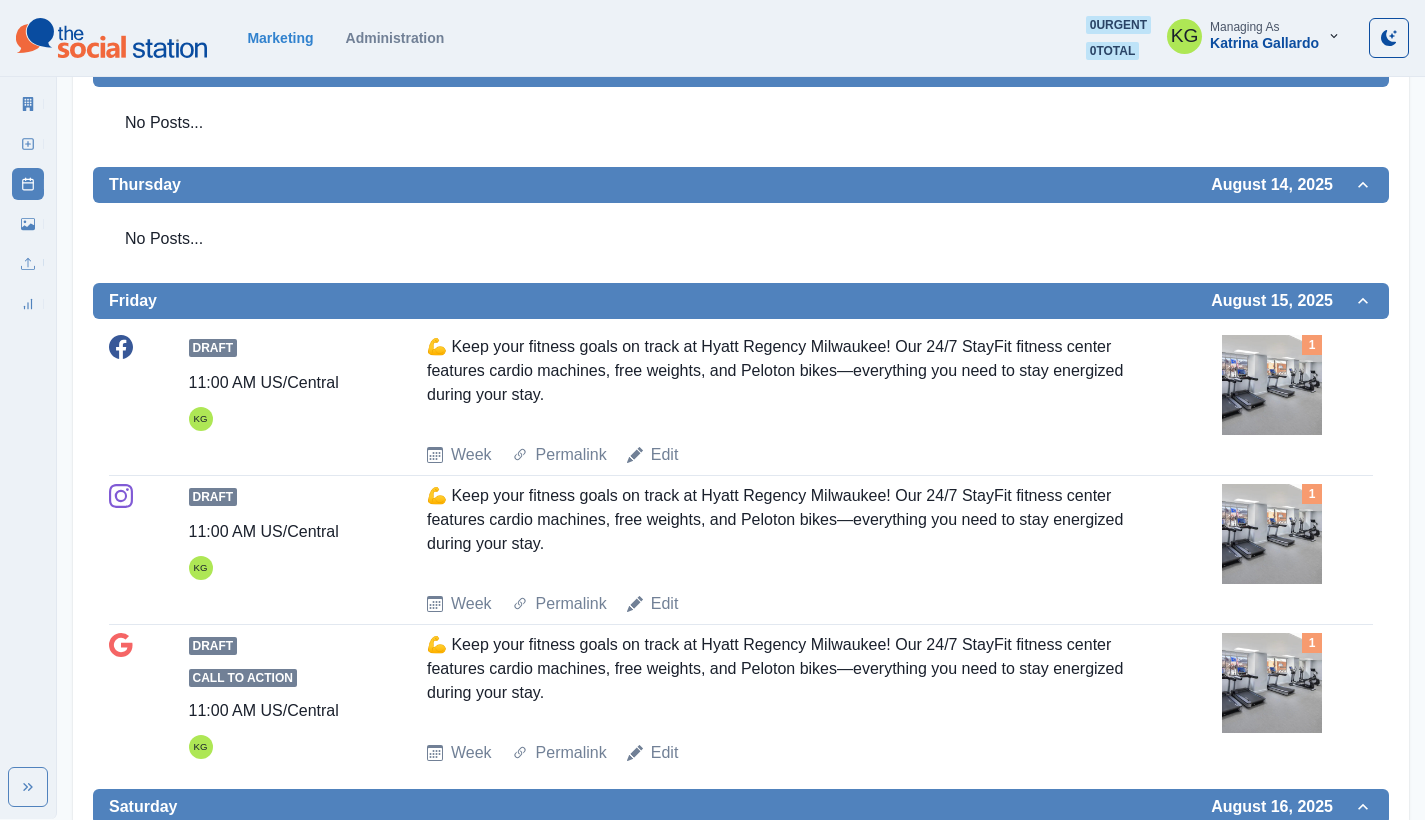click at bounding box center (1272, 385) 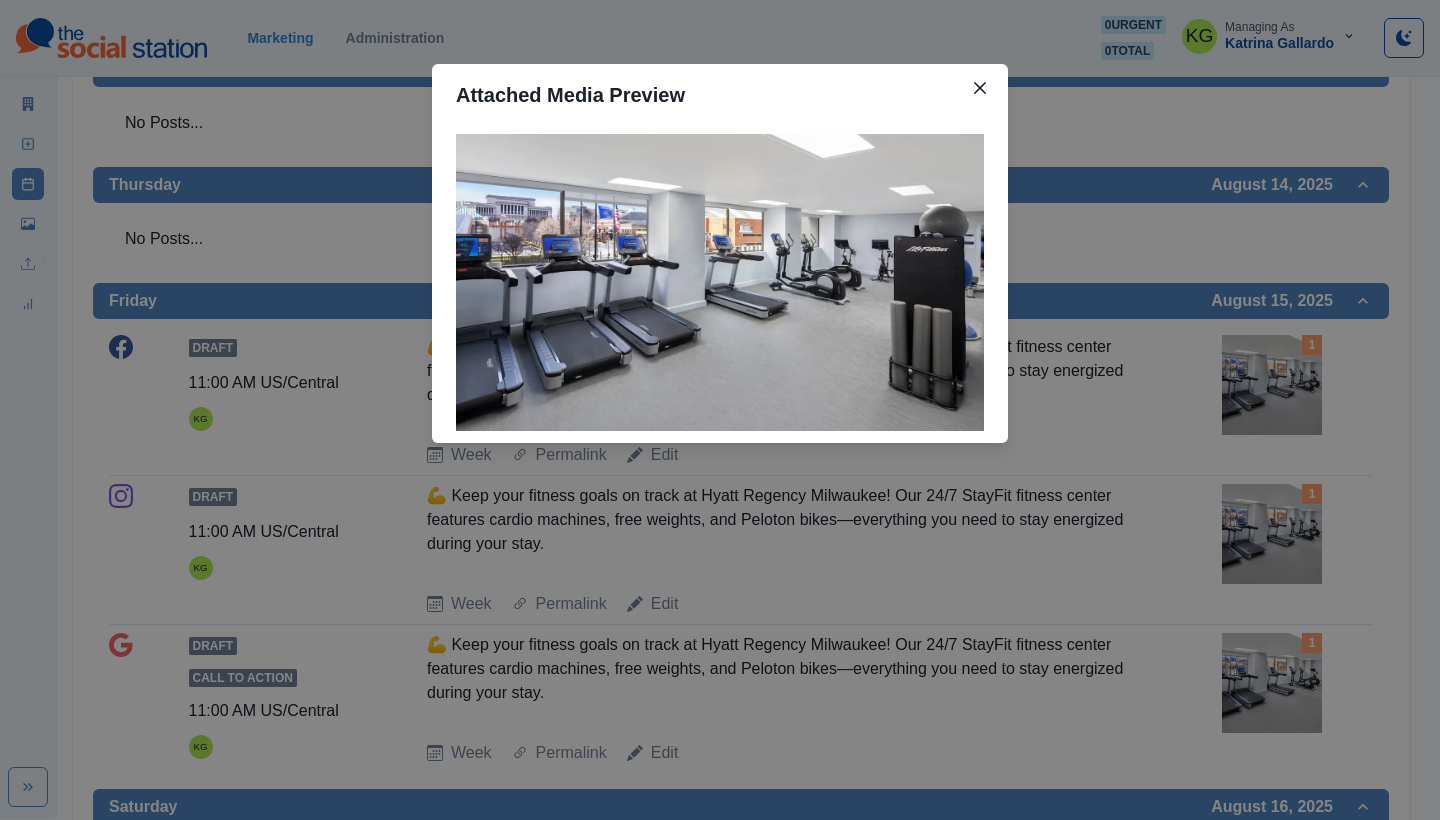 click on "Attached Media Preview" at bounding box center (720, 410) 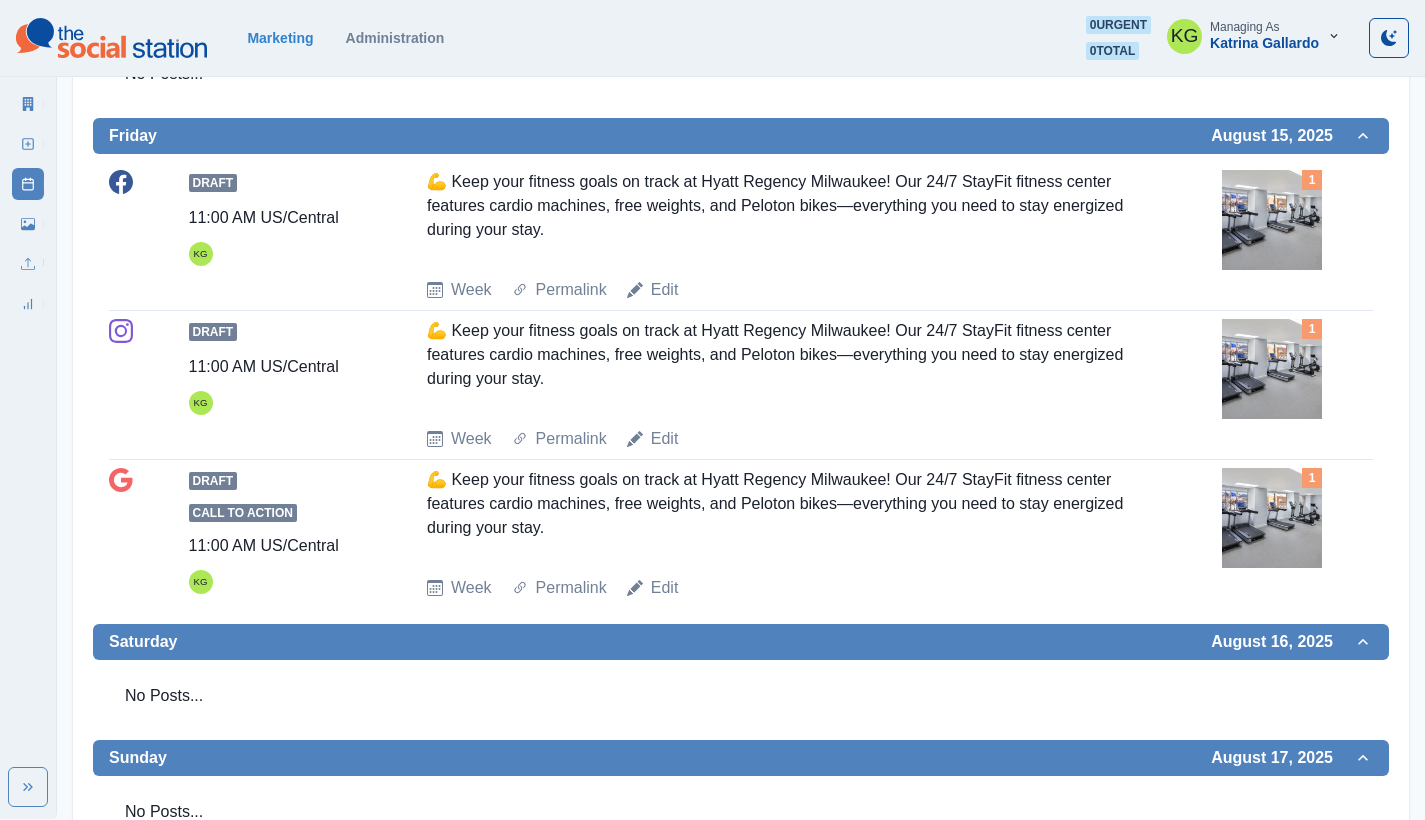 scroll, scrollTop: 0, scrollLeft: 0, axis: both 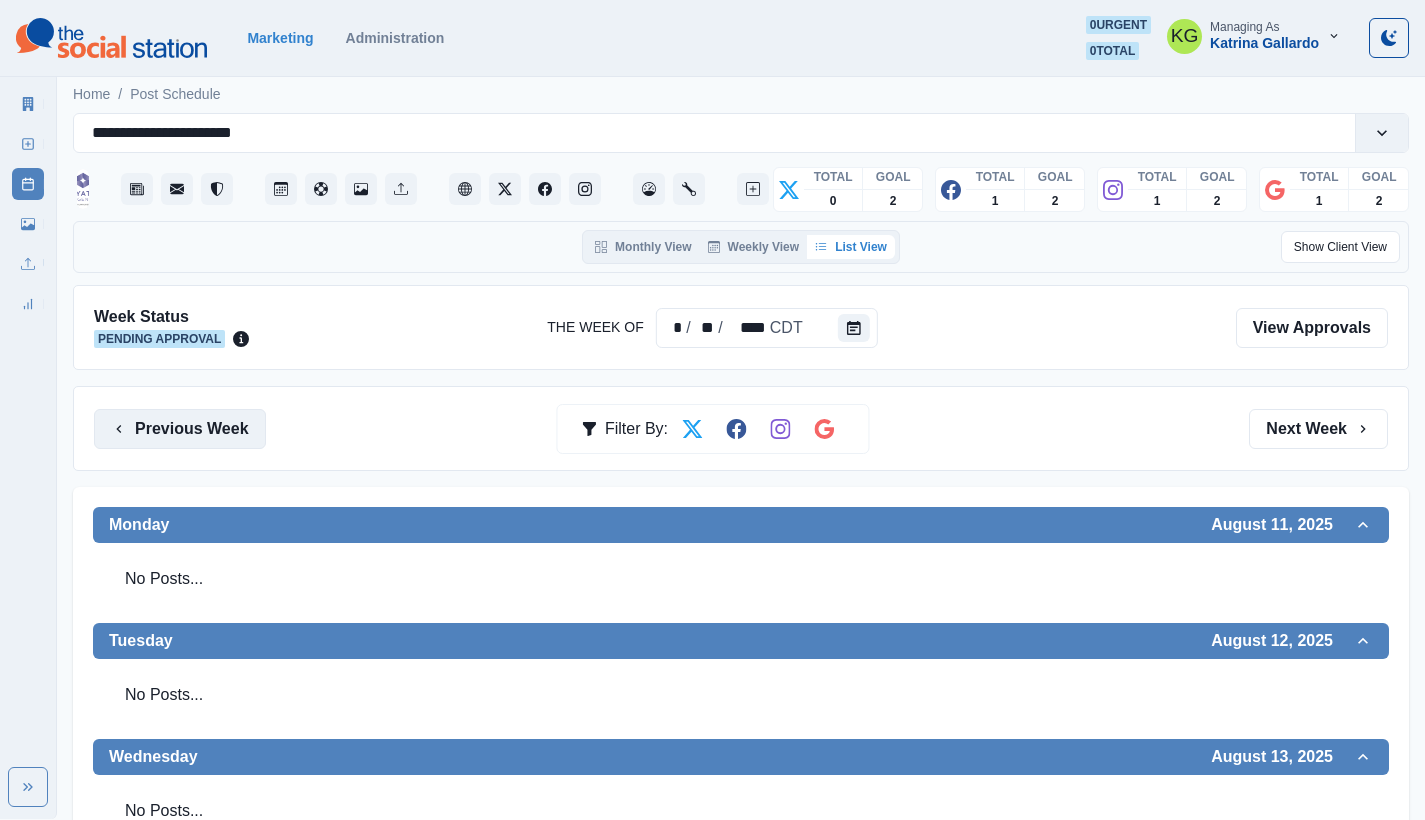 click on "Previous Week" at bounding box center (180, 429) 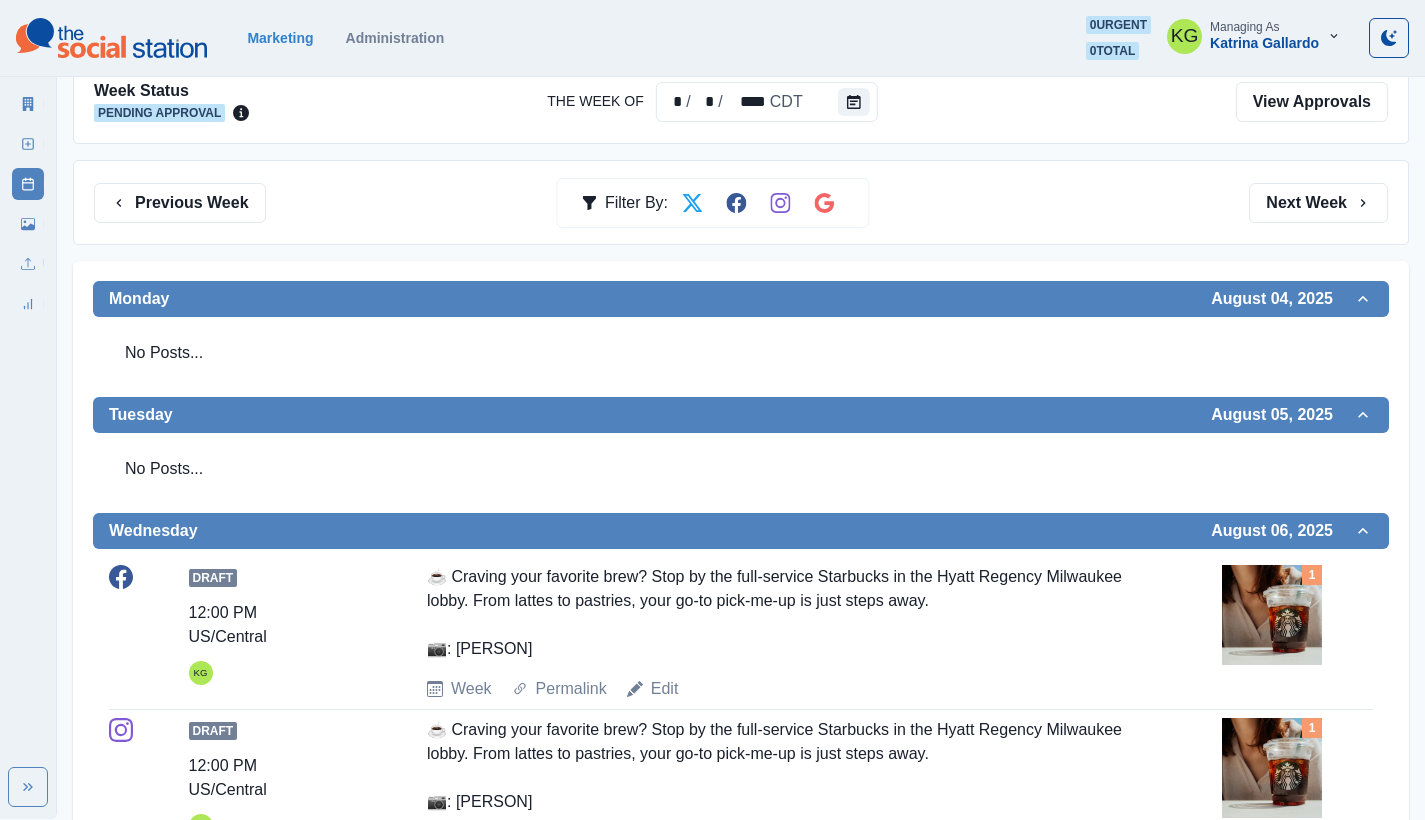 scroll, scrollTop: 0, scrollLeft: 0, axis: both 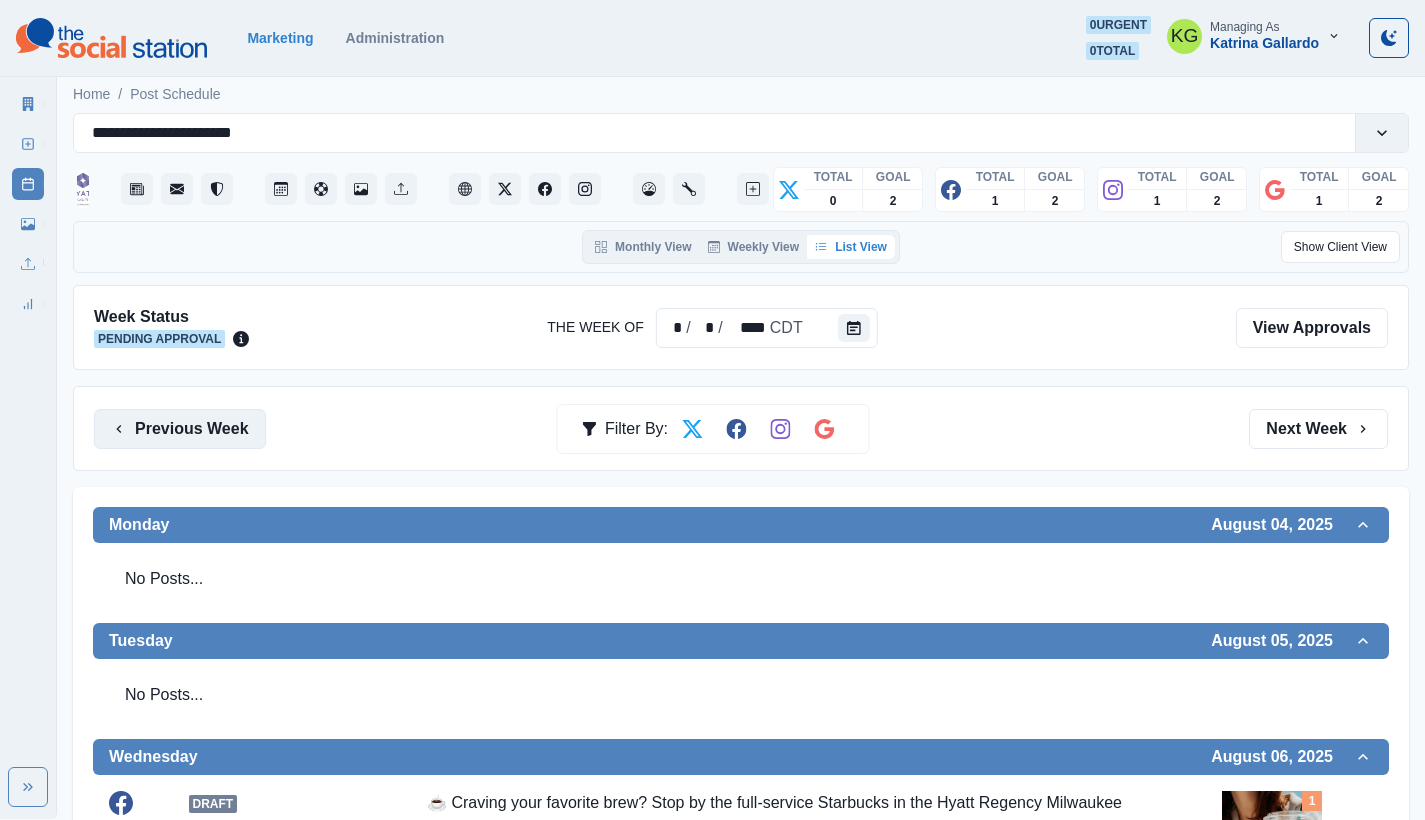 click on "Previous Week" at bounding box center [180, 429] 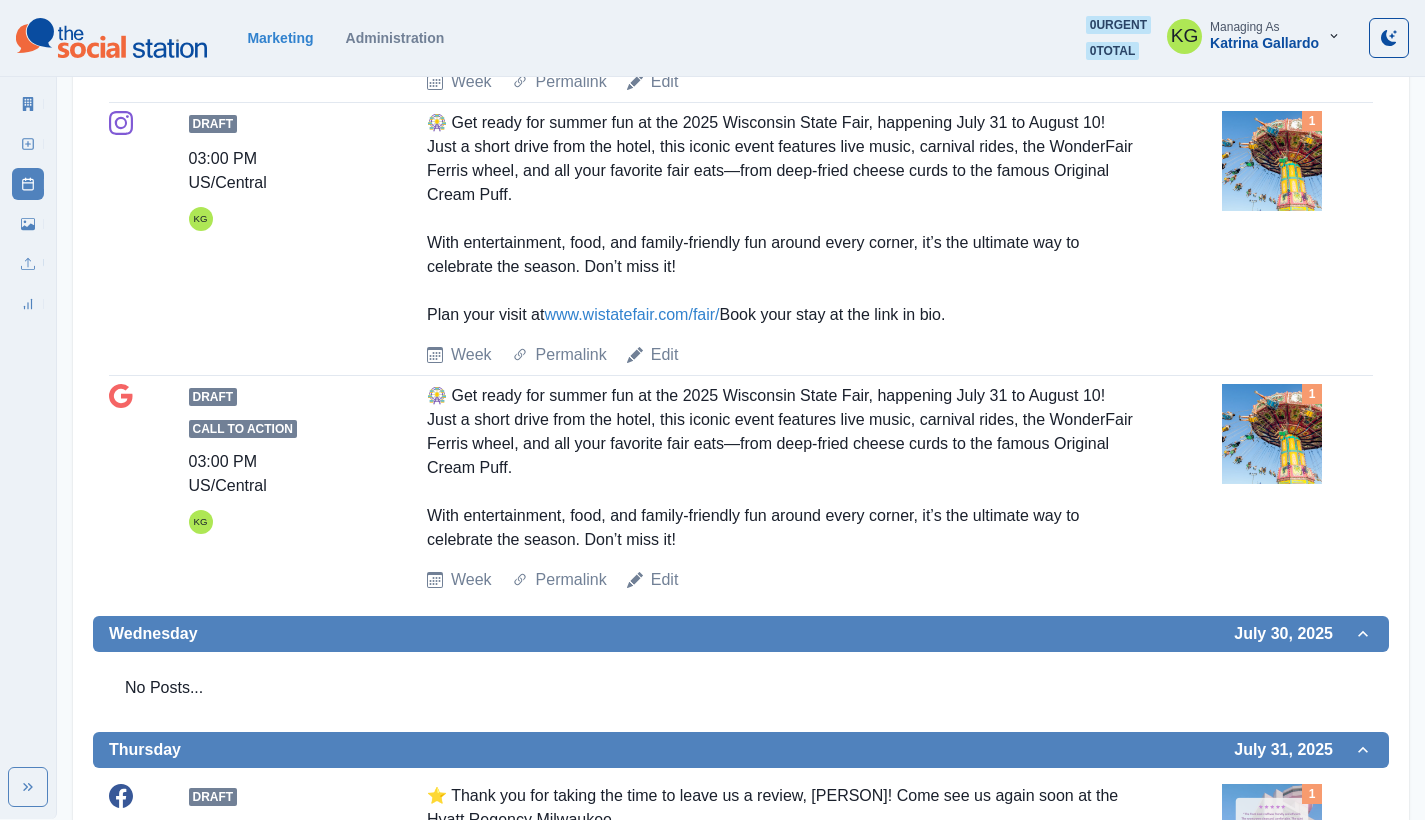scroll, scrollTop: 0, scrollLeft: 0, axis: both 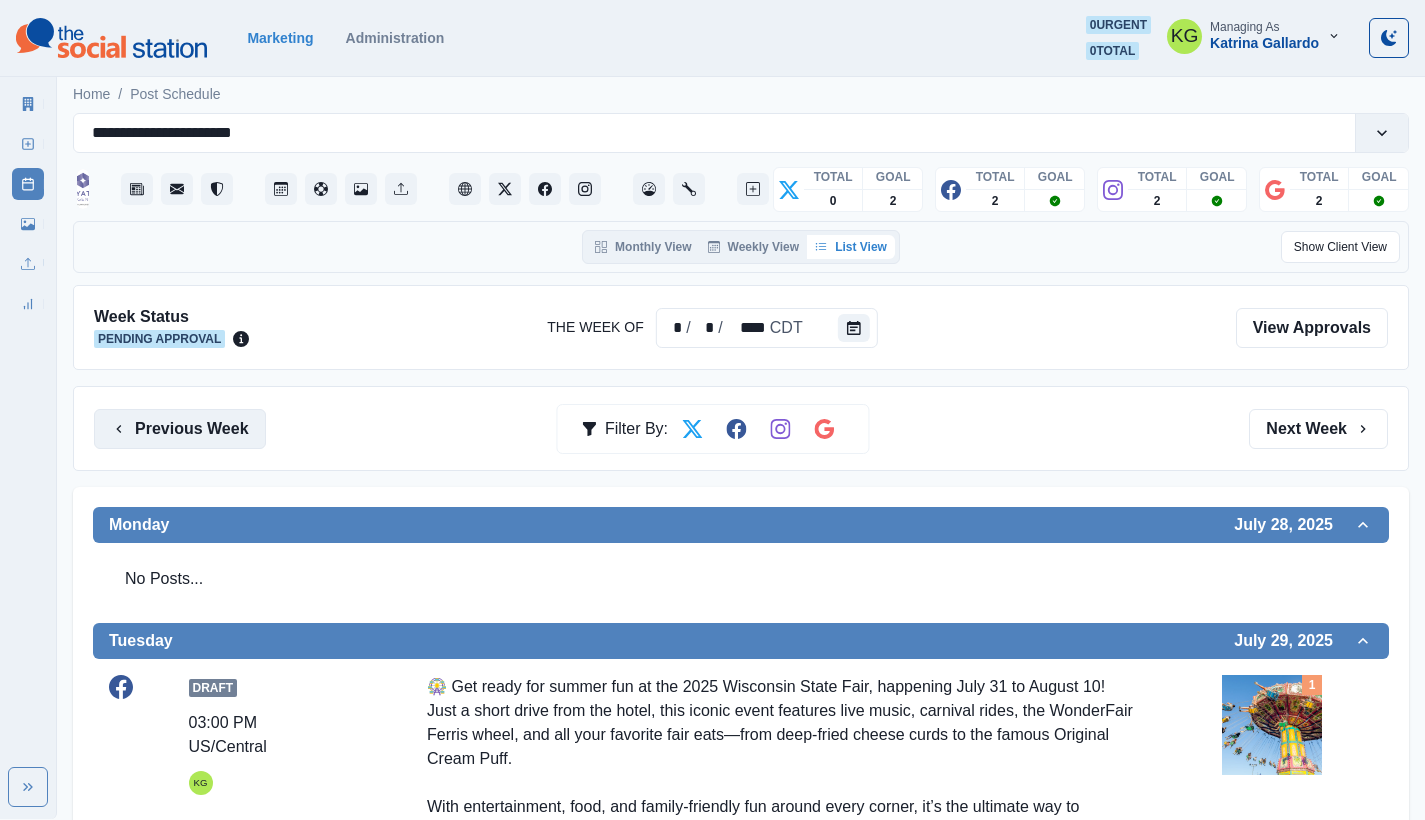 click on "Previous Week" at bounding box center [180, 429] 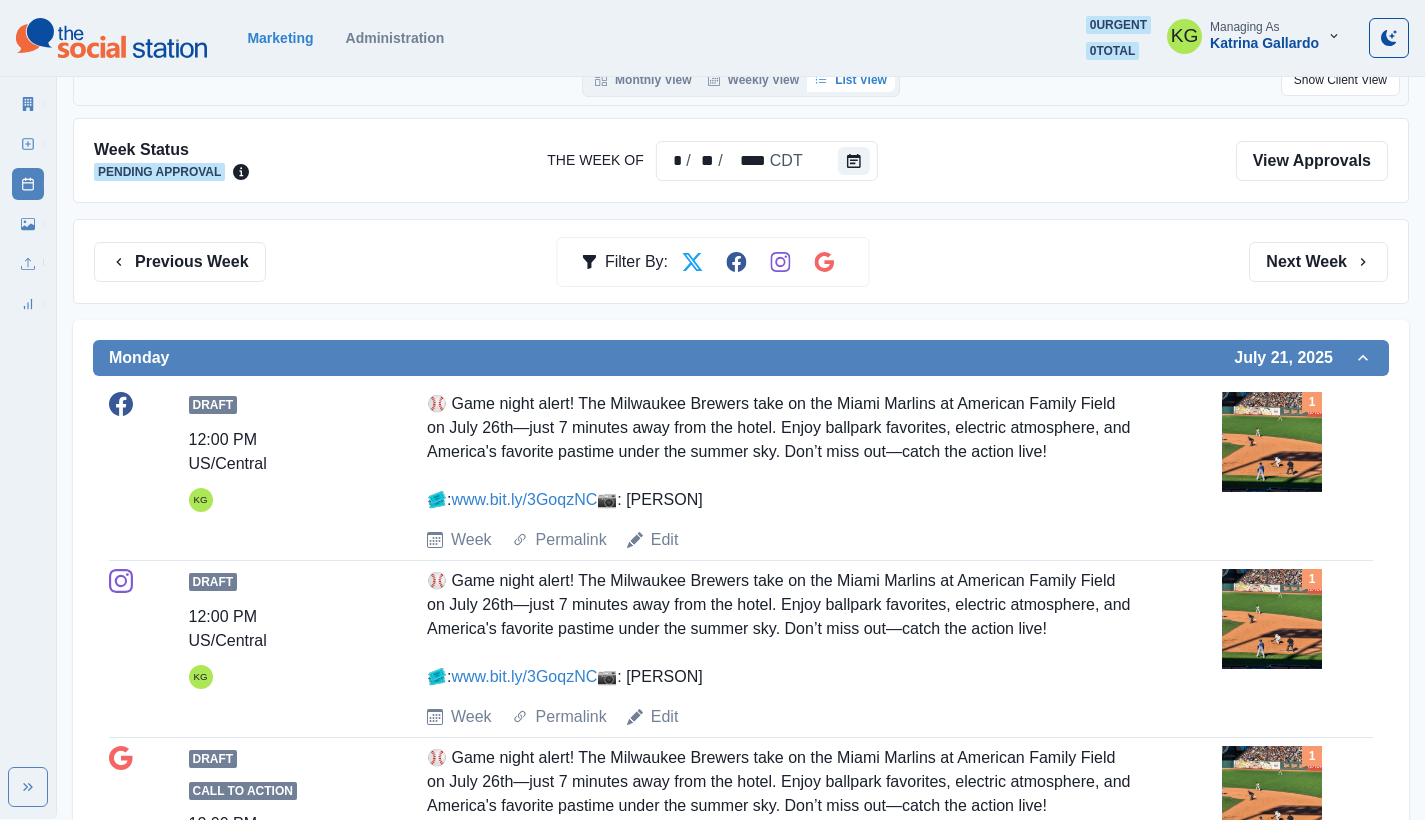 scroll, scrollTop: 0, scrollLeft: 0, axis: both 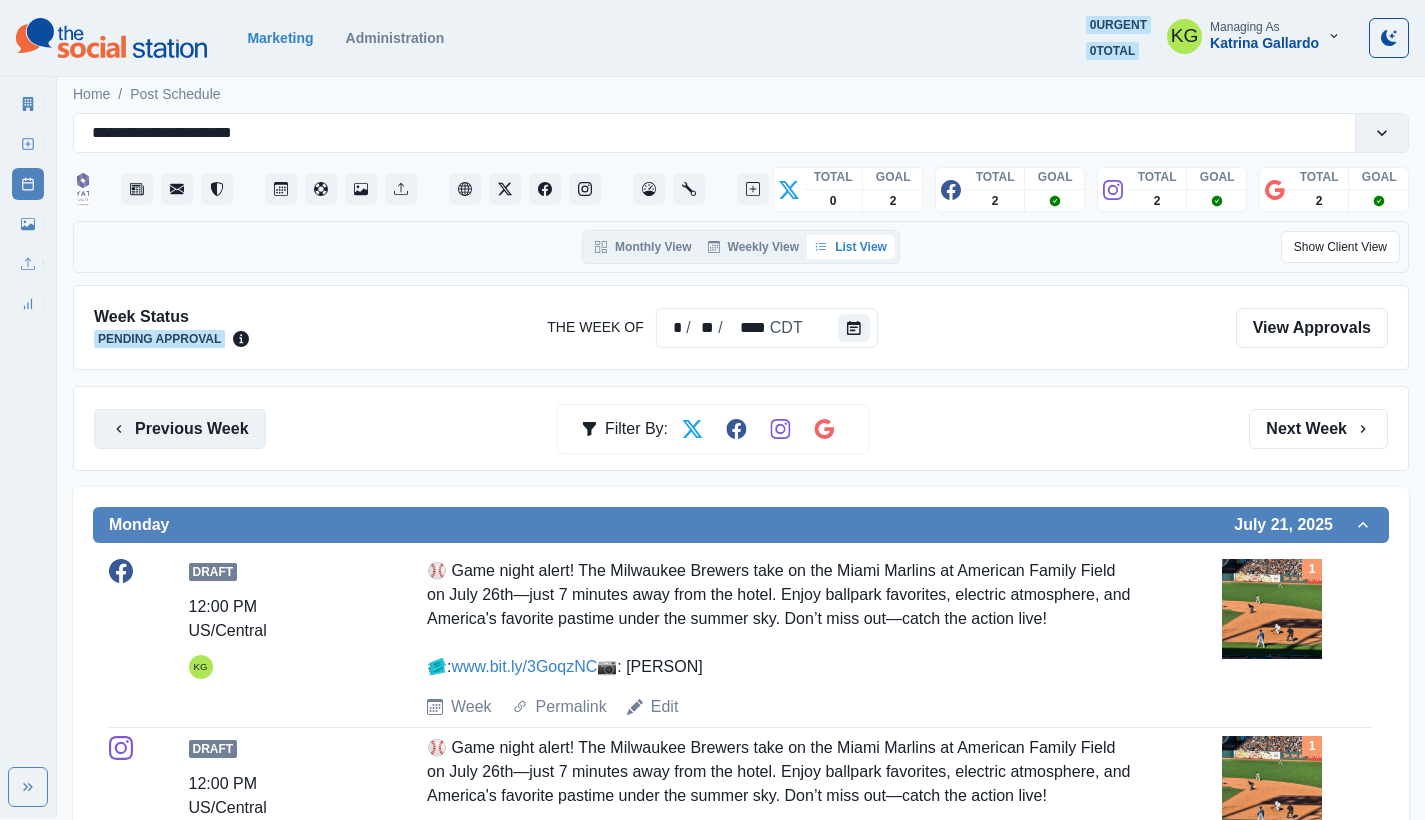 click on "Previous Week" at bounding box center (180, 429) 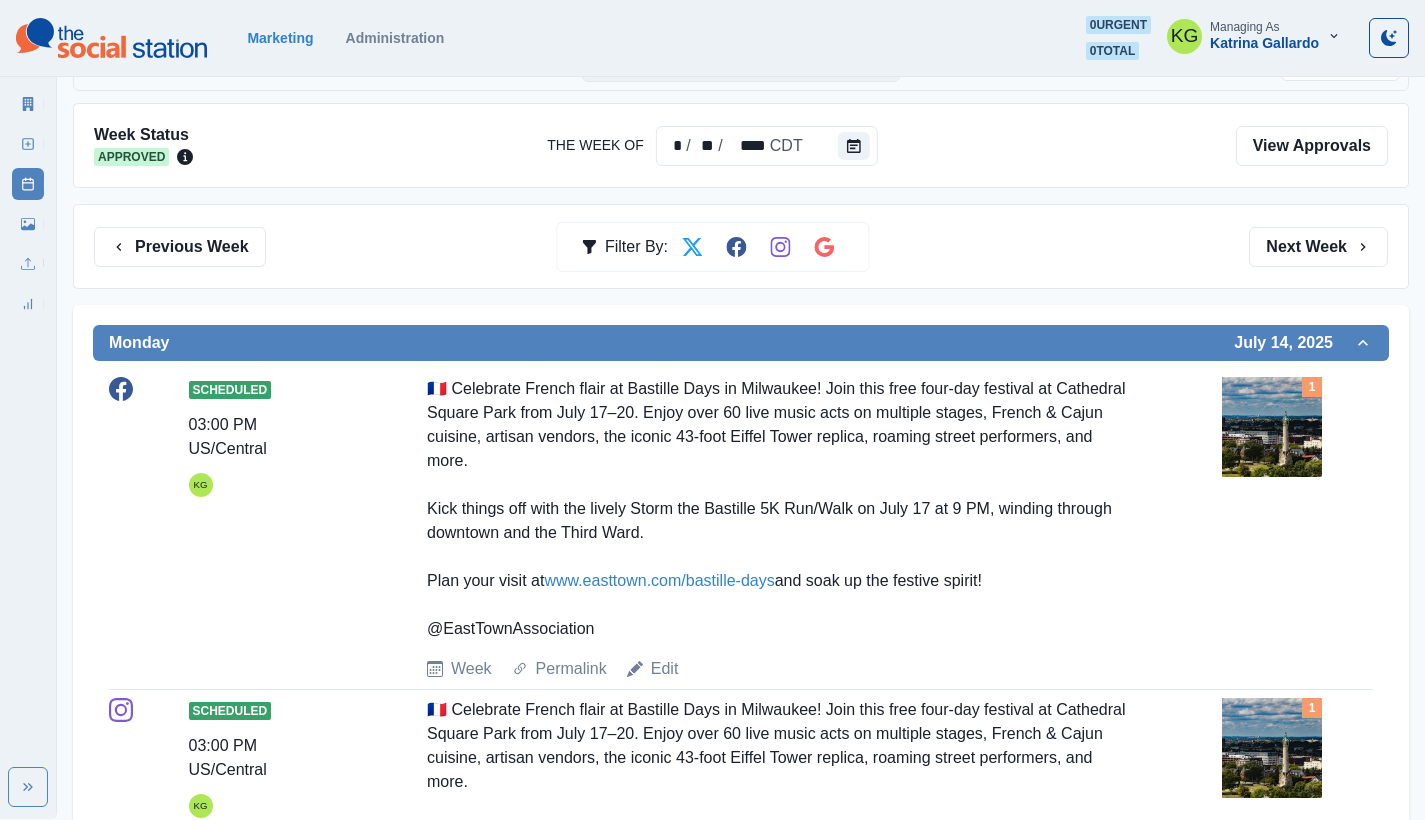 scroll, scrollTop: 0, scrollLeft: 0, axis: both 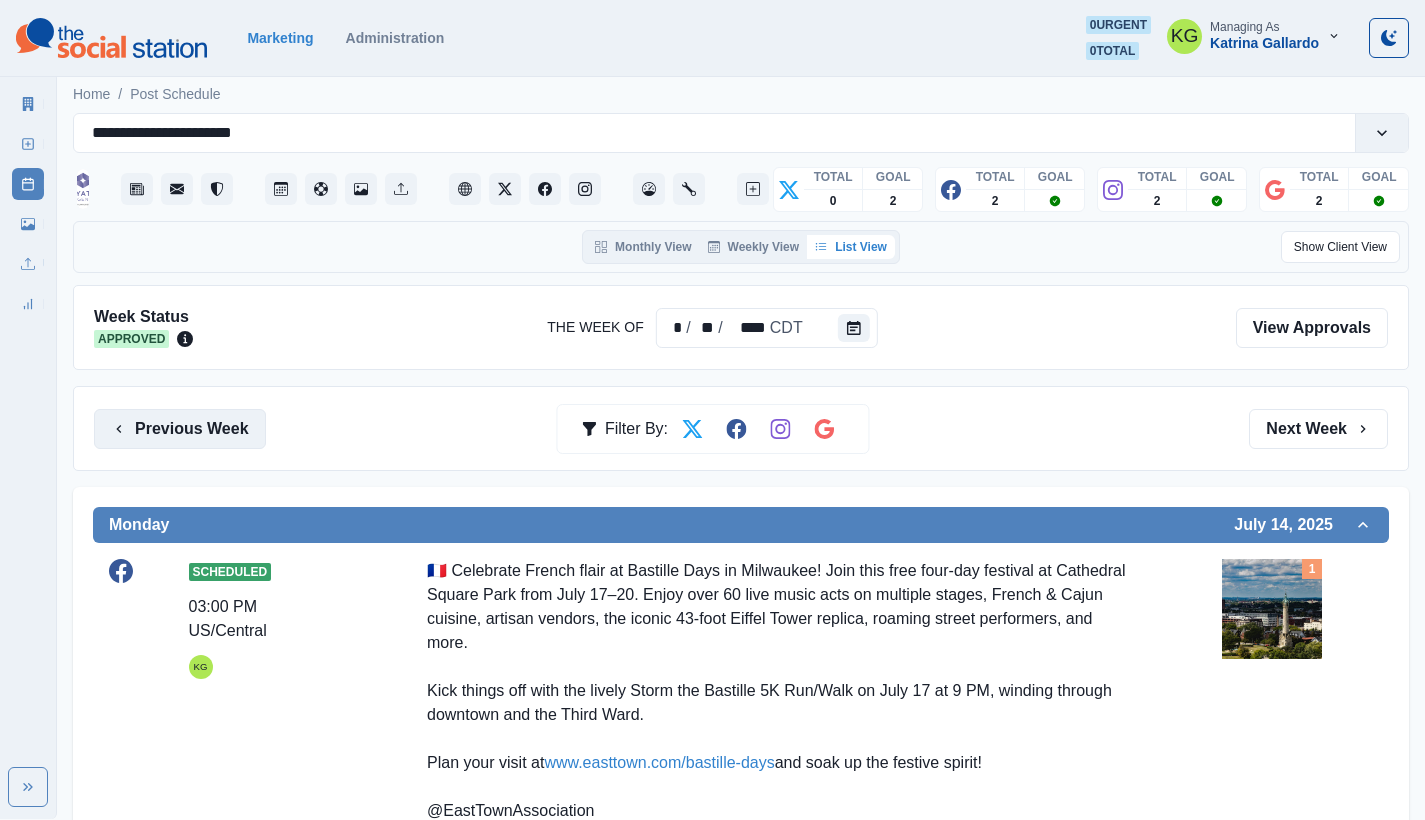click on "Previous Week" at bounding box center (180, 429) 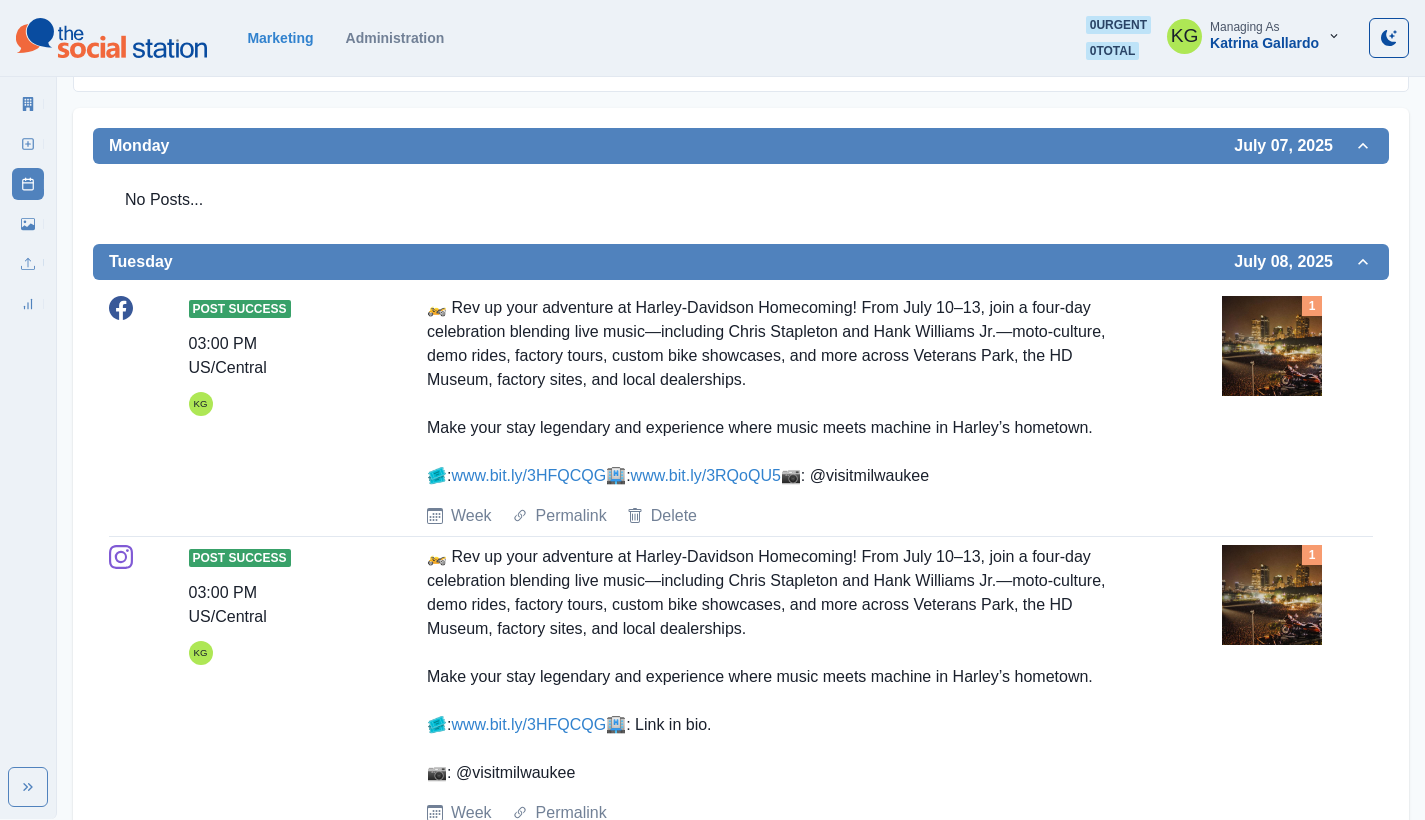 scroll, scrollTop: 0, scrollLeft: 0, axis: both 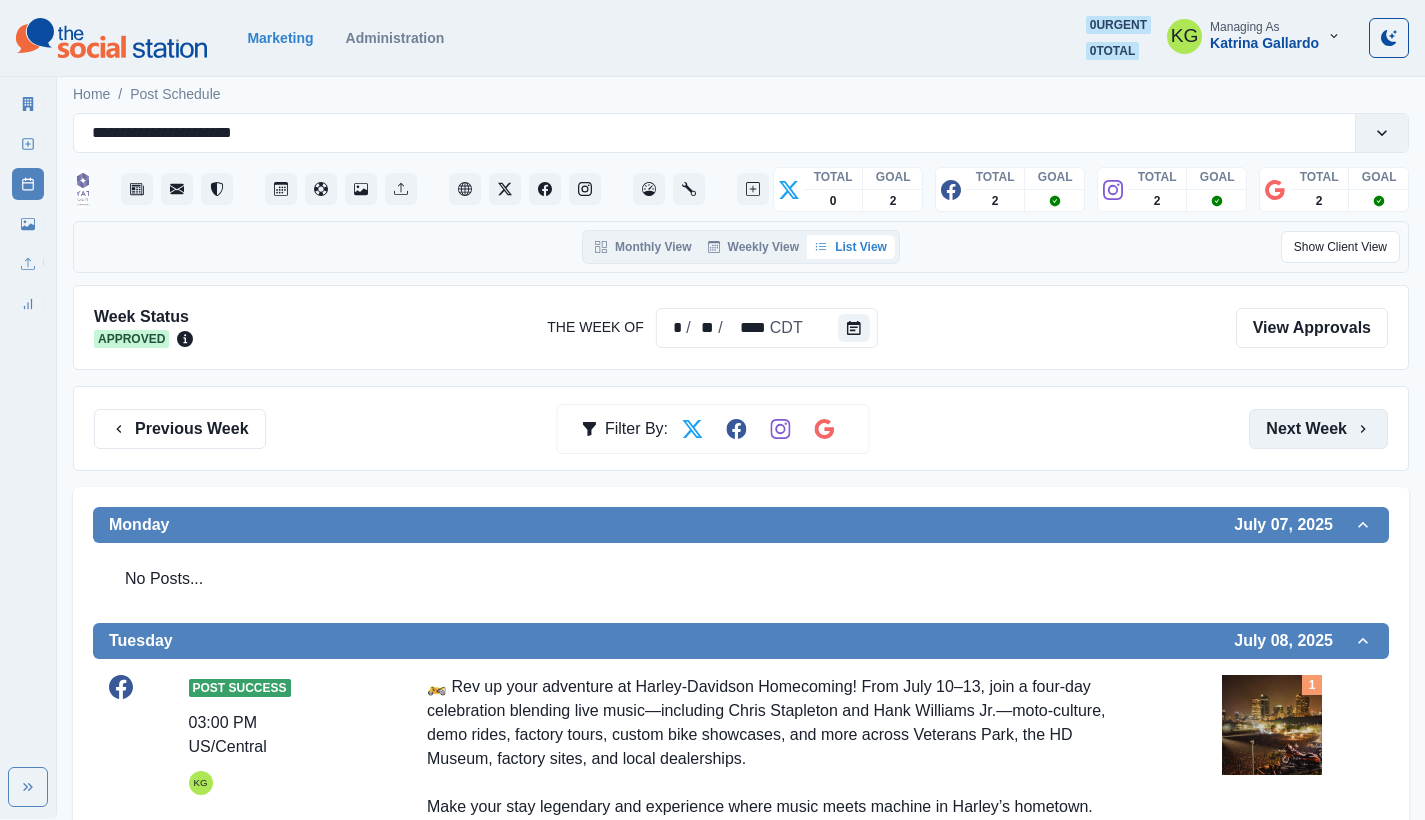 click on "Next Week" at bounding box center (1318, 429) 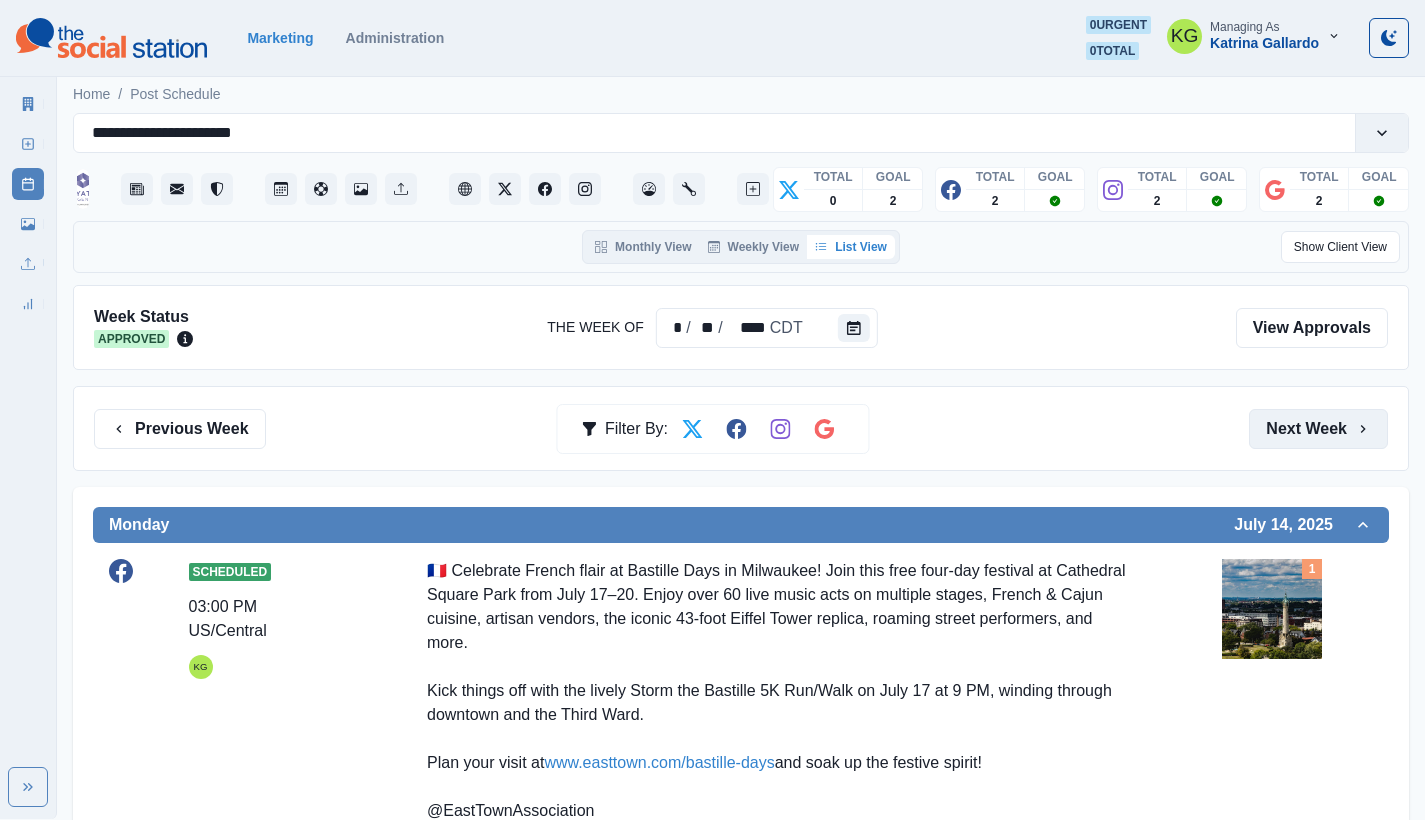click on "Next Week" at bounding box center (1318, 429) 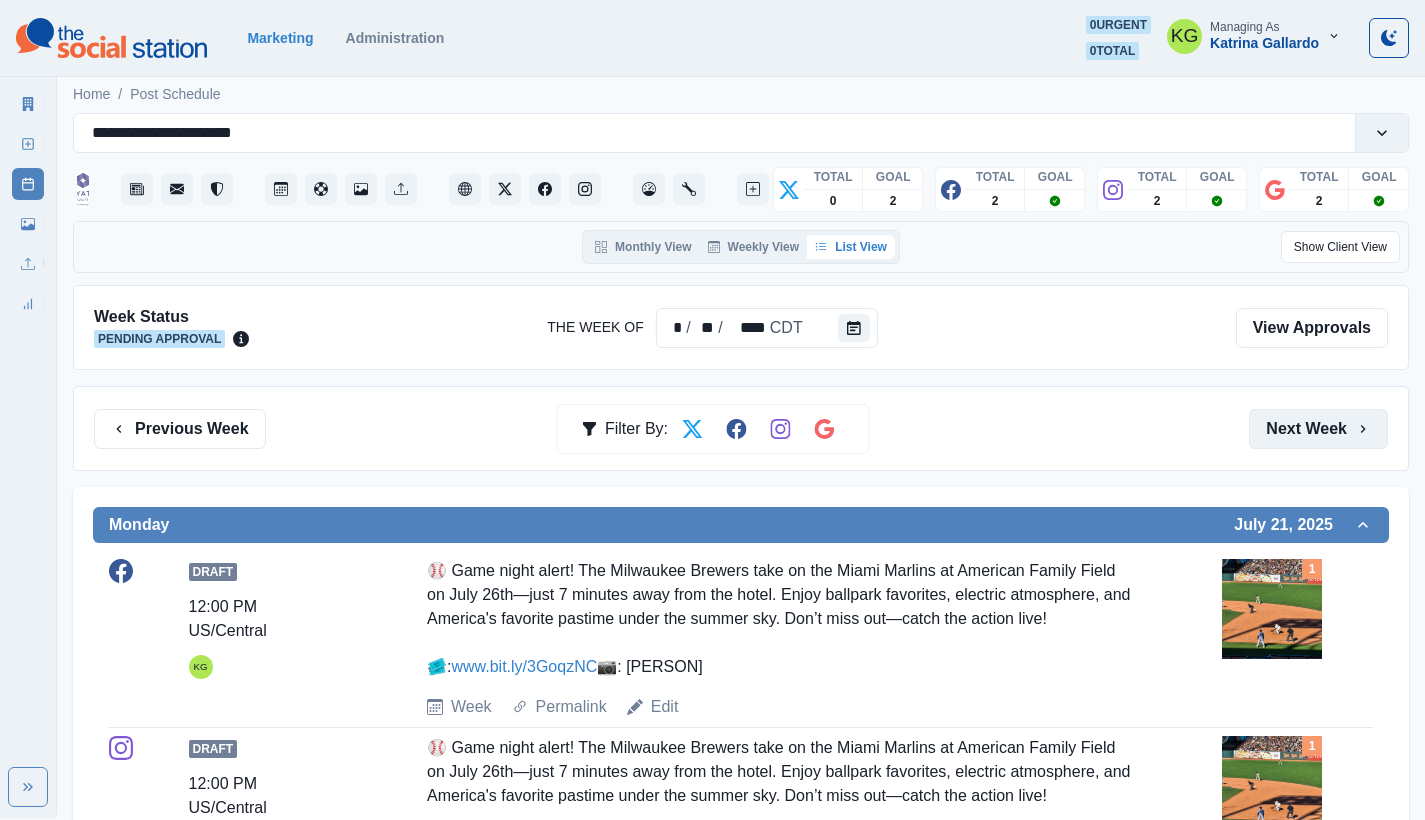 click on "Next Week" at bounding box center (1318, 429) 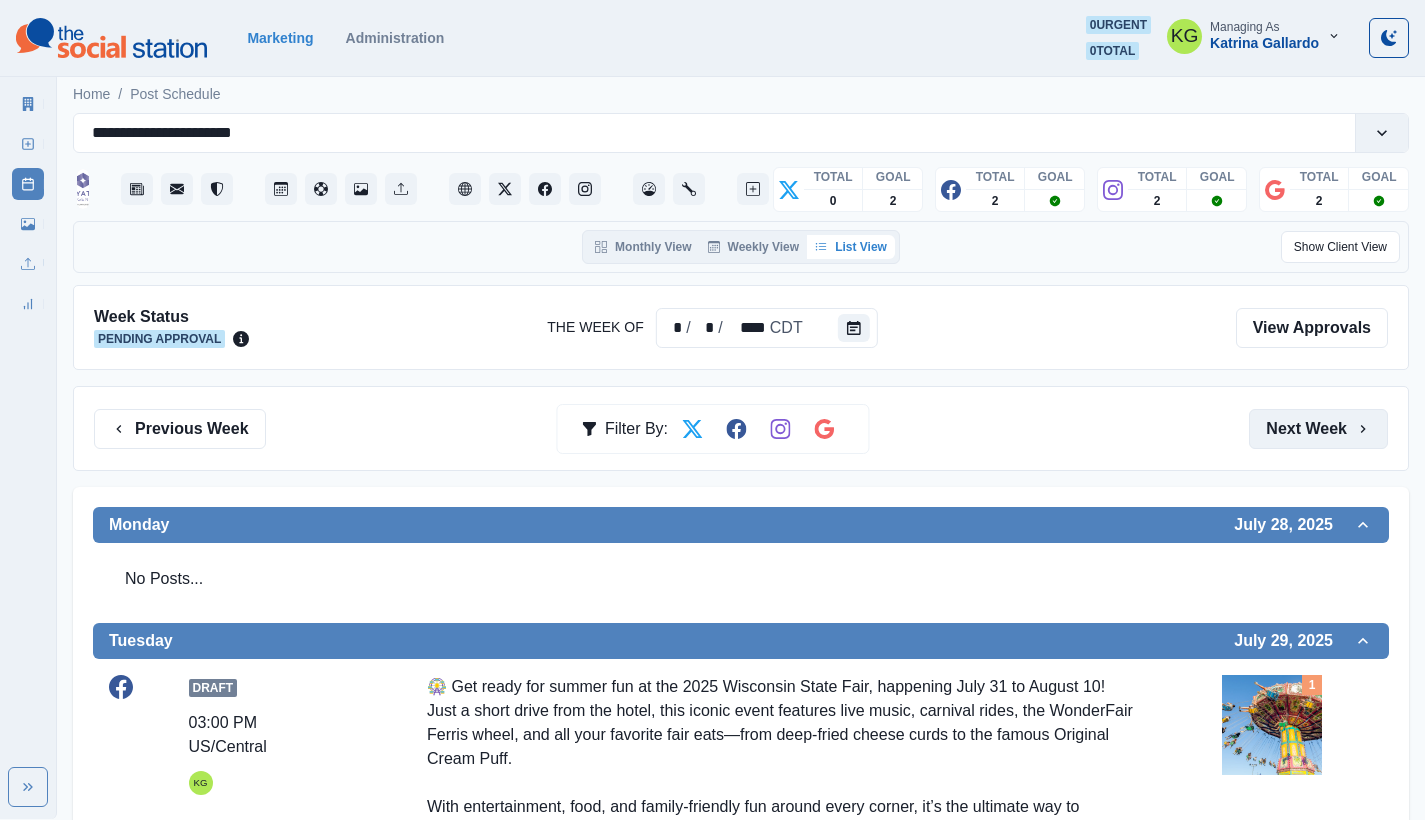click on "Next Week" at bounding box center (1318, 429) 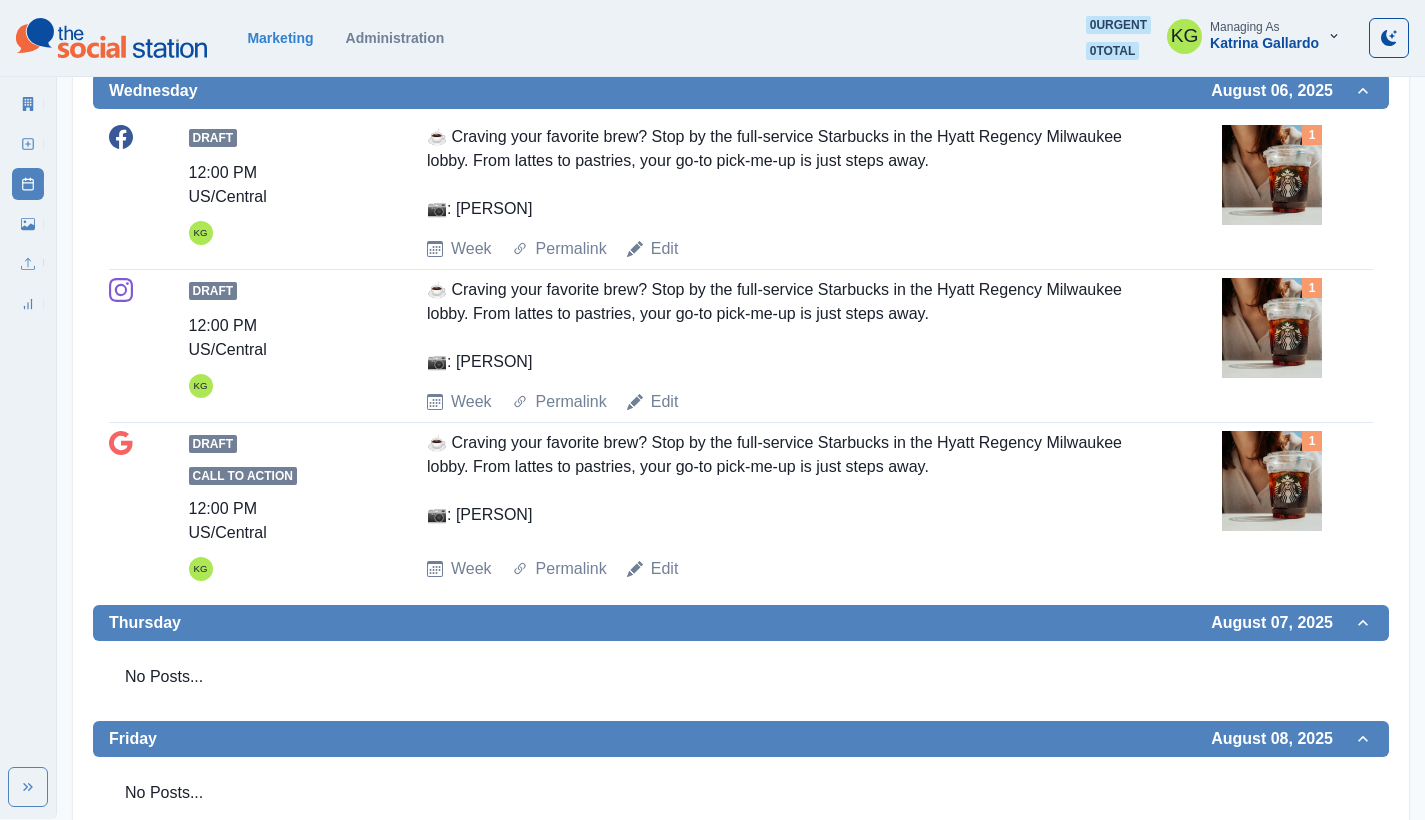 scroll, scrollTop: 0, scrollLeft: 0, axis: both 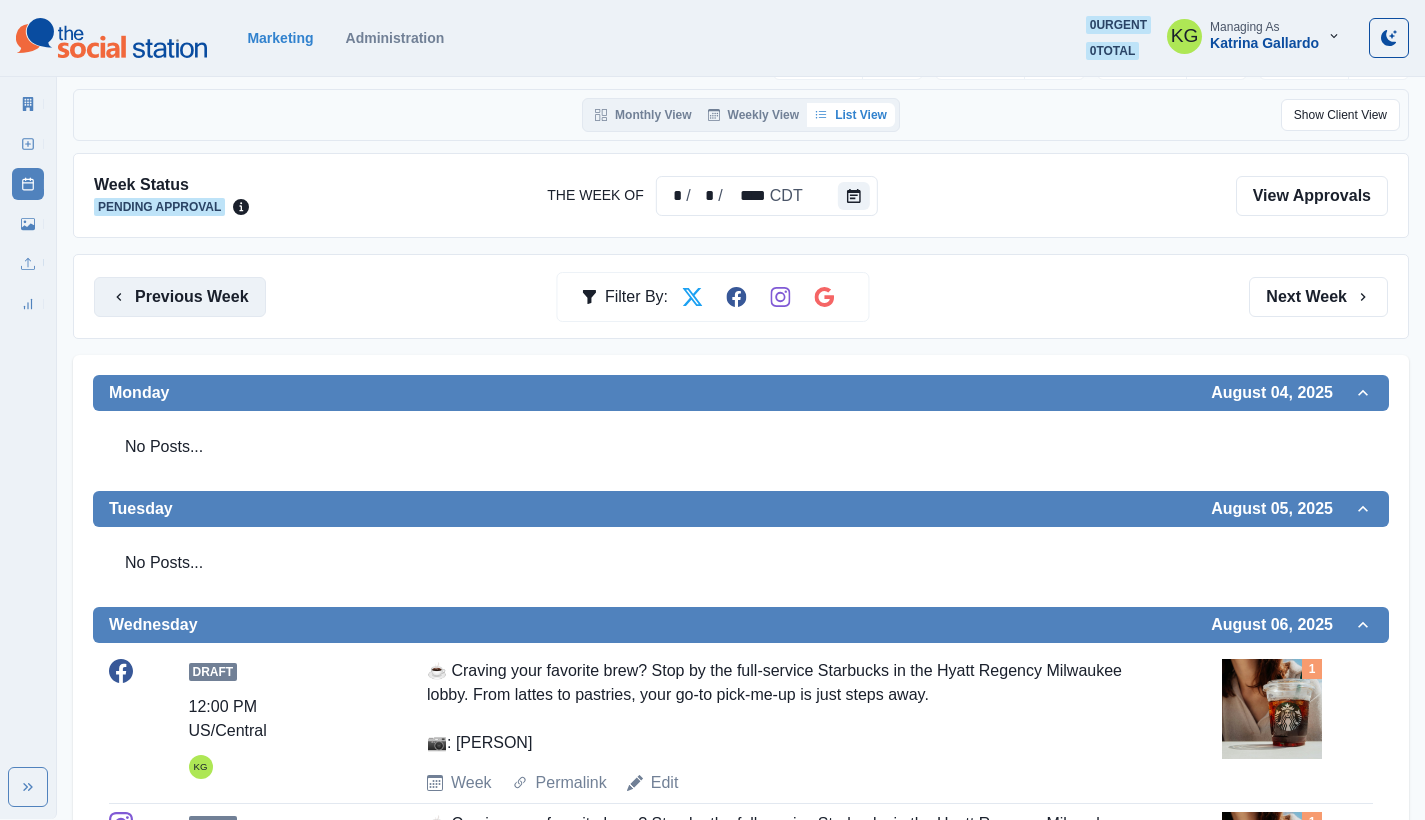 click on "Previous Week" at bounding box center [180, 297] 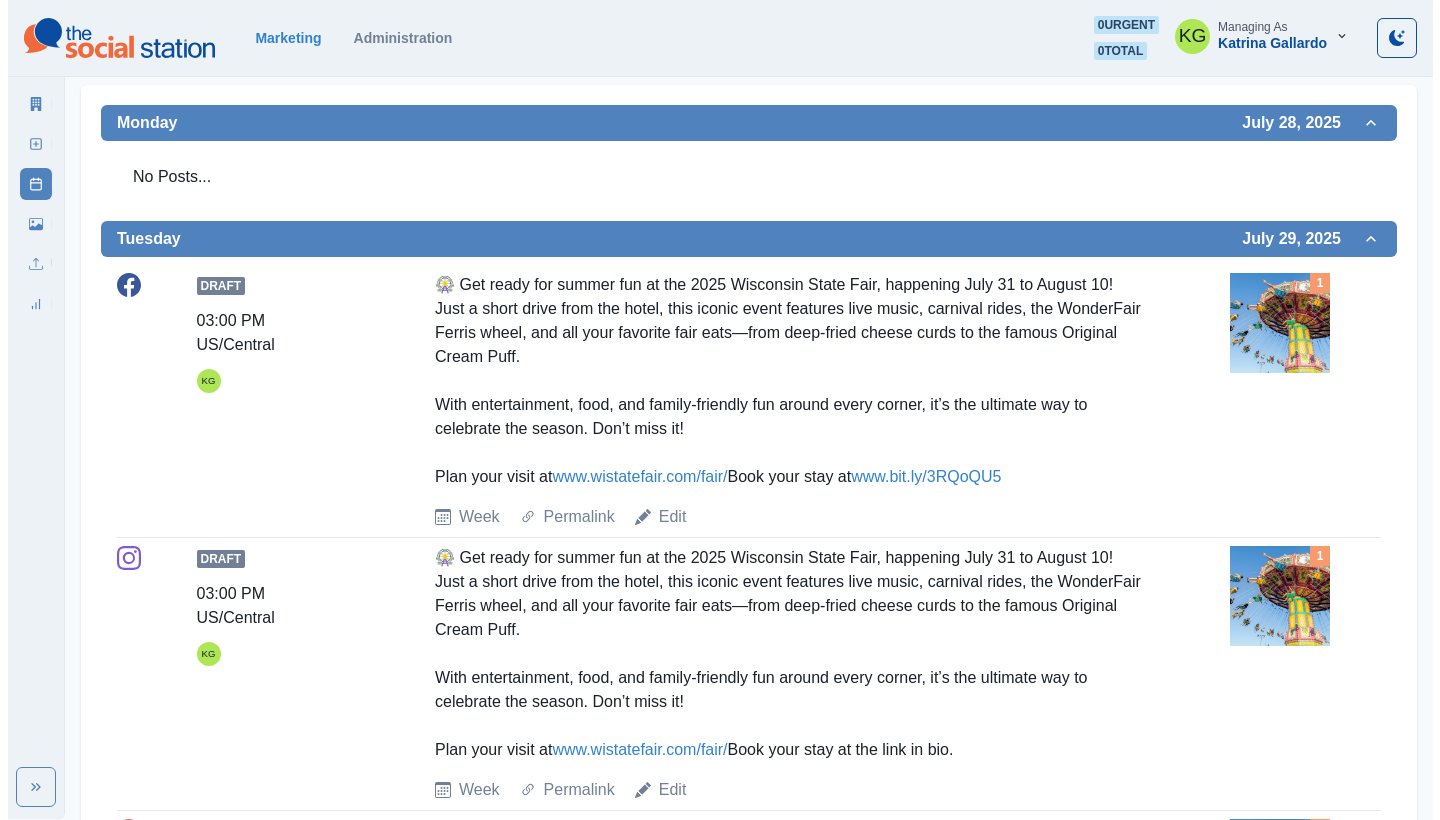 scroll, scrollTop: 0, scrollLeft: 0, axis: both 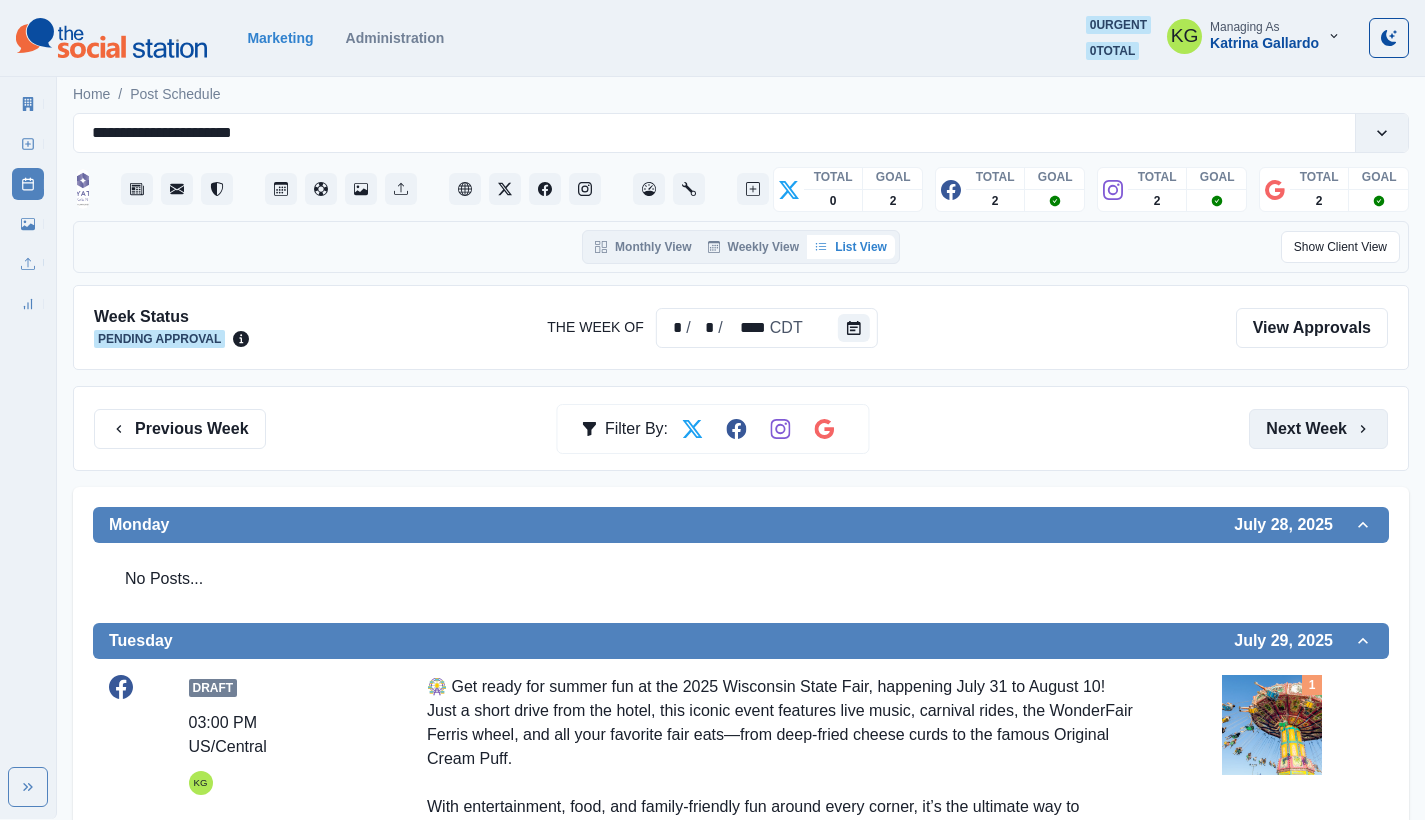 click on "Next Week" at bounding box center (1318, 429) 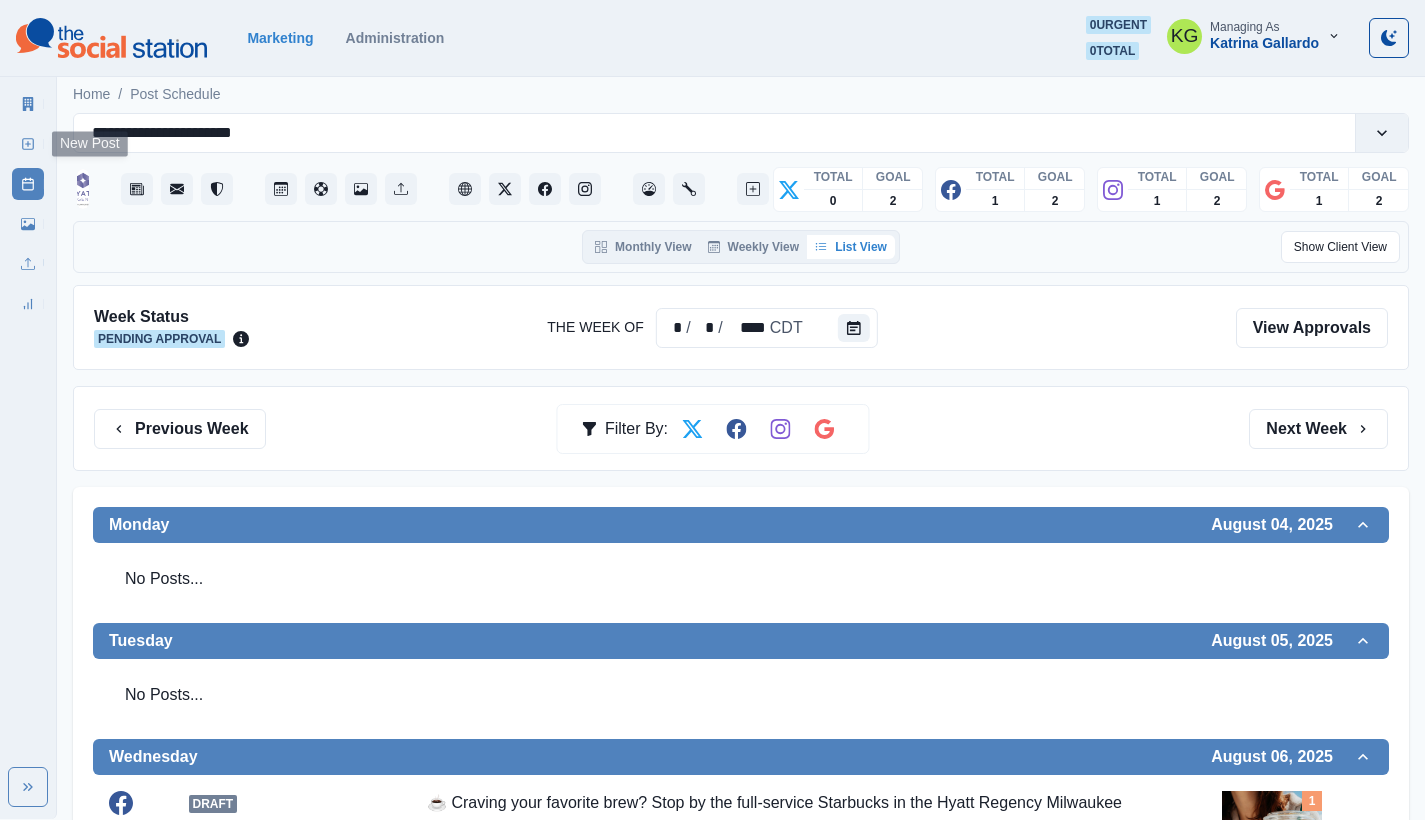 click 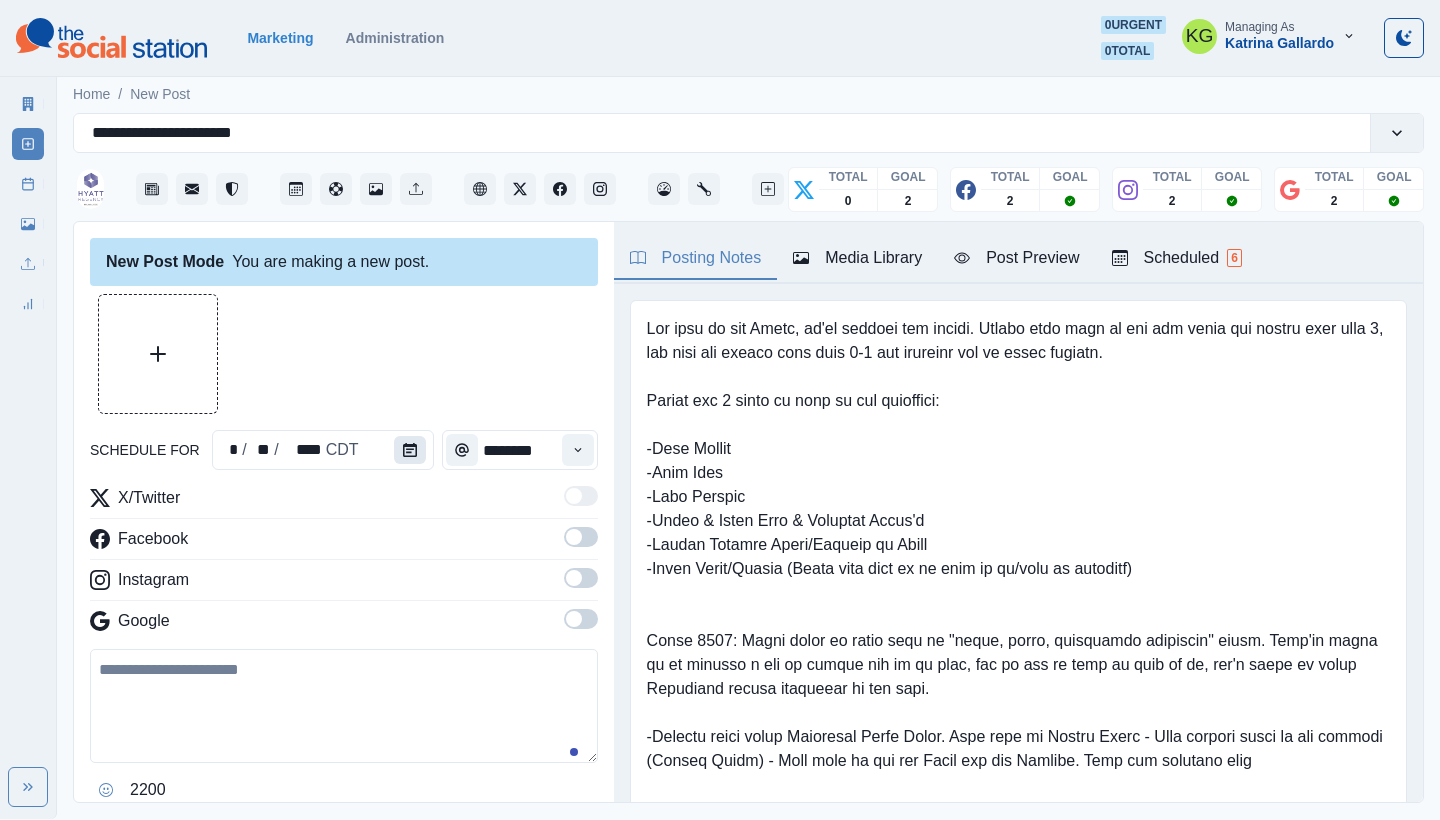 click 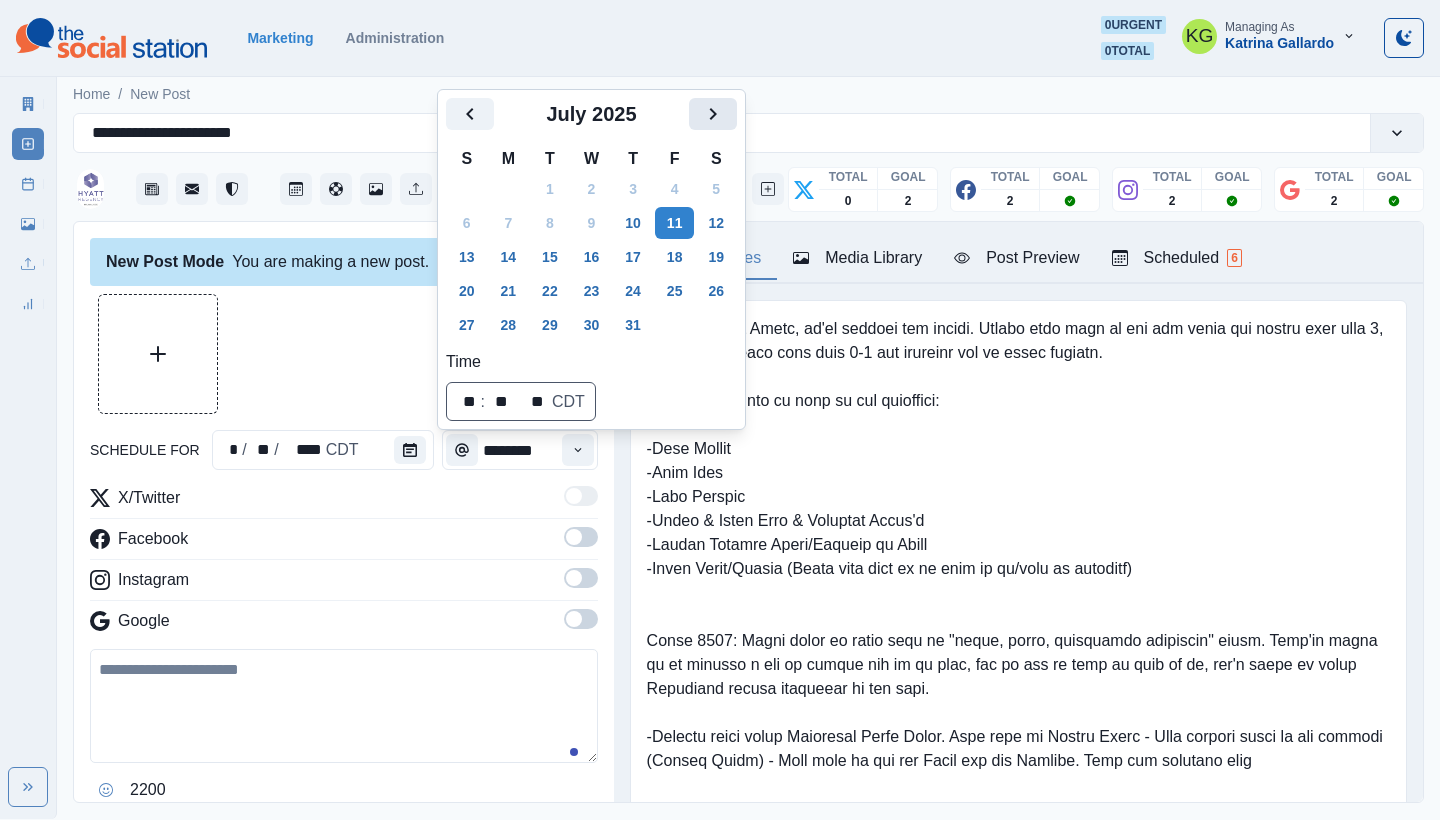 click at bounding box center [713, 114] 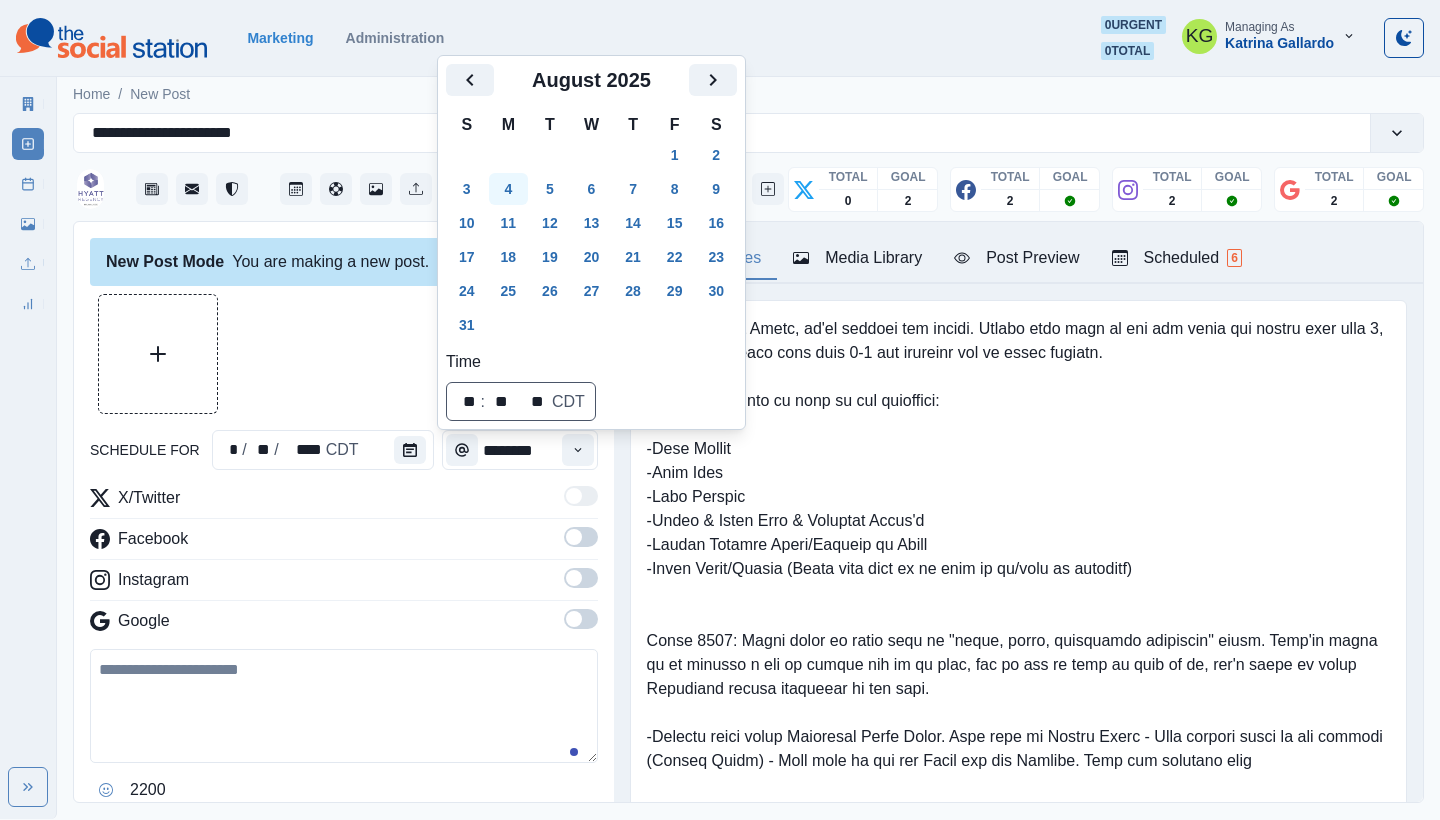 click on "4" at bounding box center [509, 189] 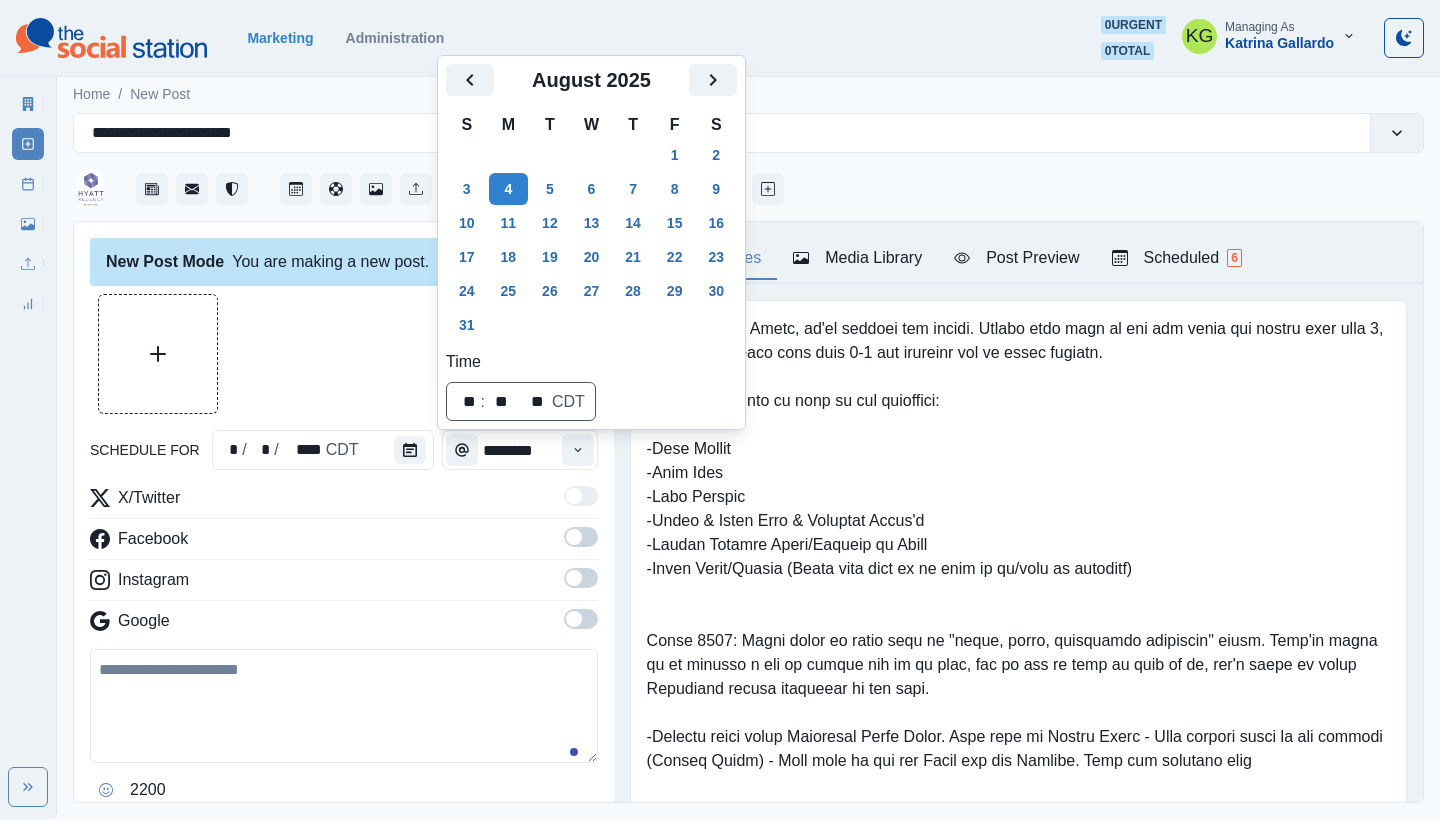 click on "New Post Mode You are making a new post. schedule for  * / * / **** CDT ******** X/Twitter Facebook Instagram Google
2200 Clear Schedule Post" at bounding box center (344, 513) 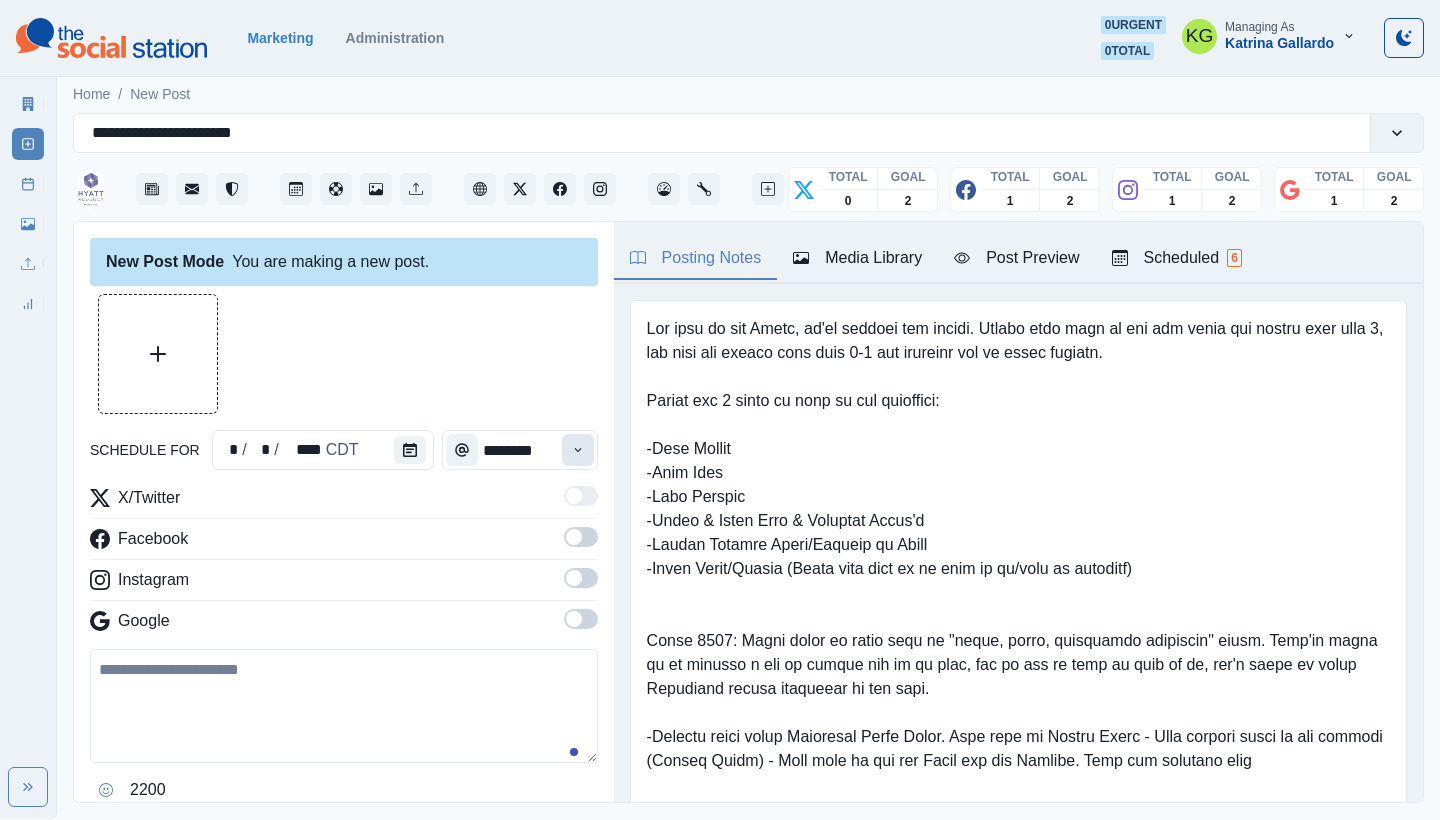 click at bounding box center (578, 450) 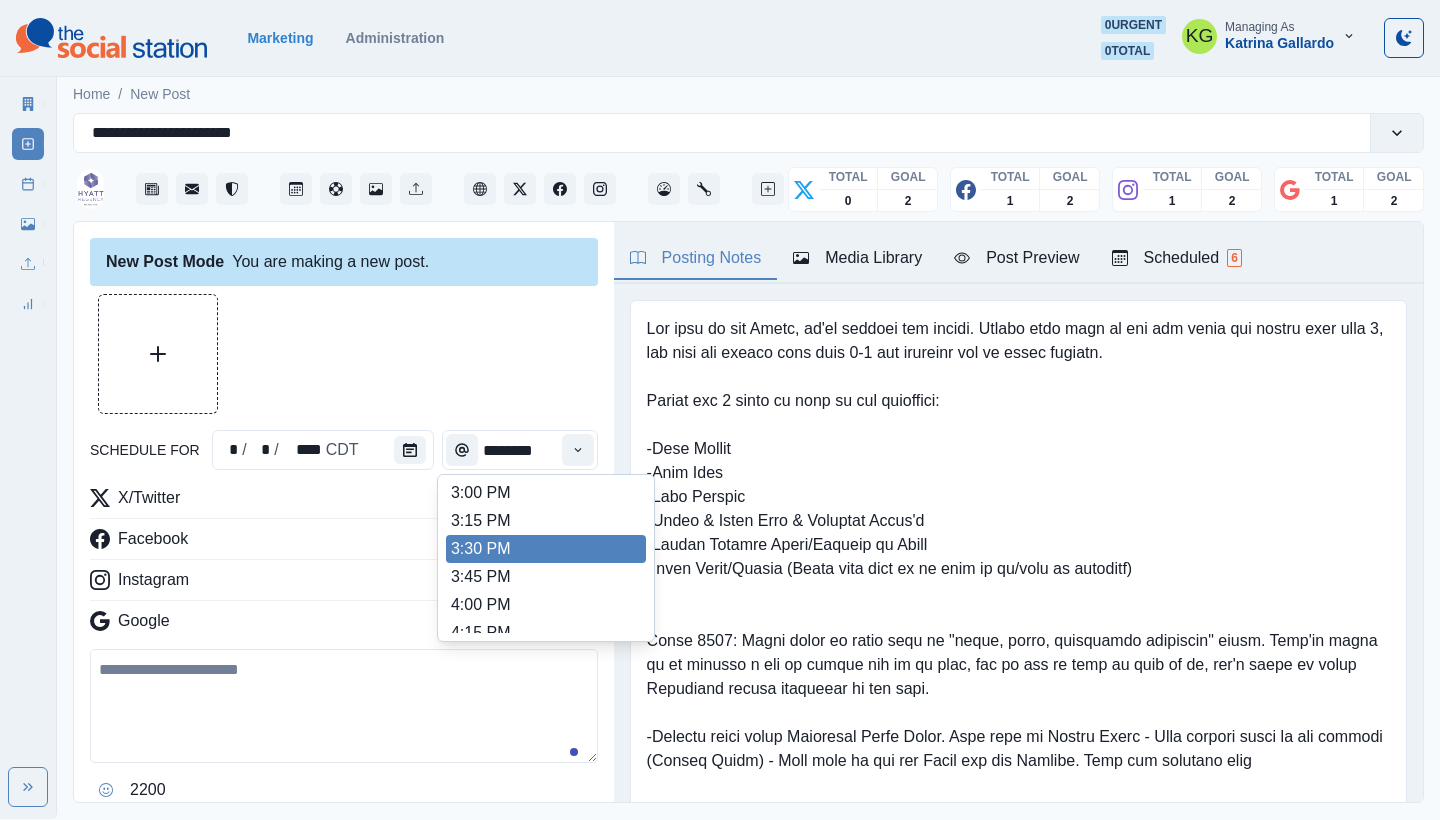 scroll, scrollTop: 784, scrollLeft: 0, axis: vertical 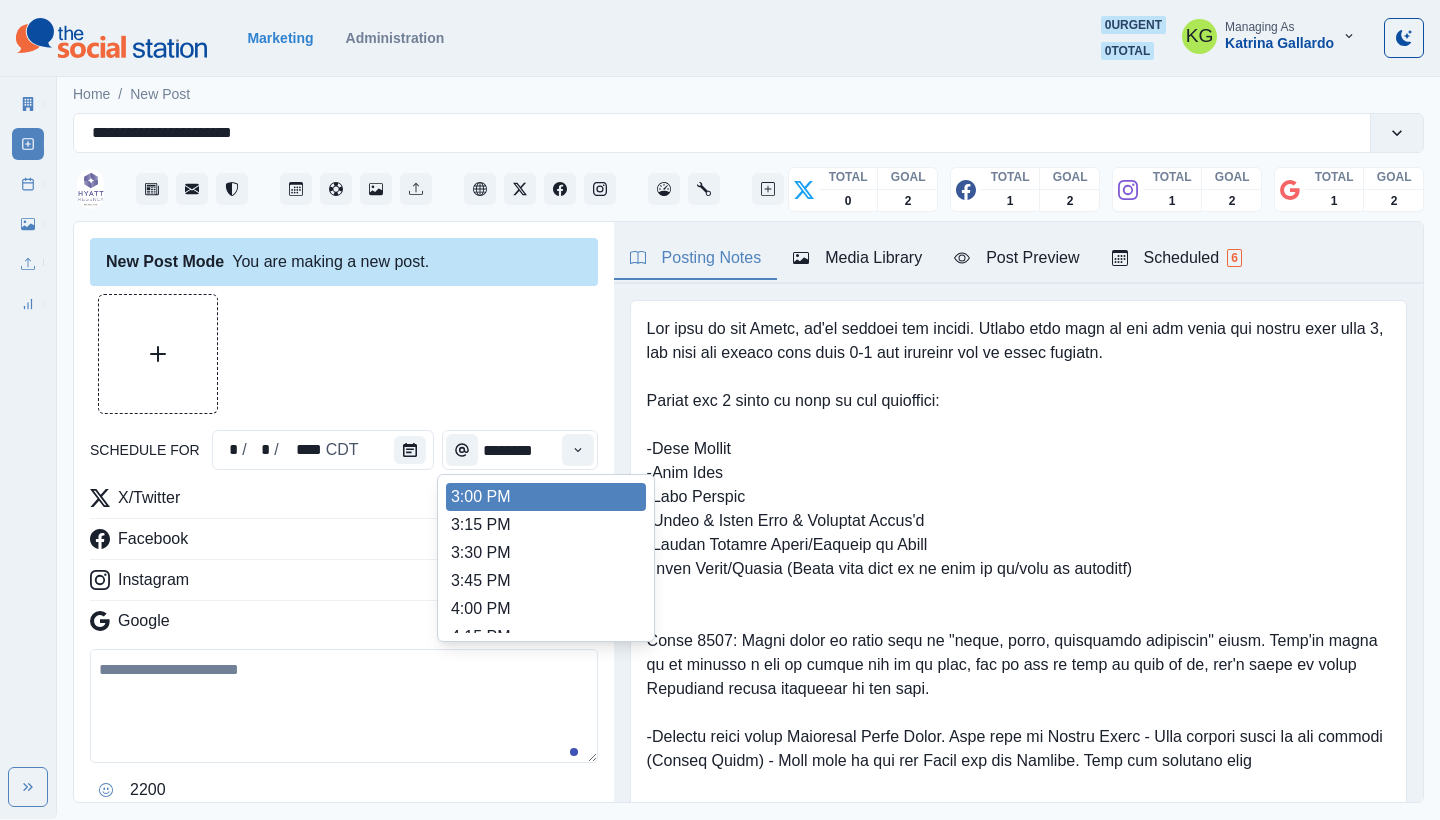 click on "3:00 PM" at bounding box center [546, 497] 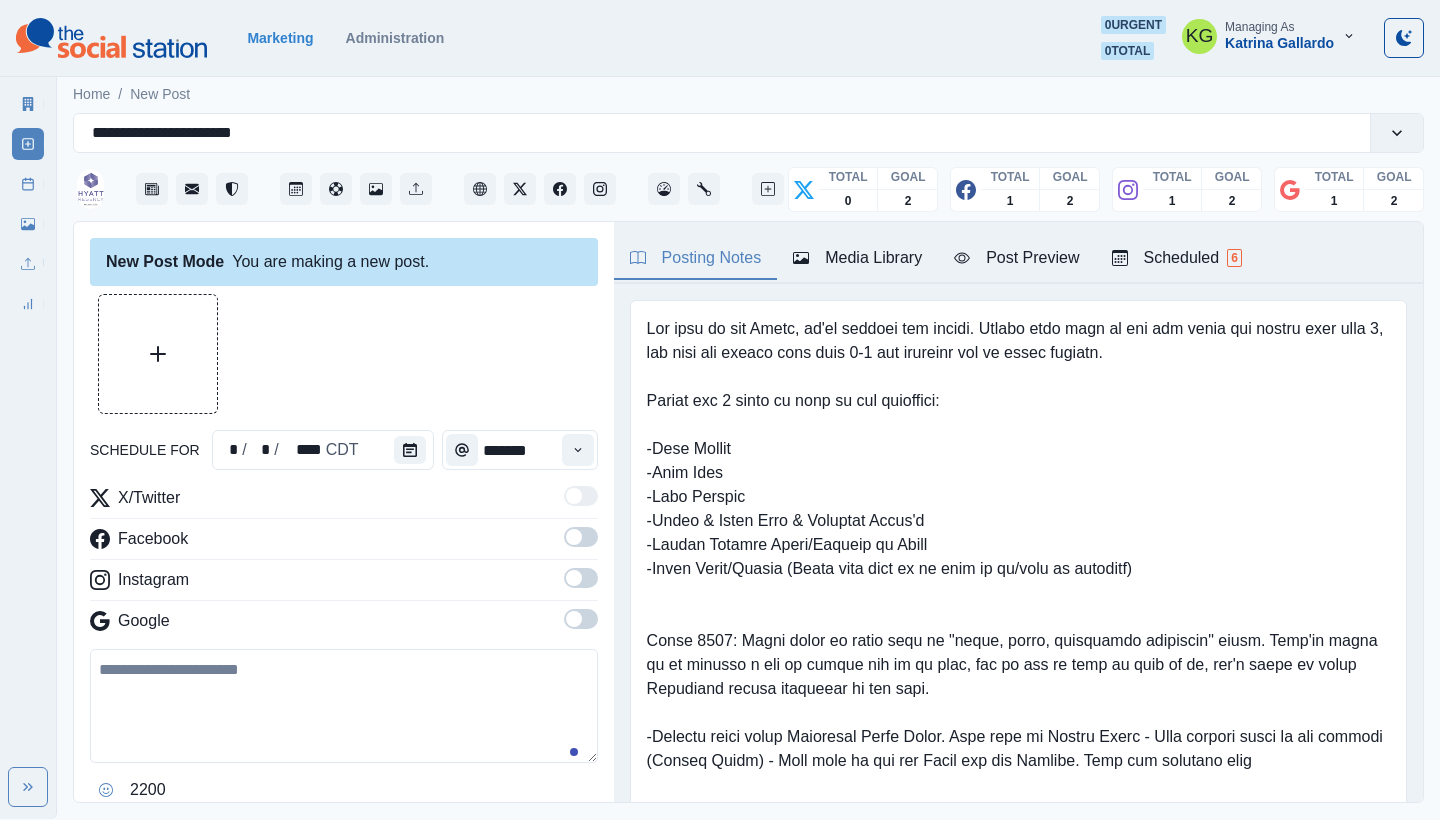 click at bounding box center [574, 619] 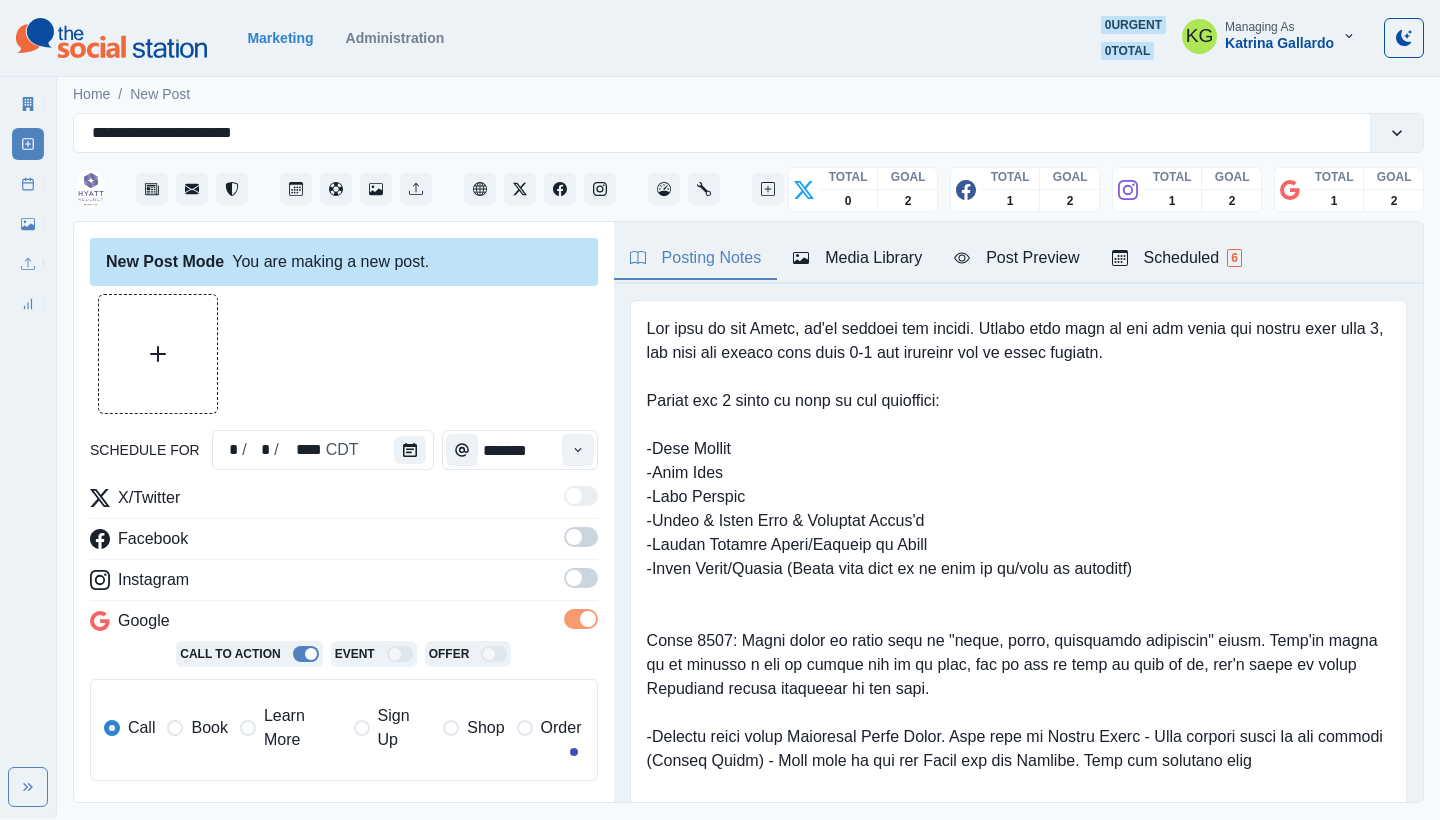 click at bounding box center (574, 578) 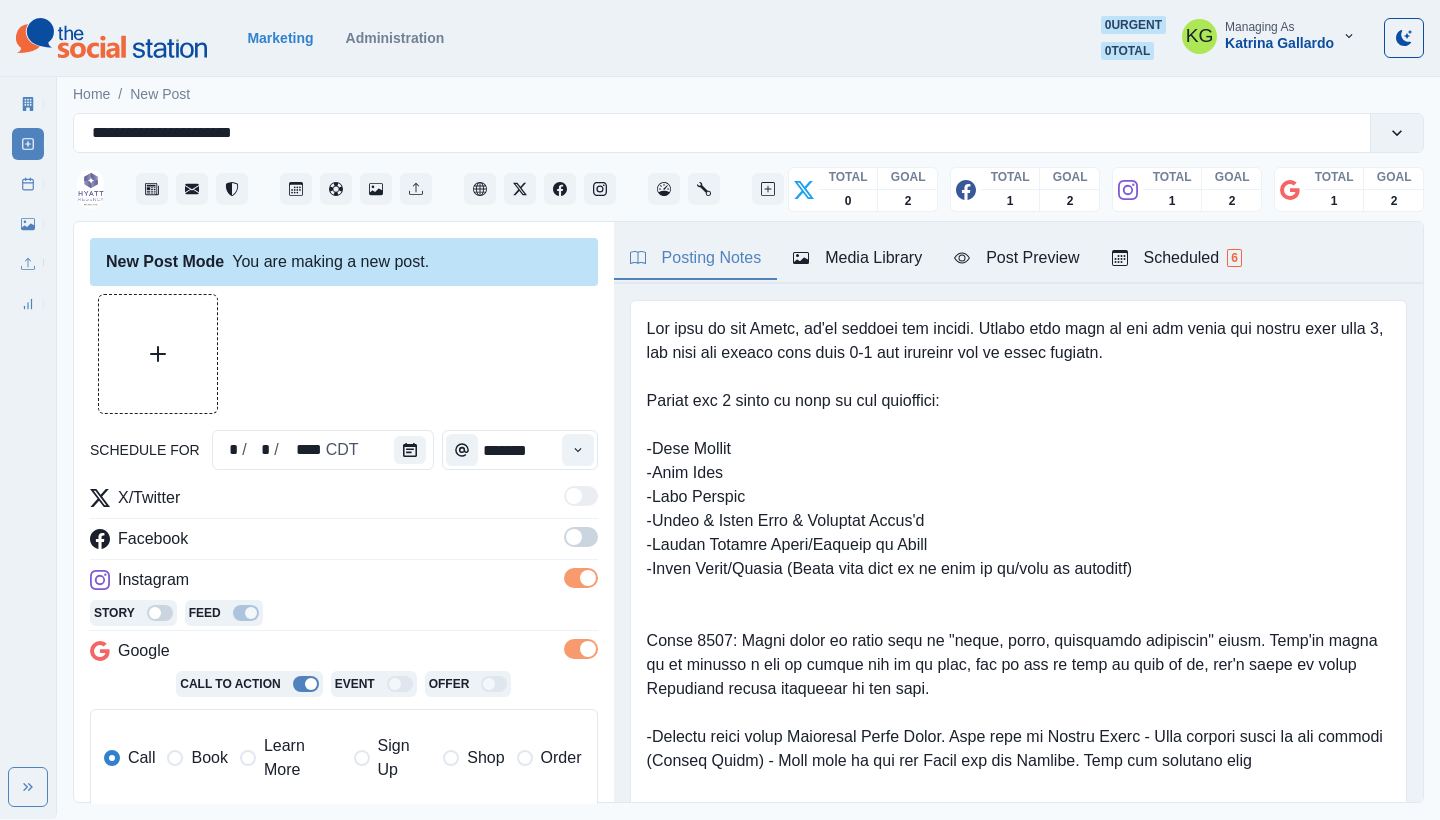 click at bounding box center (574, 537) 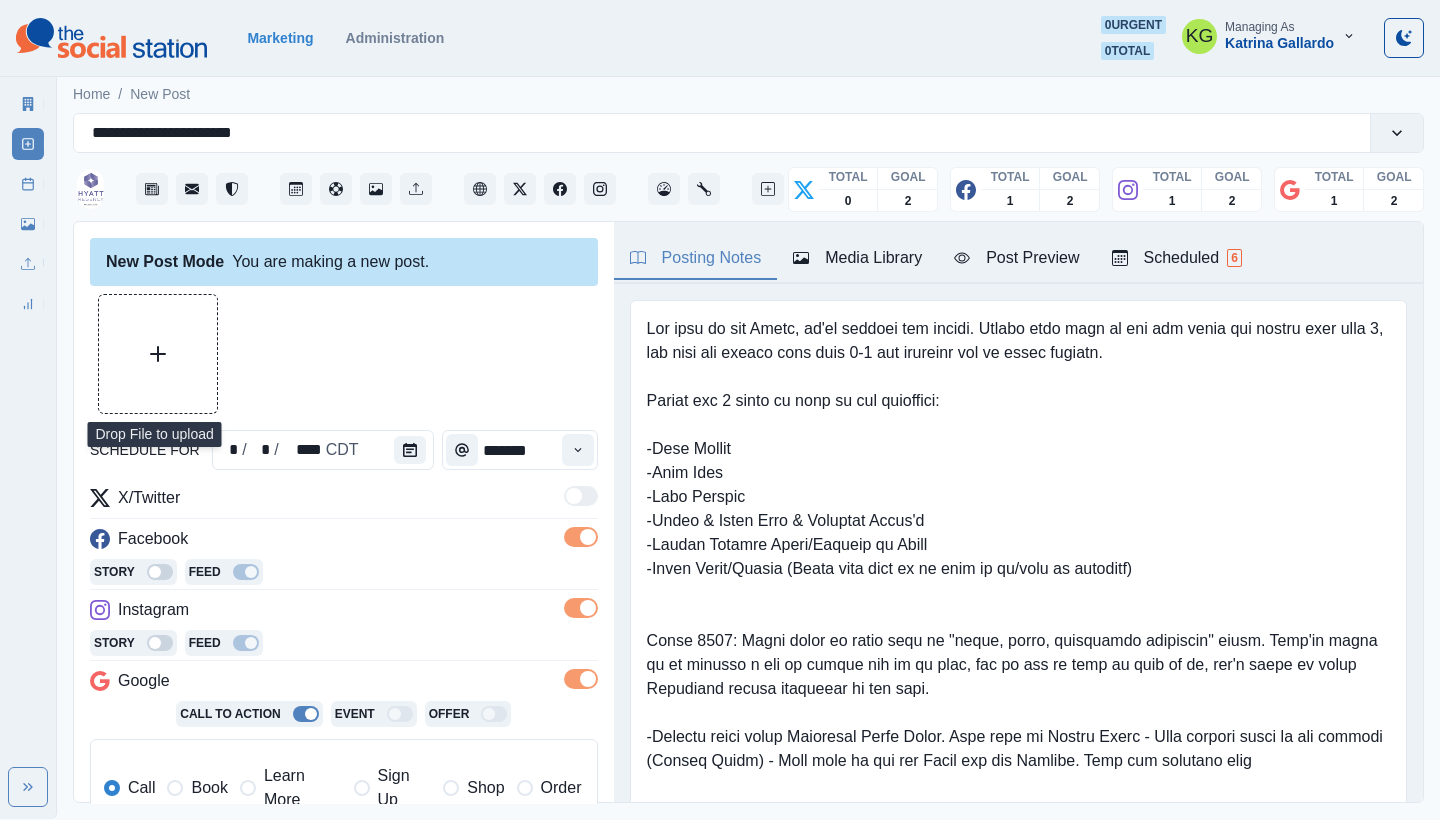 click at bounding box center (158, 354) 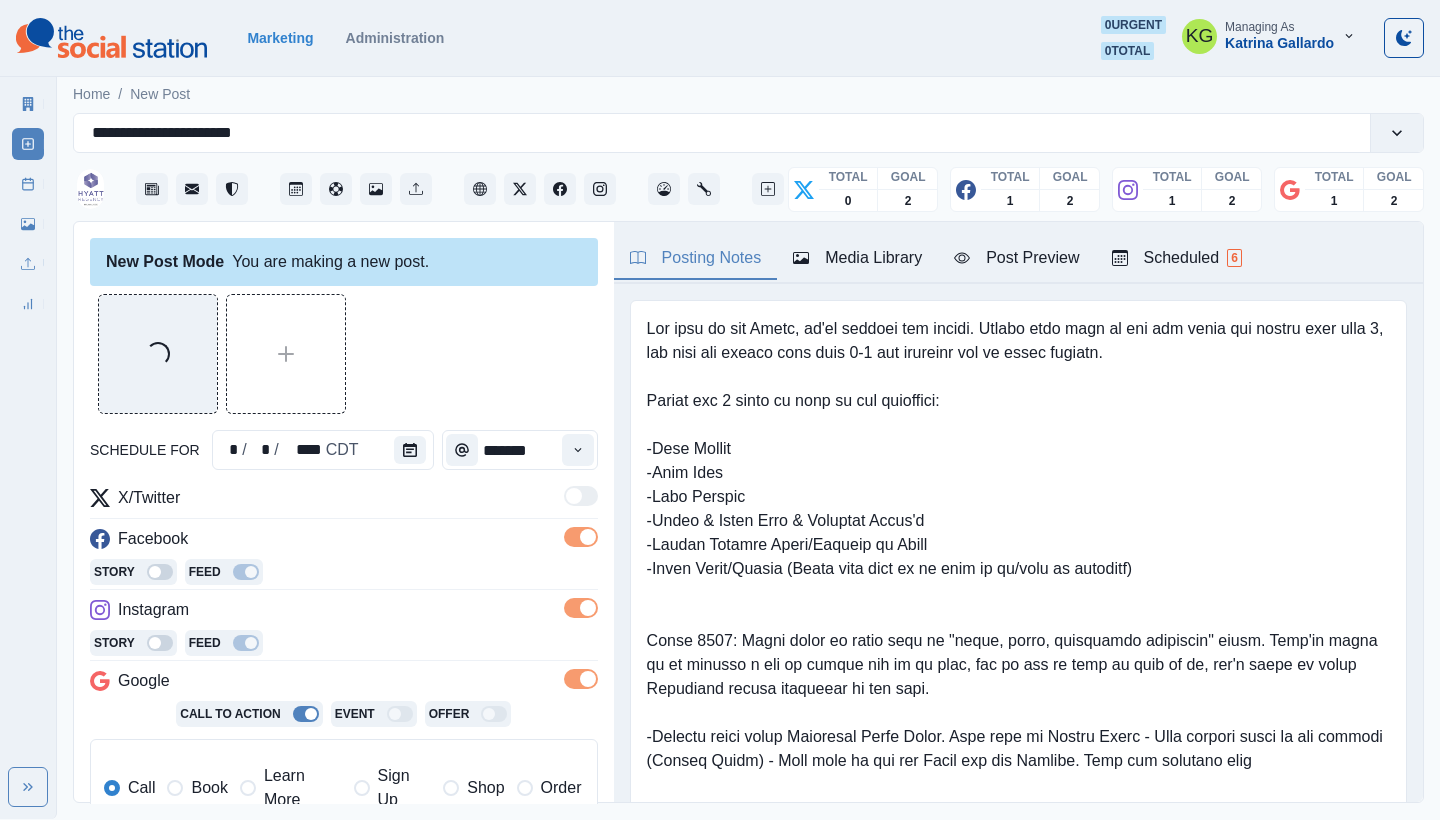 scroll, scrollTop: 217, scrollLeft: 0, axis: vertical 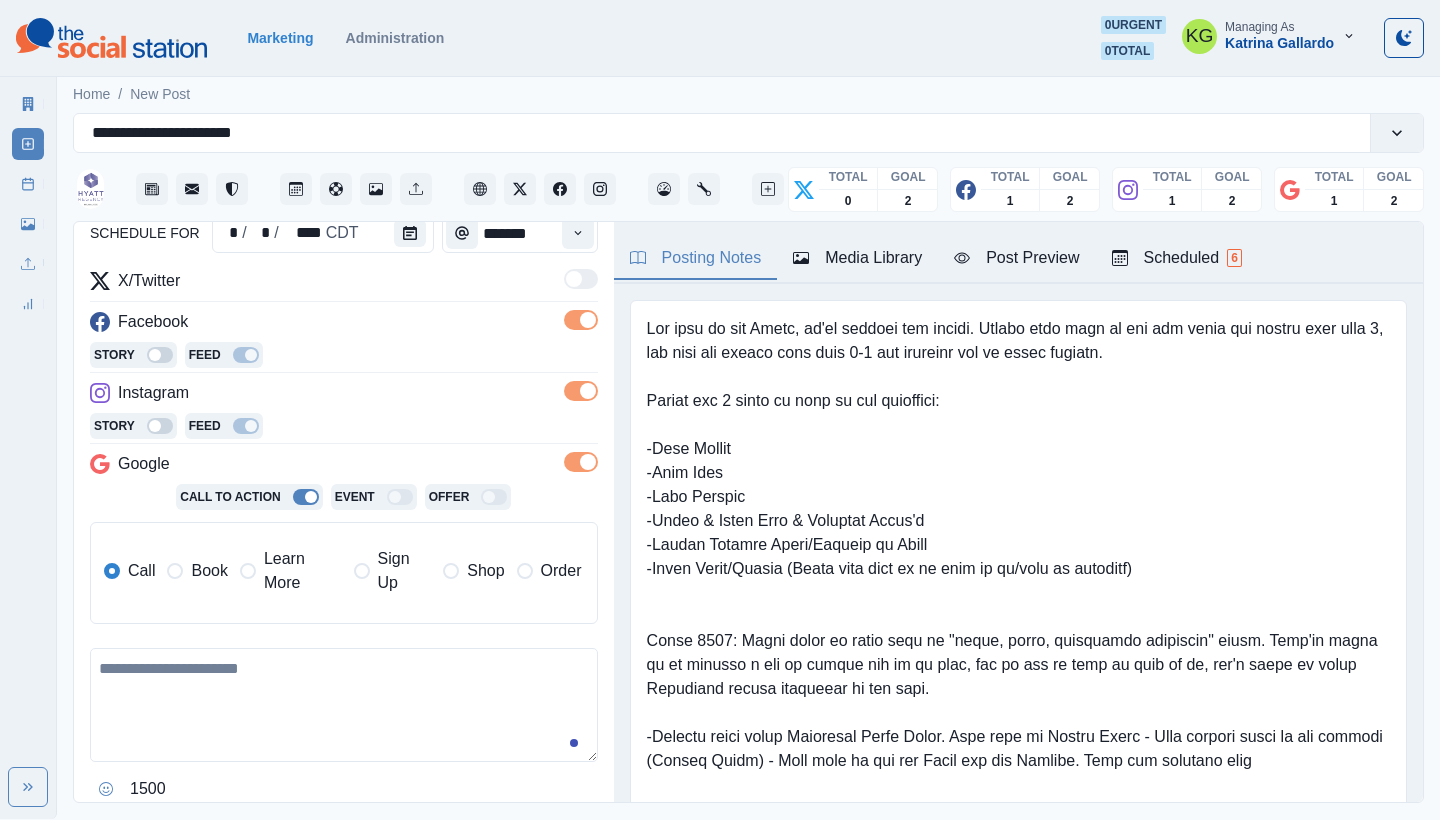 click on "Learn More" at bounding box center (303, 571) 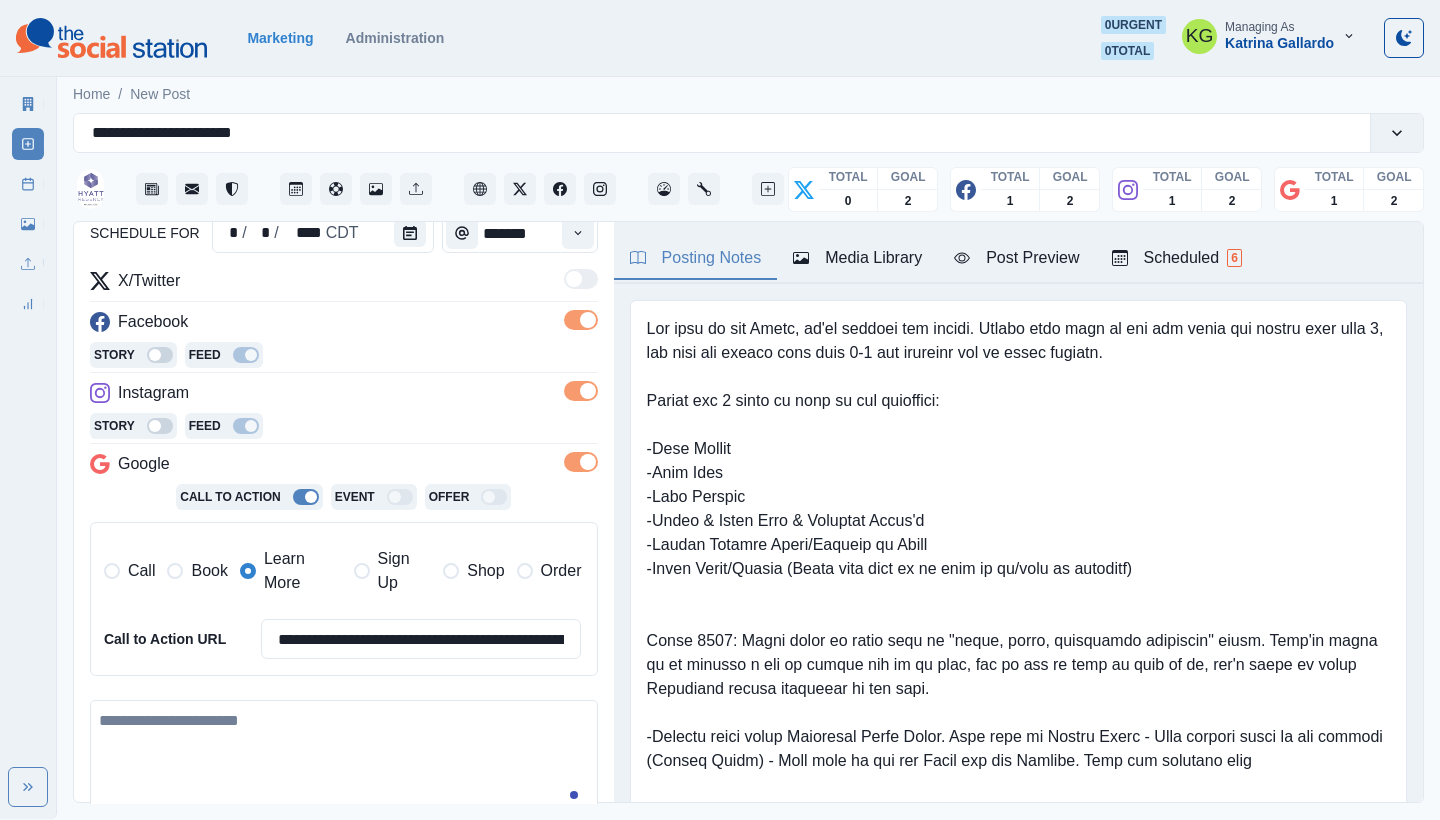 scroll, scrollTop: 454, scrollLeft: 0, axis: vertical 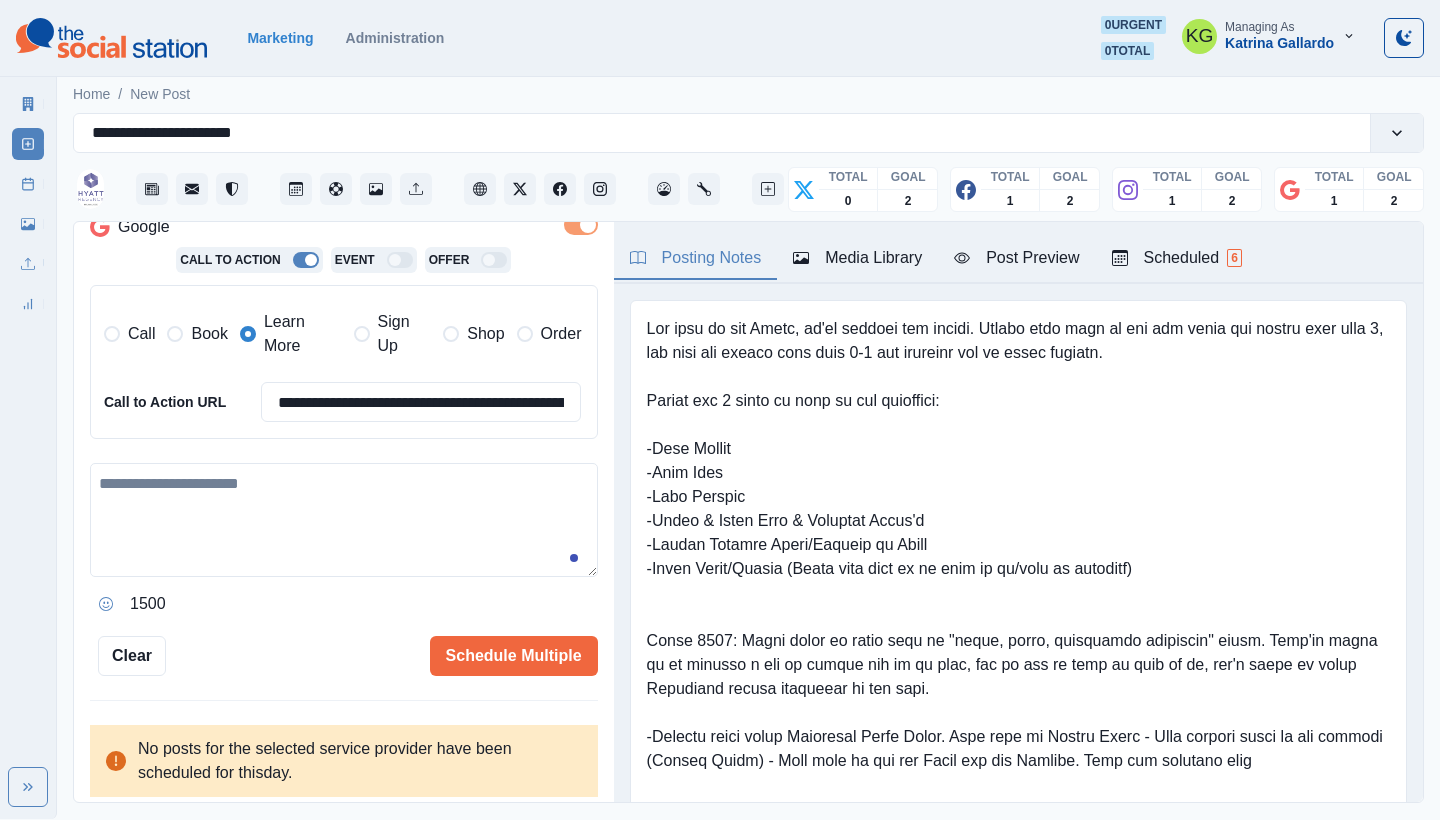 click at bounding box center [344, 520] 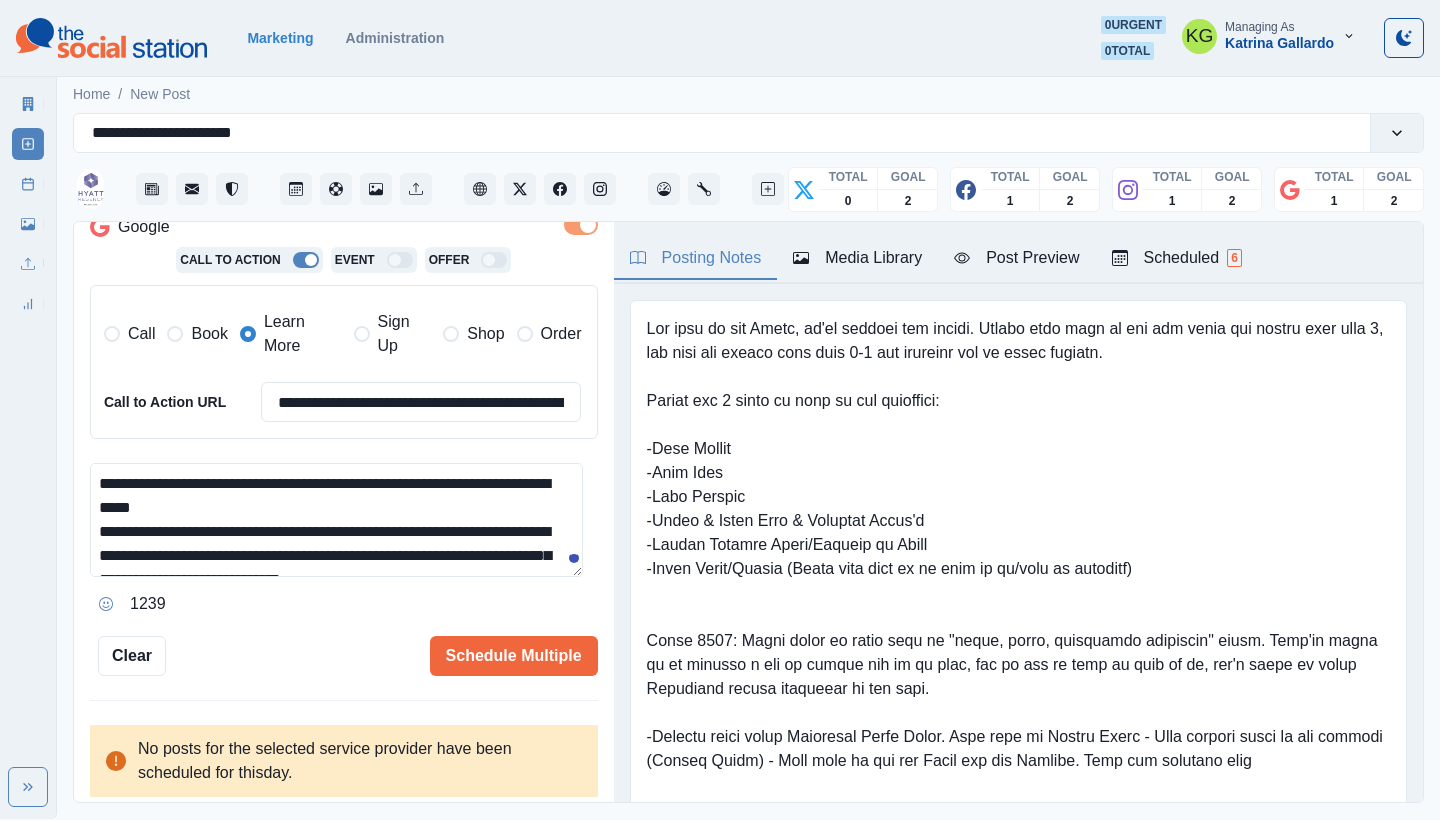 scroll, scrollTop: 13, scrollLeft: 0, axis: vertical 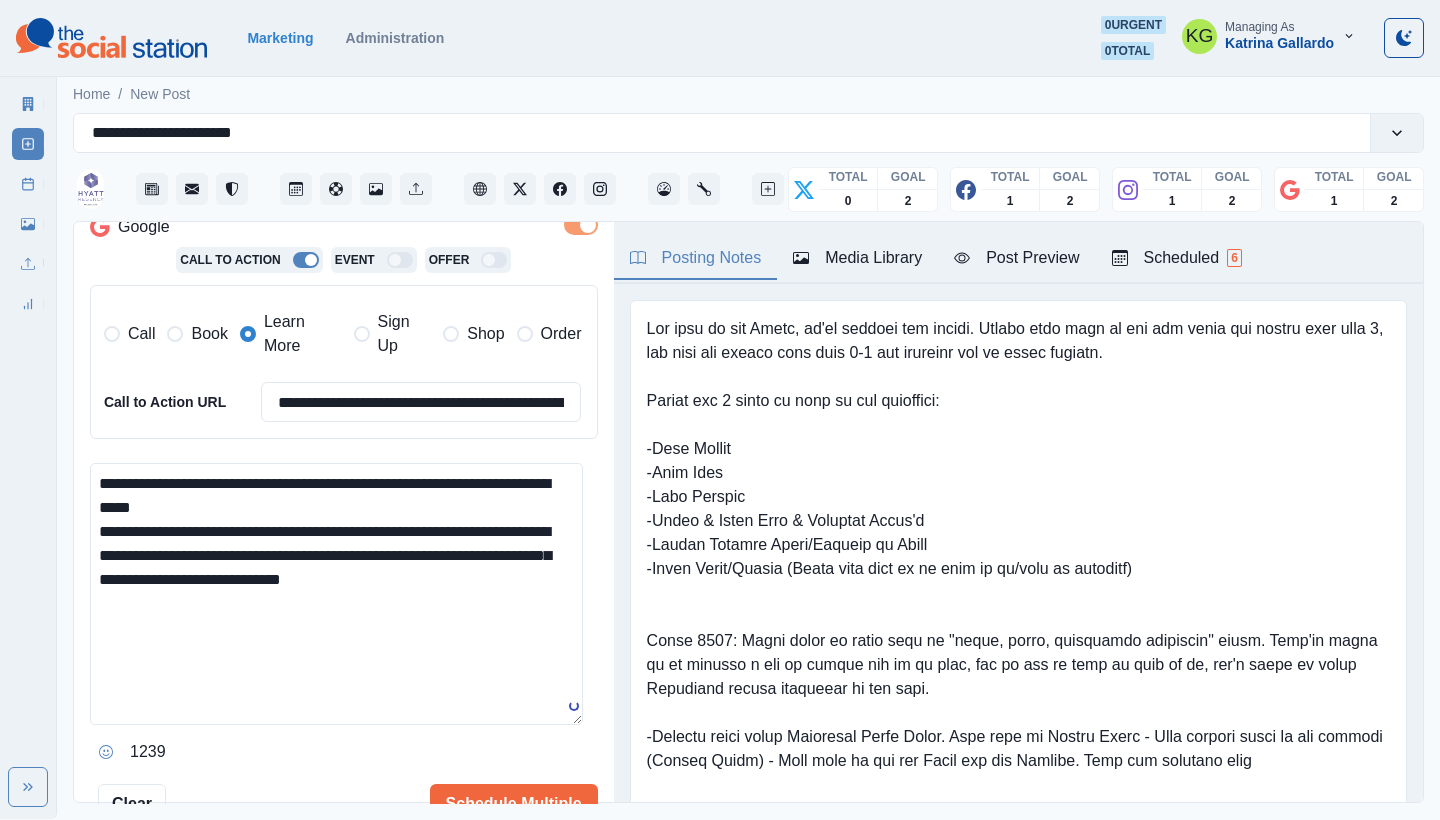 click on "**********" at bounding box center (336, 594) 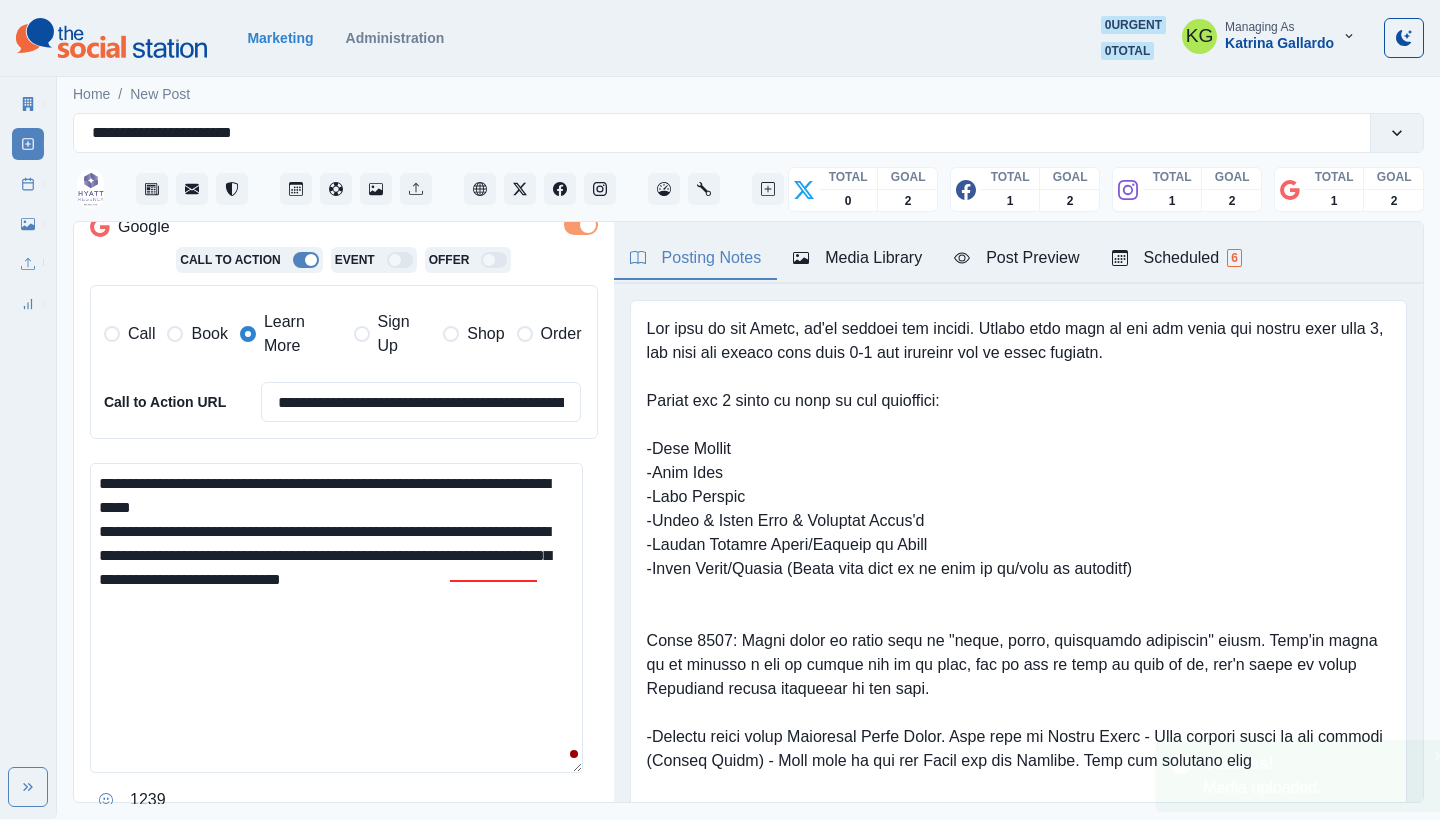 click on "**********" at bounding box center [336, 618] 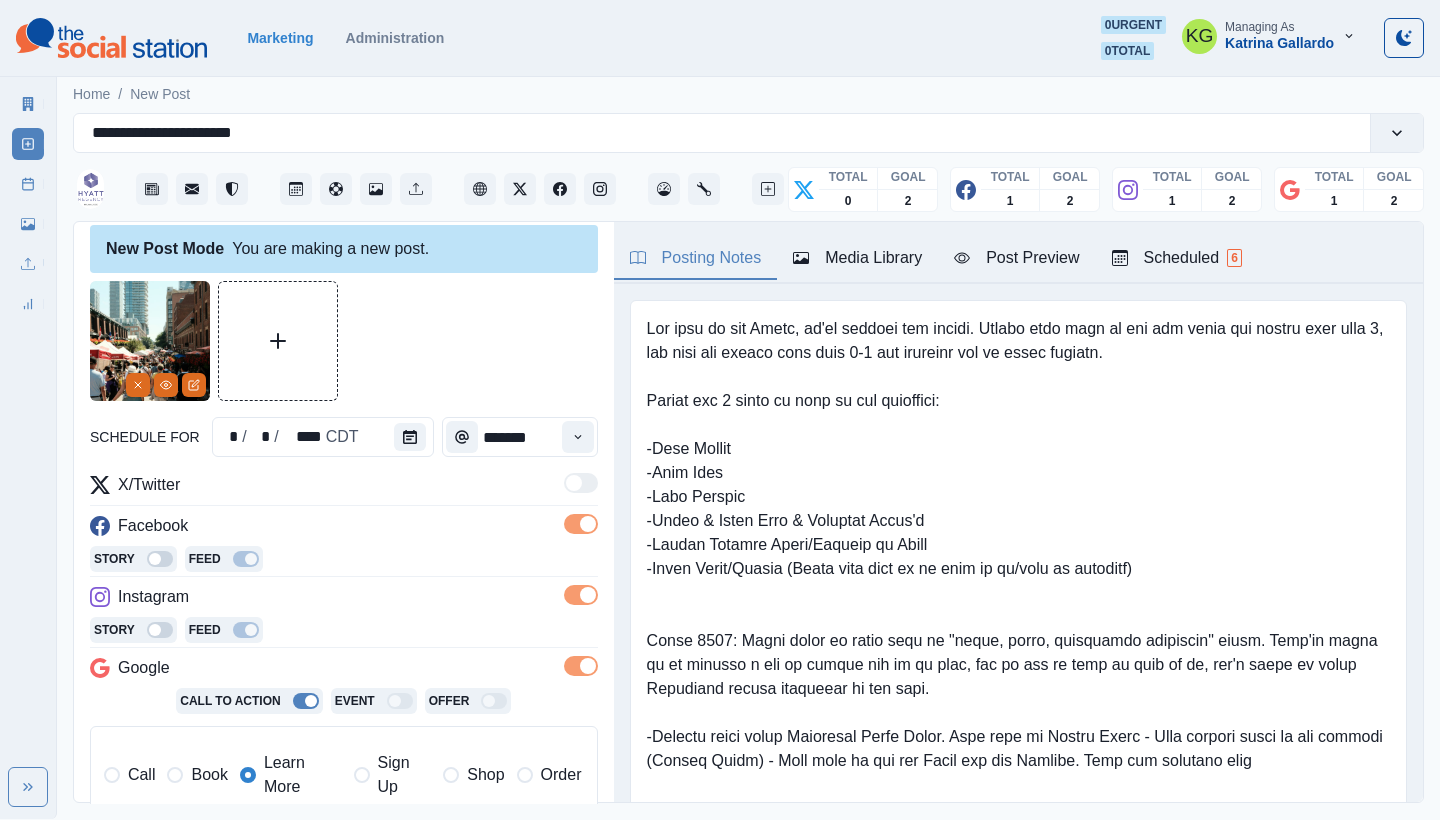 scroll, scrollTop: 414, scrollLeft: 0, axis: vertical 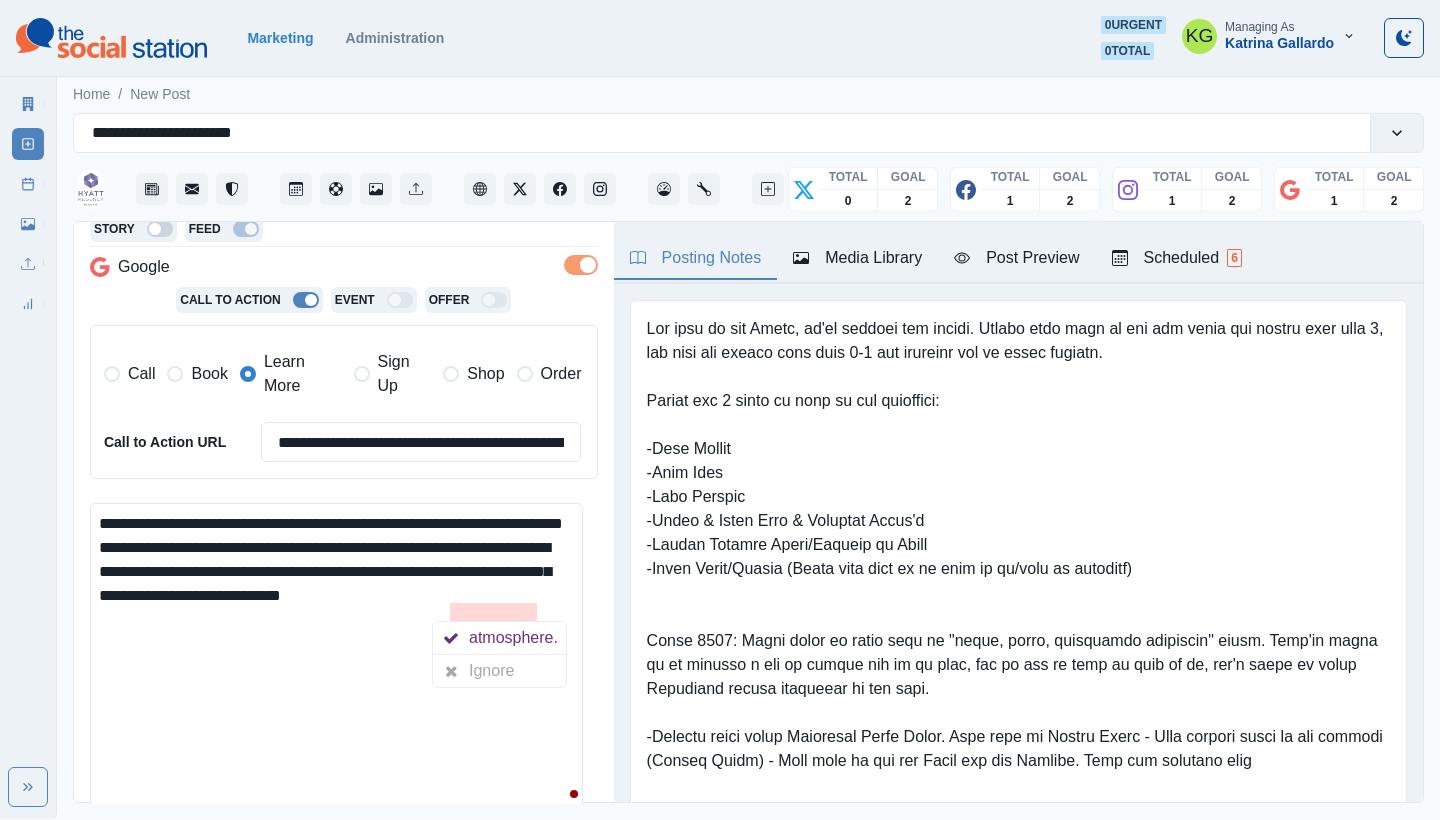 drag, startPoint x: 527, startPoint y: 618, endPoint x: 83, endPoint y: 515, distance: 455.79053 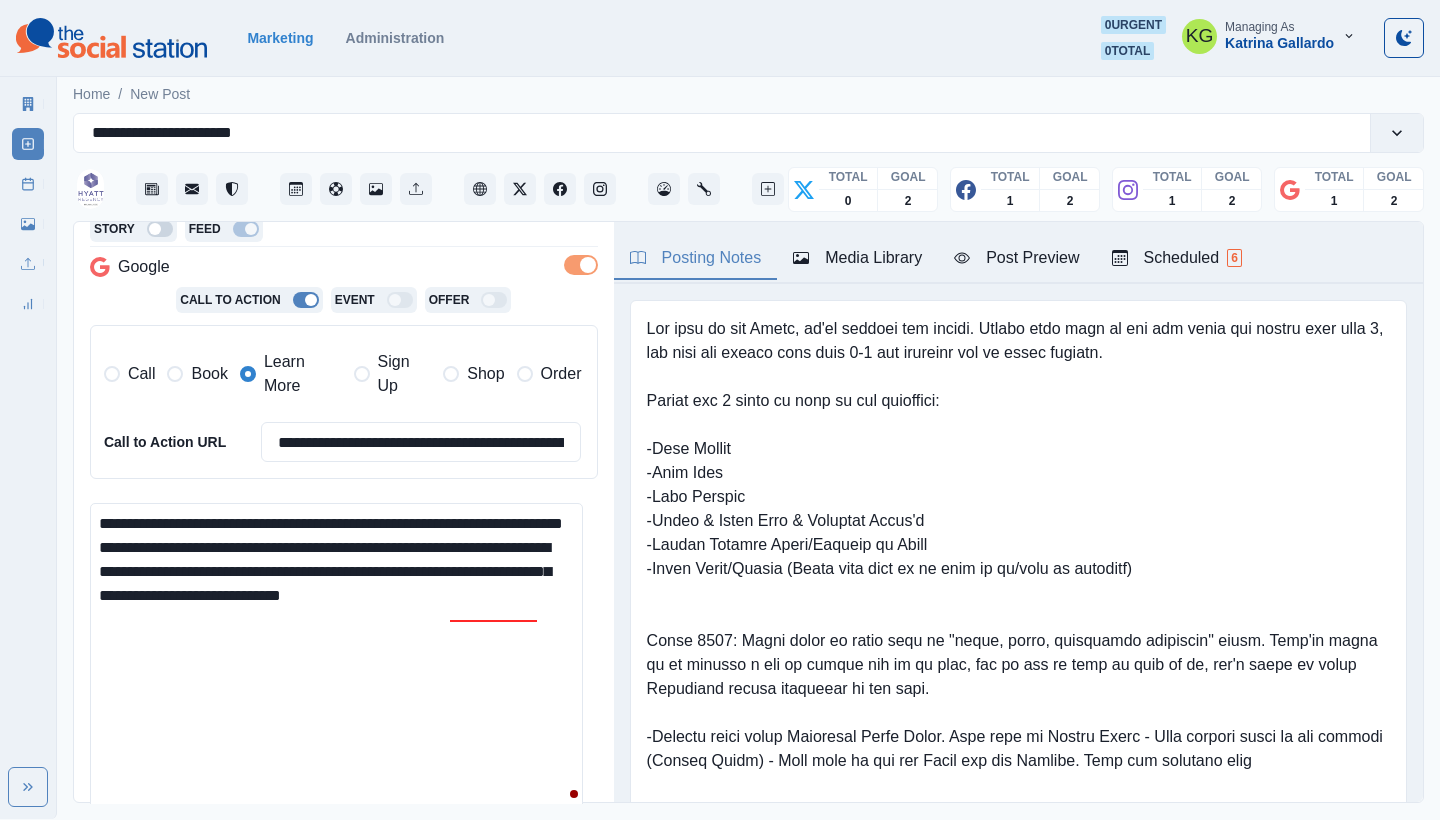 paste on "**********" 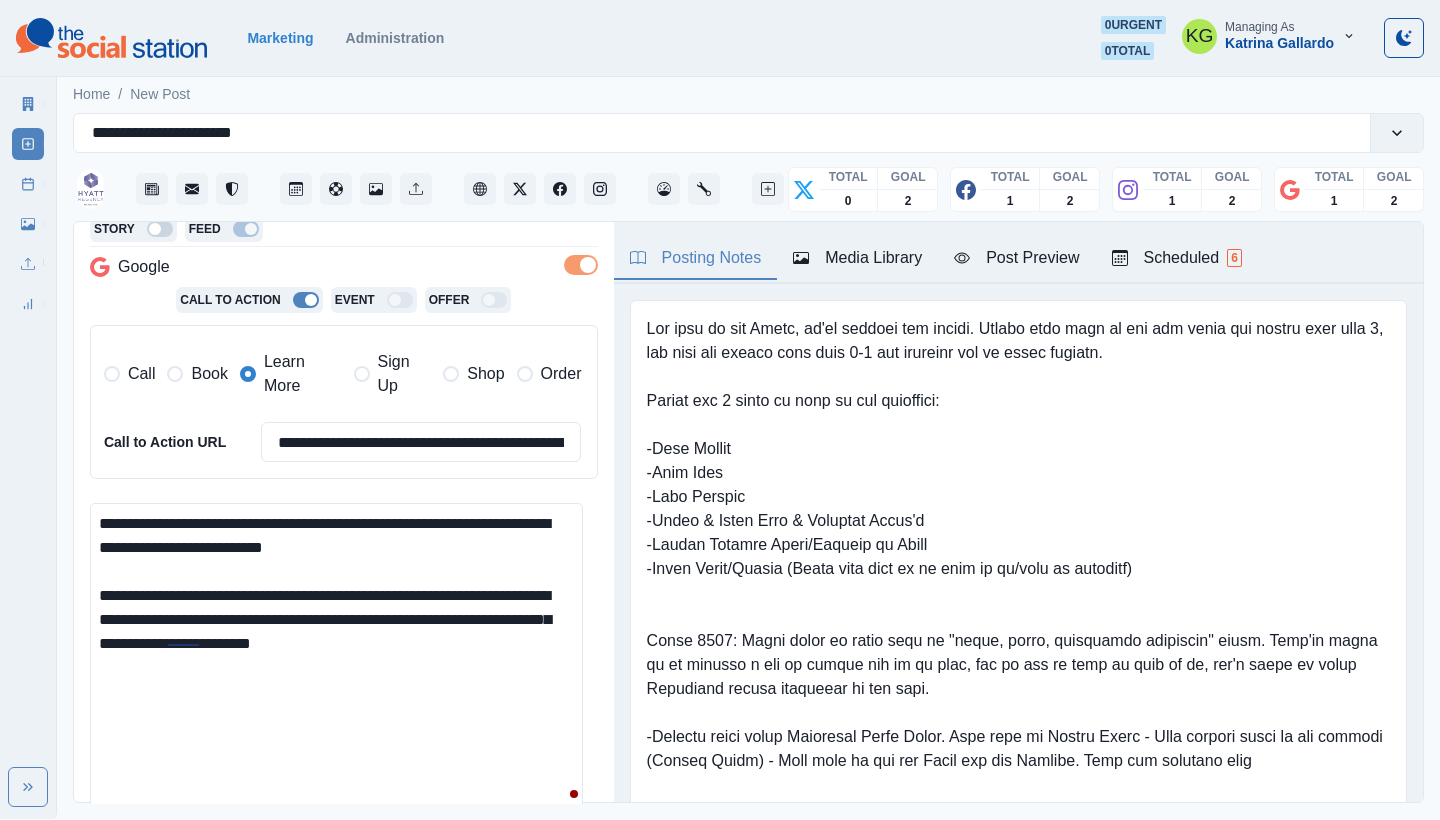 click on "**********" at bounding box center [336, 658] 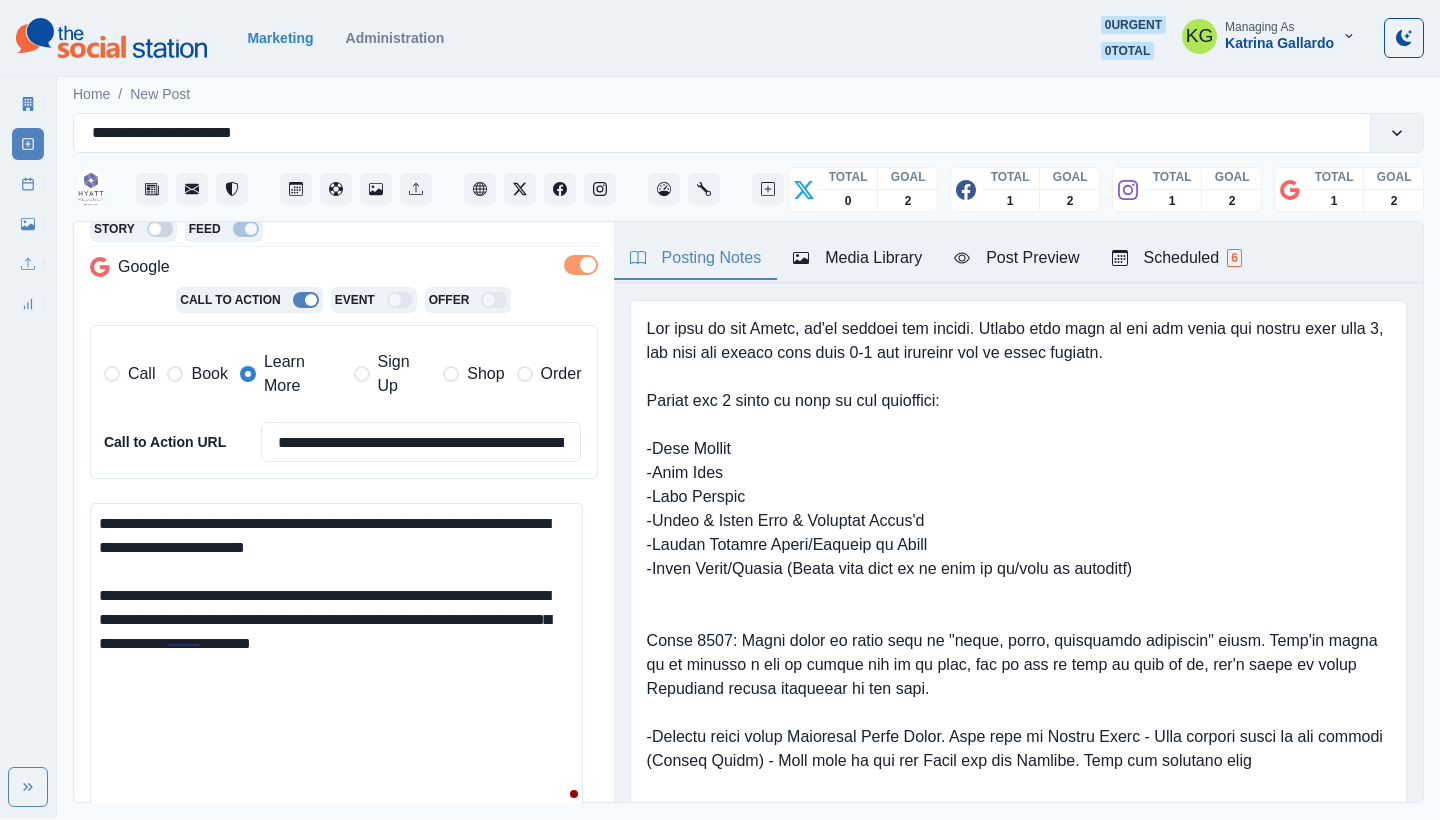 click on "**********" at bounding box center (336, 658) 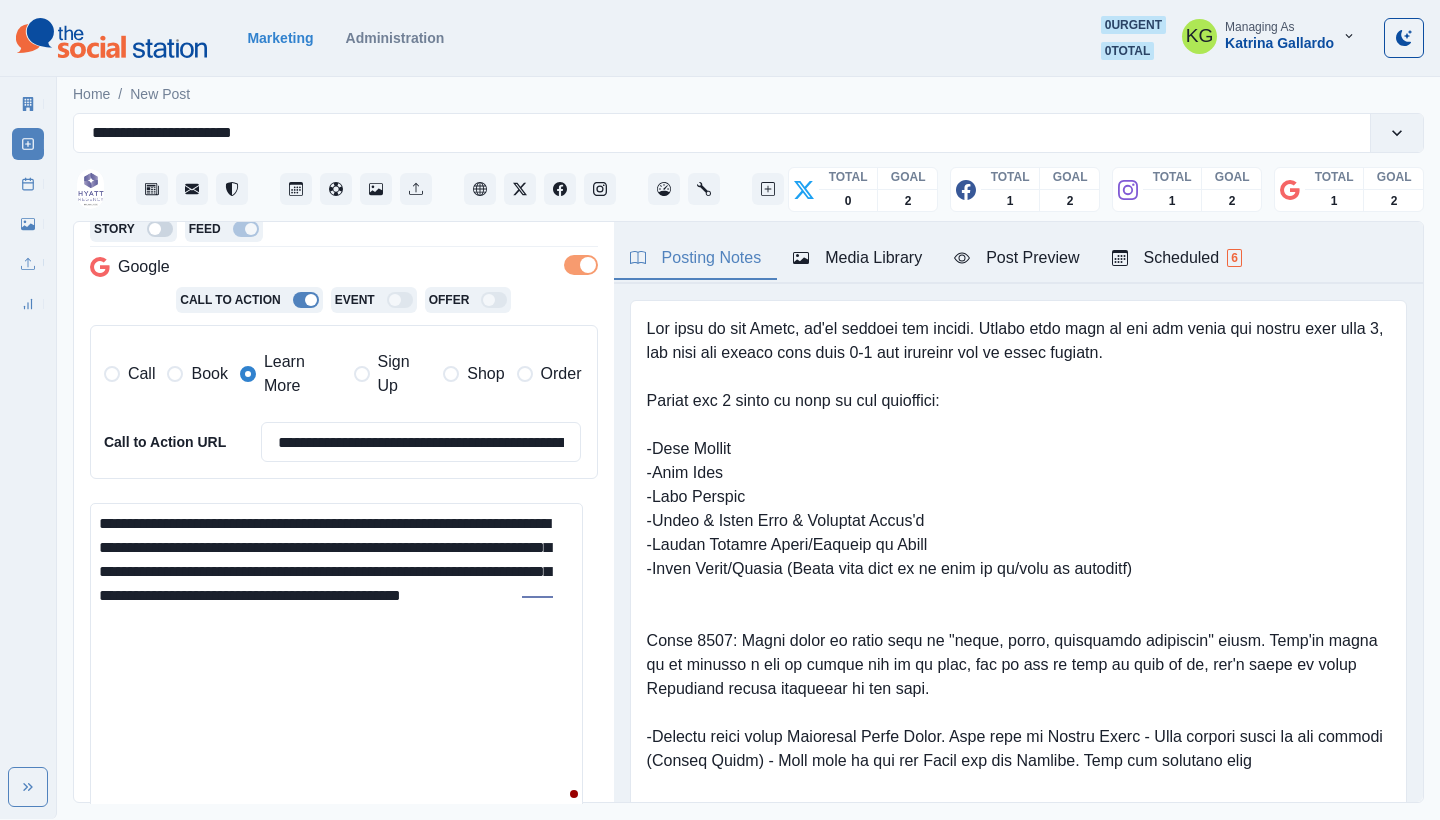 click on "**********" at bounding box center [336, 658] 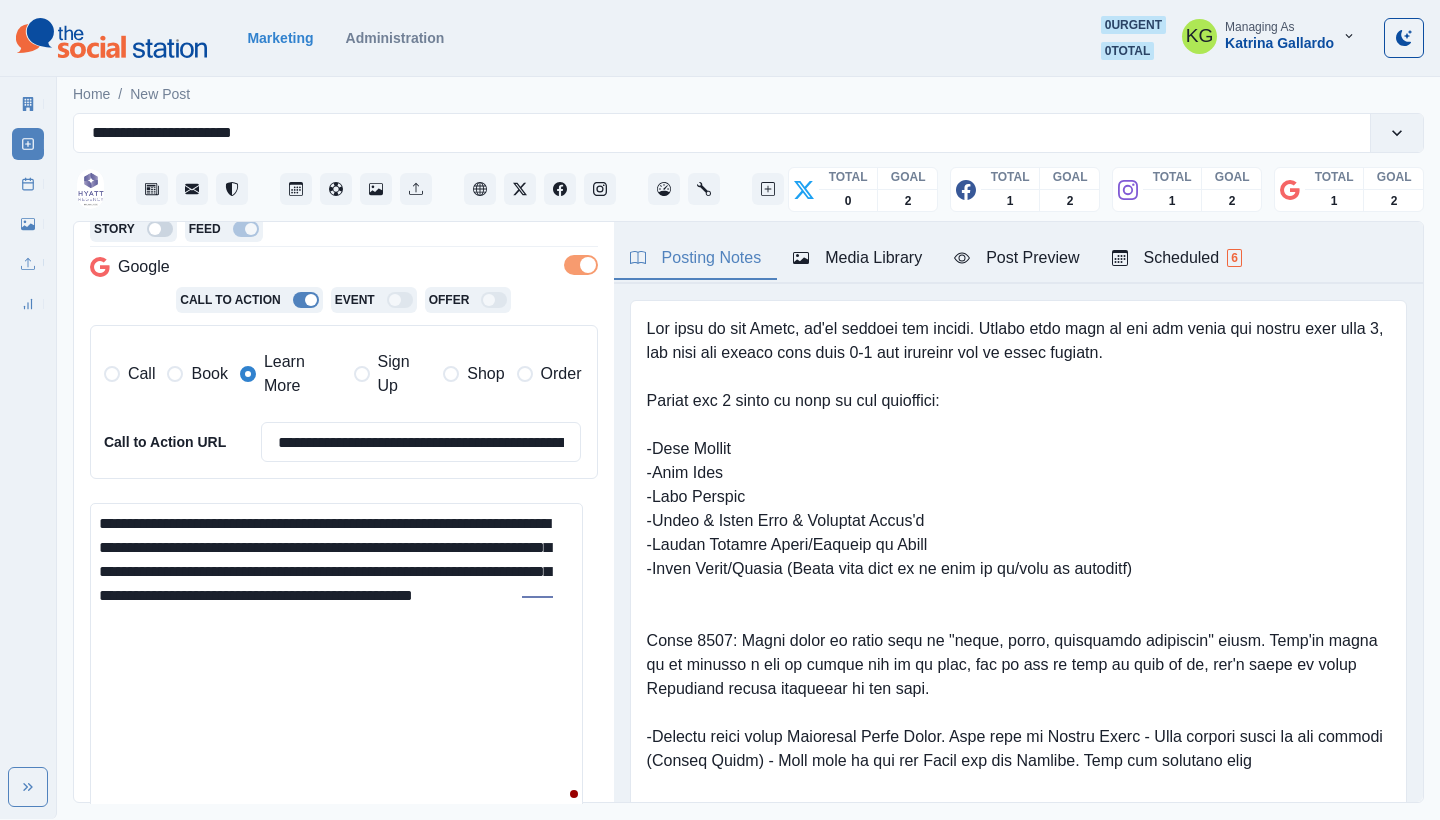 paste on "**********" 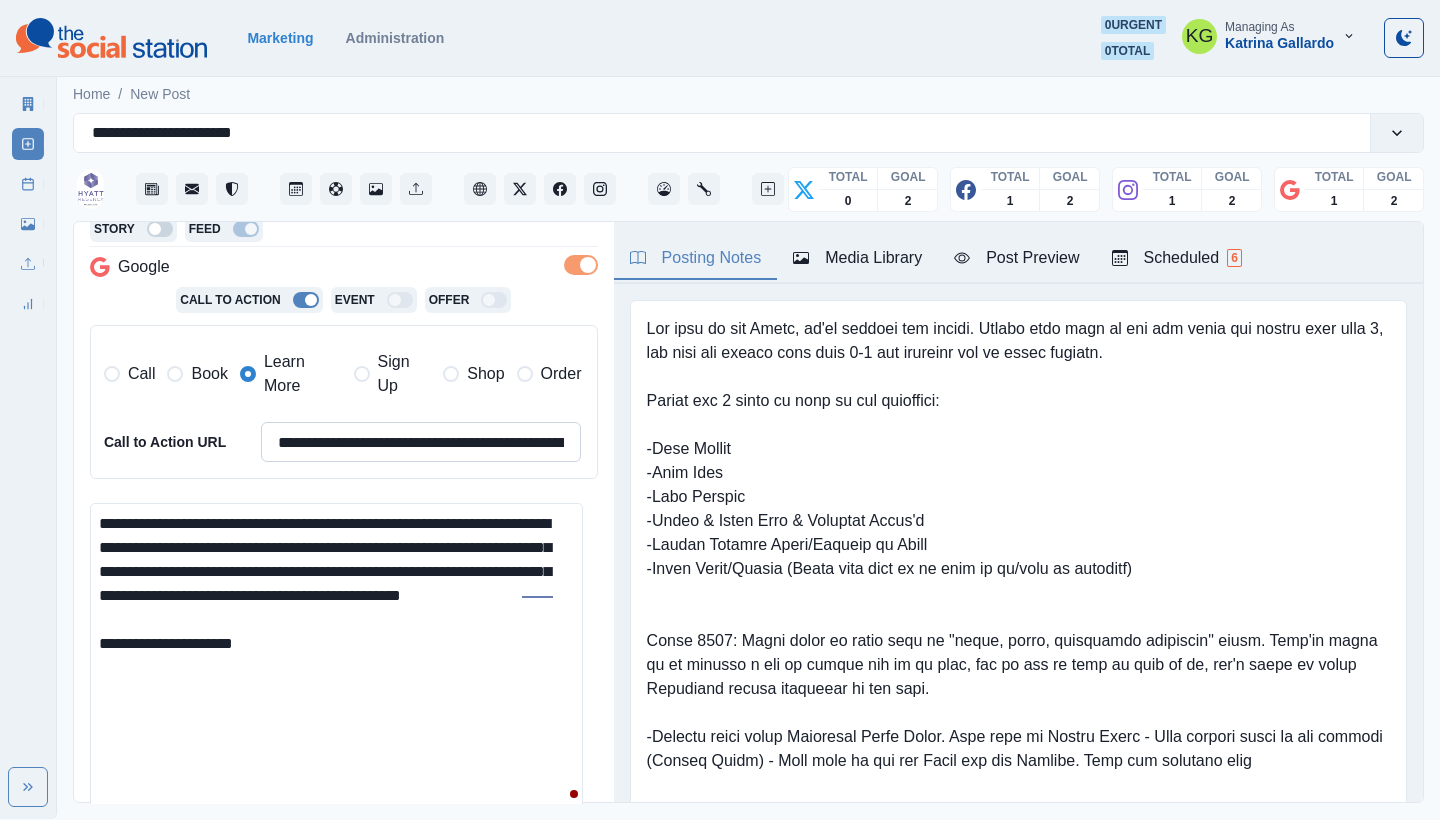 type on "**********" 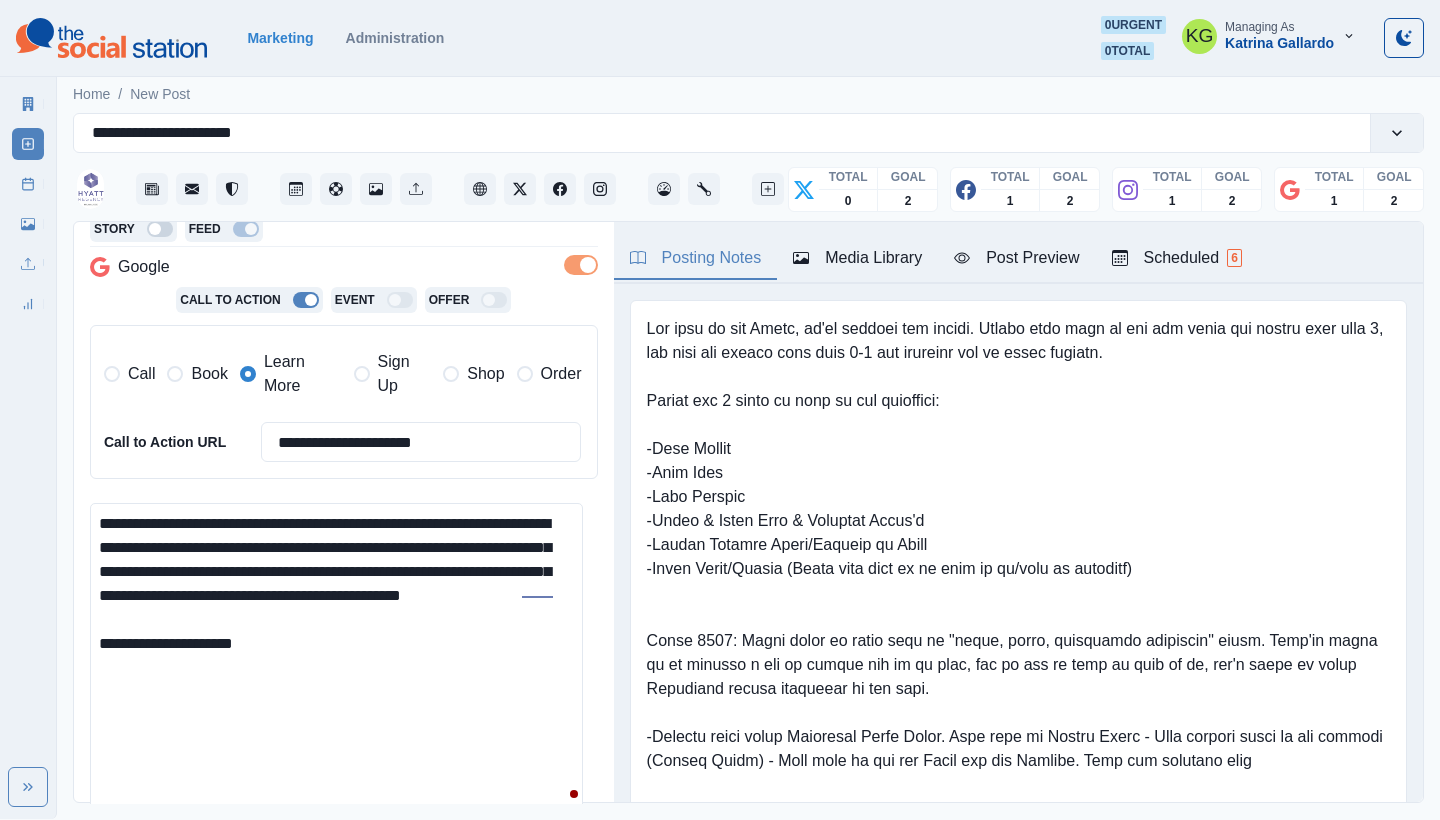 type on "**********" 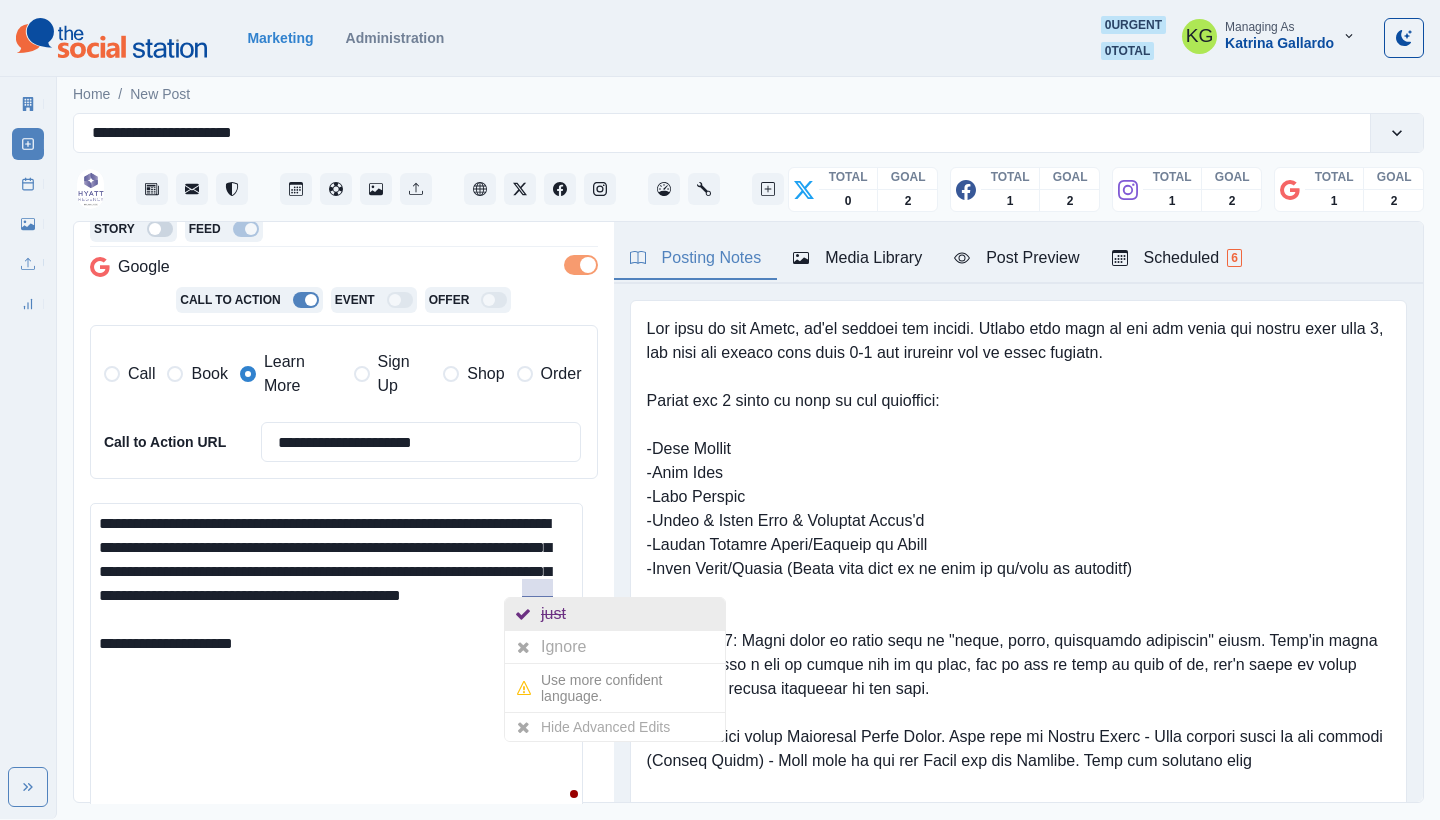 drag, startPoint x: 496, startPoint y: 585, endPoint x: 529, endPoint y: 603, distance: 37.589893 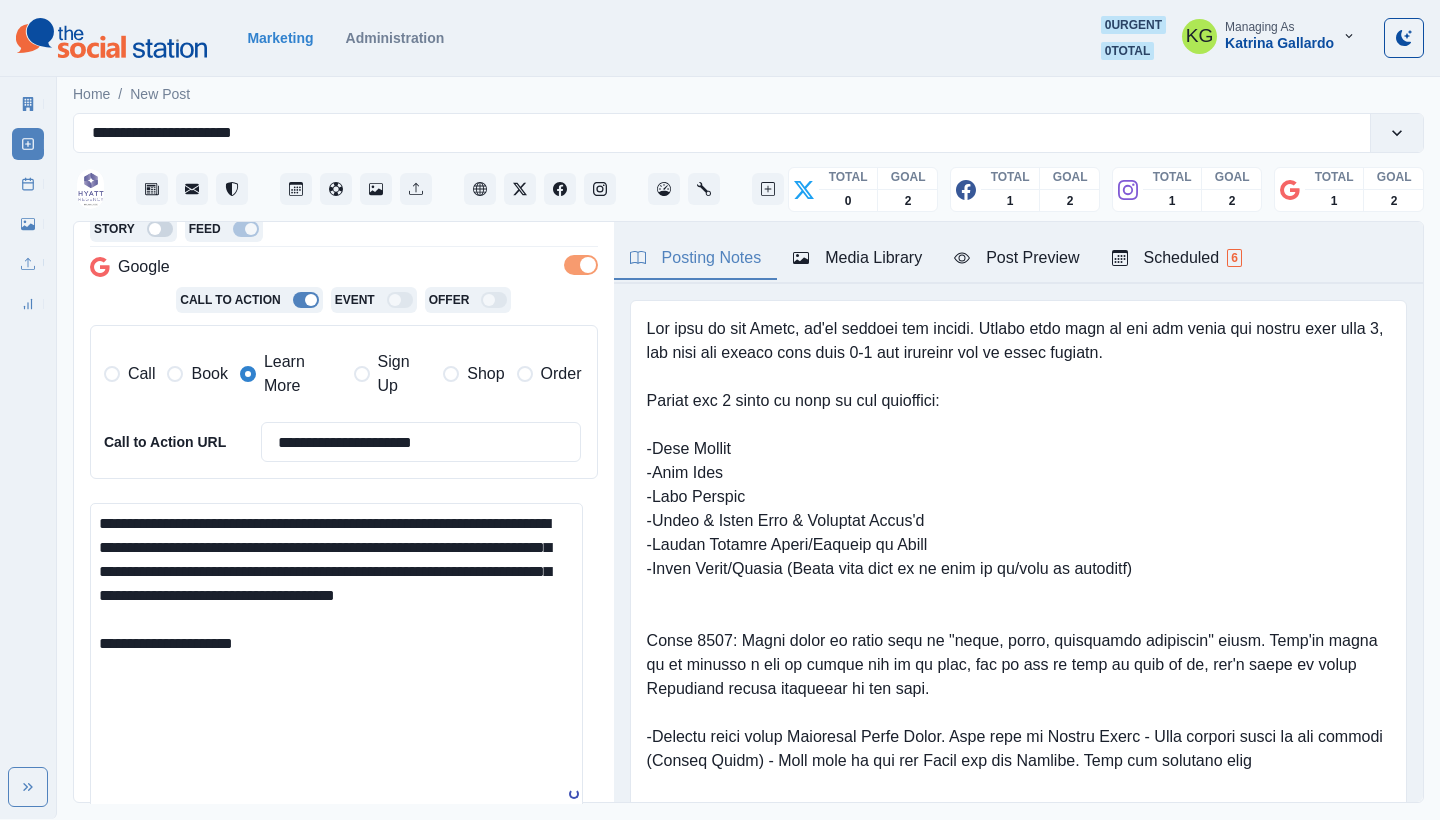 drag, startPoint x: 508, startPoint y: 586, endPoint x: 503, endPoint y: 611, distance: 25.495098 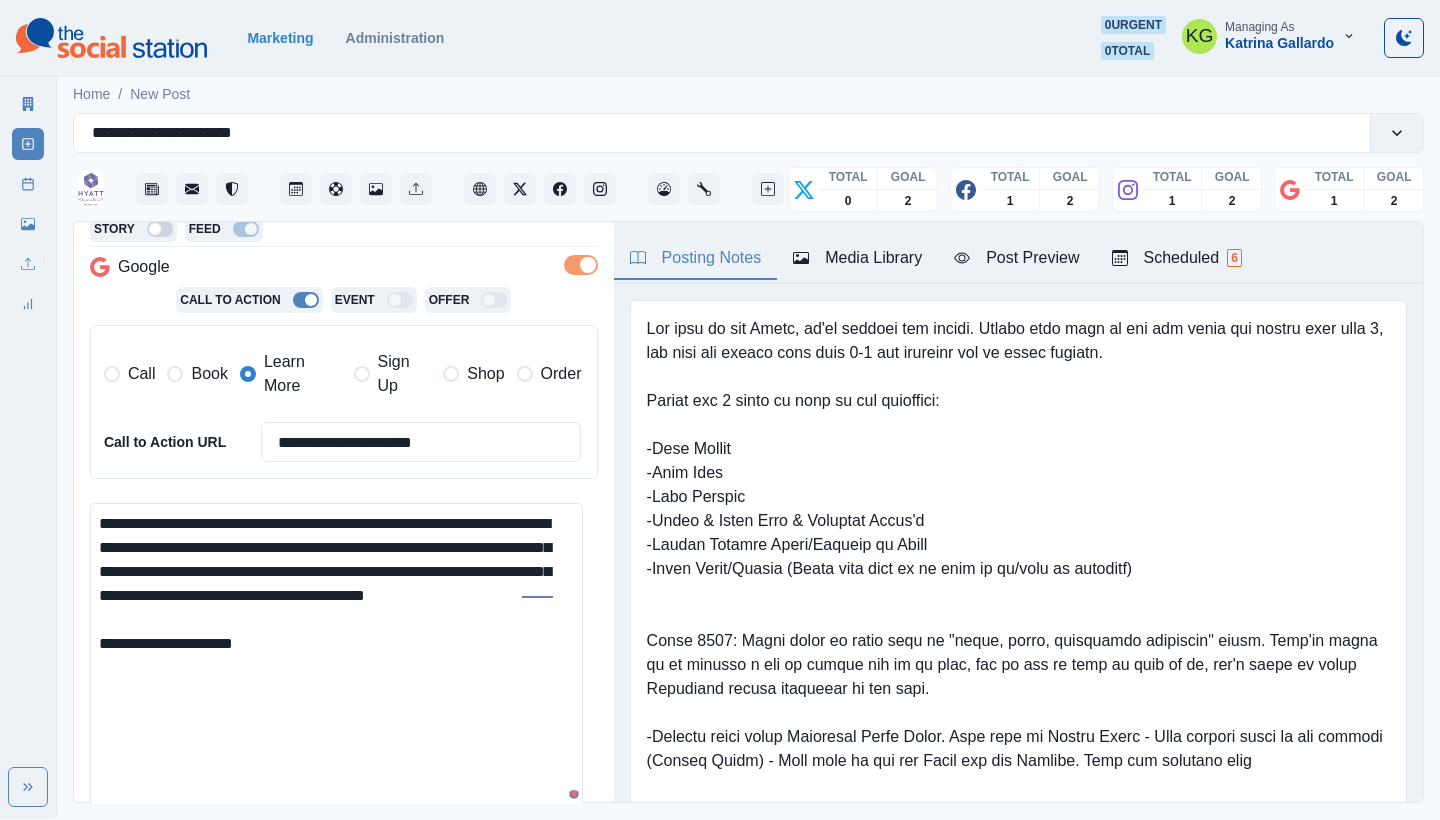 click on "**********" at bounding box center [336, 658] 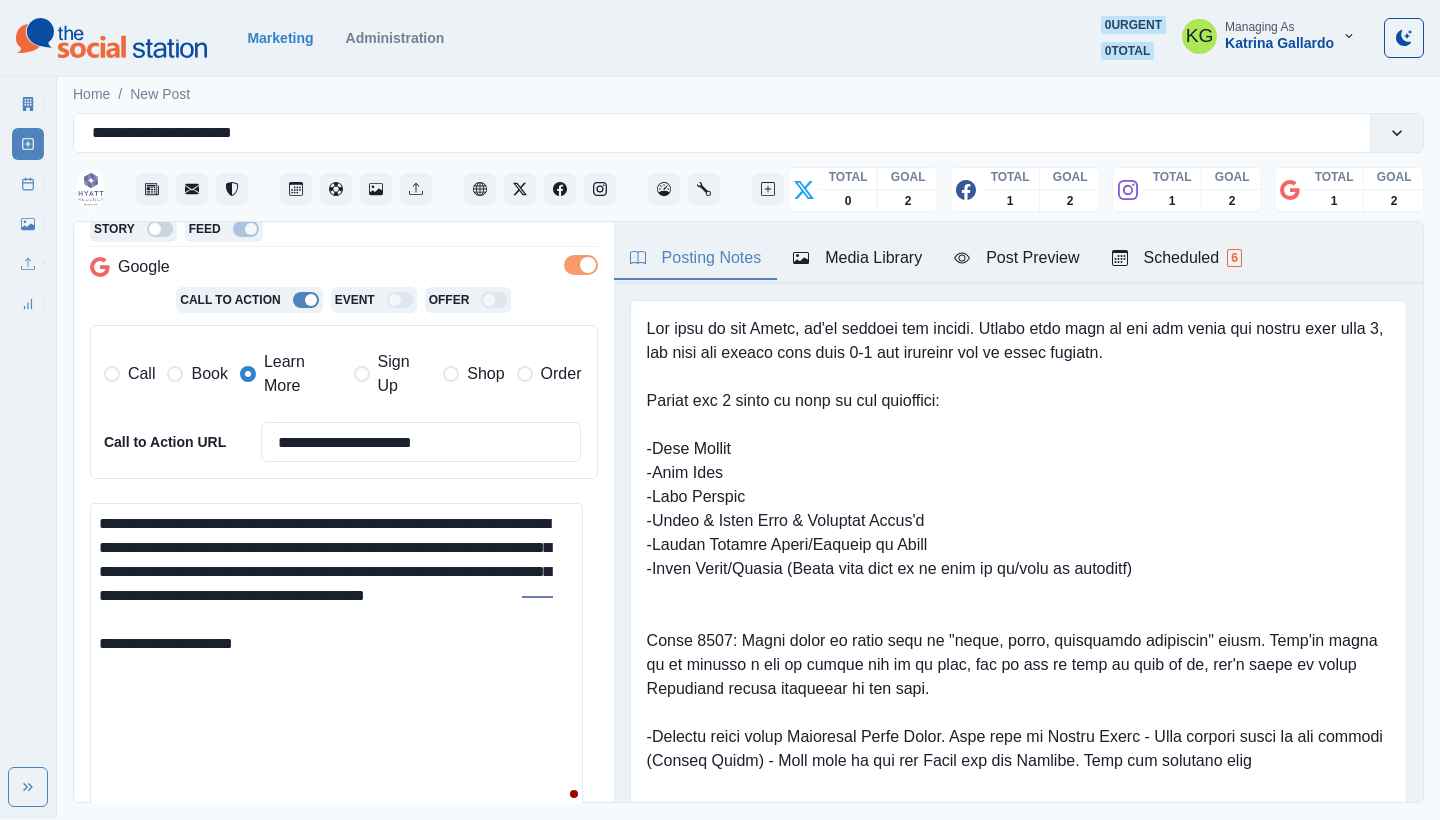 click on "**********" at bounding box center (336, 658) 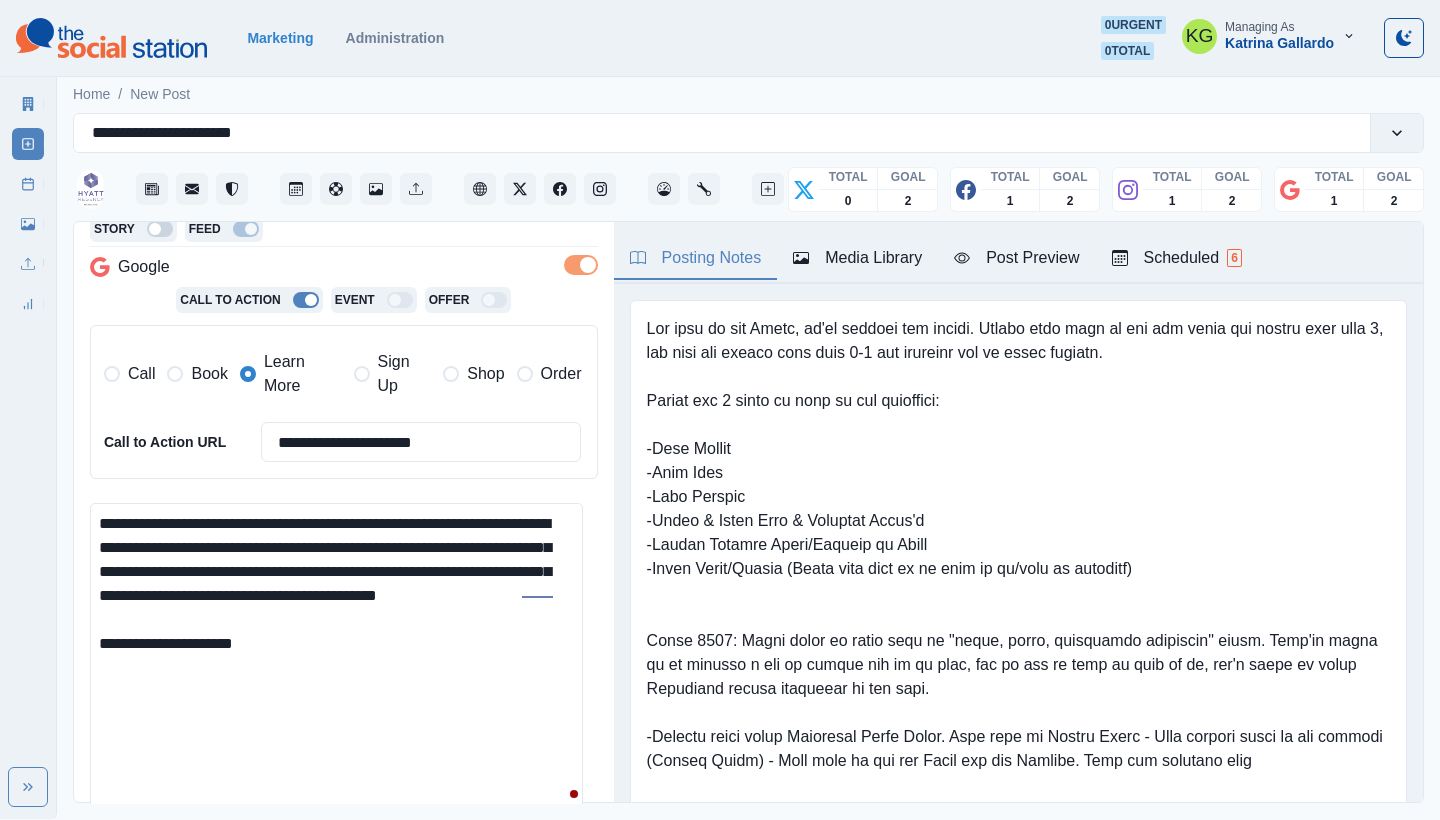 click on "**********" at bounding box center (336, 658) 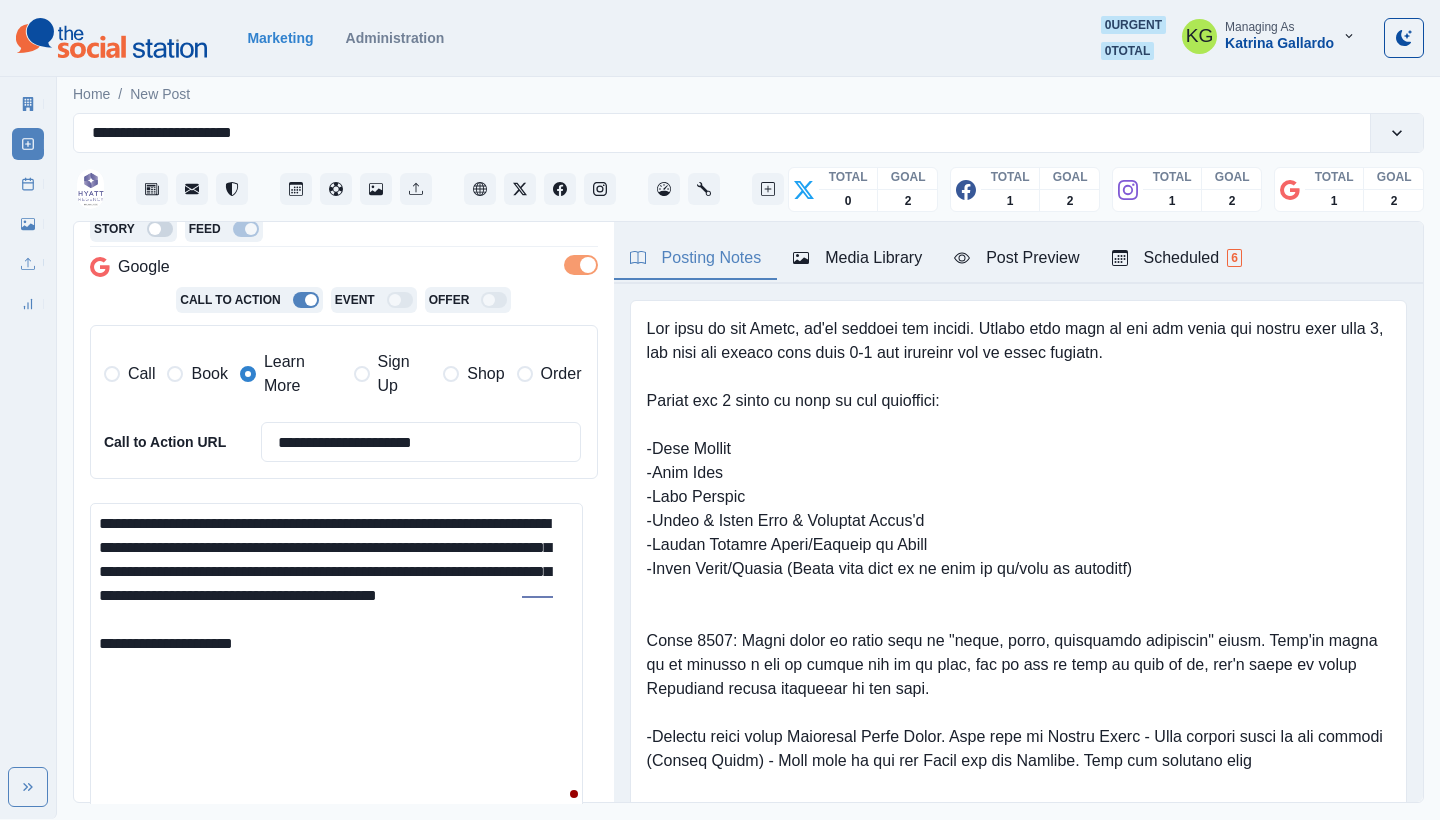 click on "**********" at bounding box center [336, 658] 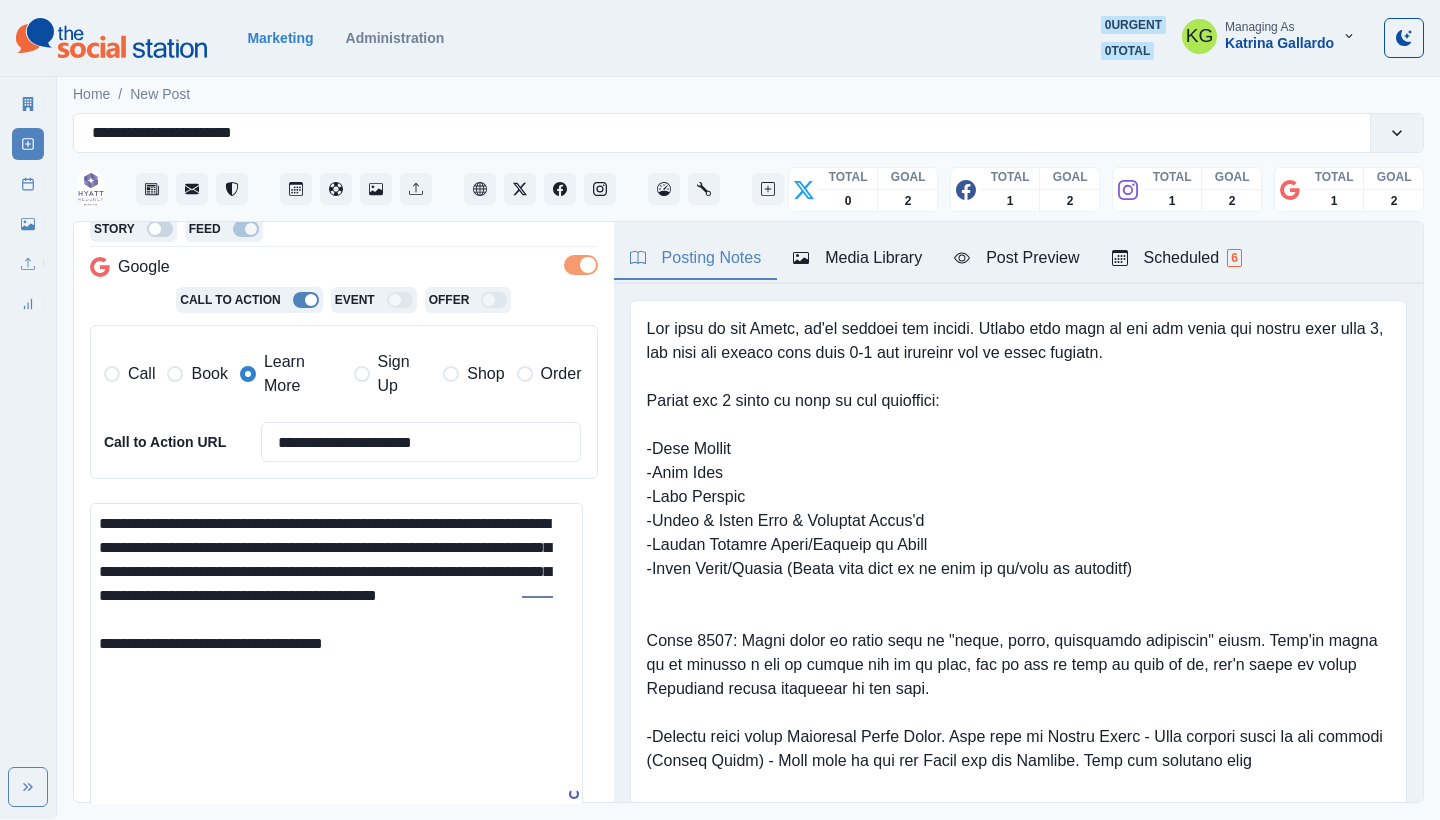 click on "**********" at bounding box center [336, 658] 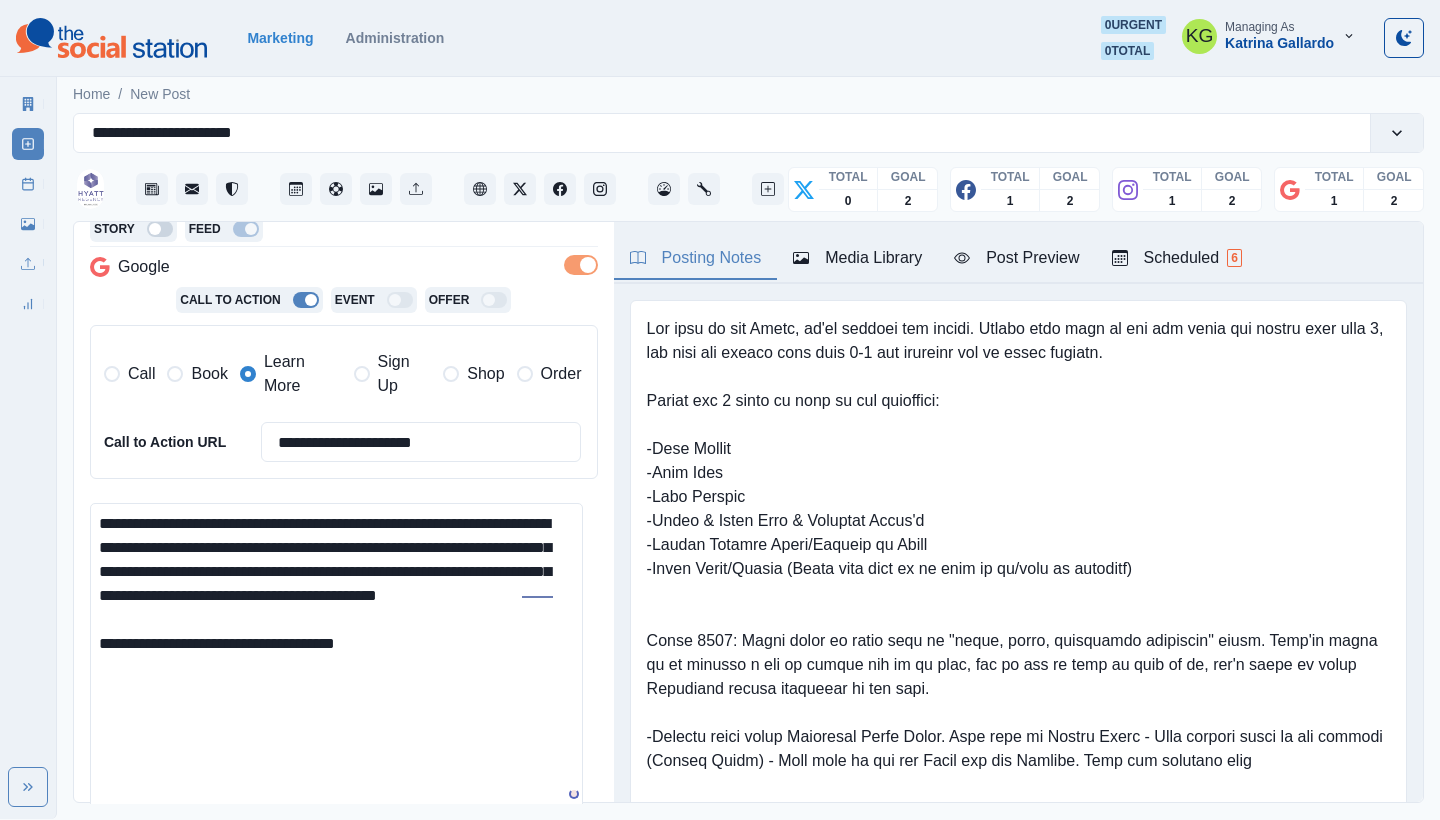 scroll, scrollTop: 650, scrollLeft: 0, axis: vertical 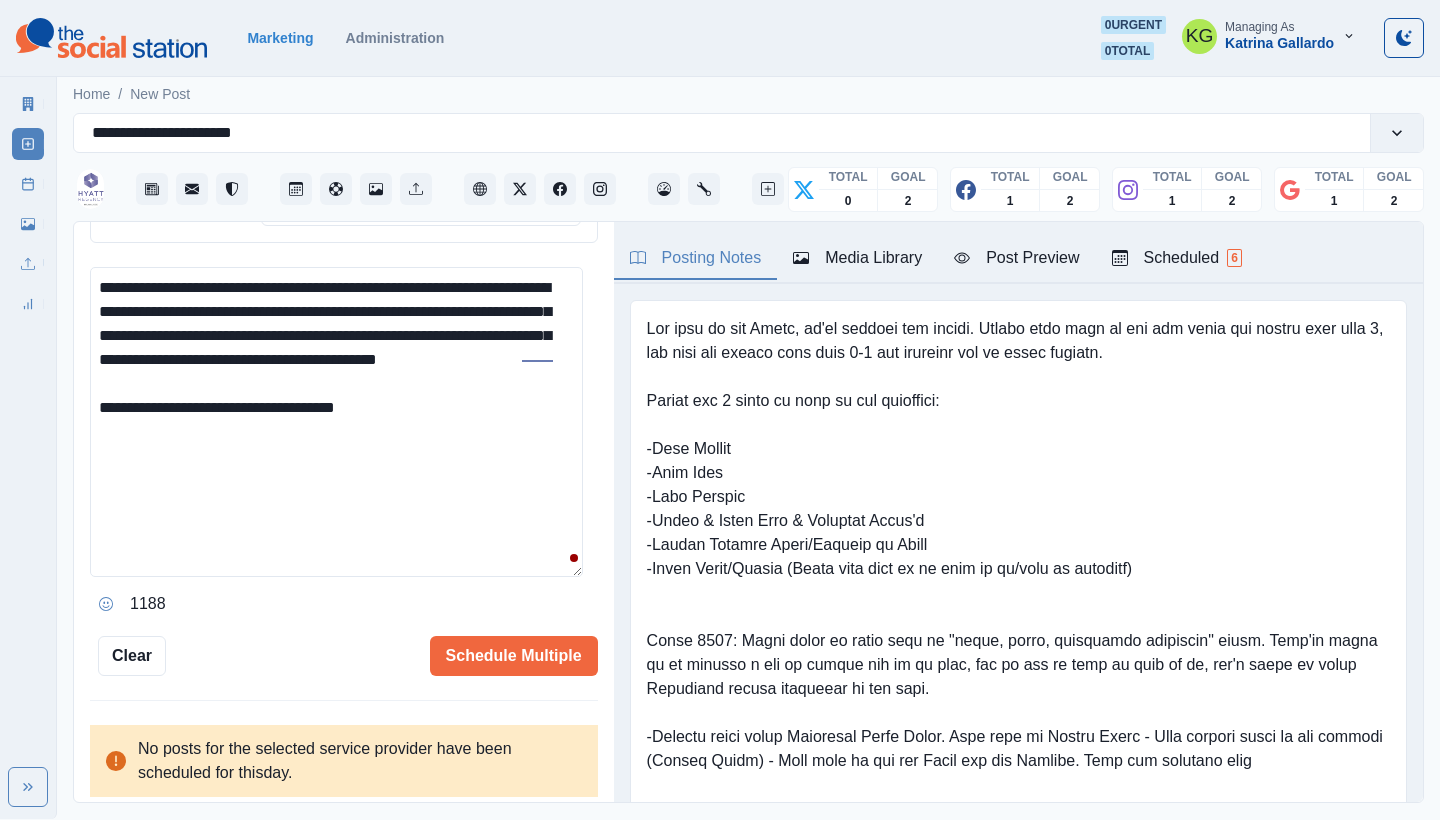 click at bounding box center [106, 604] 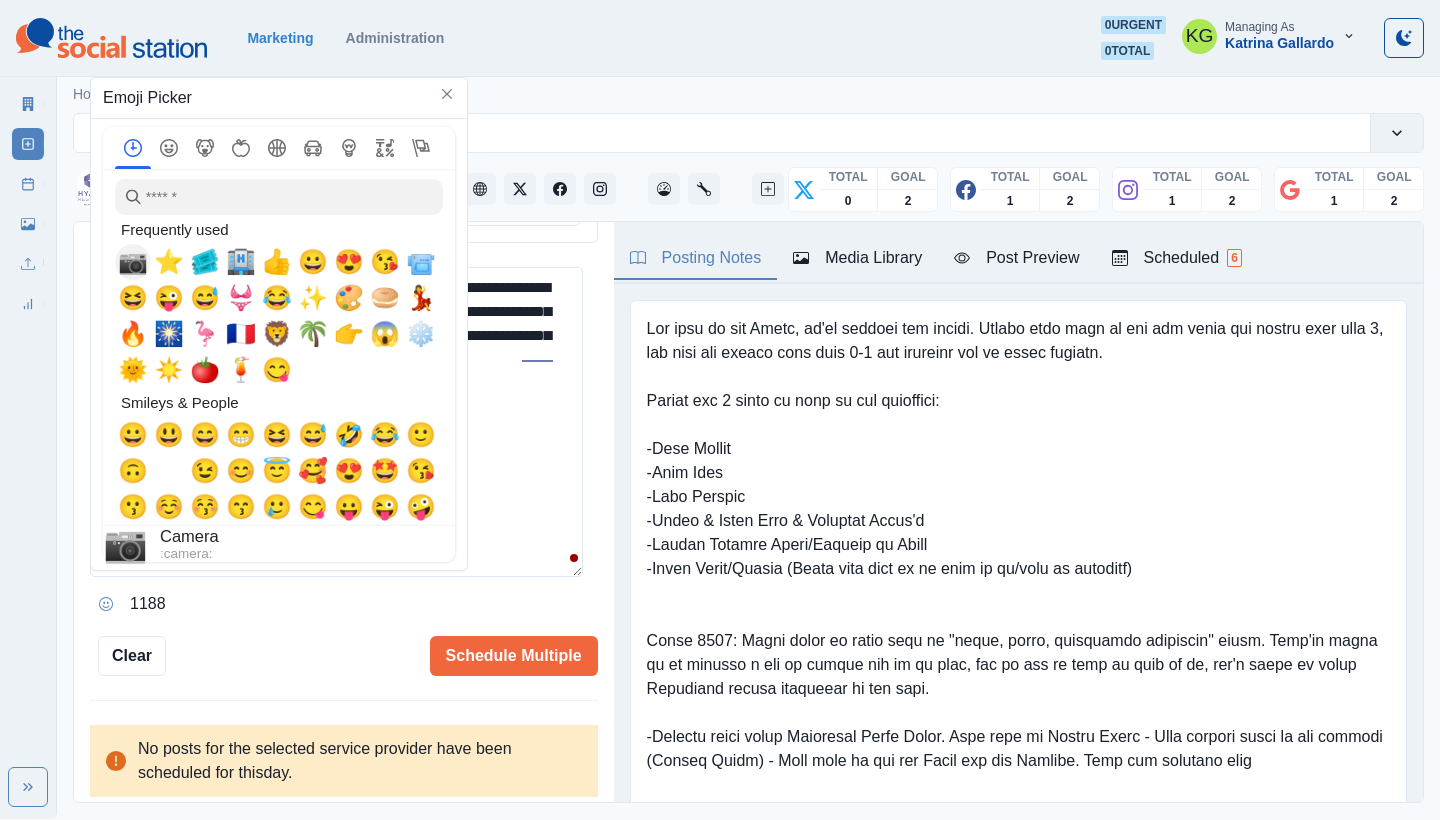 click on "📷" at bounding box center [133, 262] 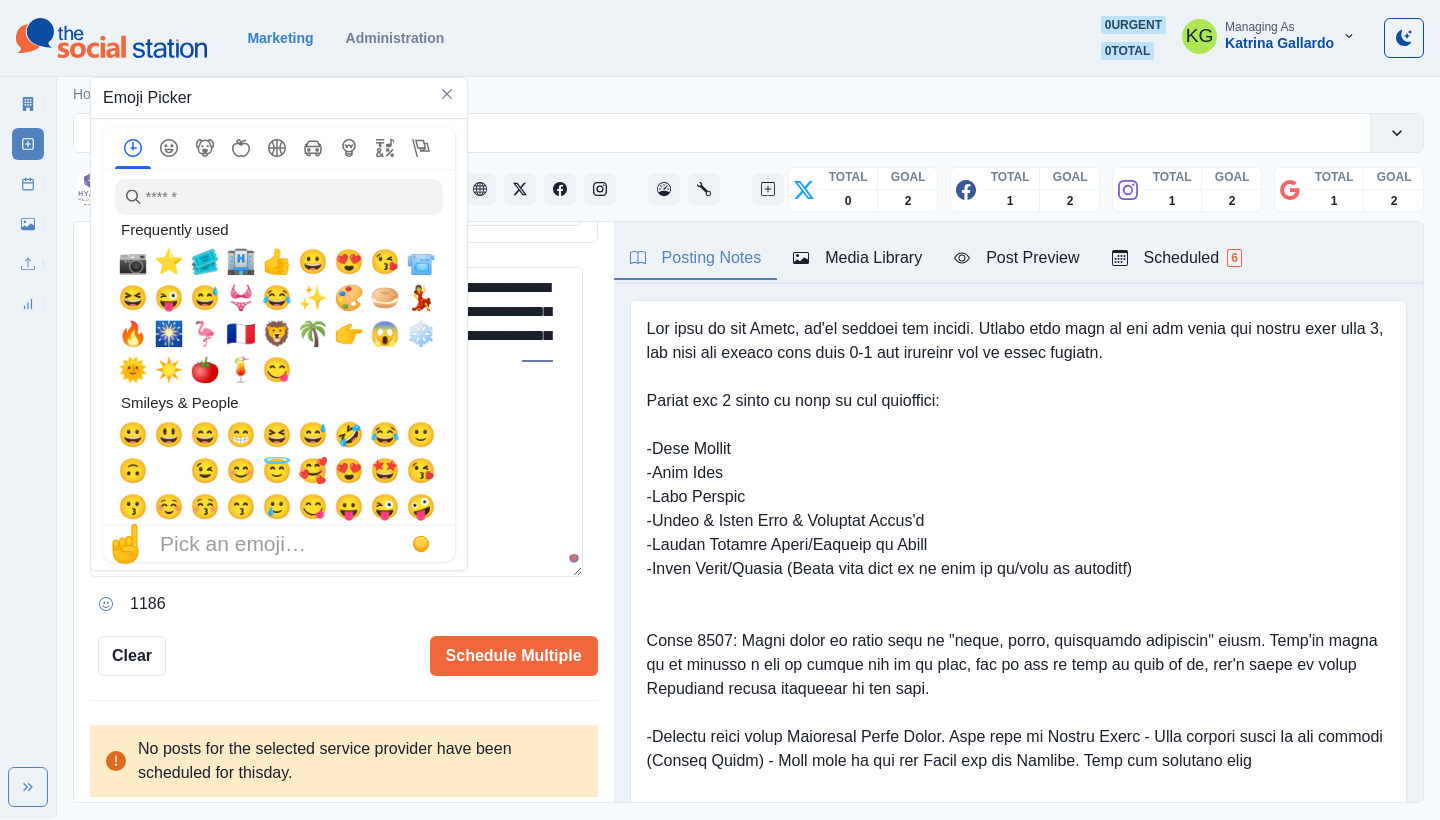 click on "**********" at bounding box center (336, 422) 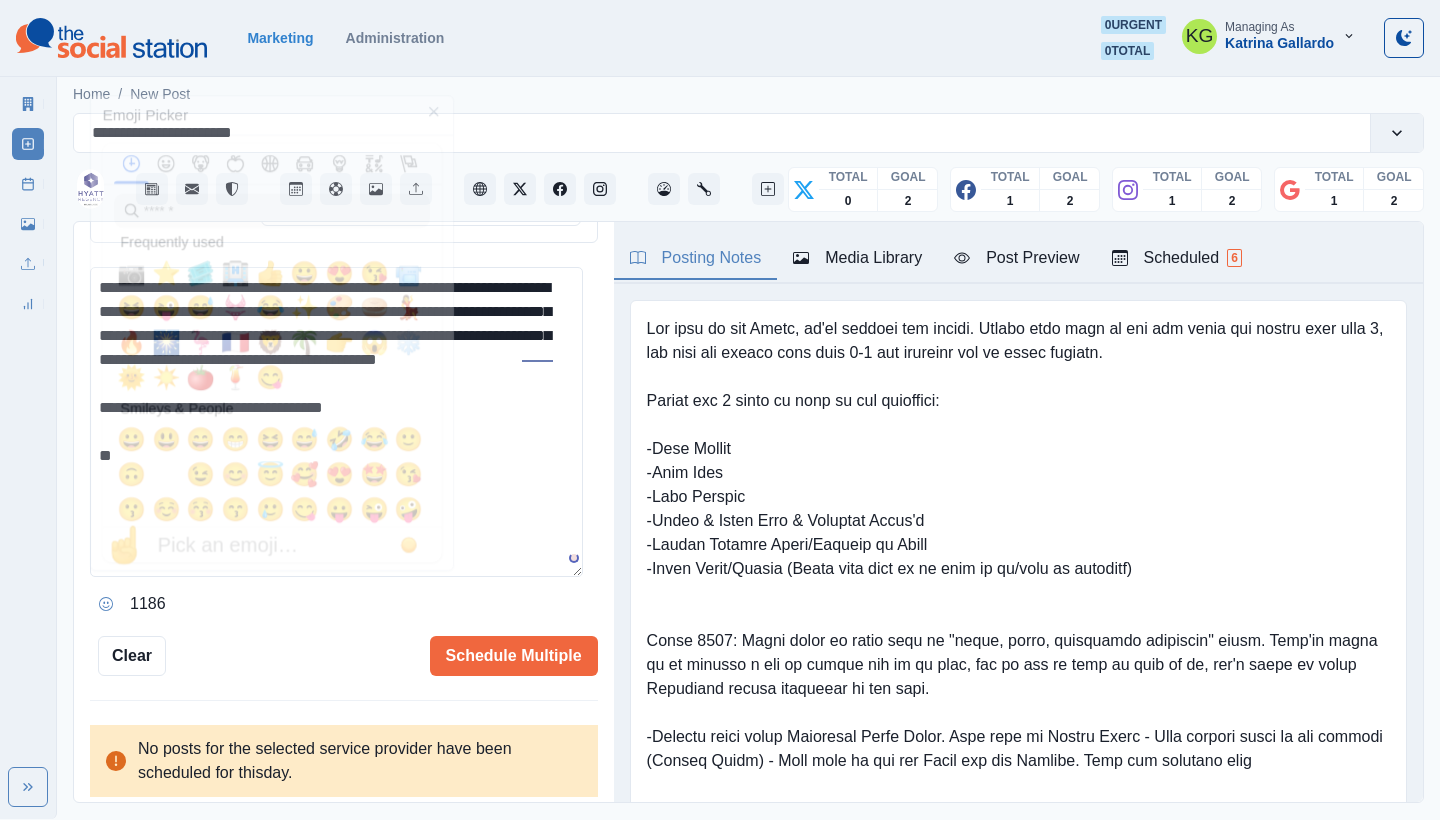 click on "**********" at bounding box center [336, 422] 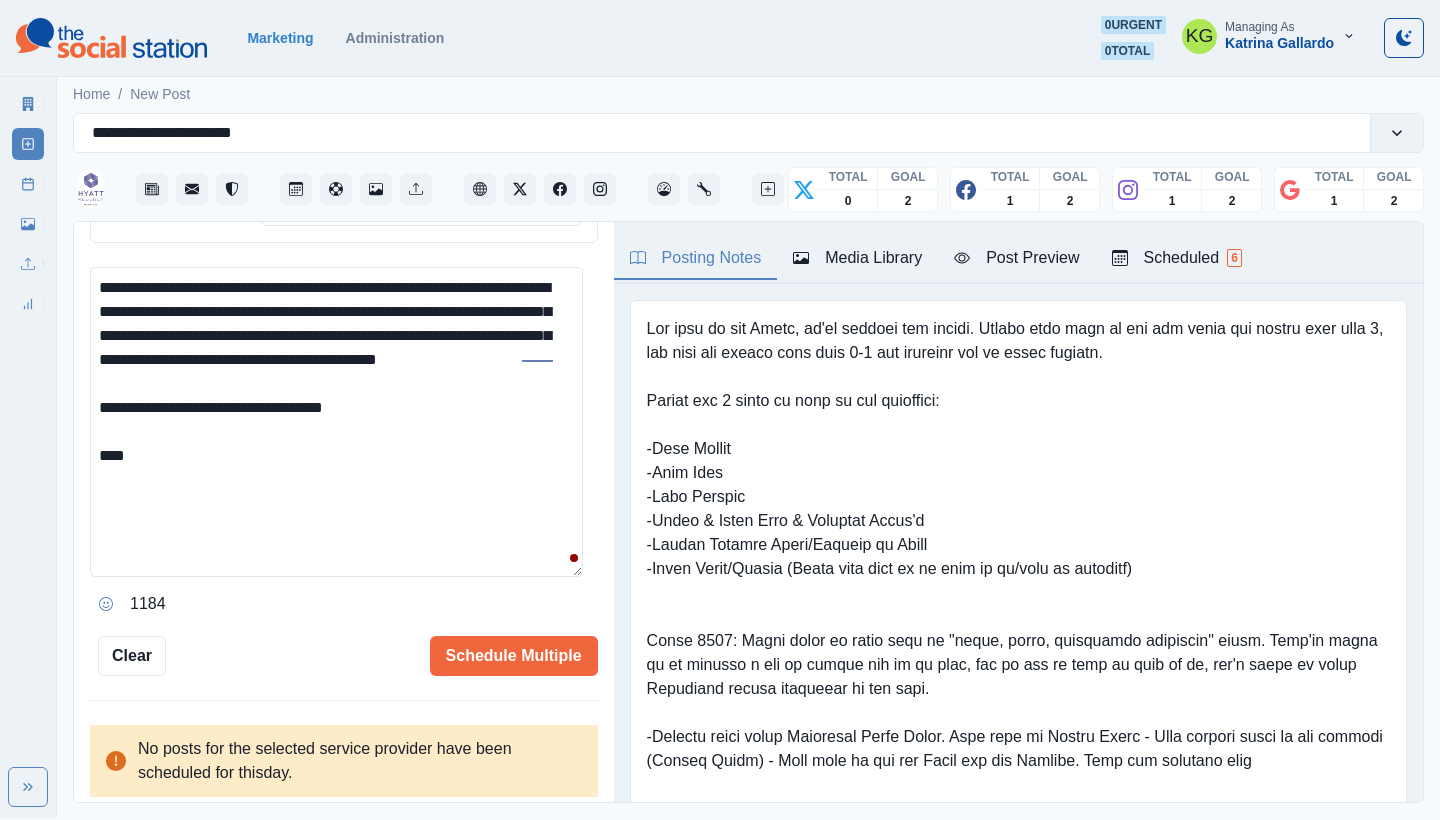 paste on "**********" 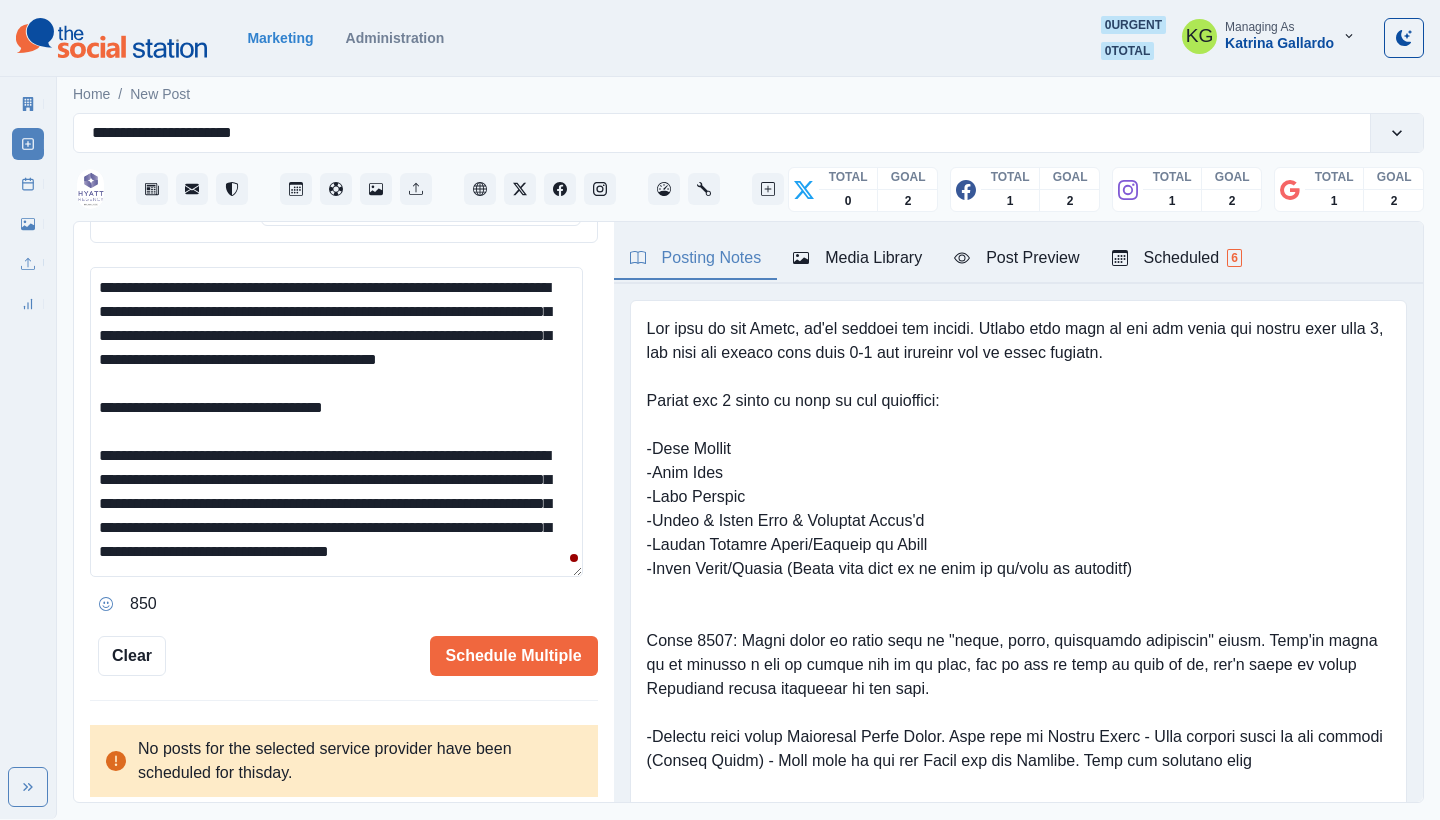 scroll, scrollTop: 92, scrollLeft: 0, axis: vertical 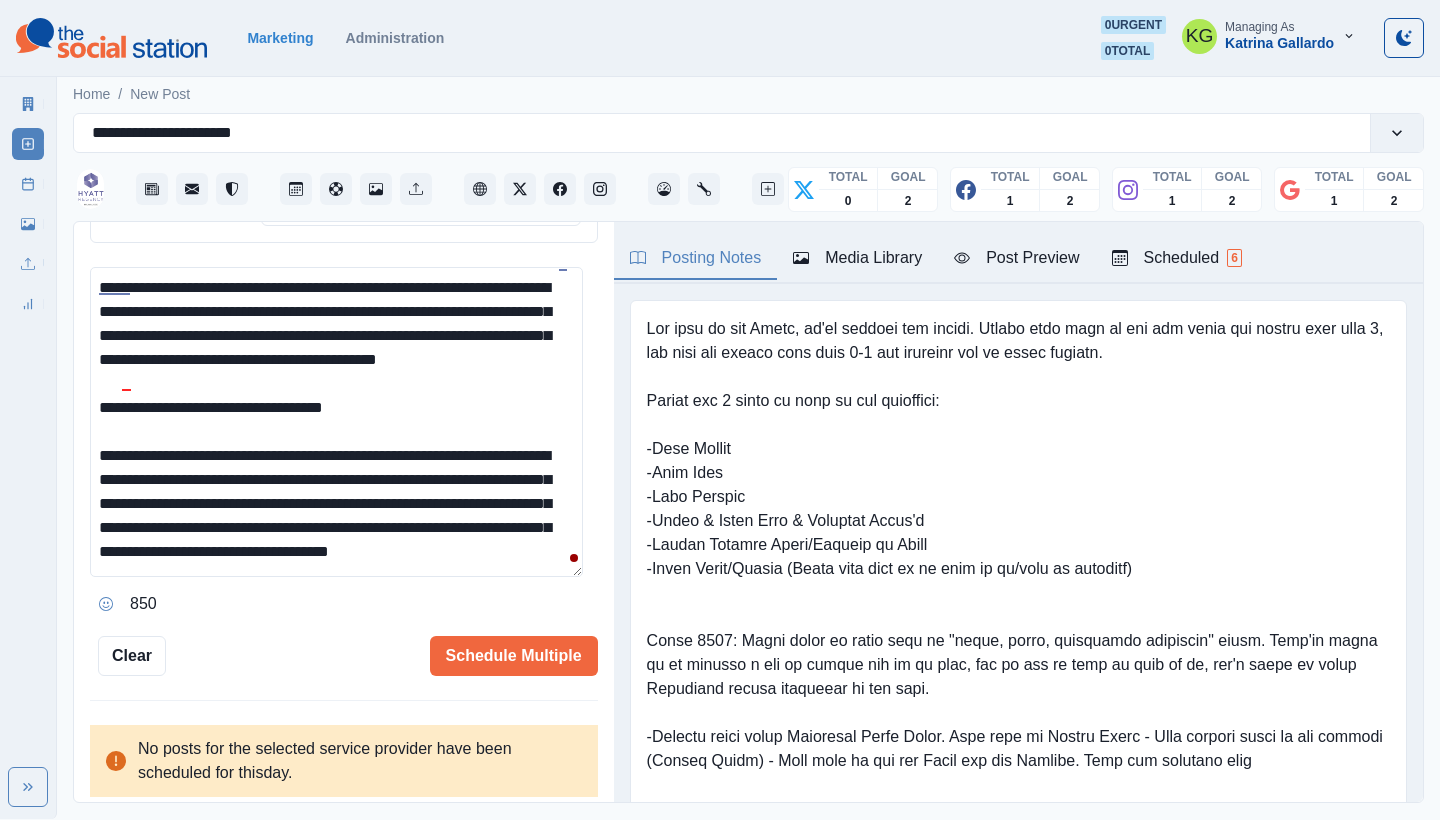 drag, startPoint x: 141, startPoint y: 369, endPoint x: 206, endPoint y: 428, distance: 87.78383 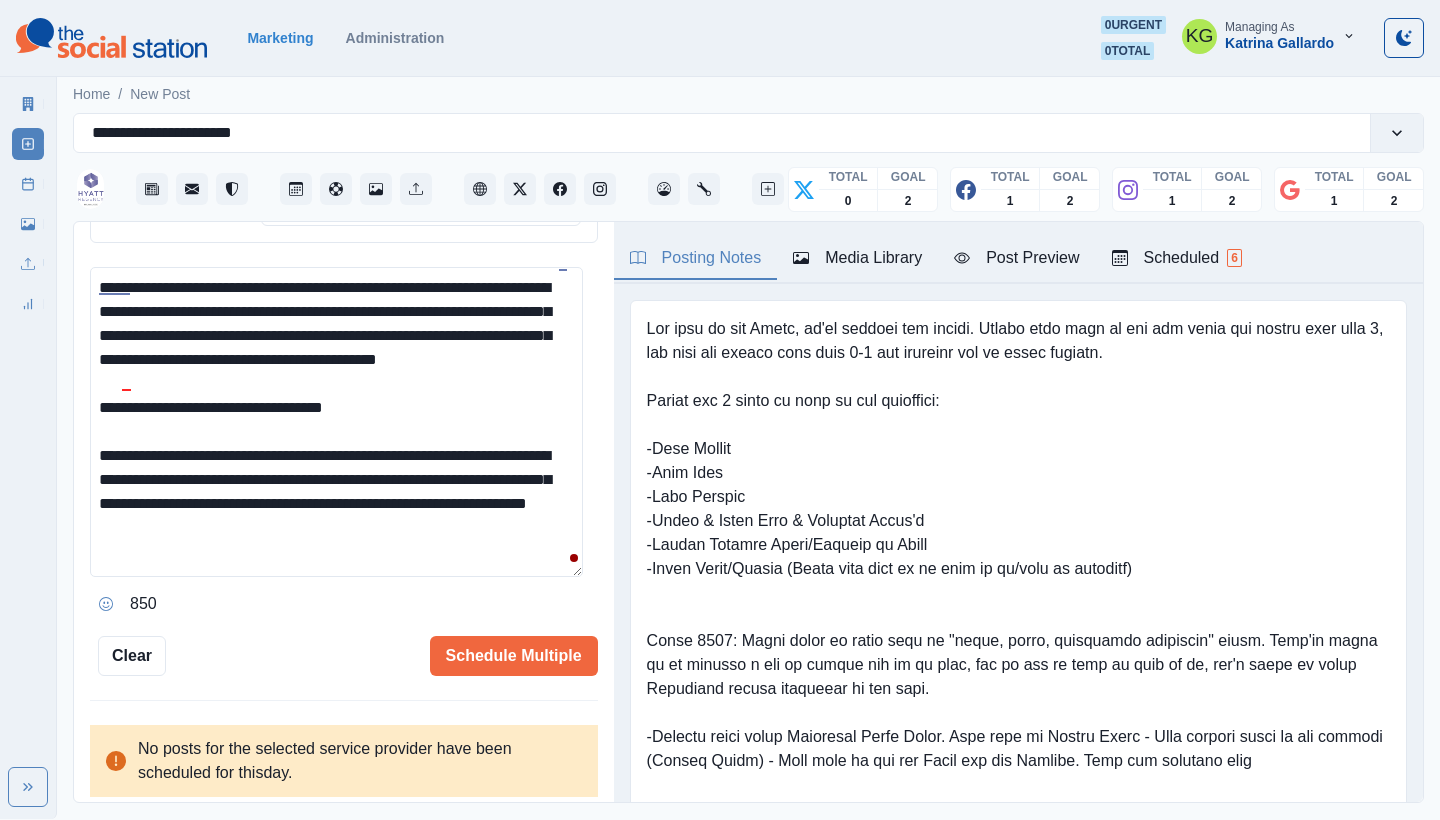 scroll, scrollTop: 44, scrollLeft: 0, axis: vertical 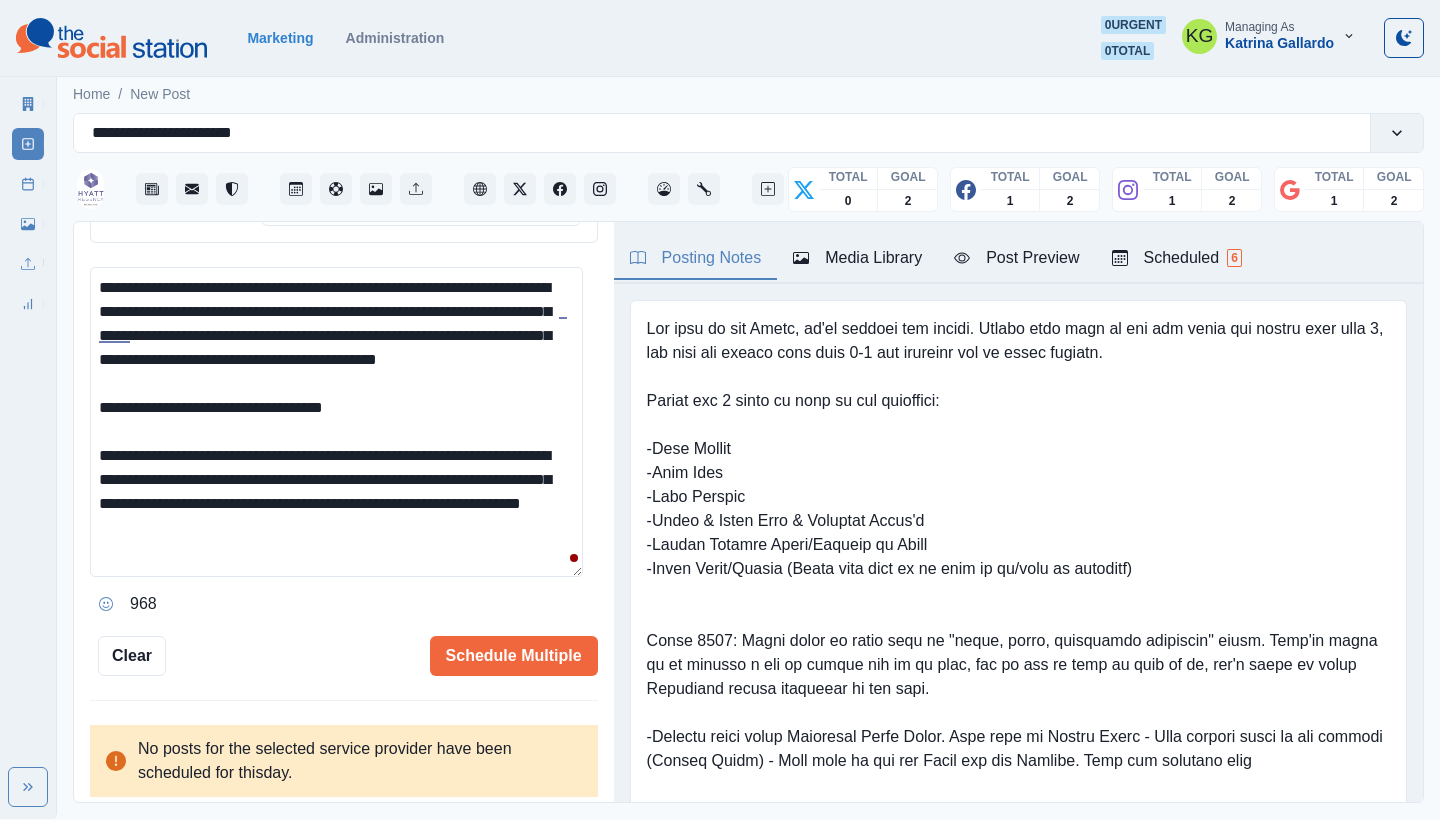 drag, startPoint x: 197, startPoint y: 426, endPoint x: 422, endPoint y: 532, distance: 248.71872 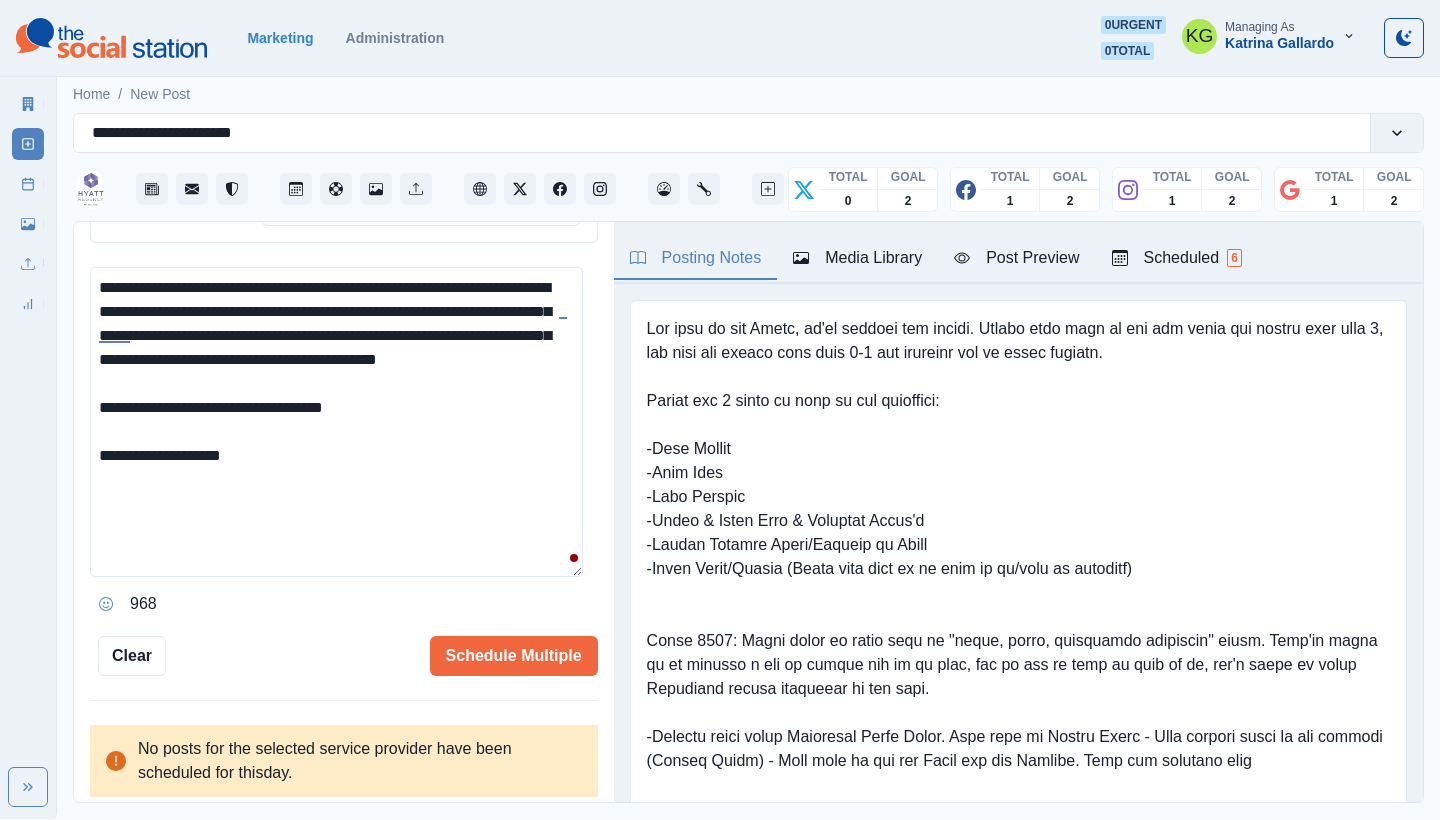 scroll, scrollTop: 0, scrollLeft: 0, axis: both 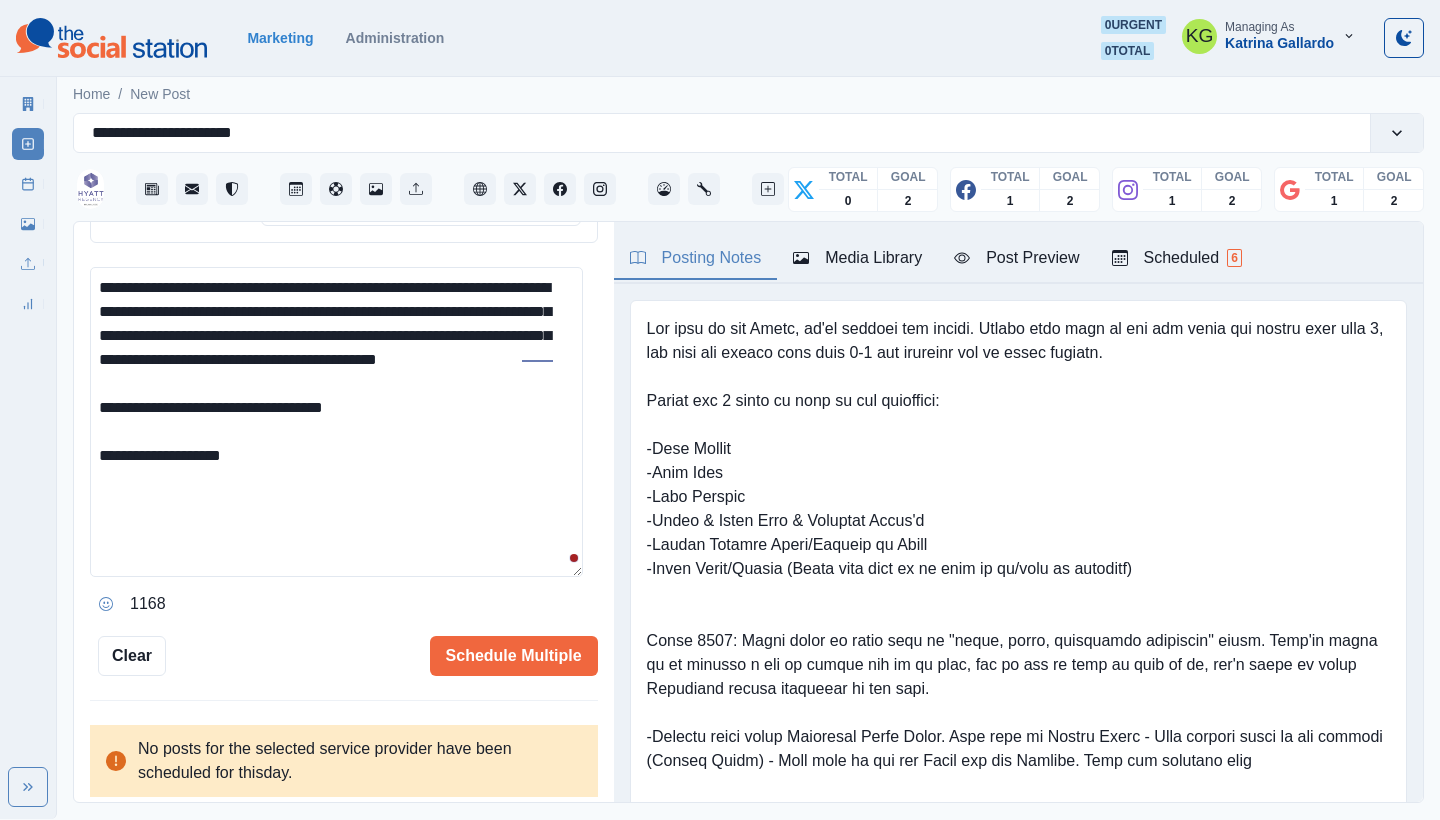 click on "**********" at bounding box center (336, 422) 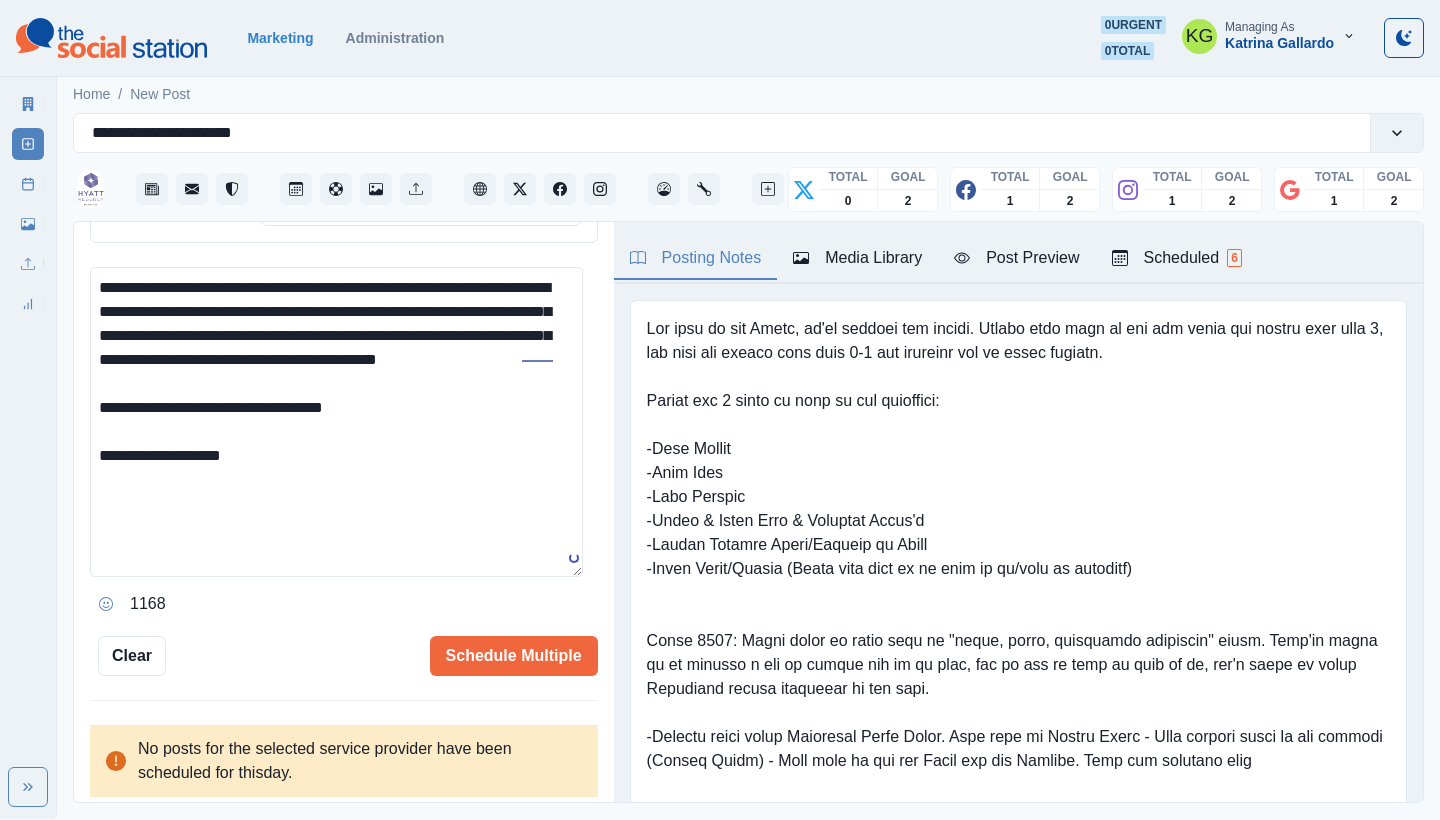 scroll, scrollTop: 485, scrollLeft: 0, axis: vertical 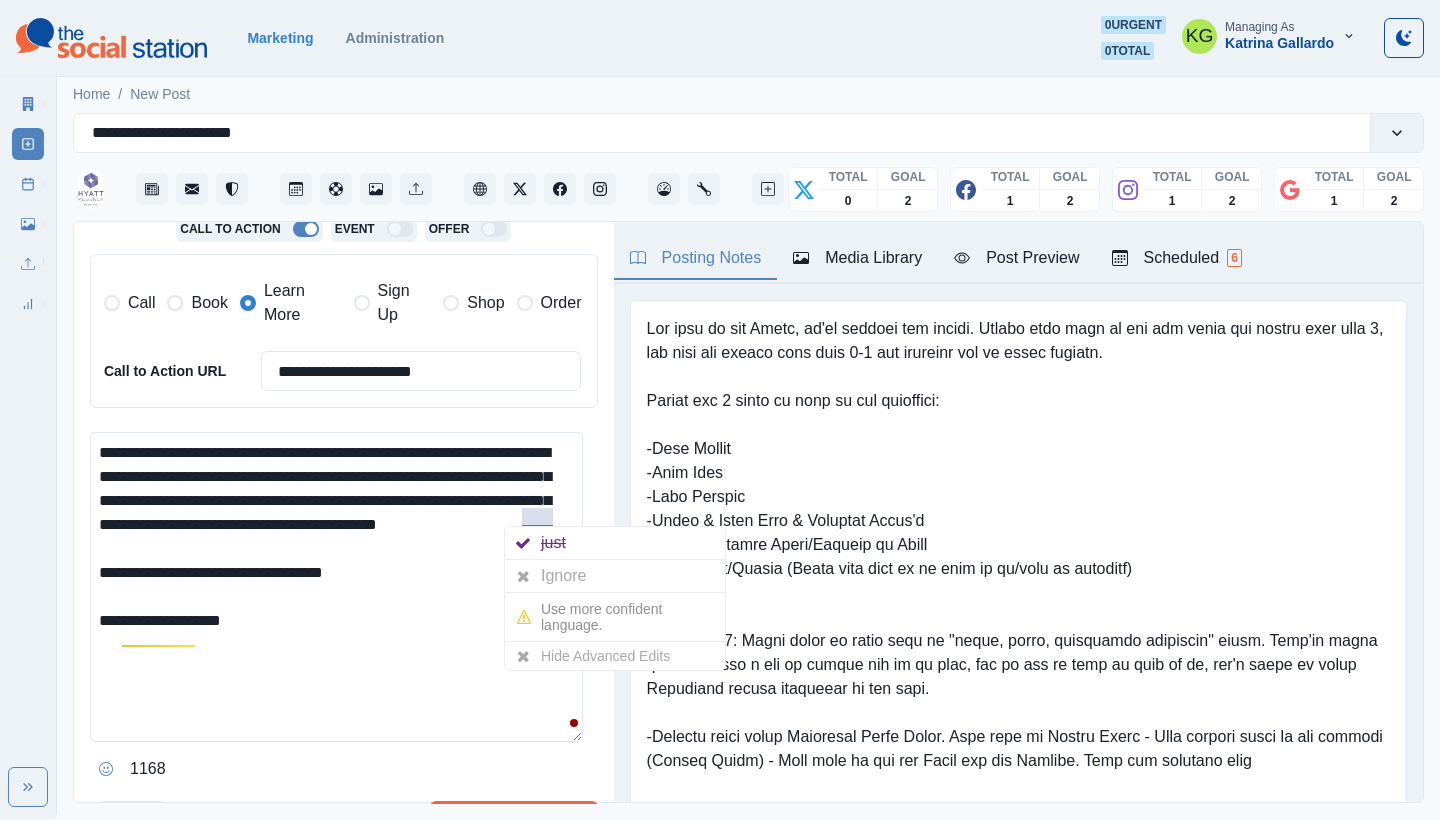 click on "**********" at bounding box center (336, 587) 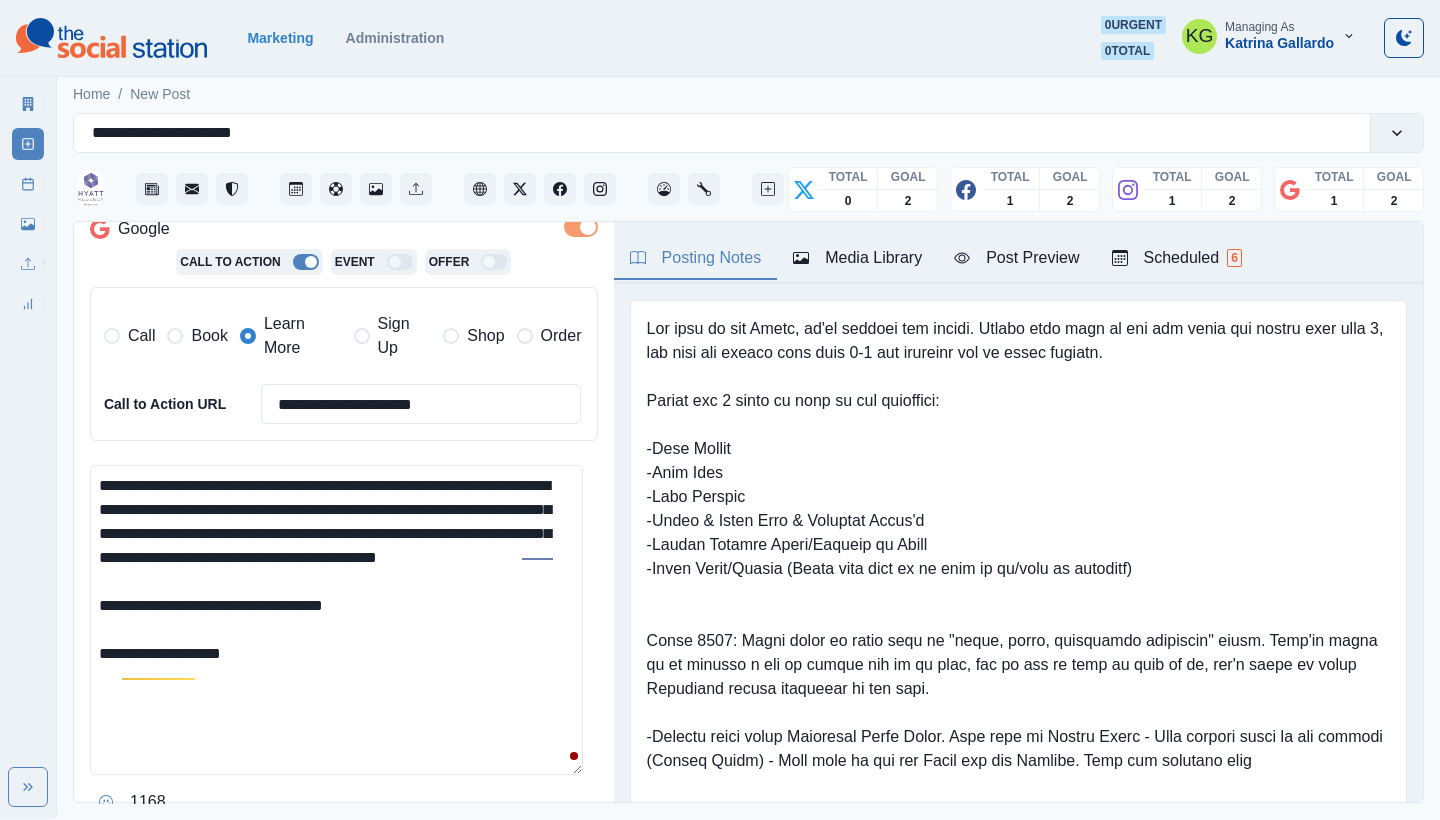 scroll, scrollTop: 499, scrollLeft: 0, axis: vertical 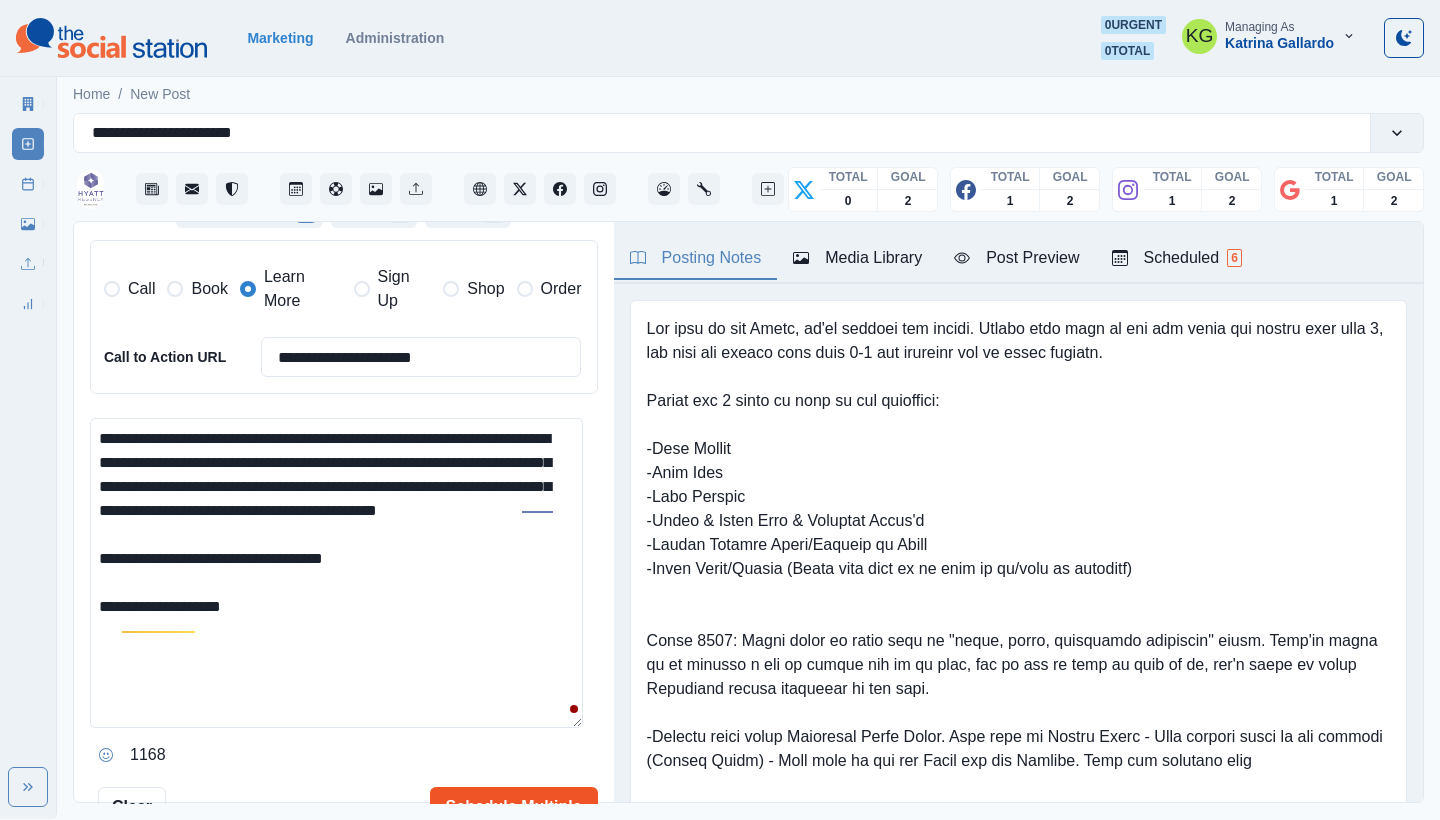 type on "**********" 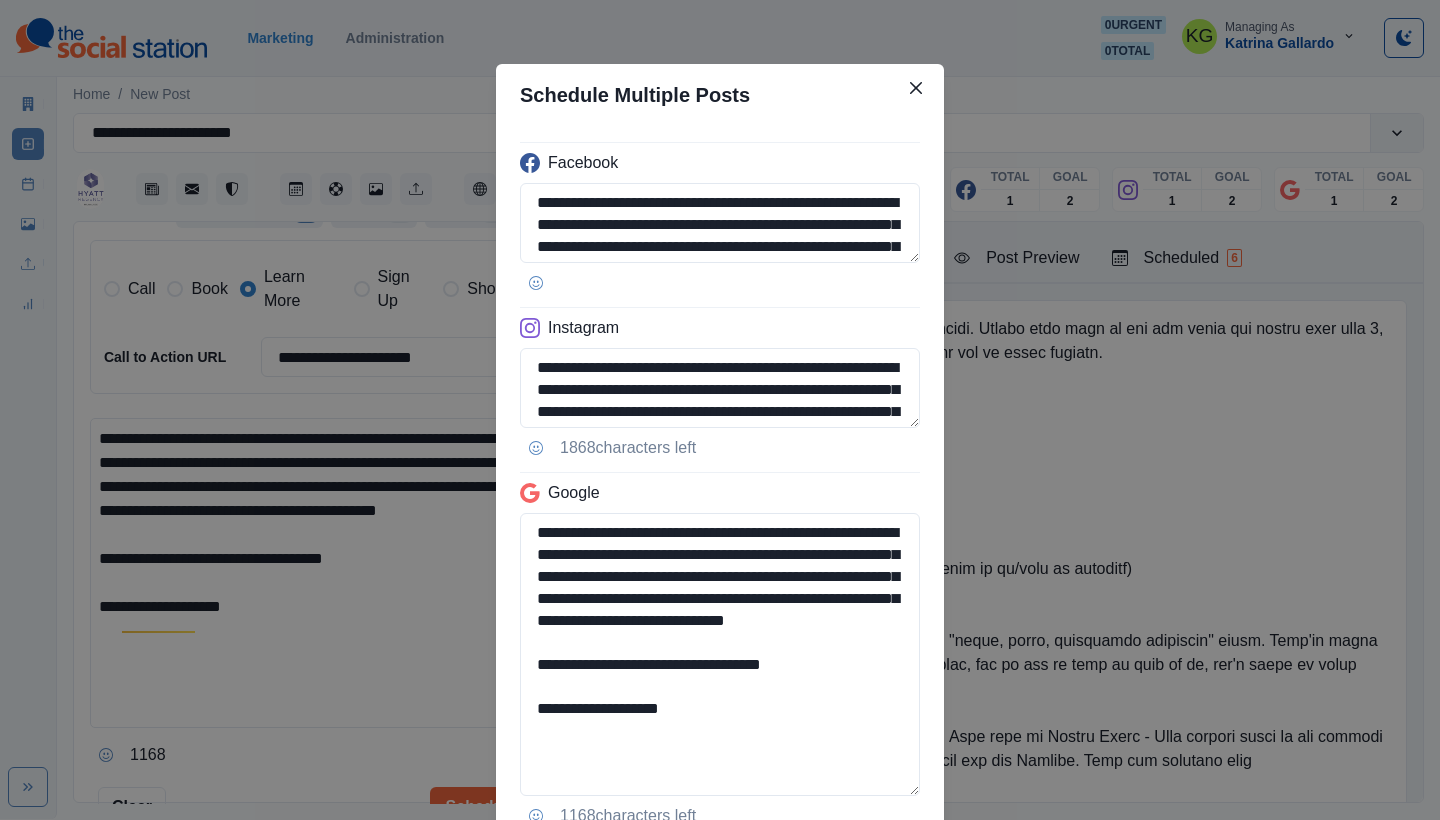 click on "**********" at bounding box center (720, 654) 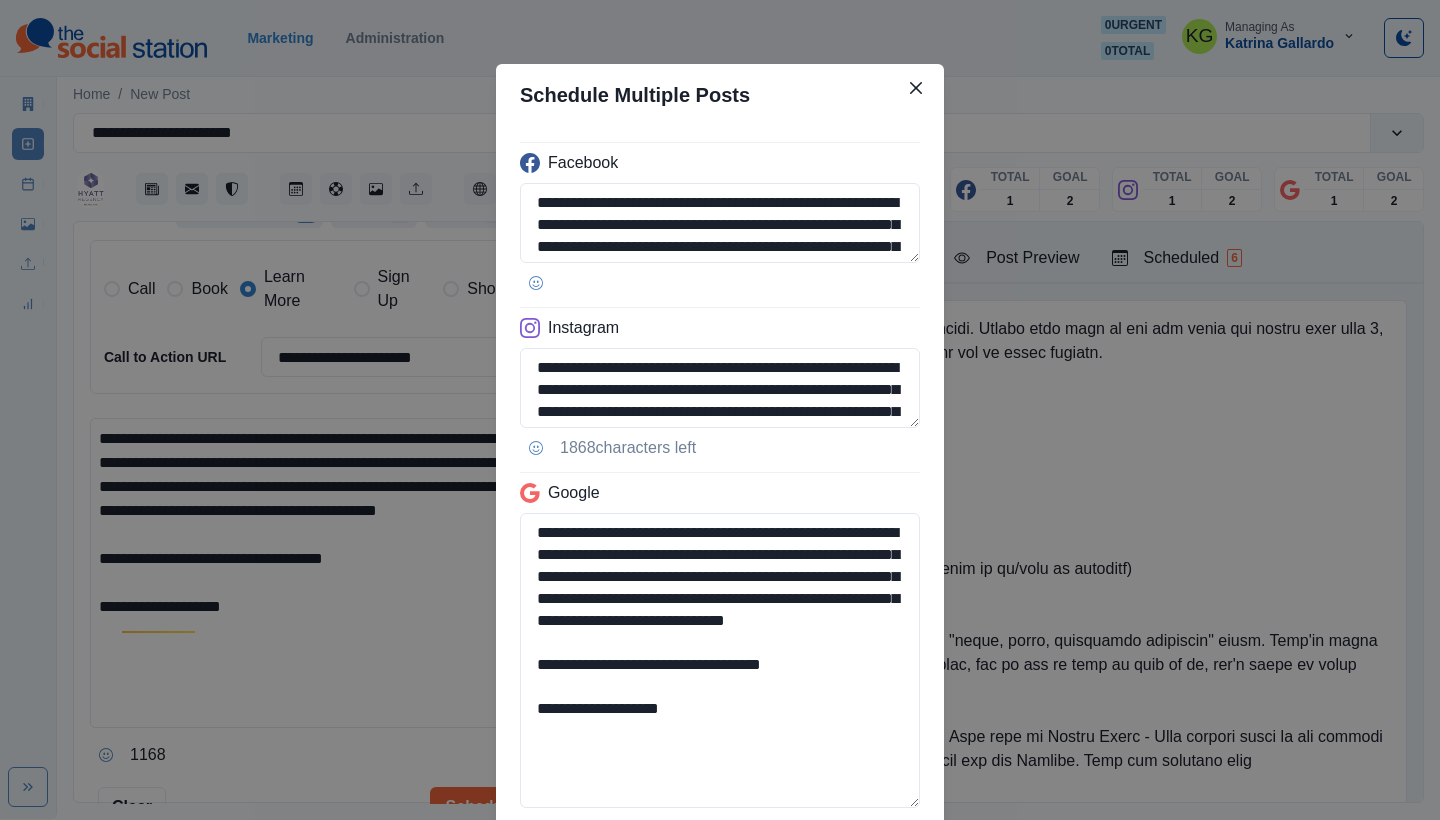 drag, startPoint x: 838, startPoint y: 694, endPoint x: 493, endPoint y: 679, distance: 345.32593 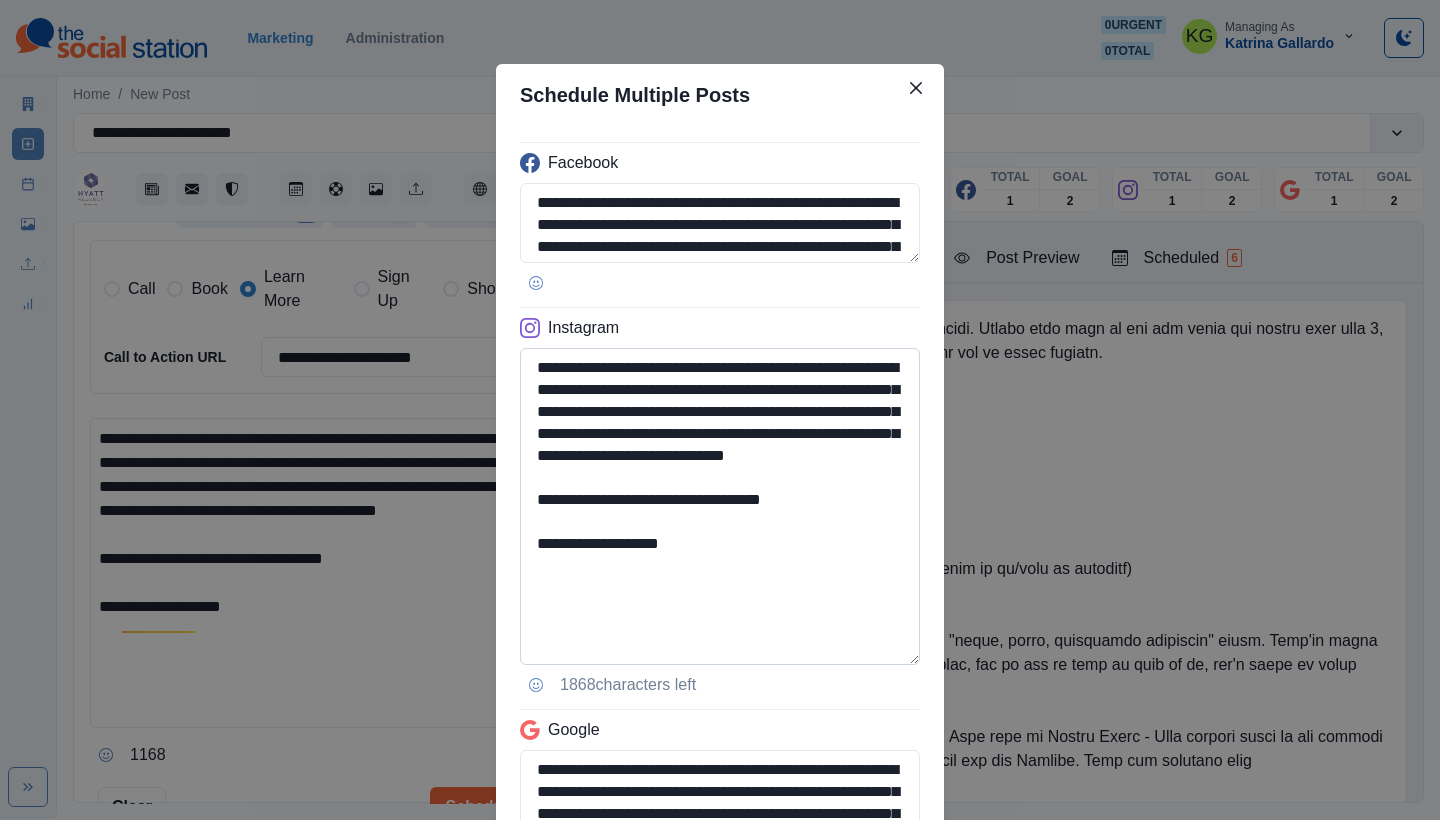 click on "**********" at bounding box center (720, 506) 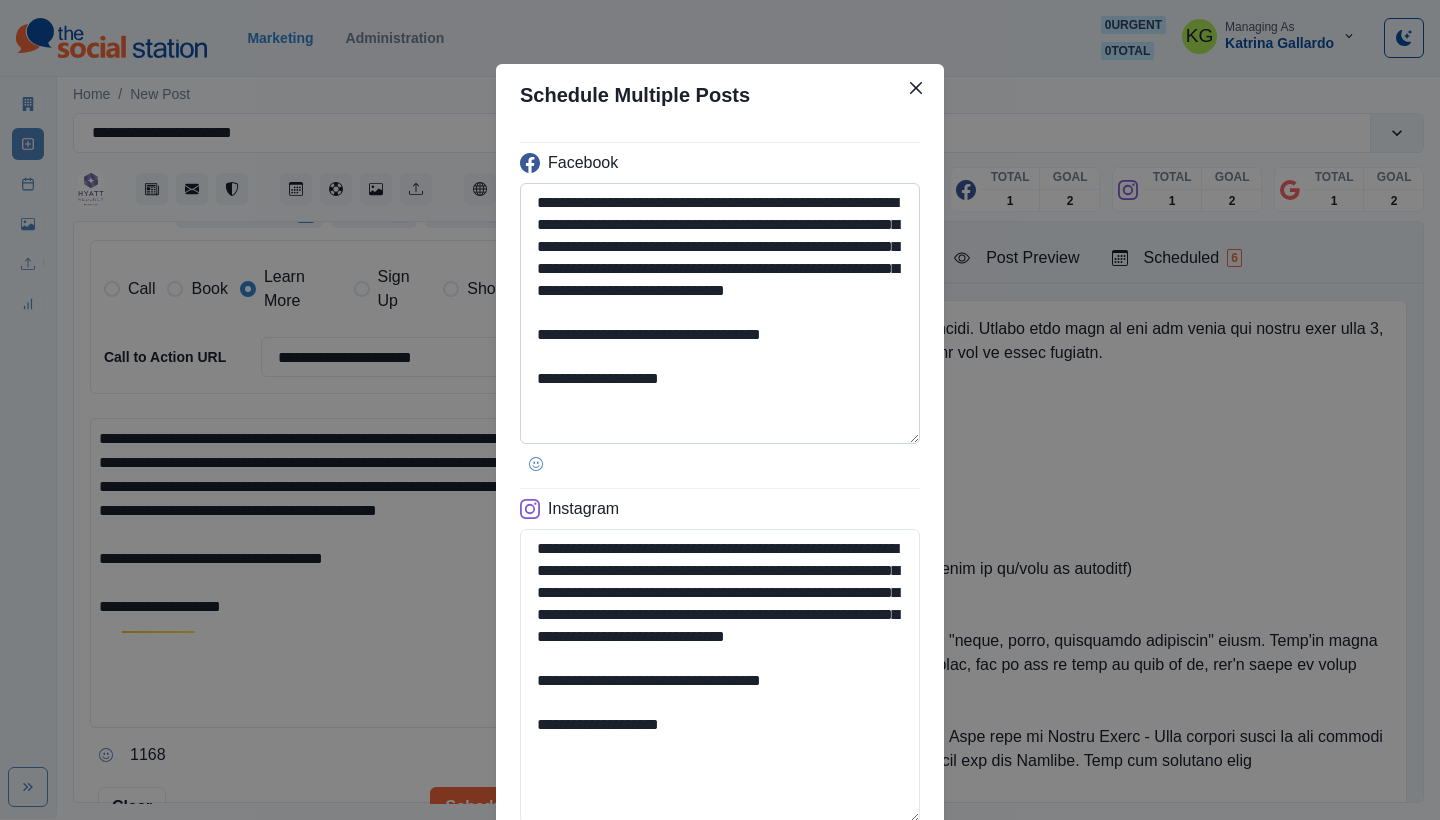 click on "**********" at bounding box center (720, 313) 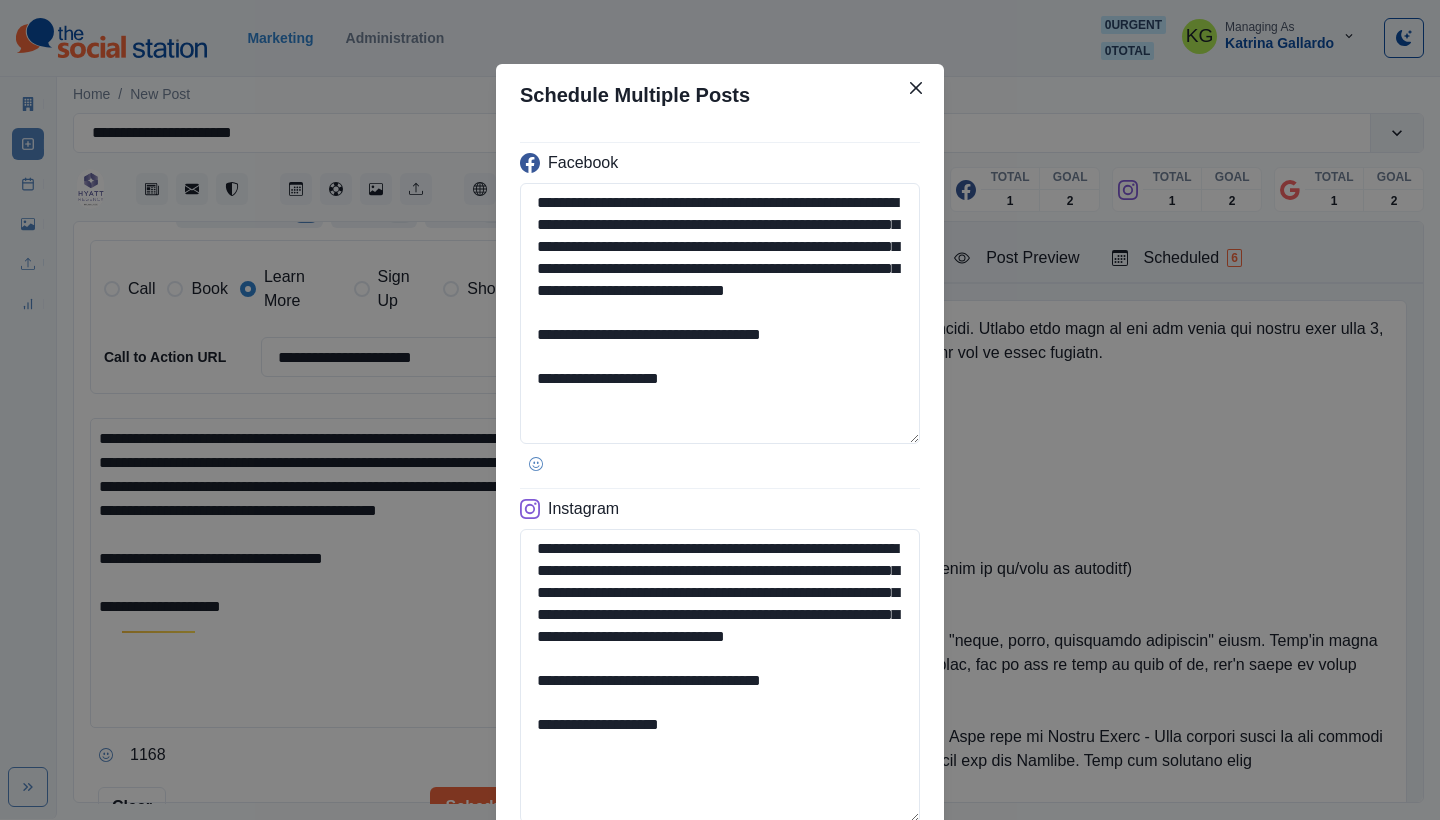 scroll, scrollTop: 563, scrollLeft: 0, axis: vertical 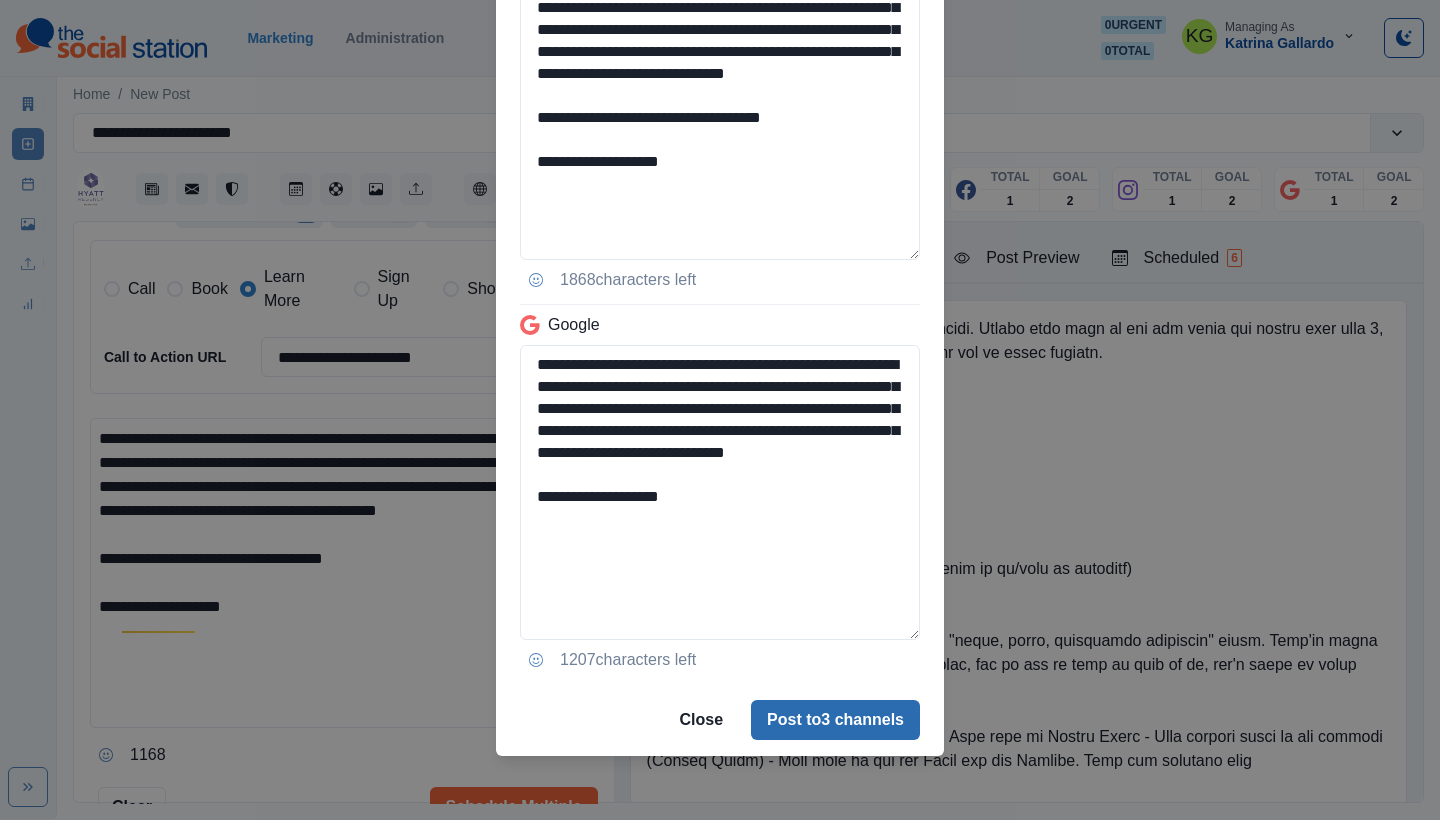 type on "**********" 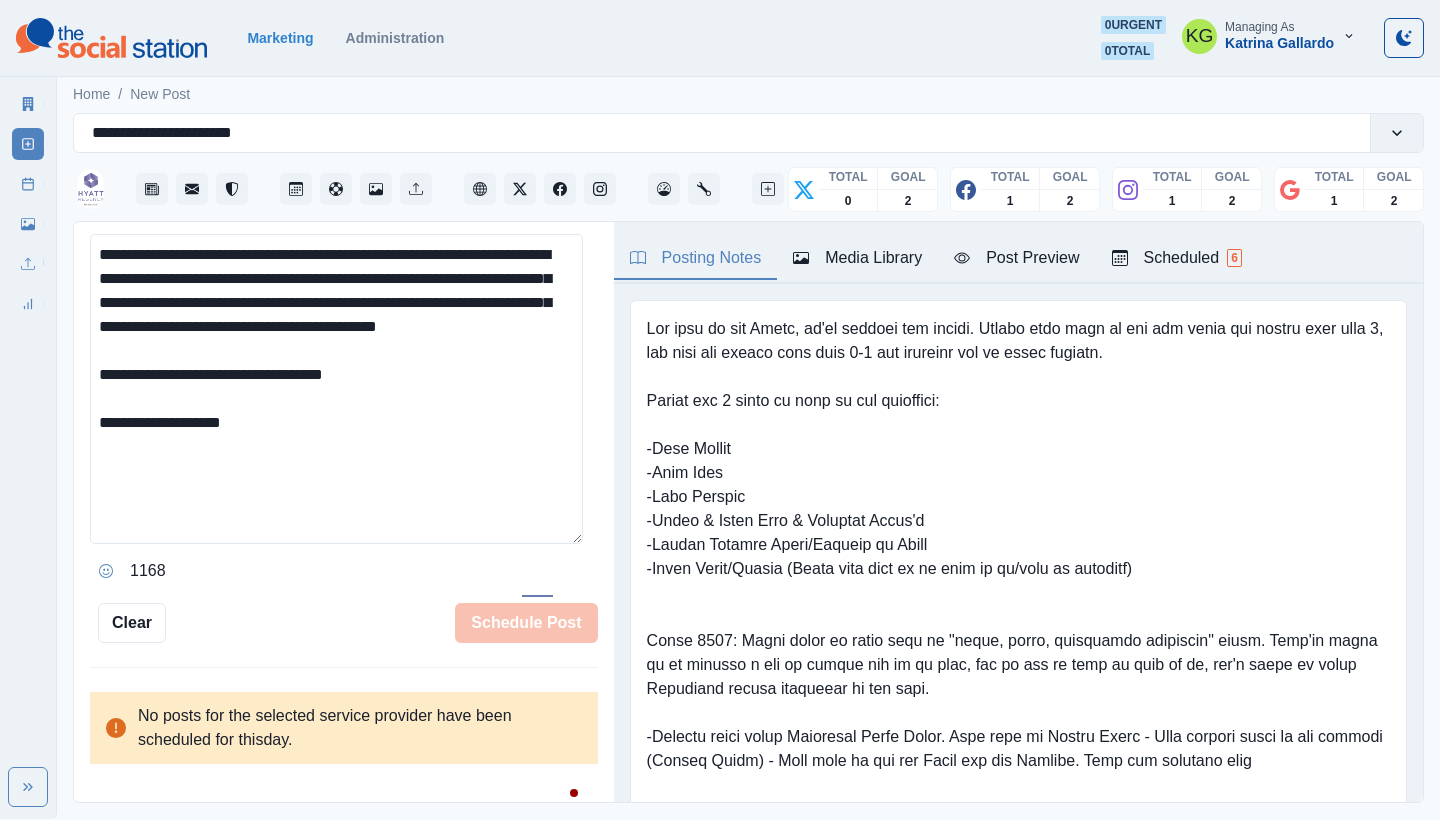 type 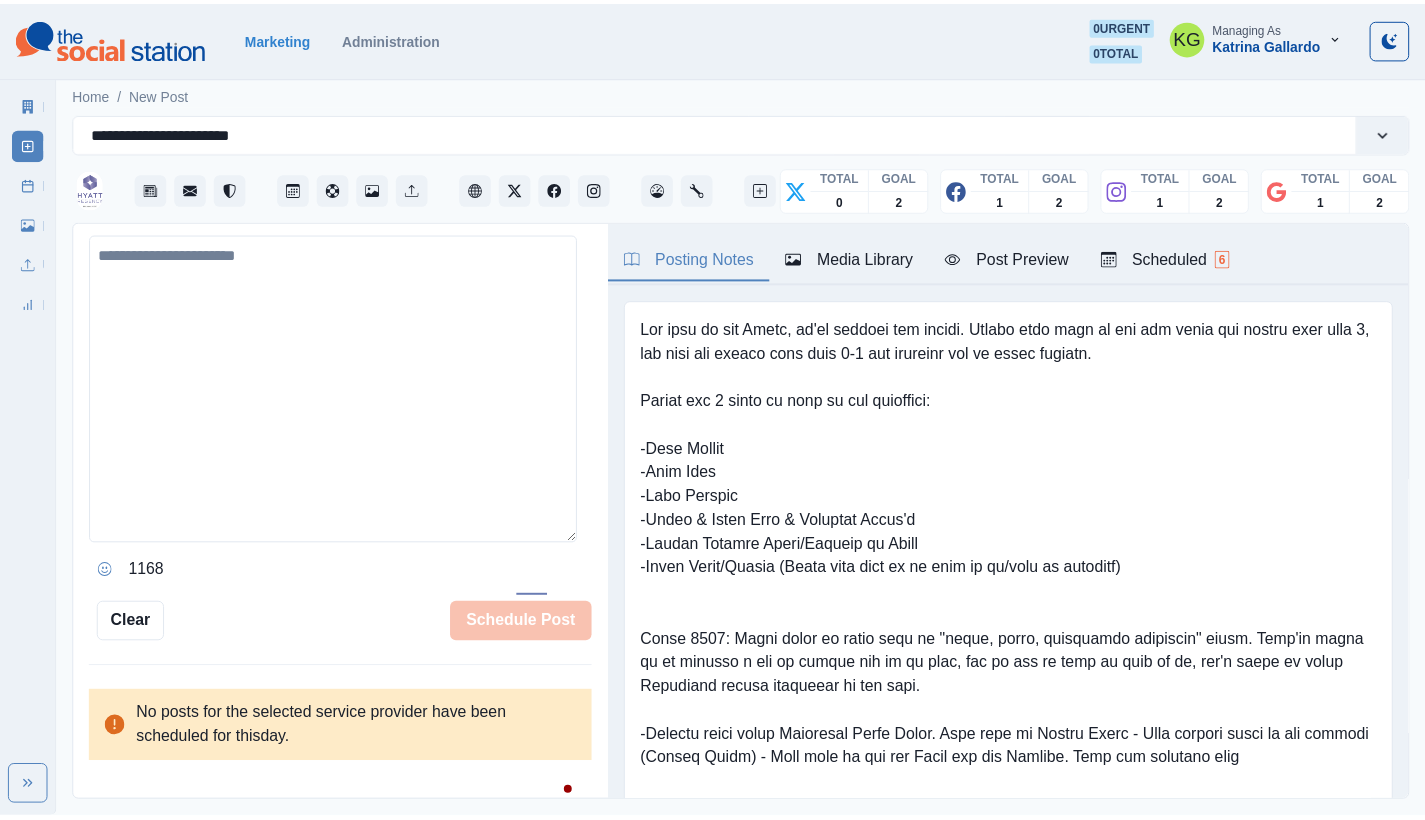 scroll, scrollTop: 390, scrollLeft: 0, axis: vertical 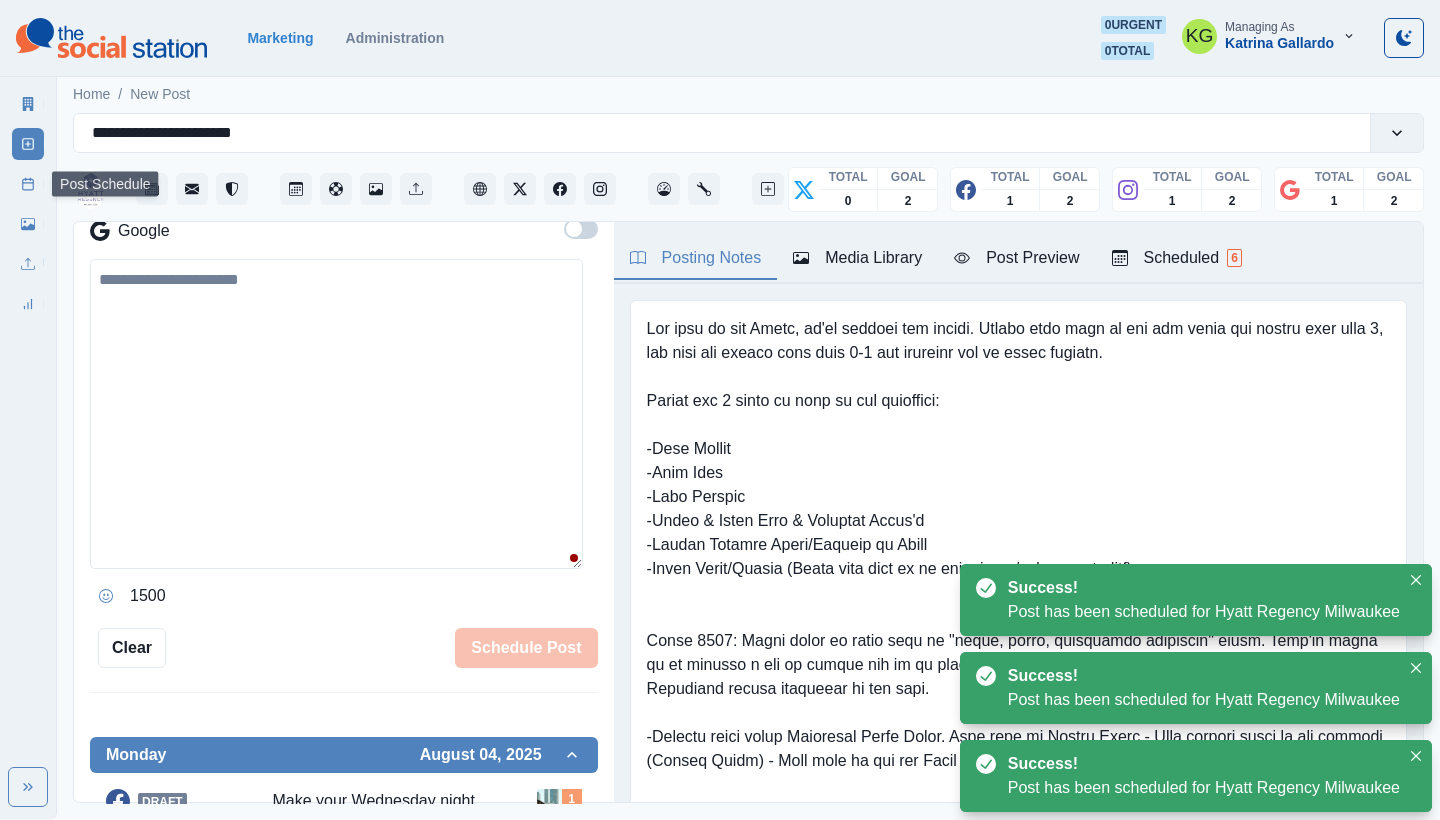 click on "Post Schedule" at bounding box center [28, 184] 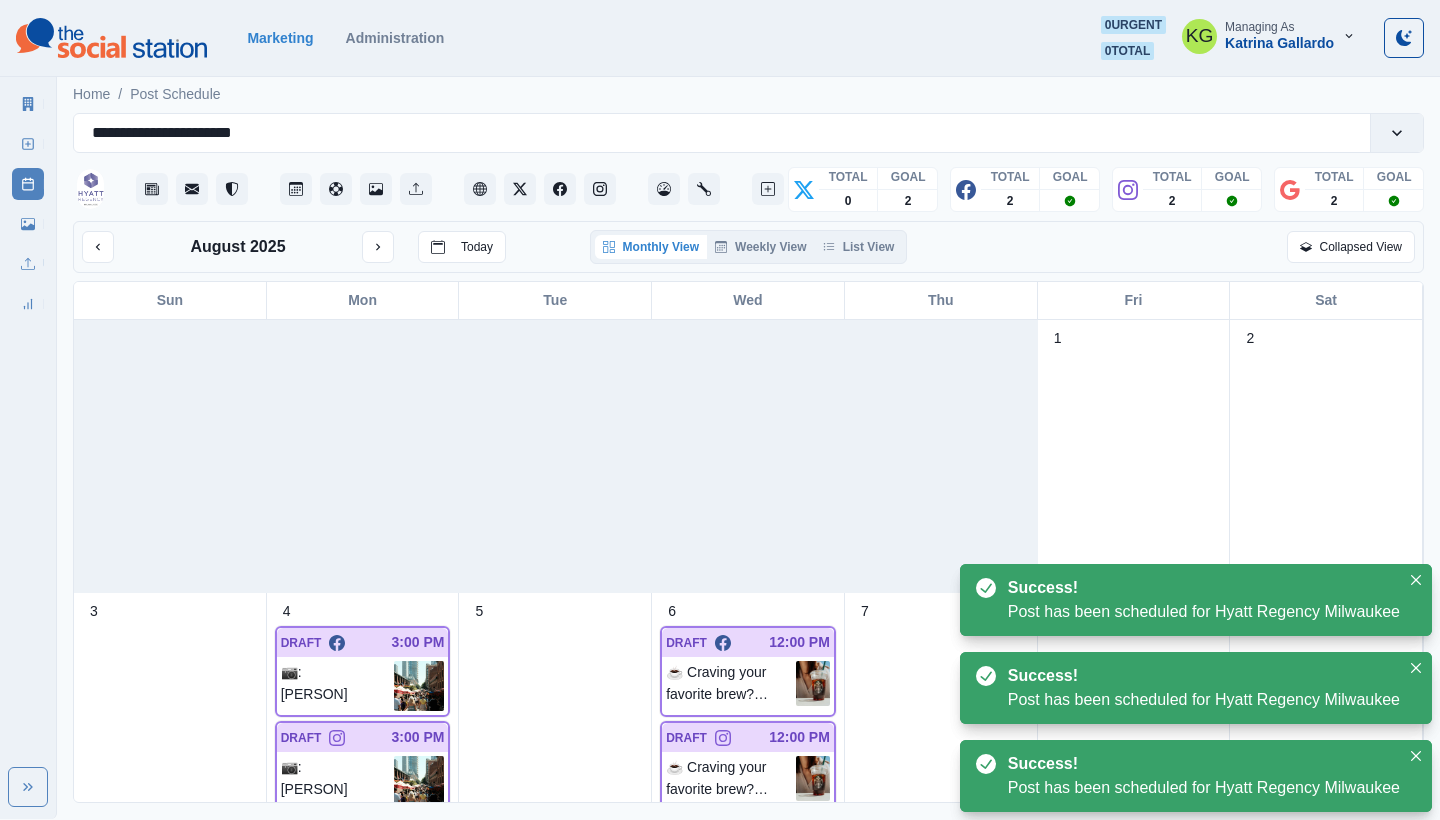 click on "Monthly View Weekly View List View" at bounding box center (749, 247) 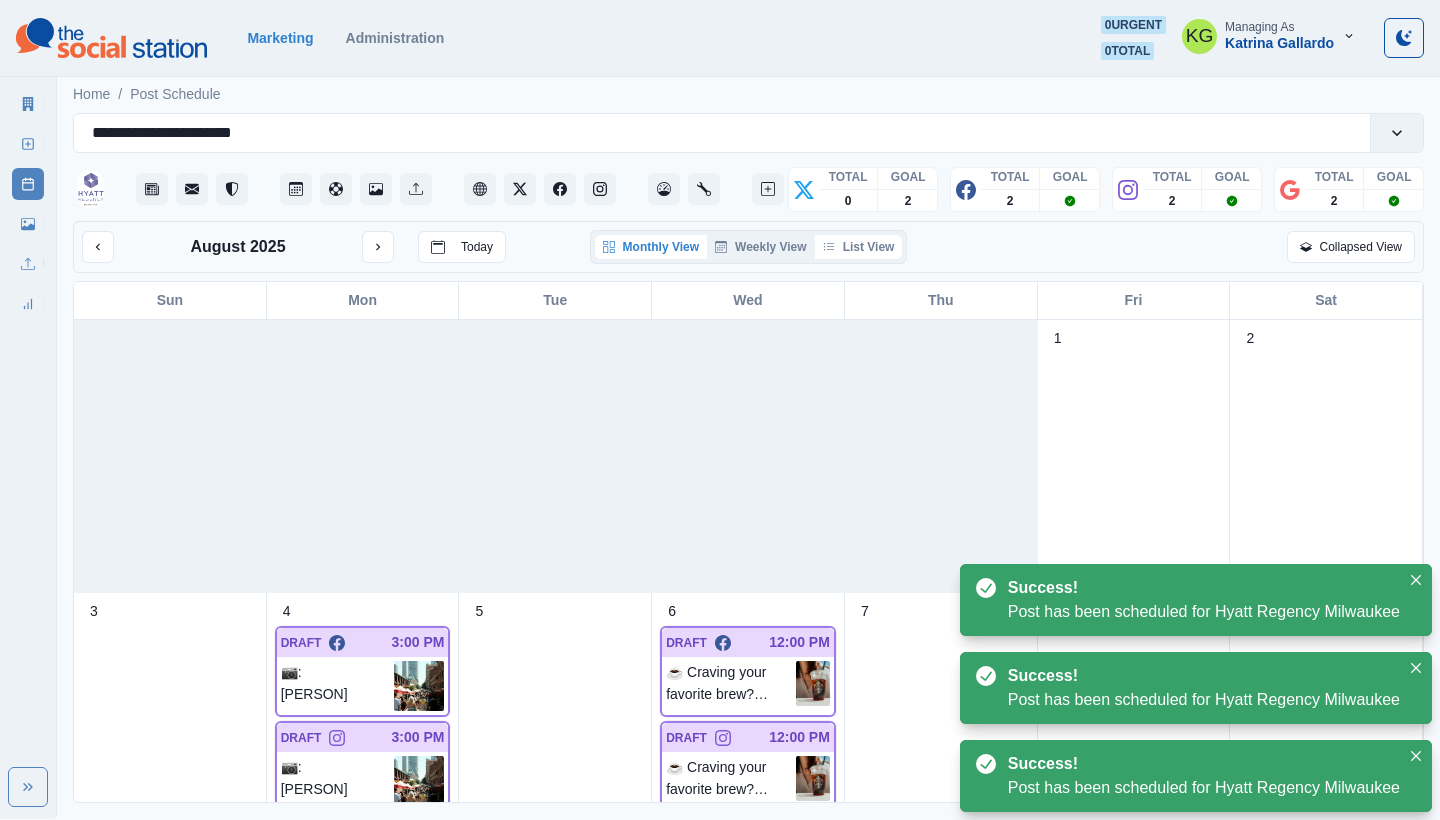 click on "List View" at bounding box center (859, 247) 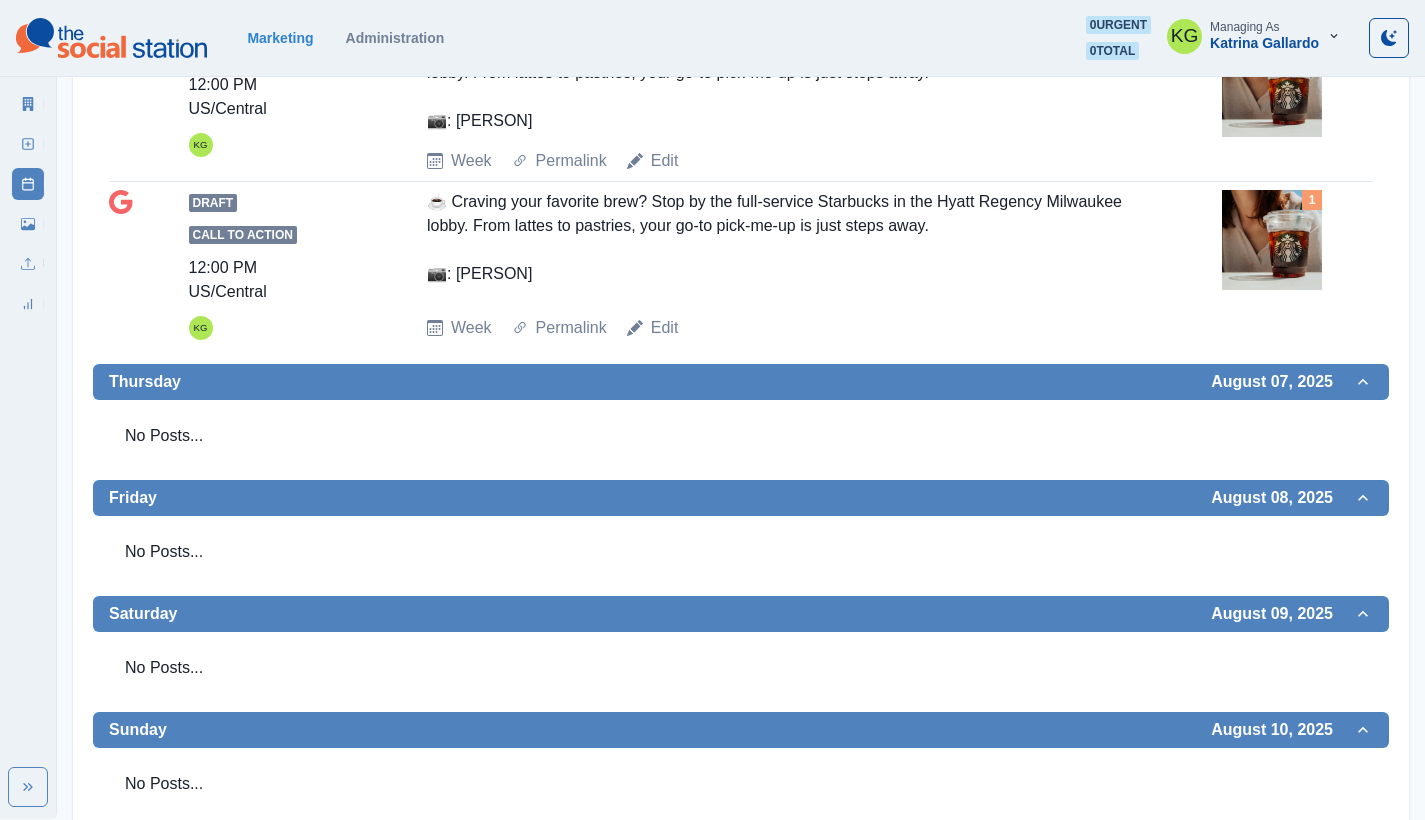 scroll, scrollTop: 0, scrollLeft: 0, axis: both 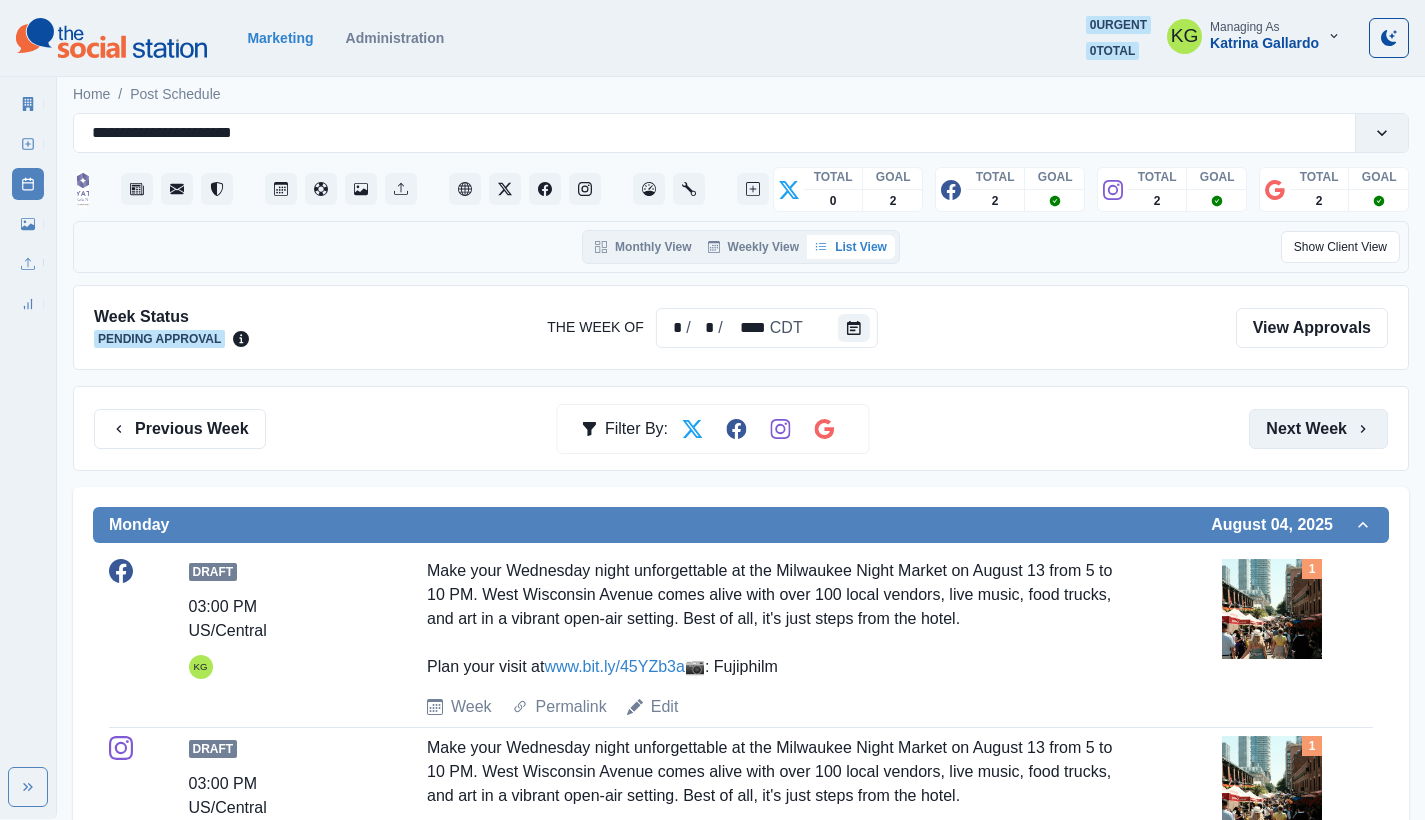 click on "Next Week" at bounding box center [1318, 429] 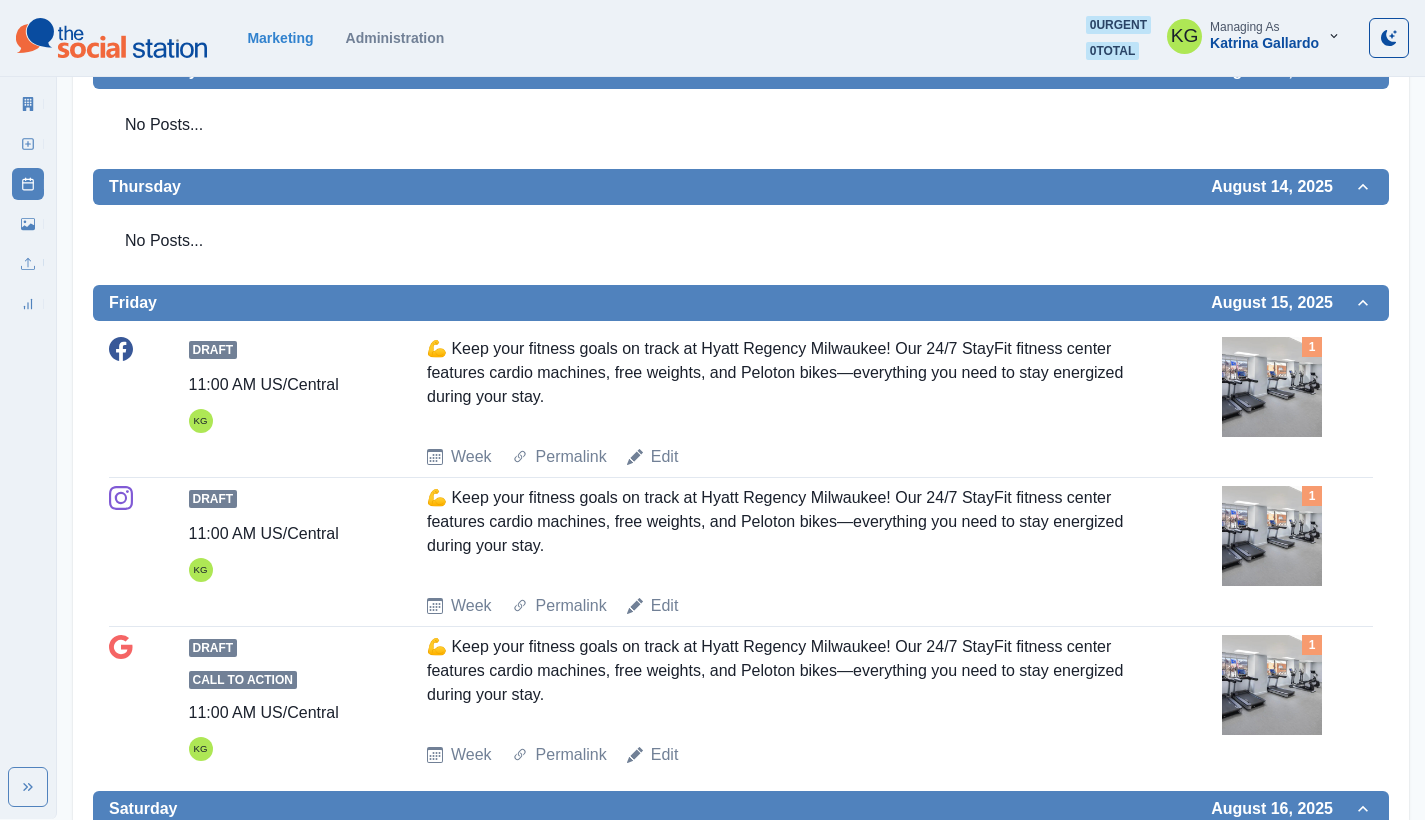 scroll, scrollTop: 926, scrollLeft: 0, axis: vertical 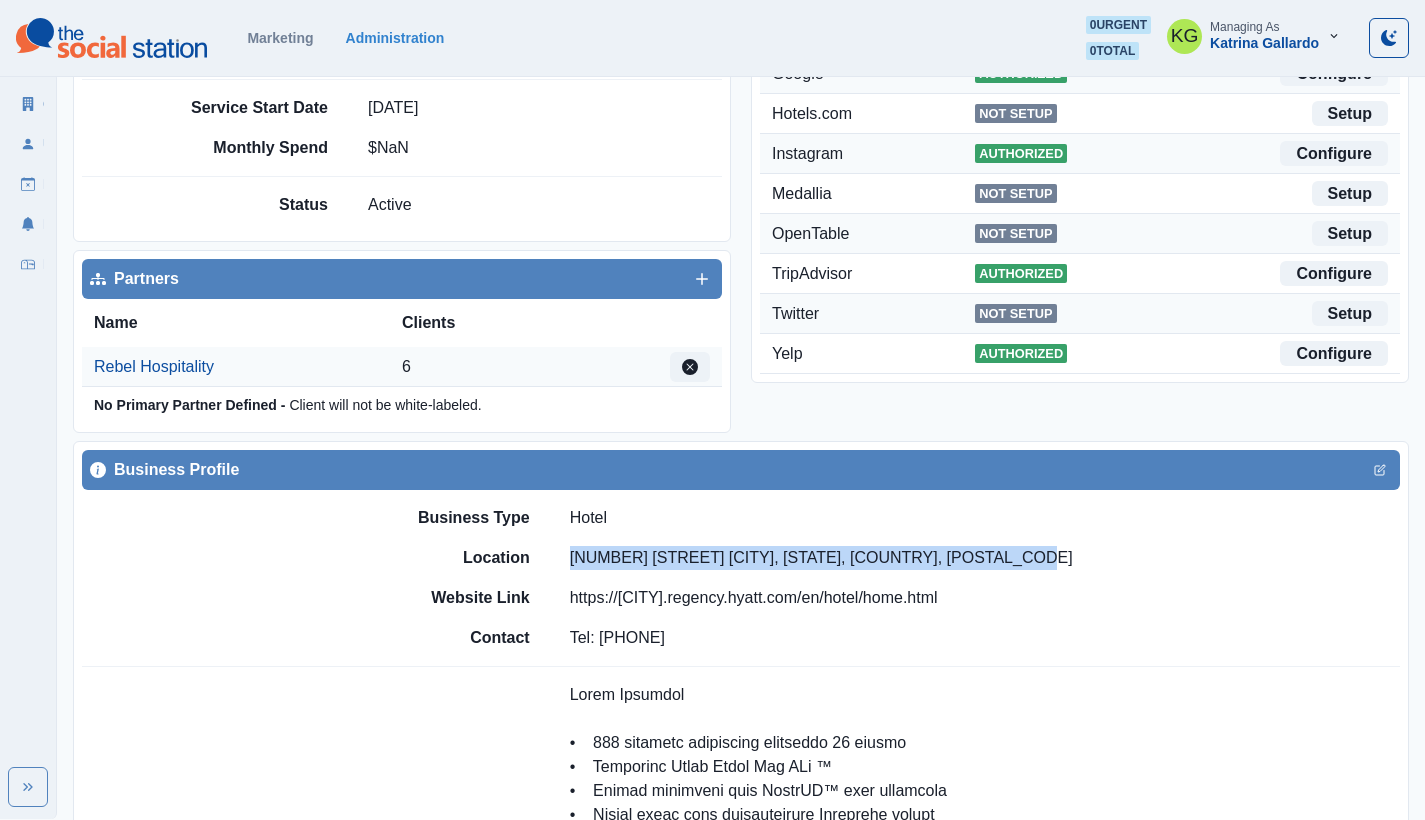drag, startPoint x: 581, startPoint y: 558, endPoint x: 1070, endPoint y: 554, distance: 489.01636 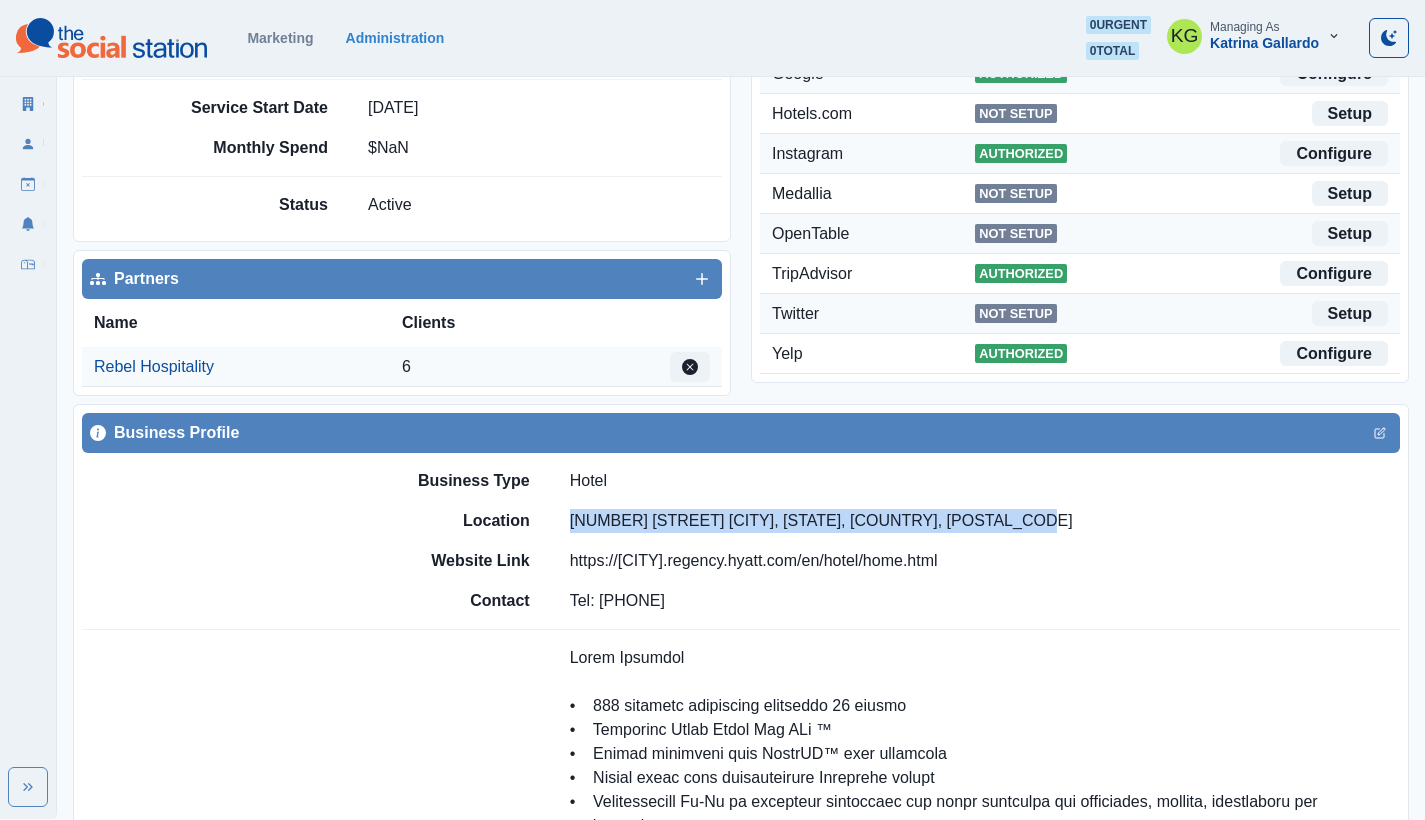 scroll, scrollTop: 0, scrollLeft: 0, axis: both 